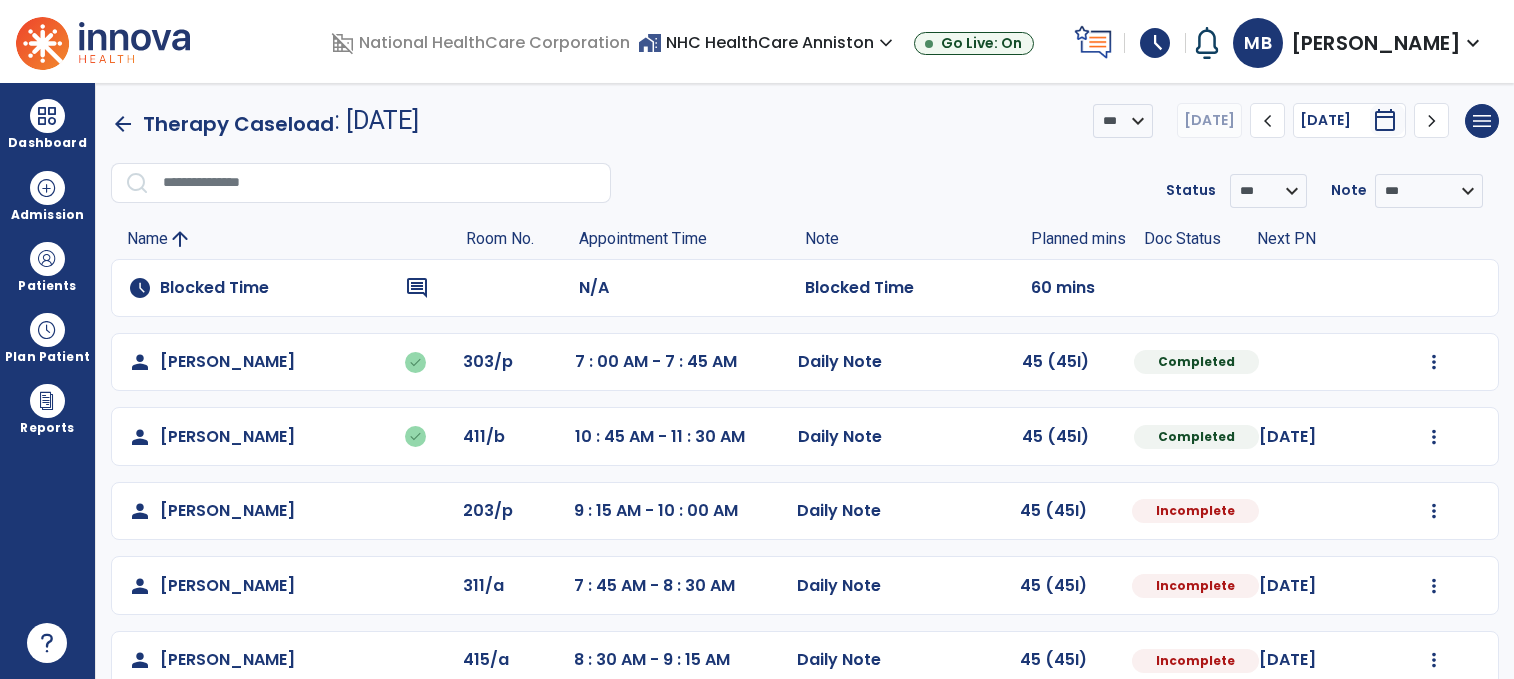 scroll, scrollTop: 0, scrollLeft: 0, axis: both 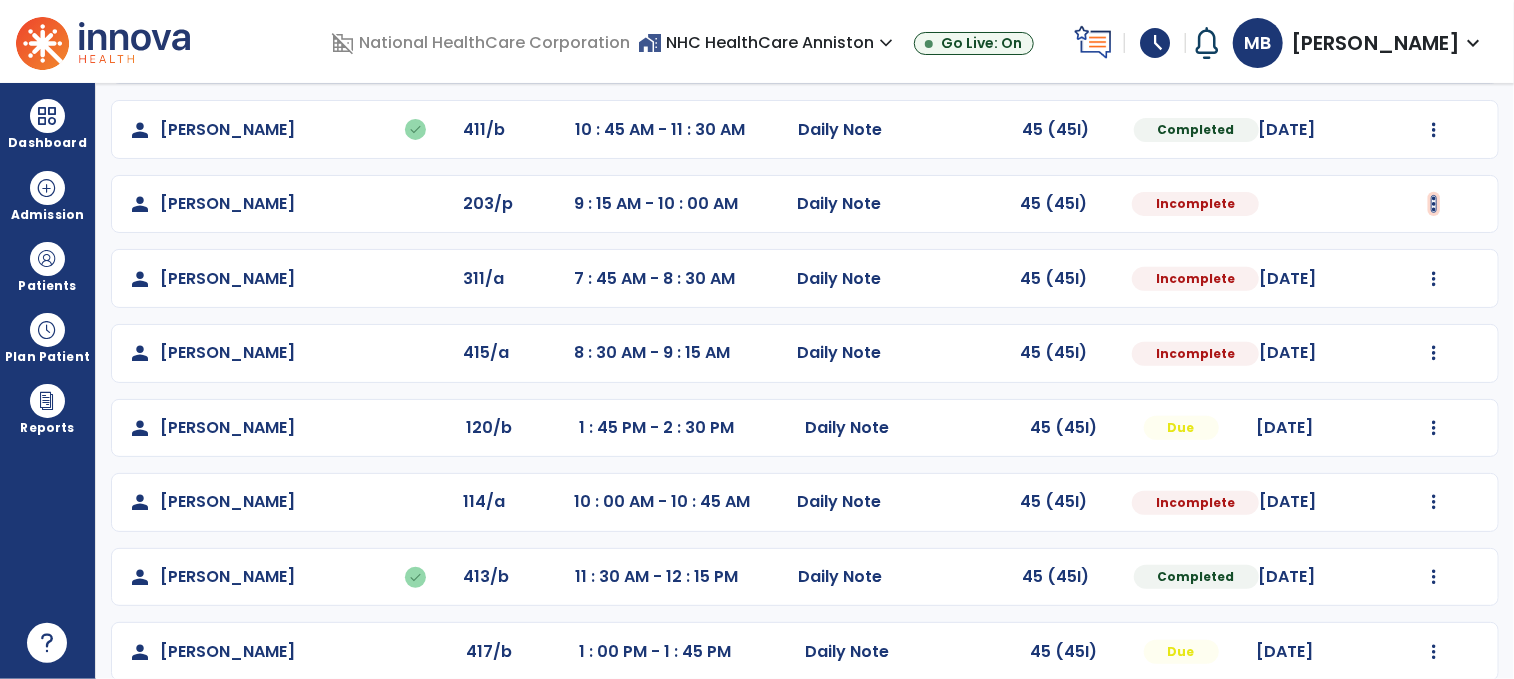 click at bounding box center (1434, 55) 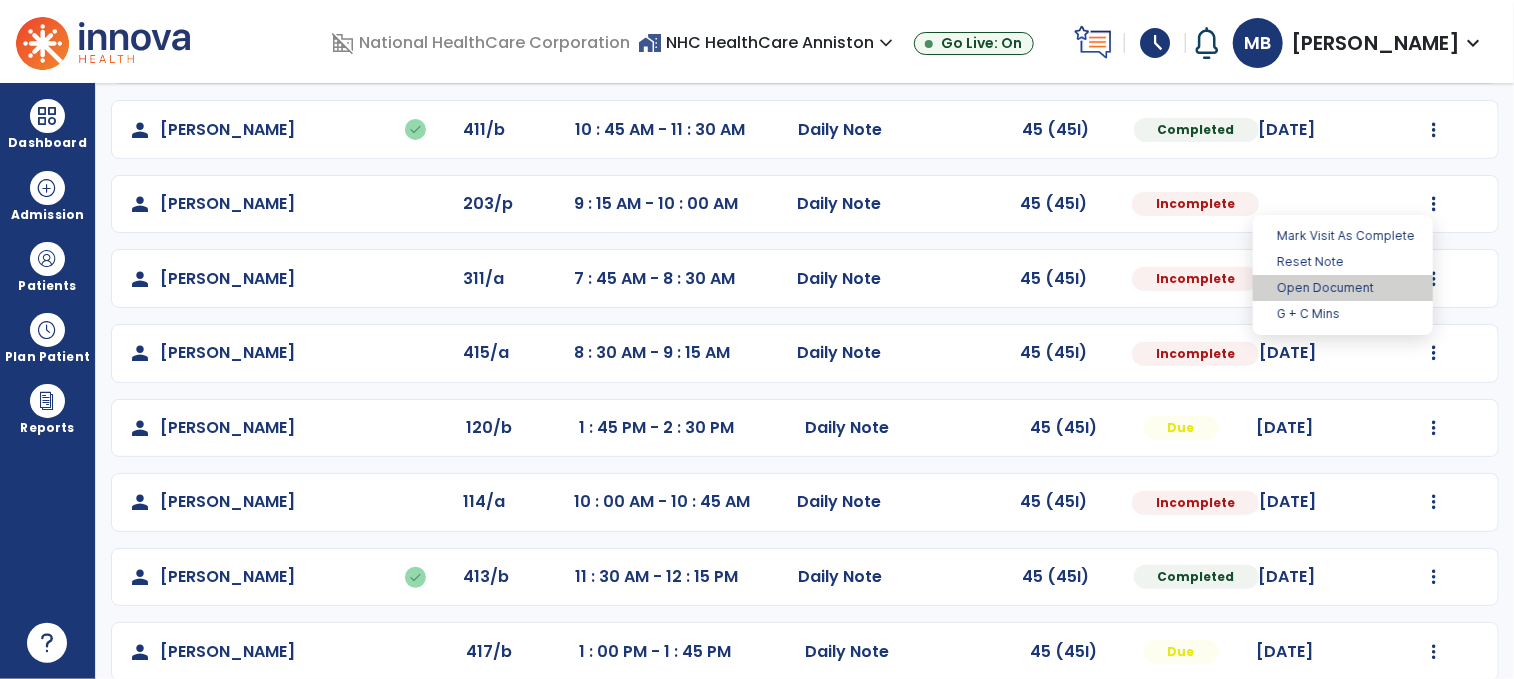 click on "Open Document" at bounding box center [1343, 288] 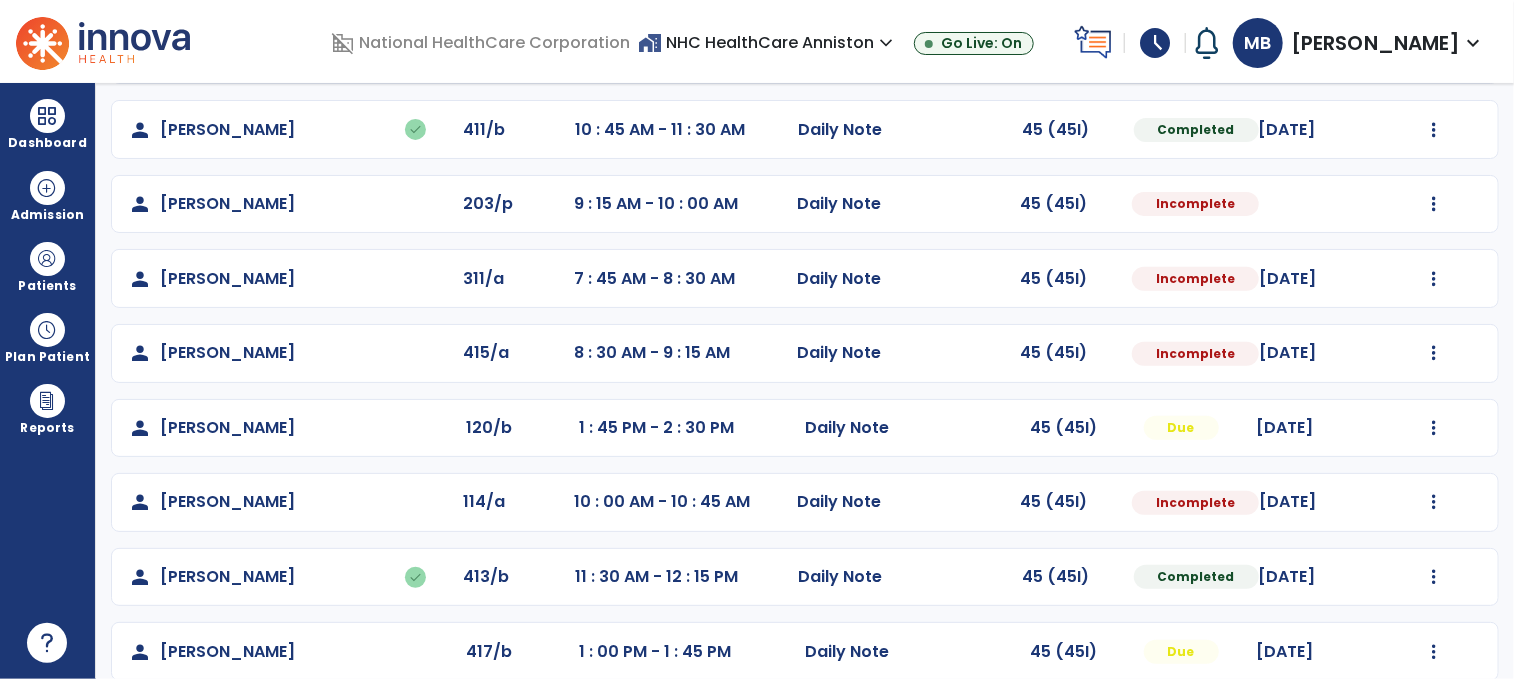 select on "*" 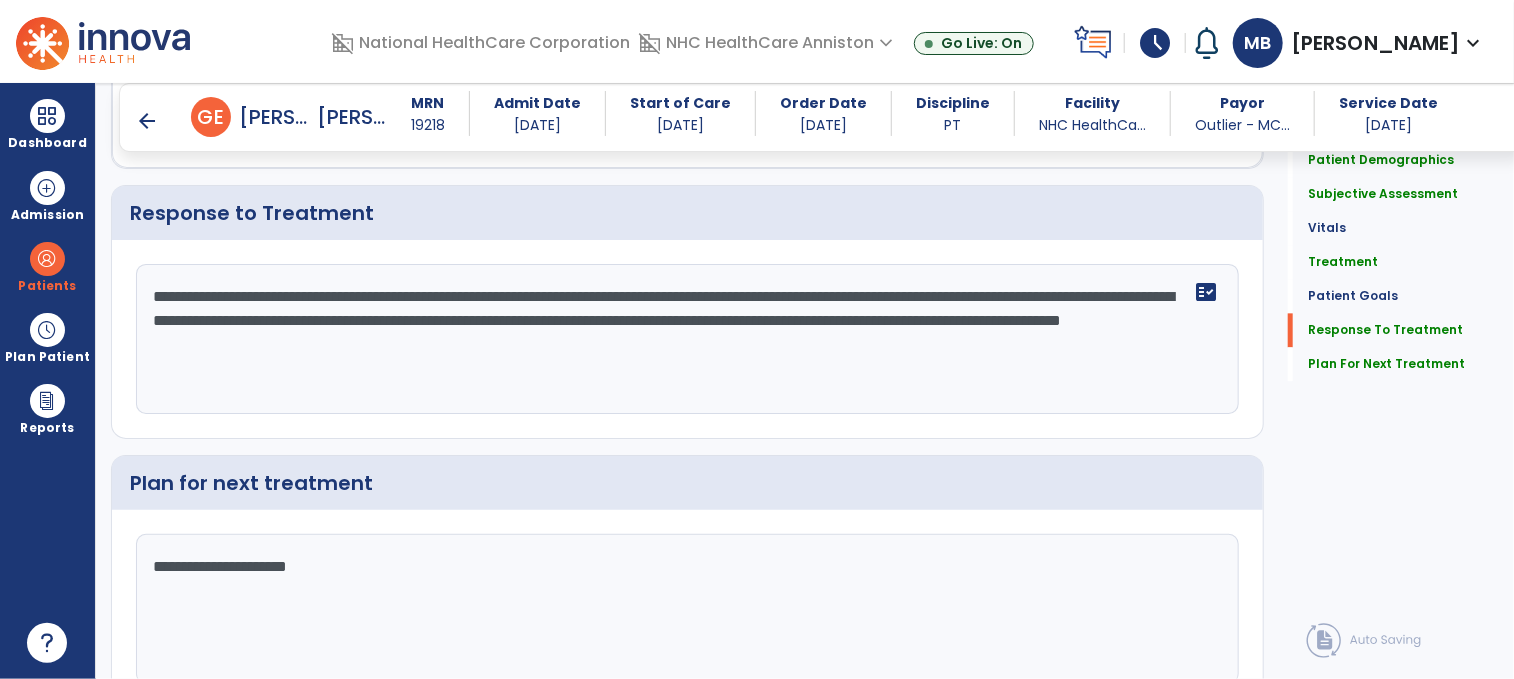 scroll, scrollTop: 2281, scrollLeft: 0, axis: vertical 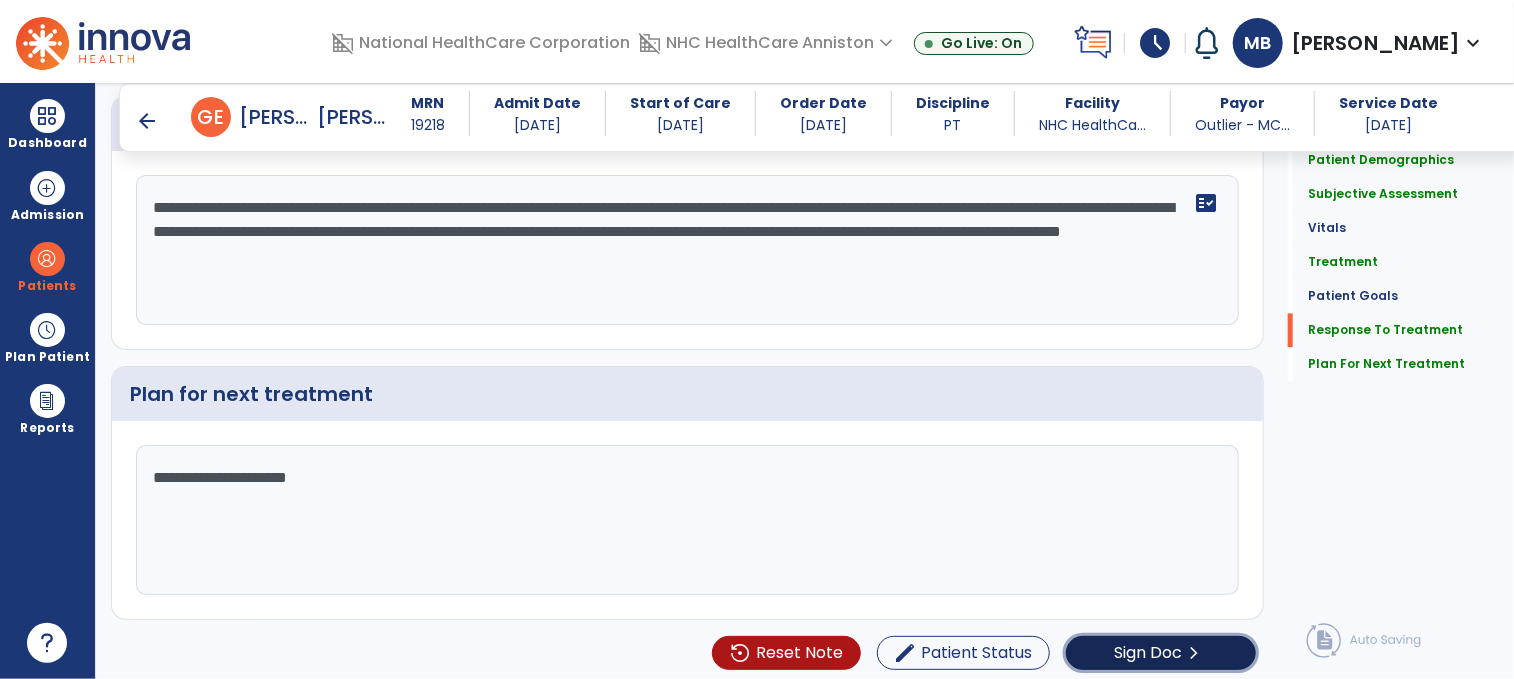 click on "Sign Doc  chevron_right" 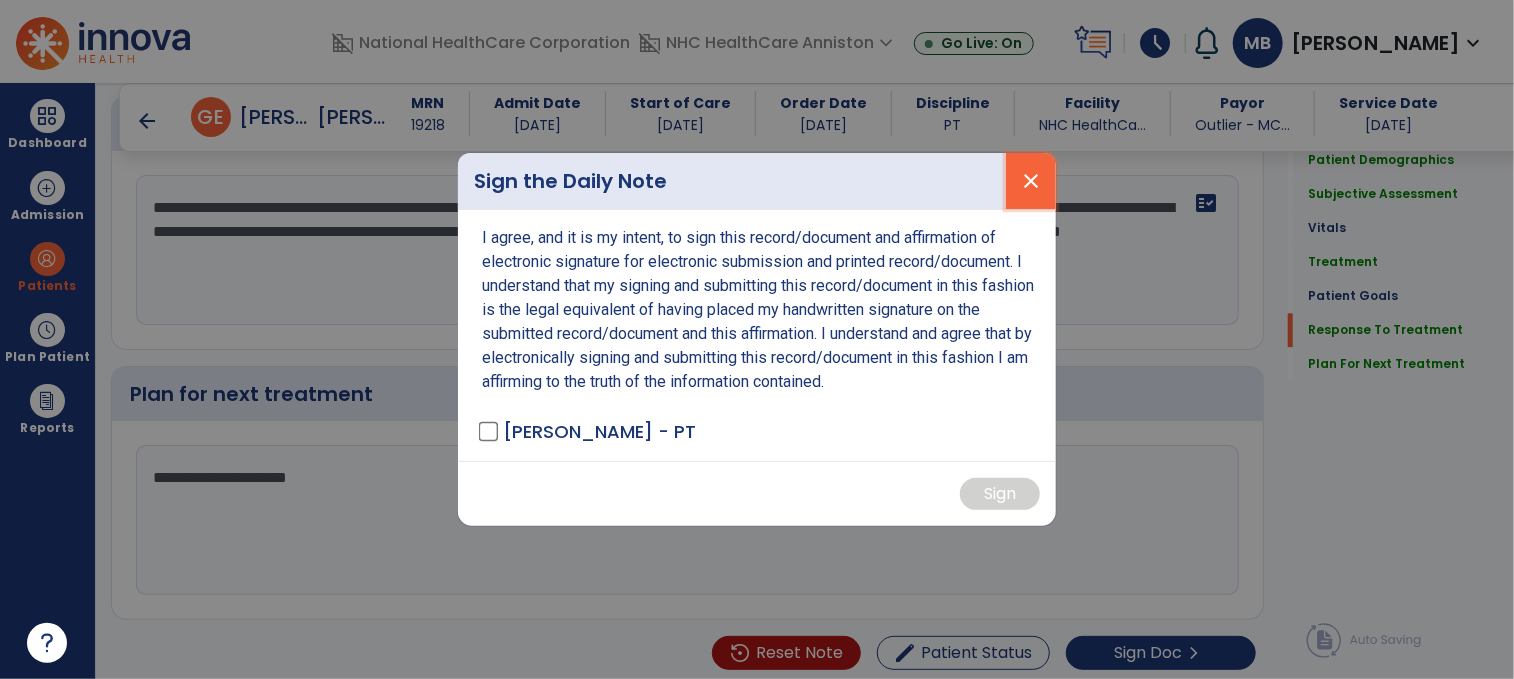 click on "close" at bounding box center [1031, 181] 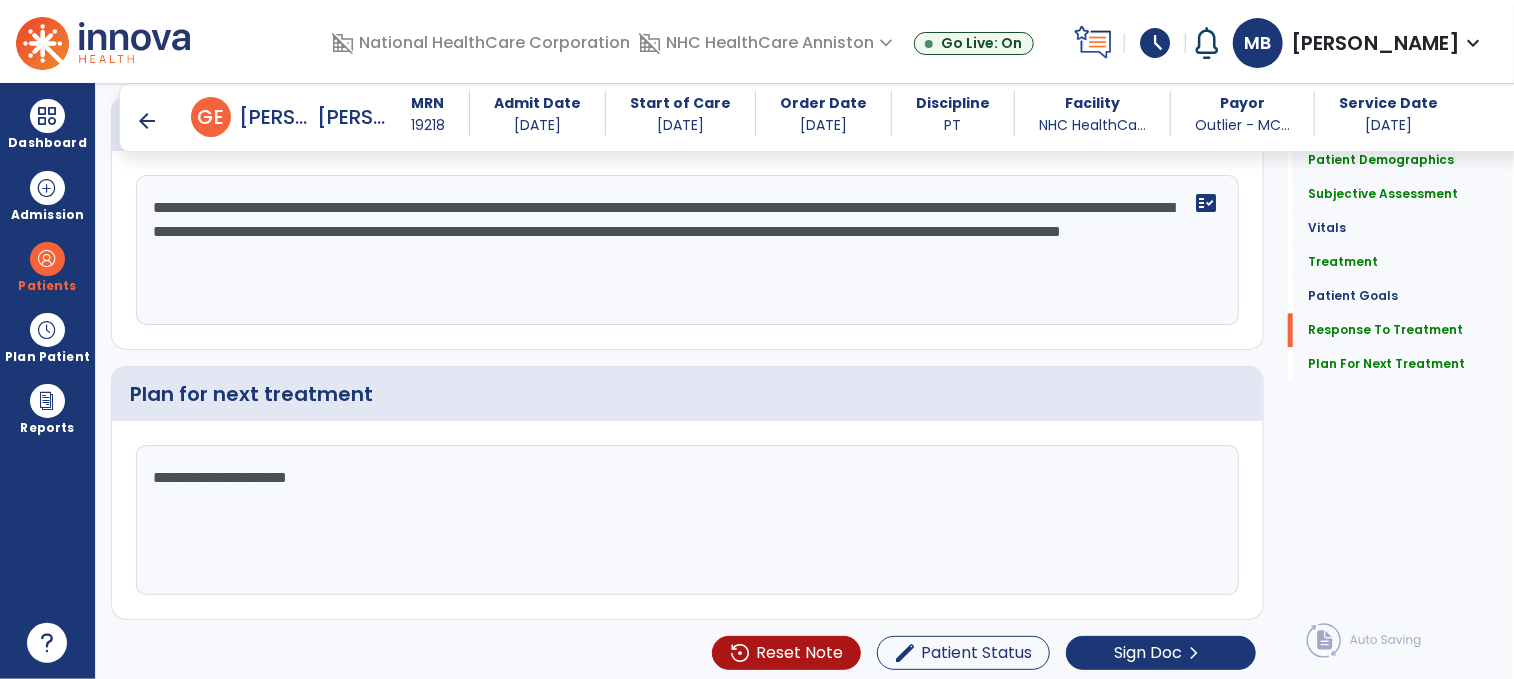 click on "**********" 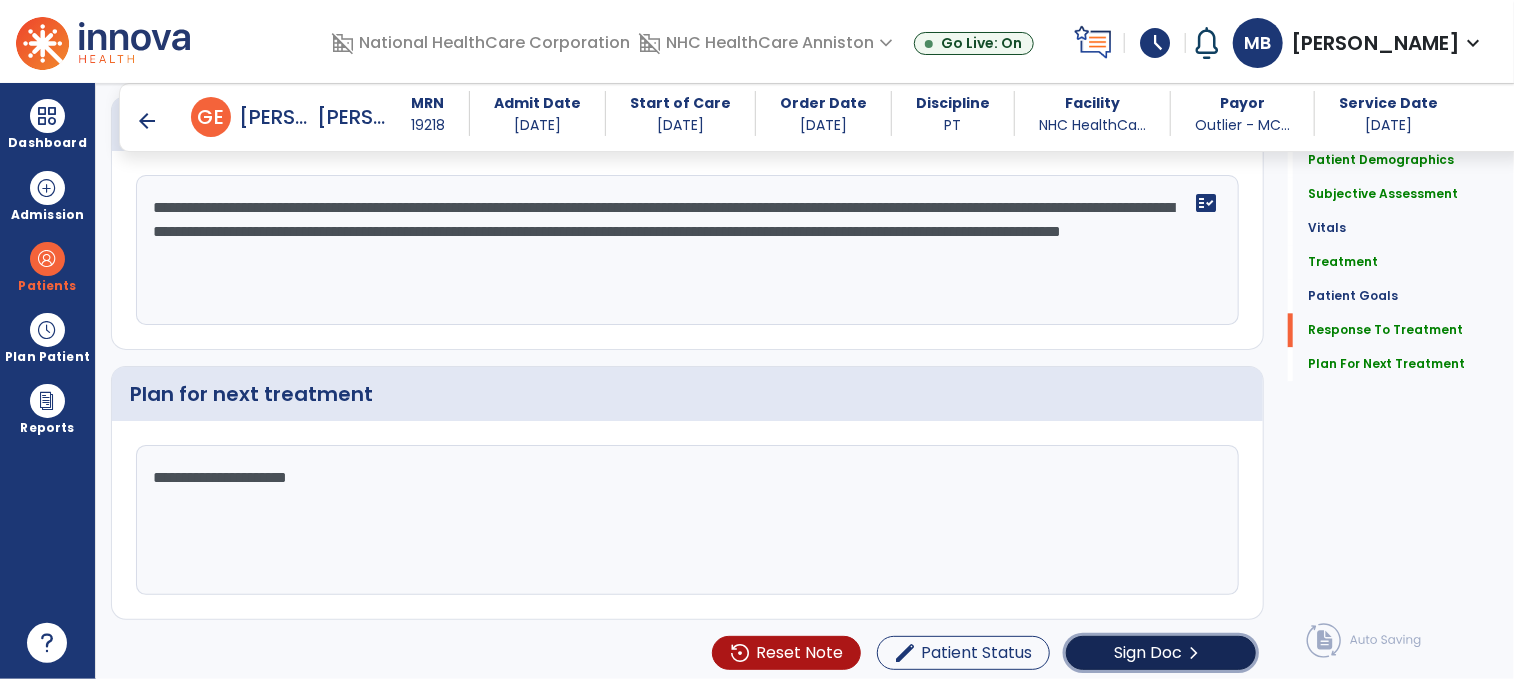 click on "Sign Doc" 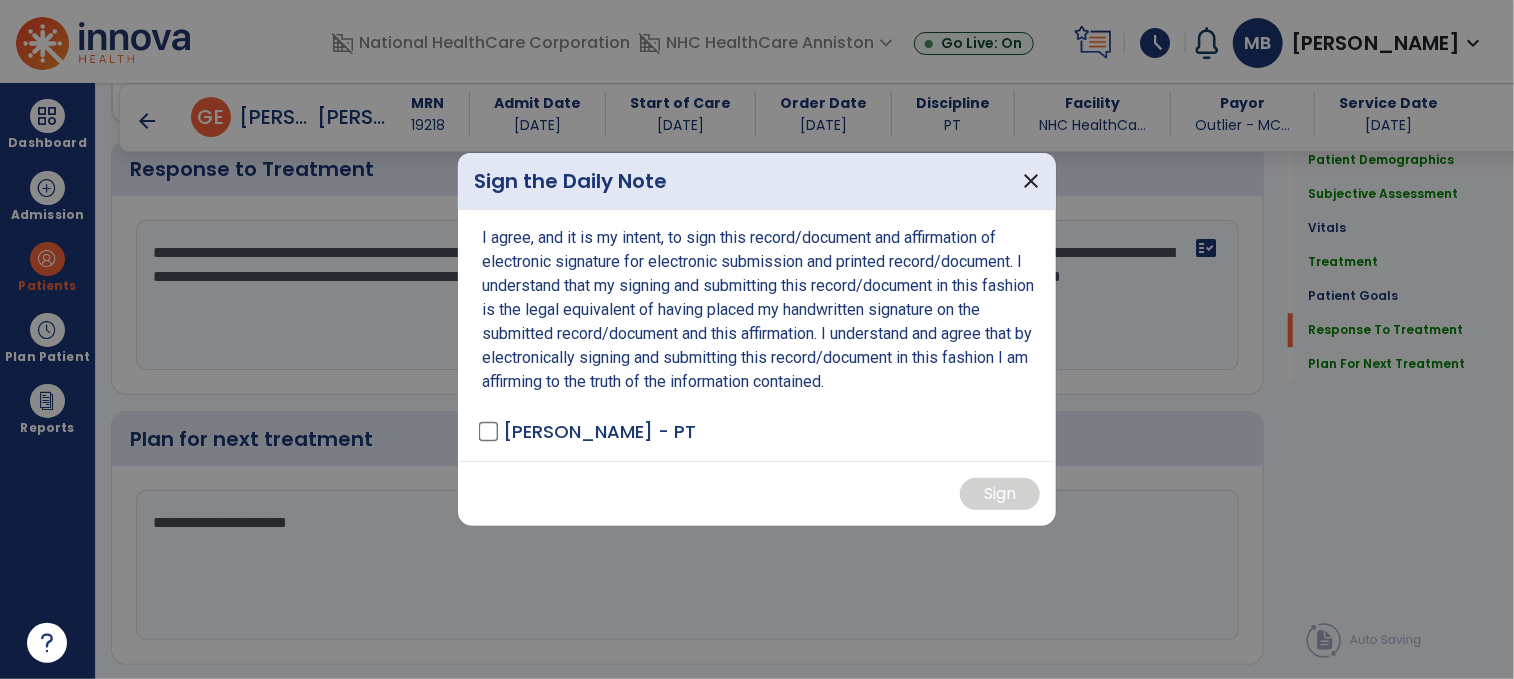 scroll, scrollTop: 2281, scrollLeft: 0, axis: vertical 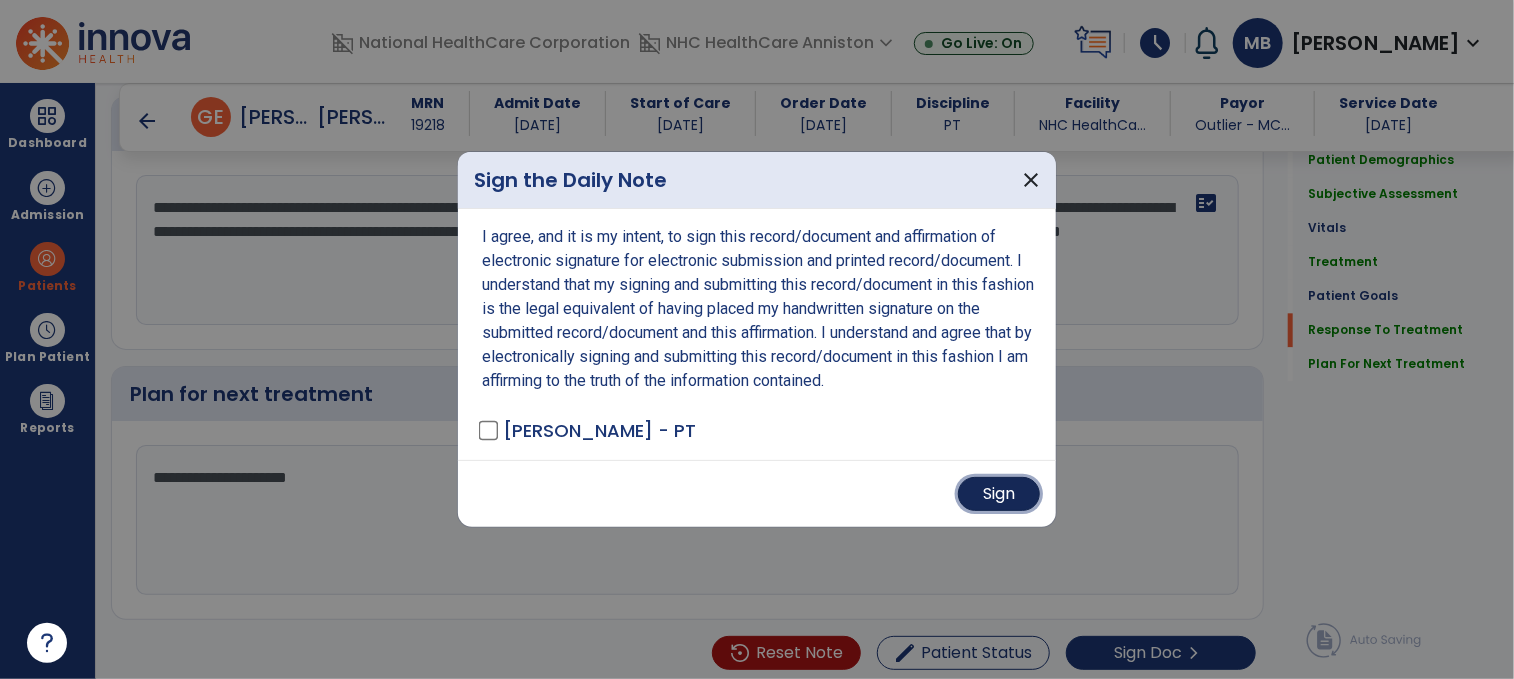 click on "Sign" at bounding box center [999, 494] 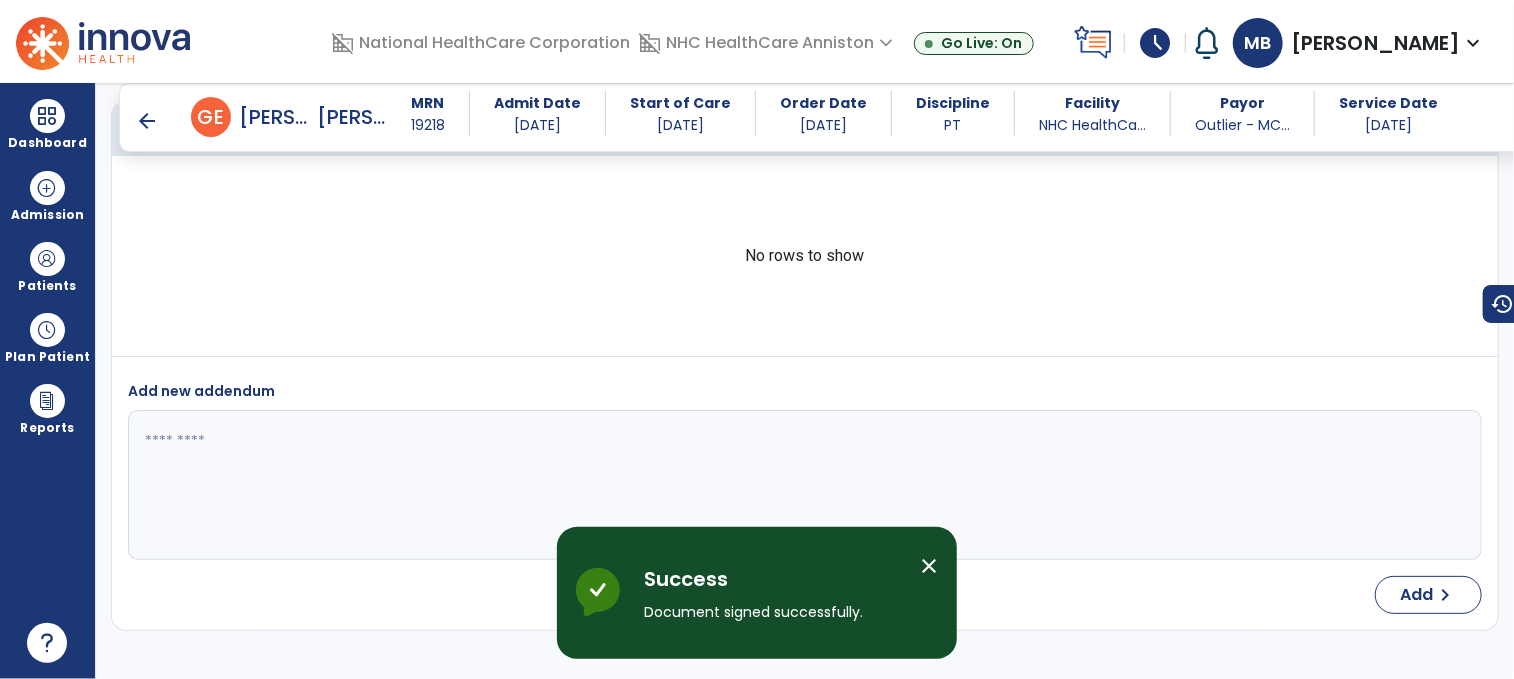 scroll, scrollTop: 3025, scrollLeft: 0, axis: vertical 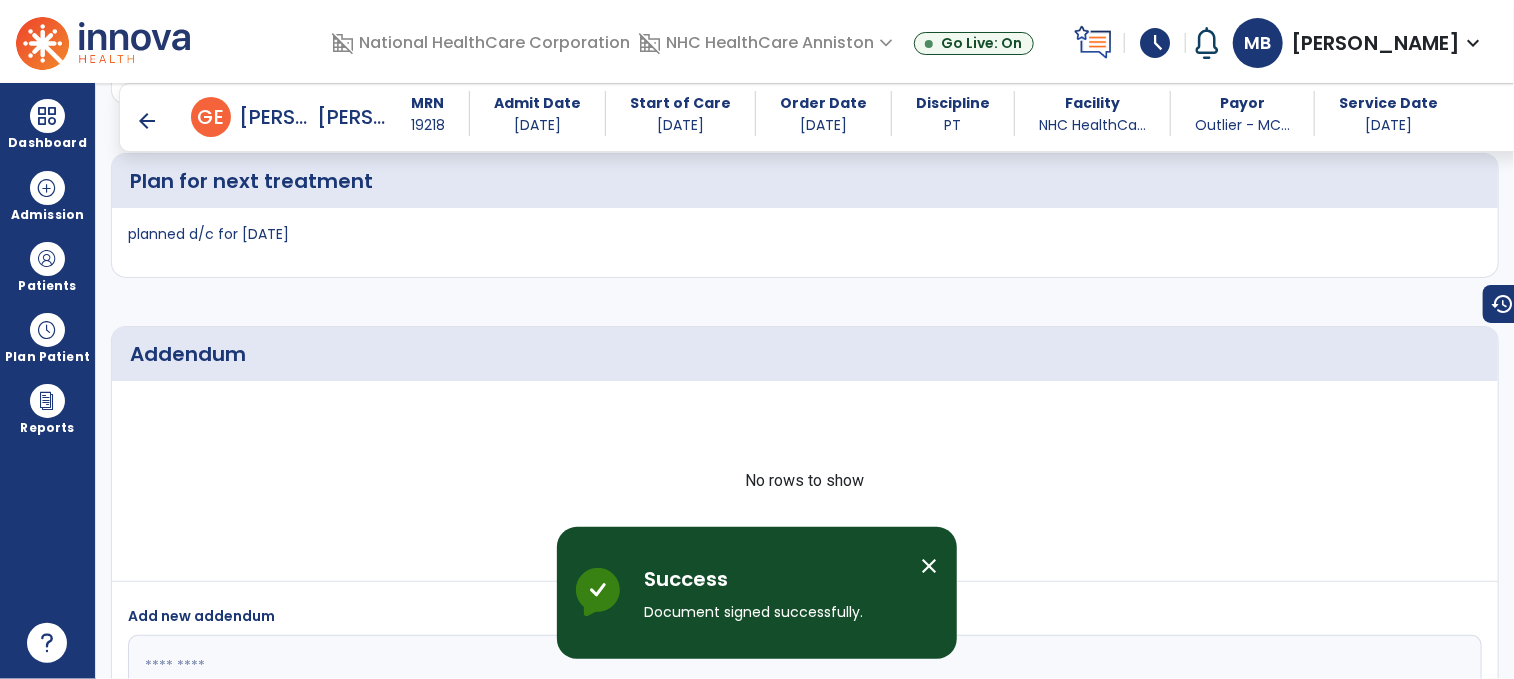 click on "arrow_back" at bounding box center [147, 121] 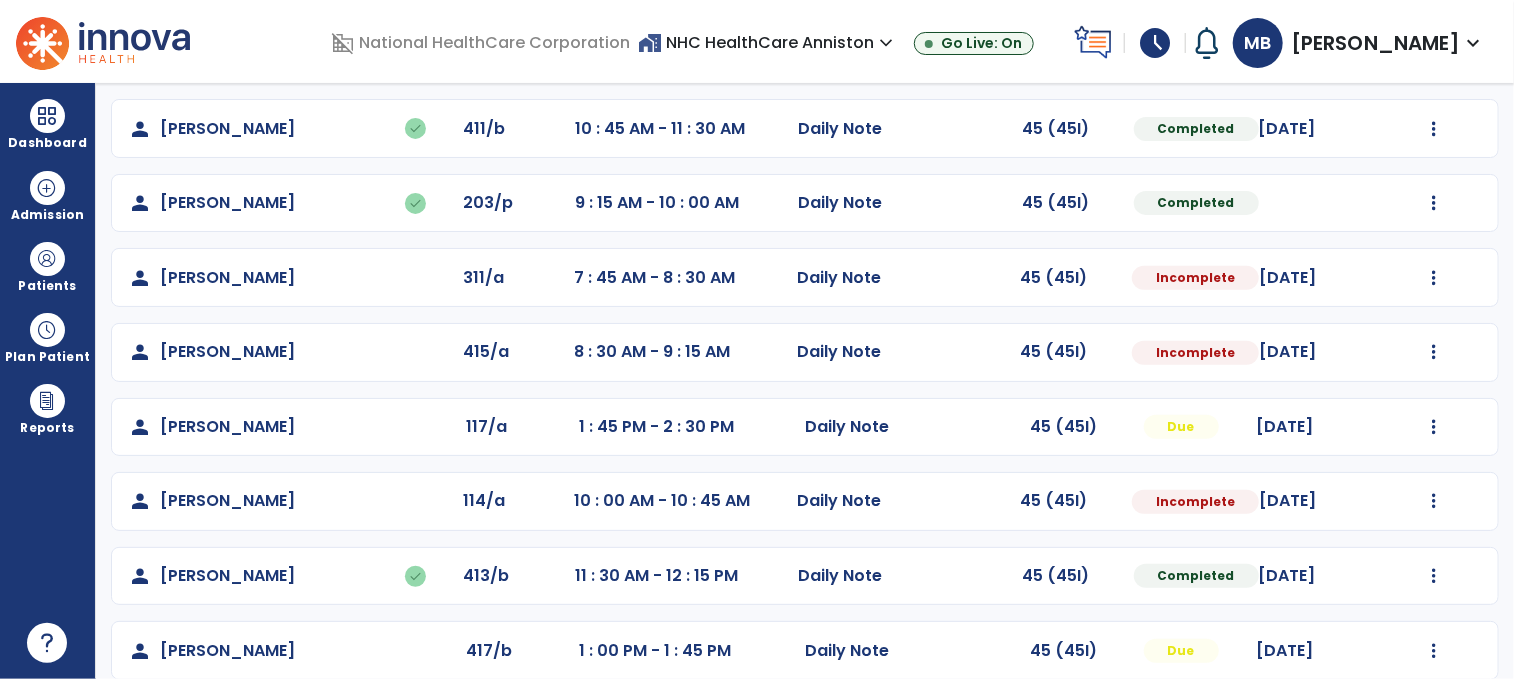 scroll, scrollTop: 310, scrollLeft: 0, axis: vertical 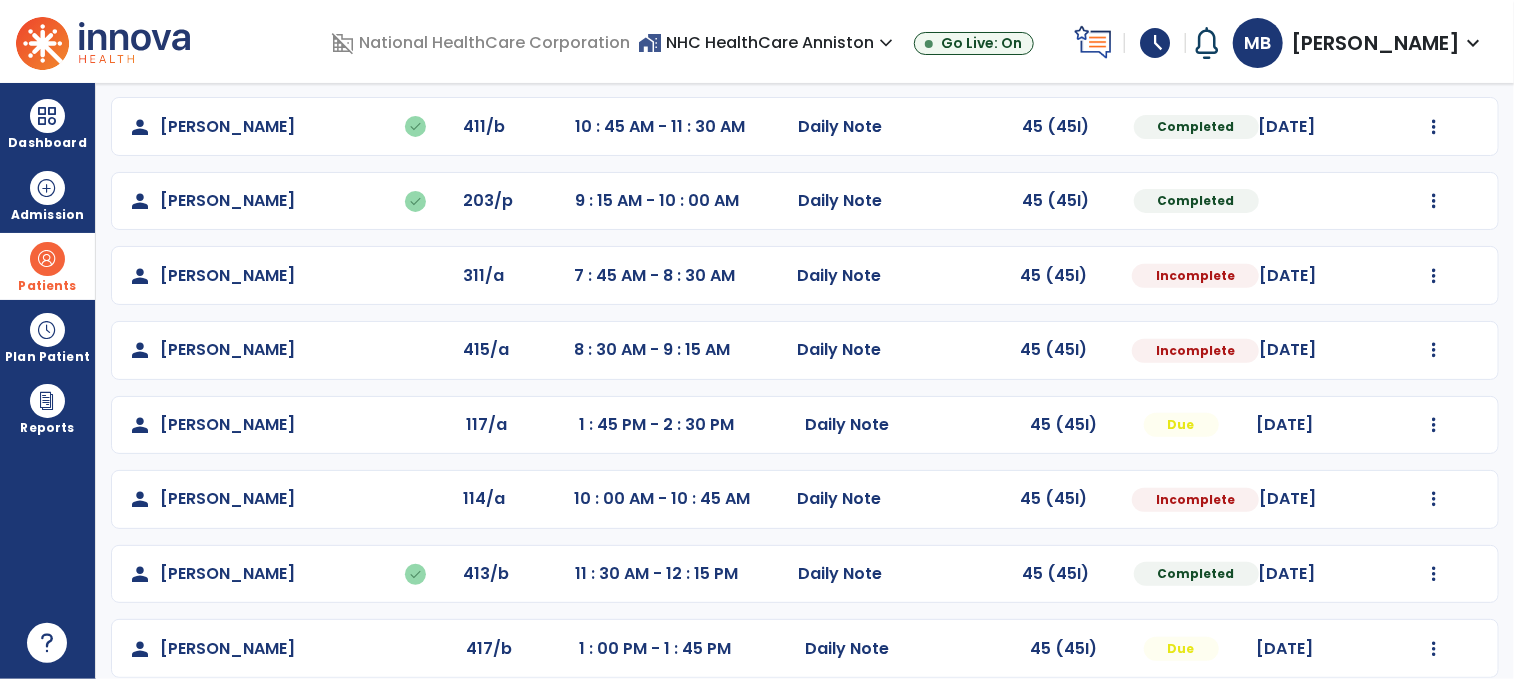 click on "Patients" at bounding box center [47, 266] 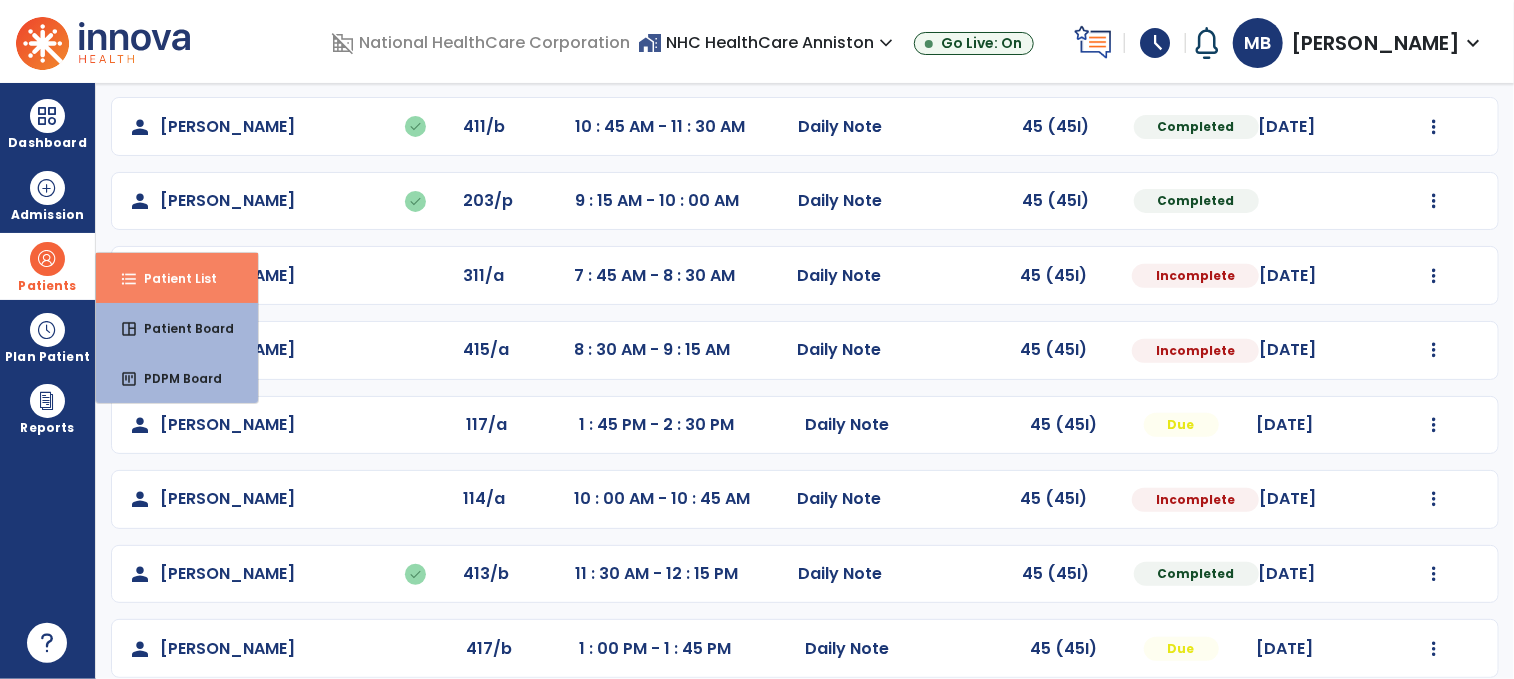 click on "Patient List" at bounding box center [172, 278] 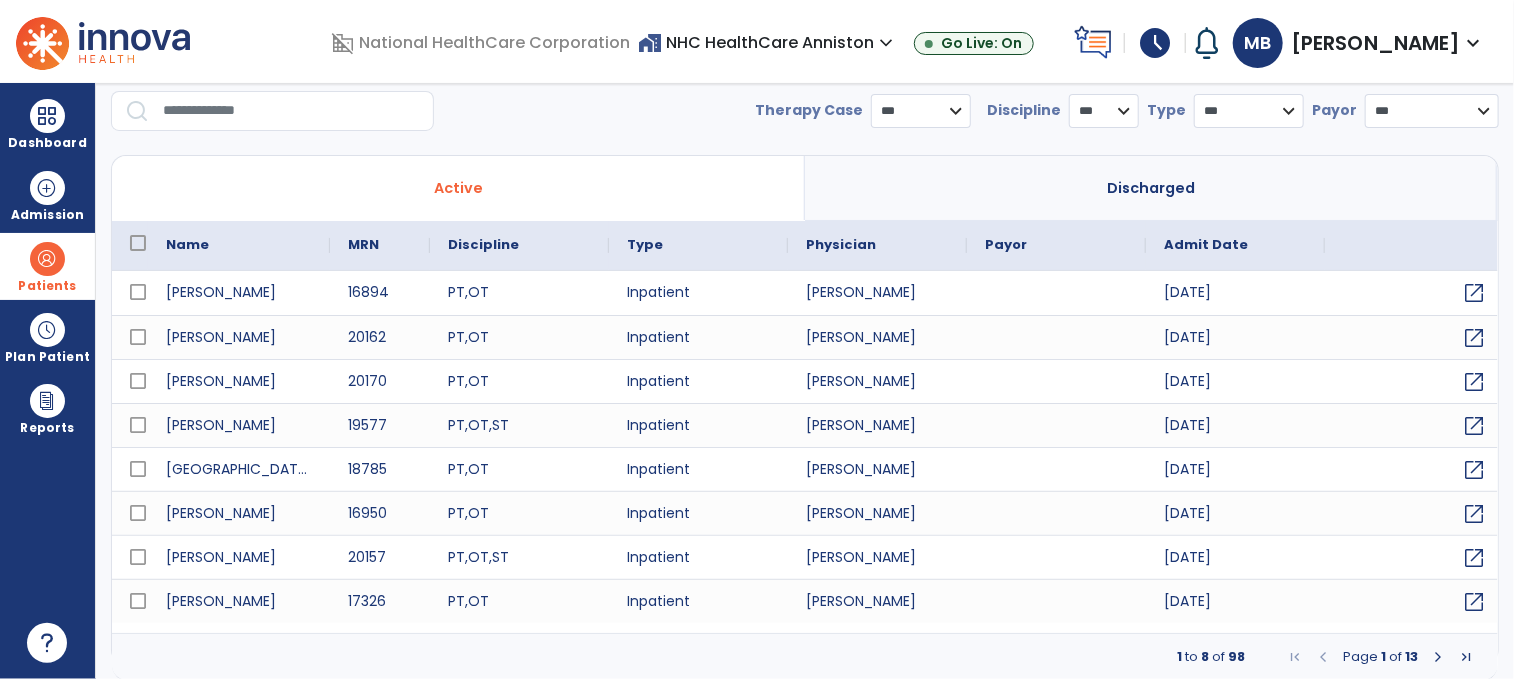 select on "***" 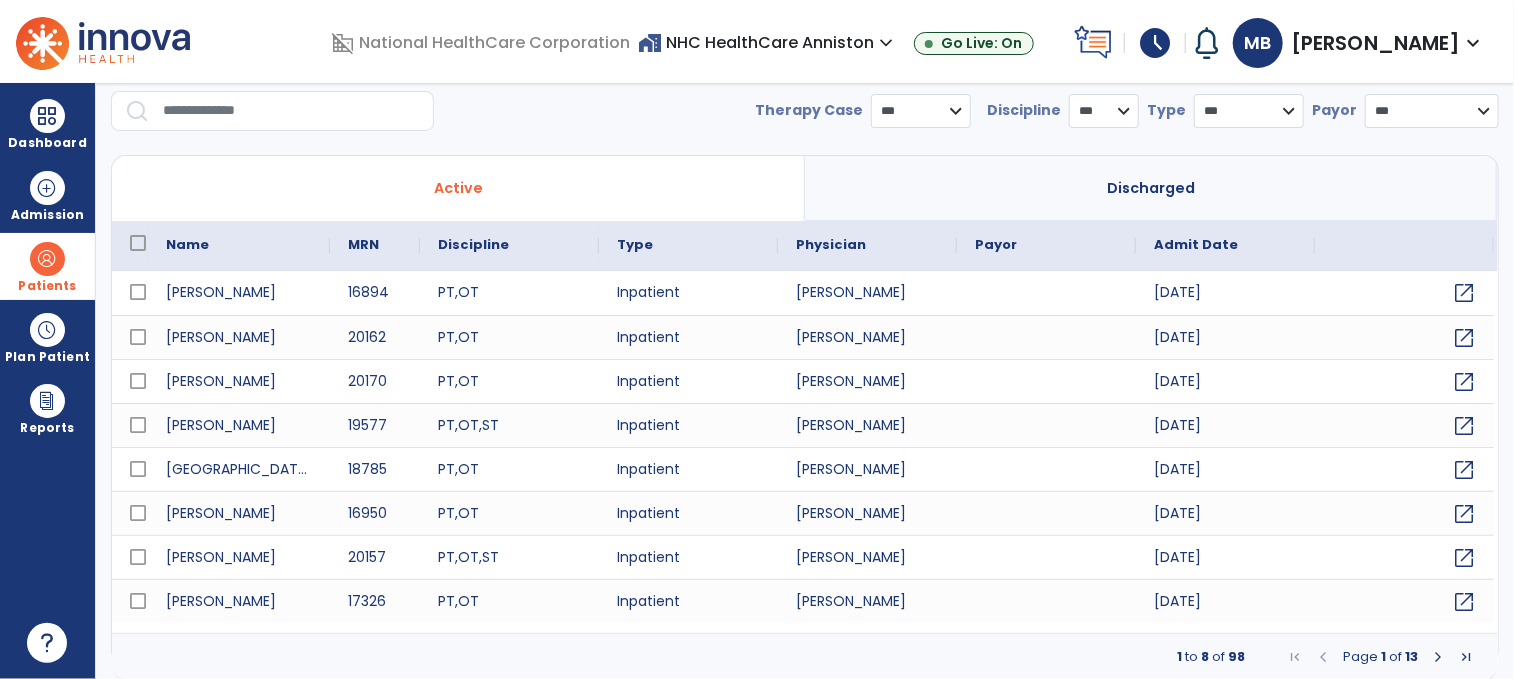 click at bounding box center [291, 111] 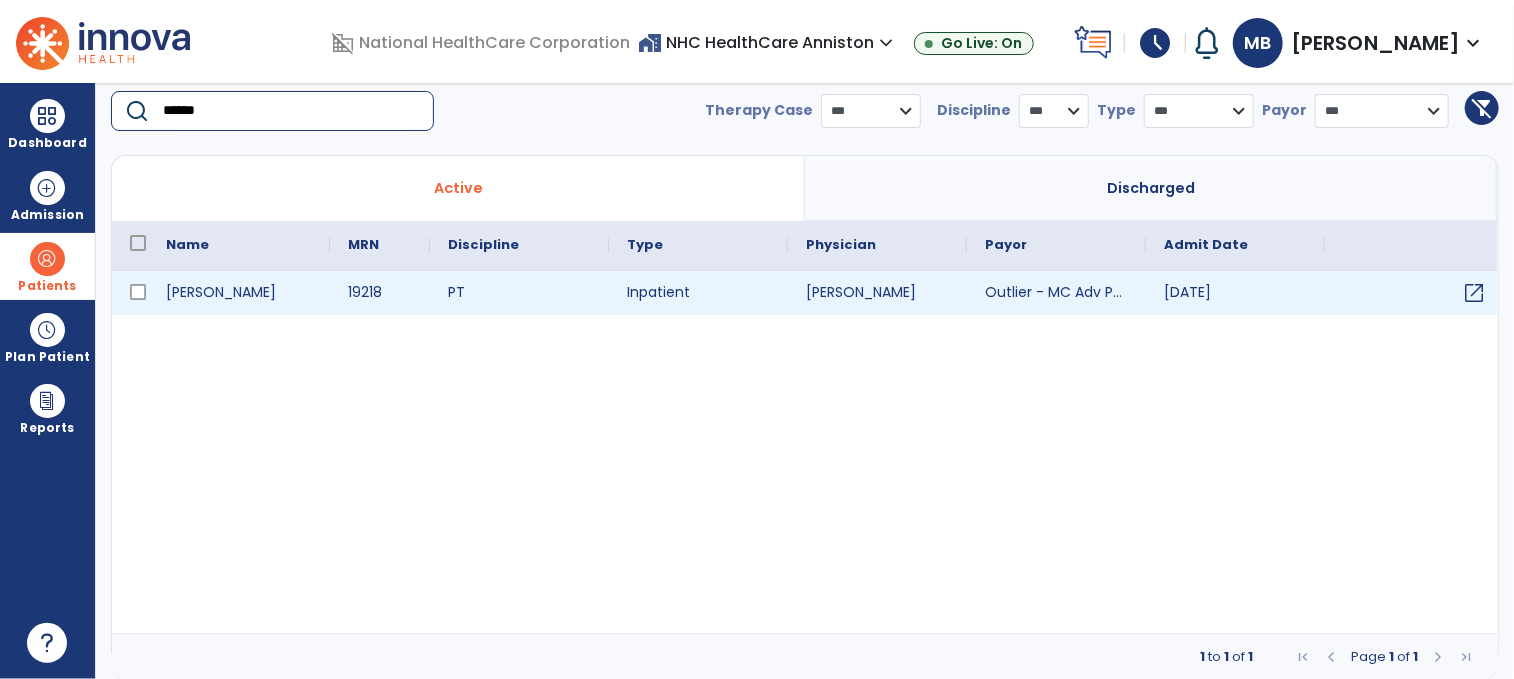 type on "******" 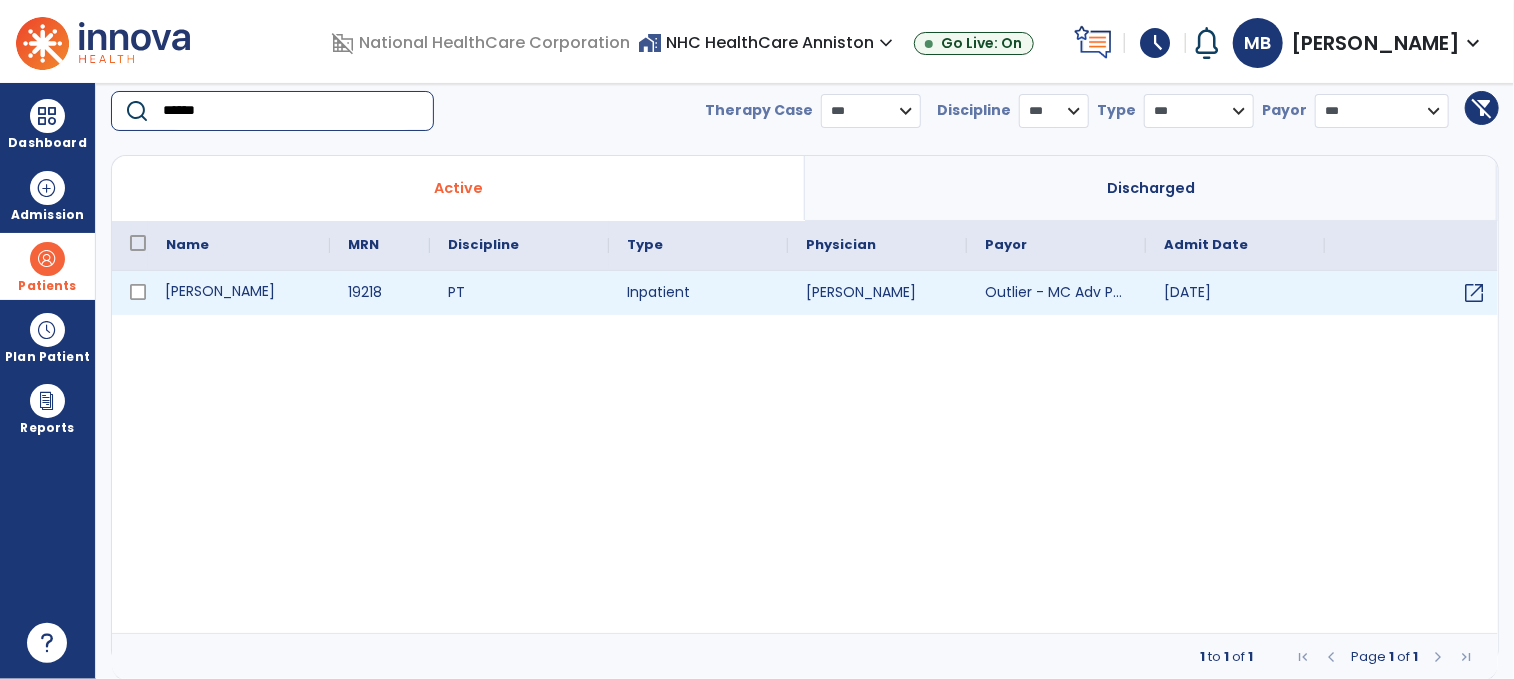 click on "[PERSON_NAME]" at bounding box center [239, 293] 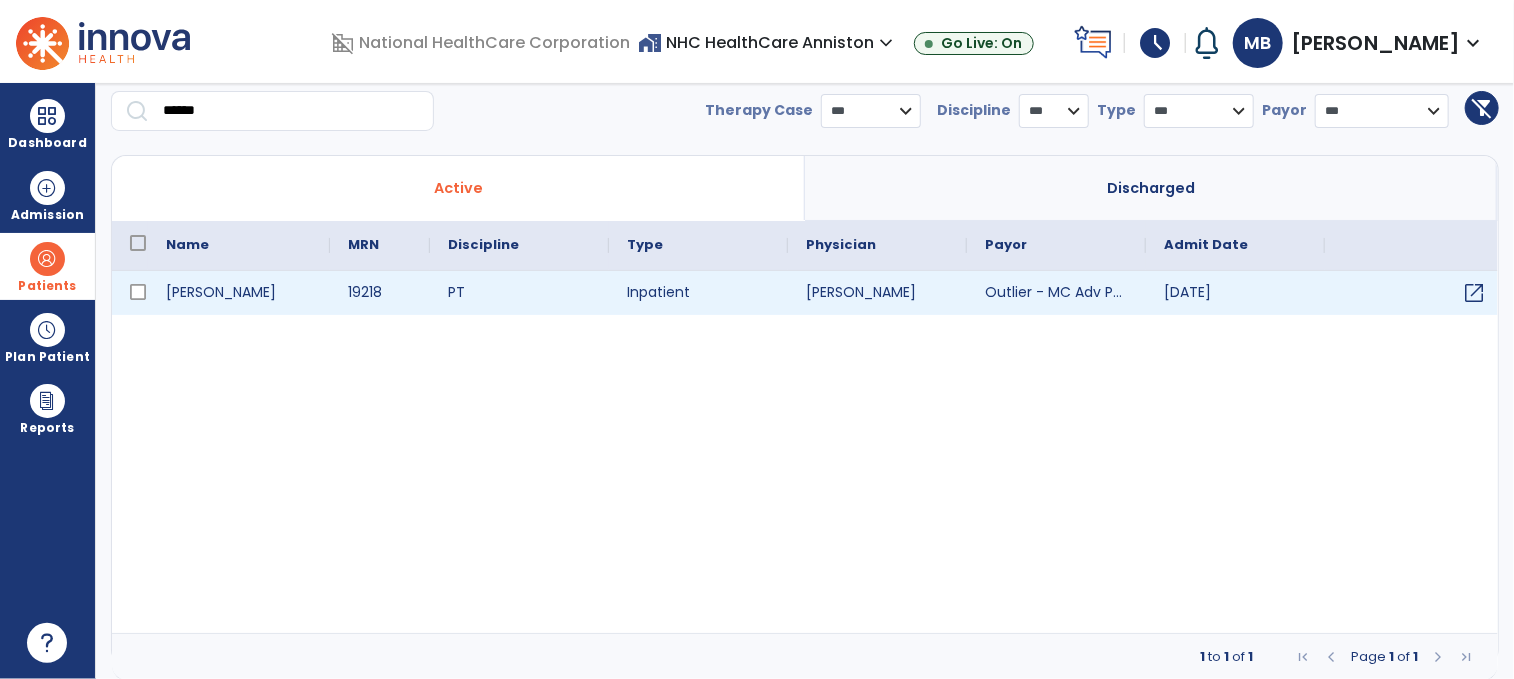 scroll, scrollTop: 0, scrollLeft: 0, axis: both 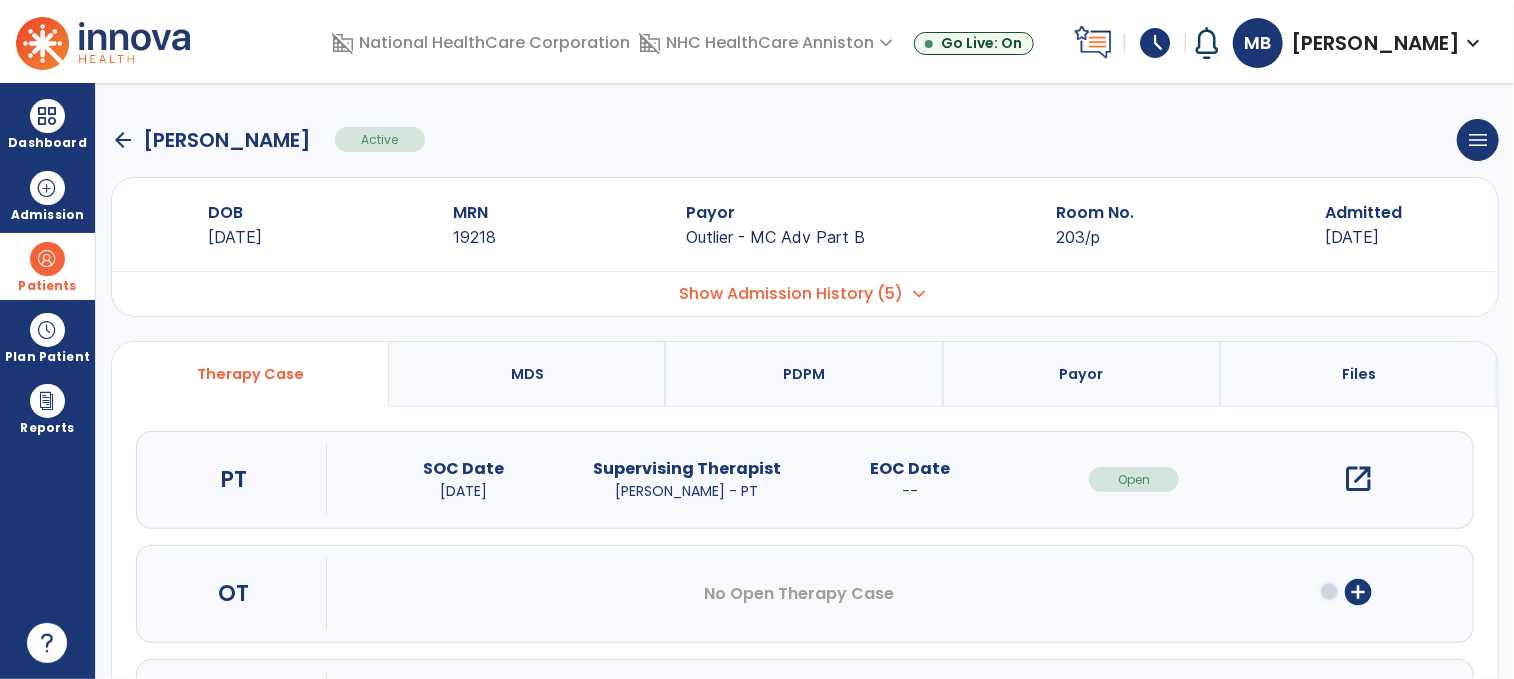 click on "open_in_new" at bounding box center [1358, 479] 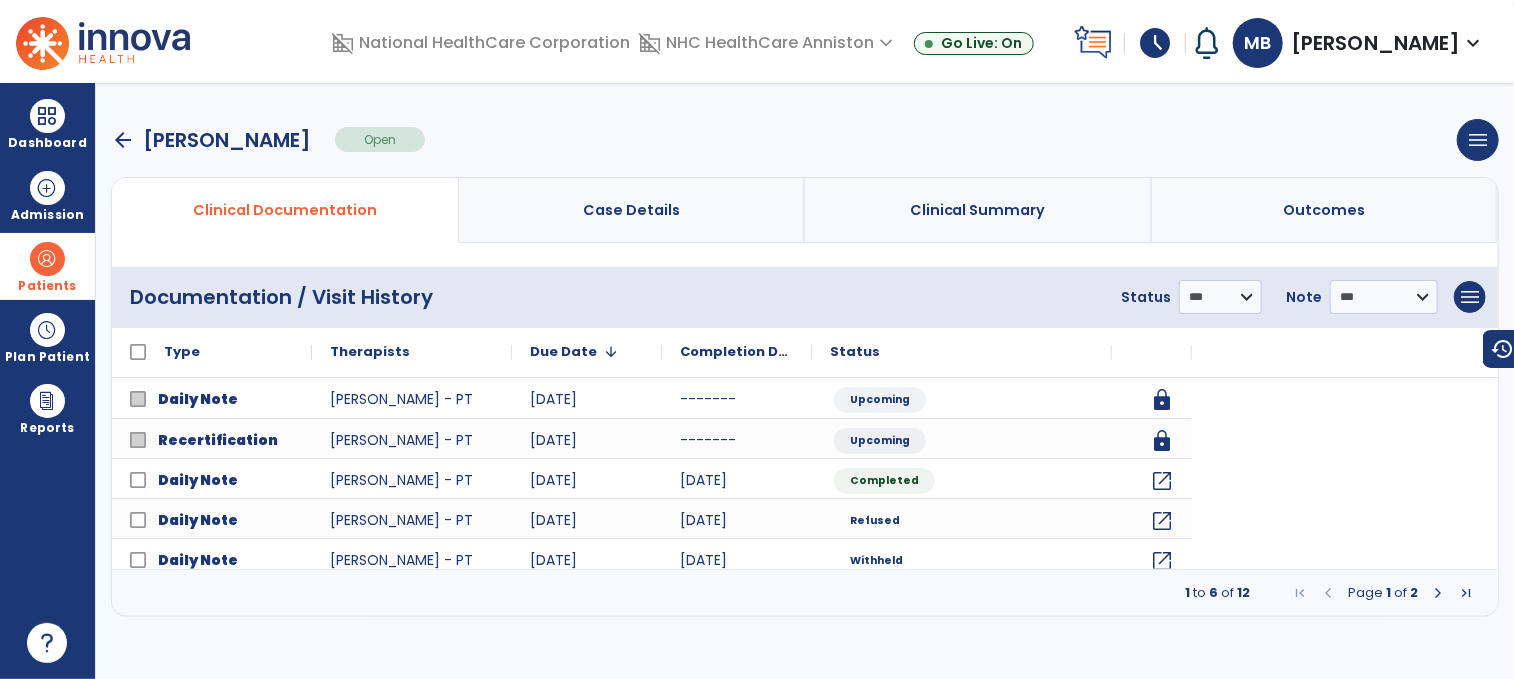 scroll, scrollTop: 0, scrollLeft: 0, axis: both 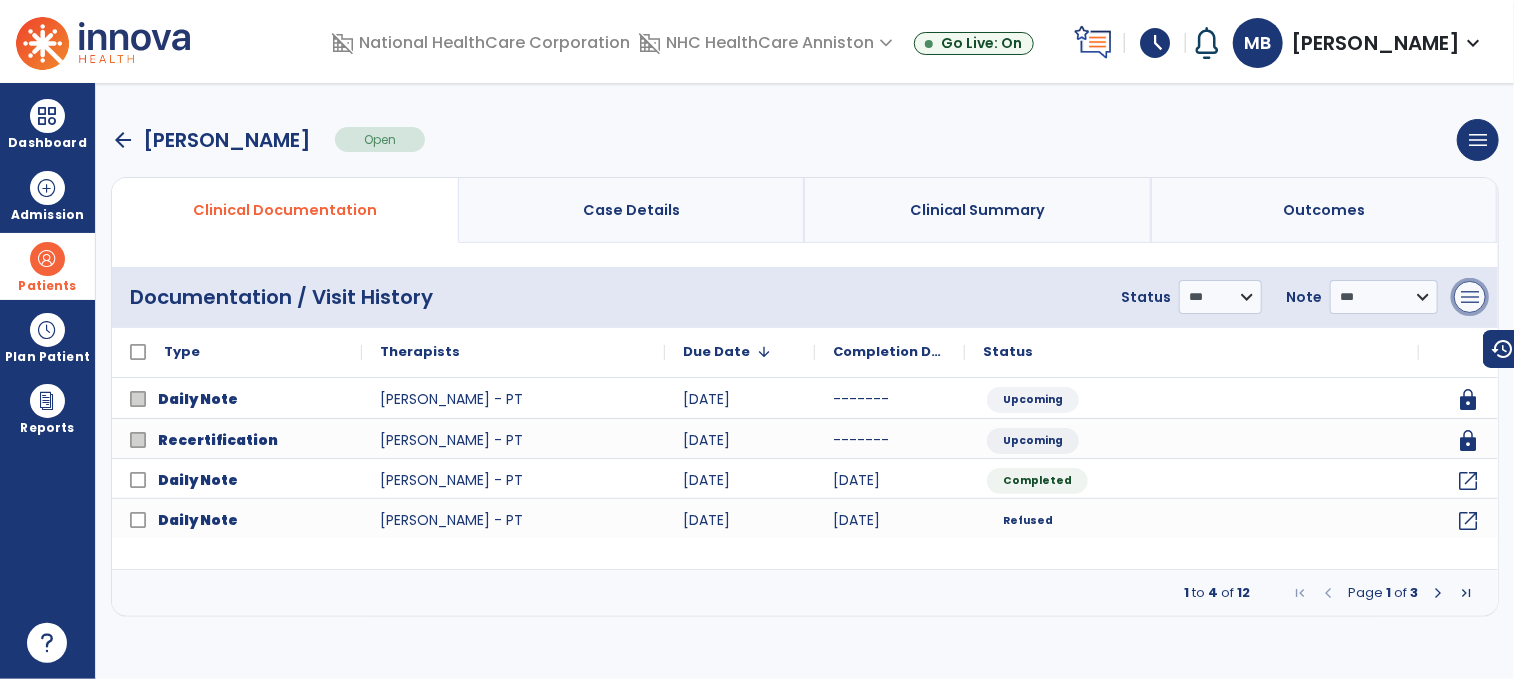 click on "menu" at bounding box center [1470, 297] 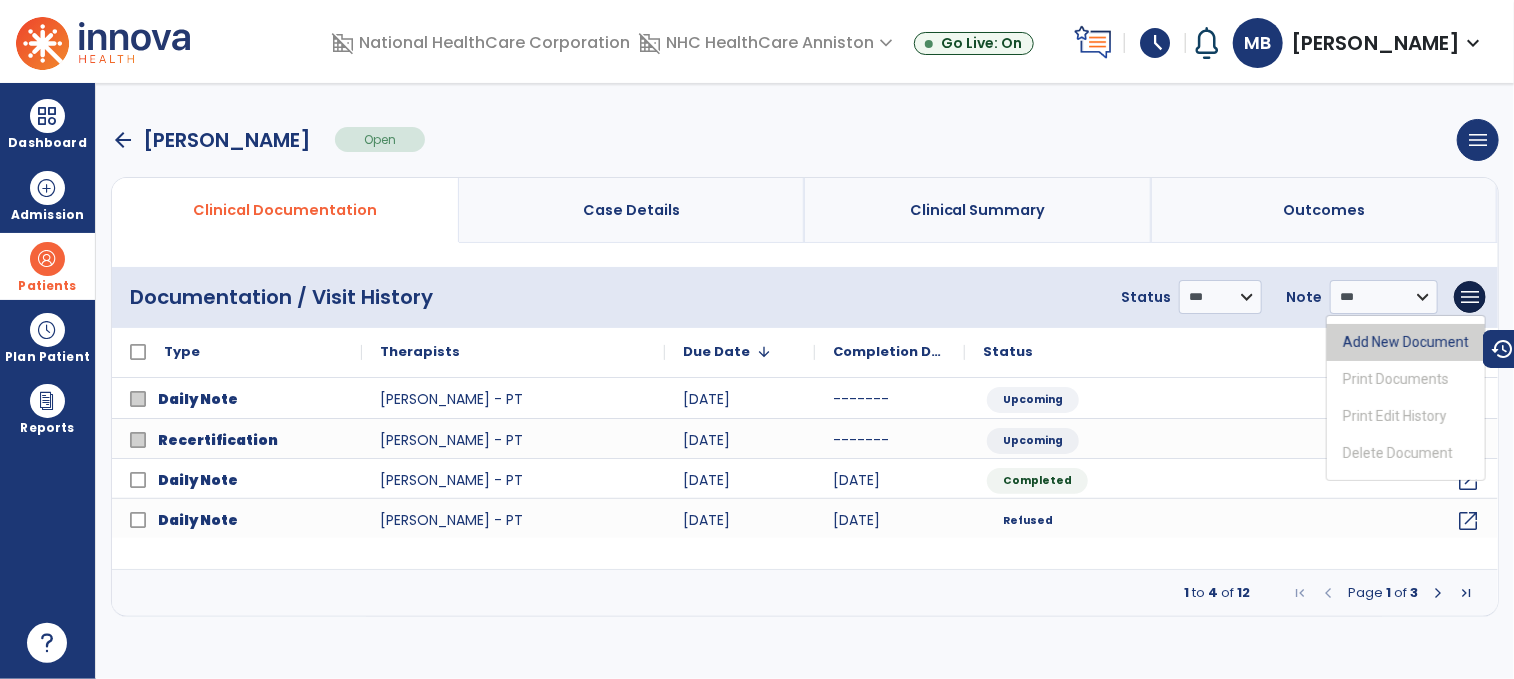 click on "Add New Document" at bounding box center [1406, 342] 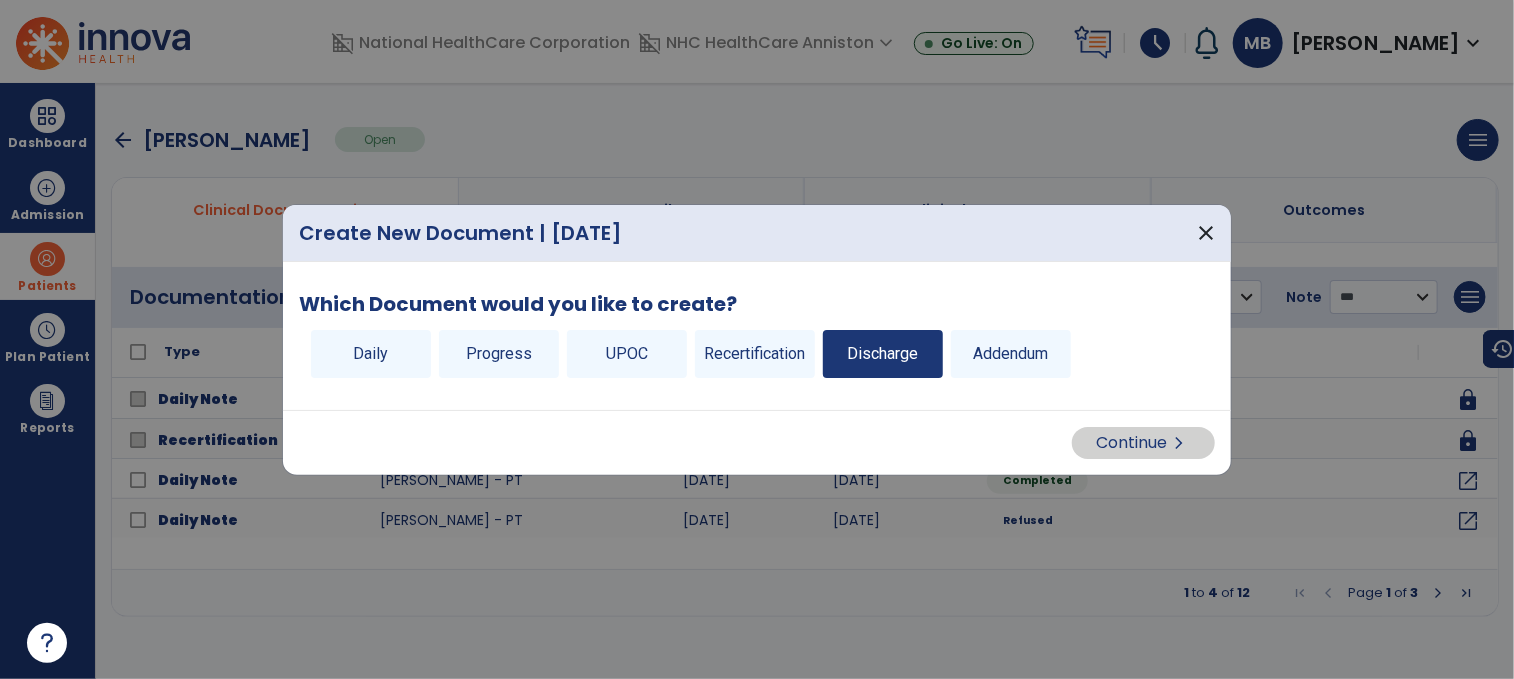 click on "Discharge" at bounding box center [883, 354] 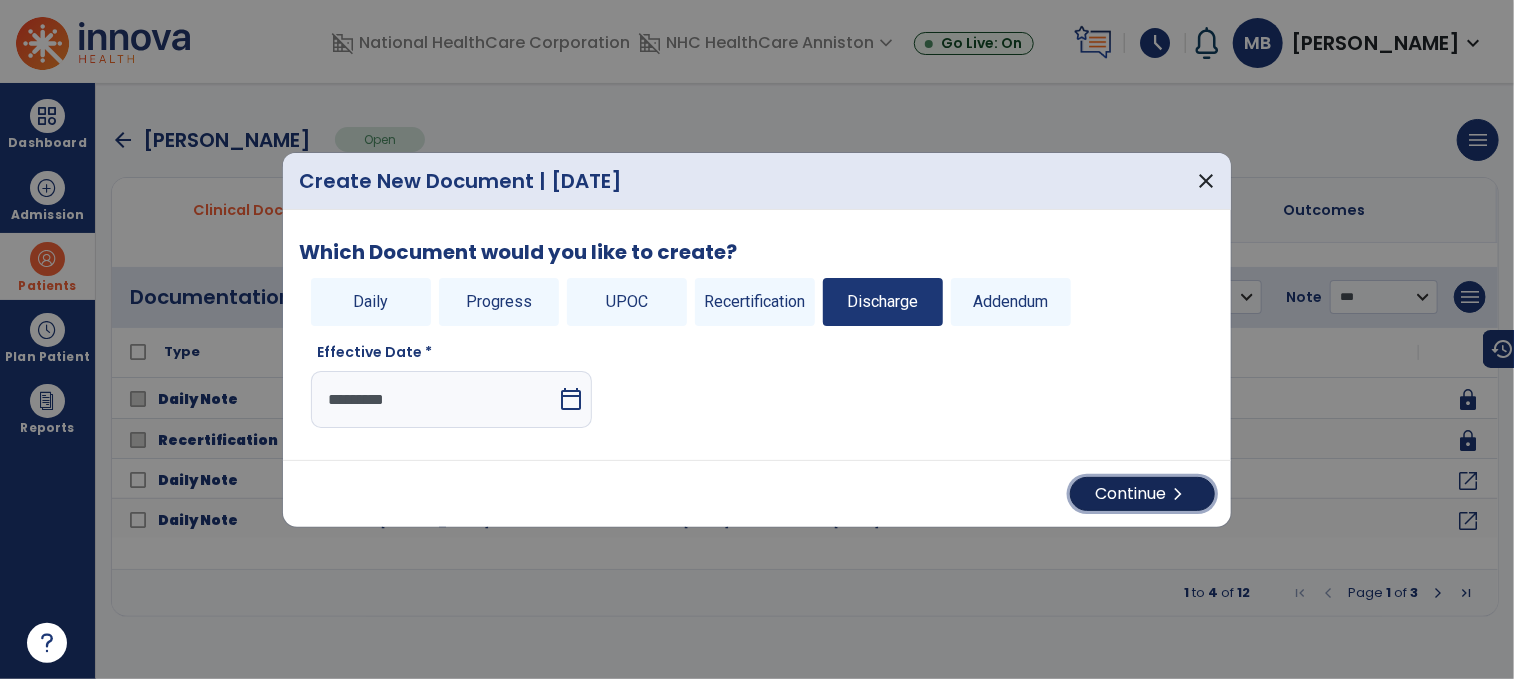 click on "Continue   chevron_right" at bounding box center [1142, 494] 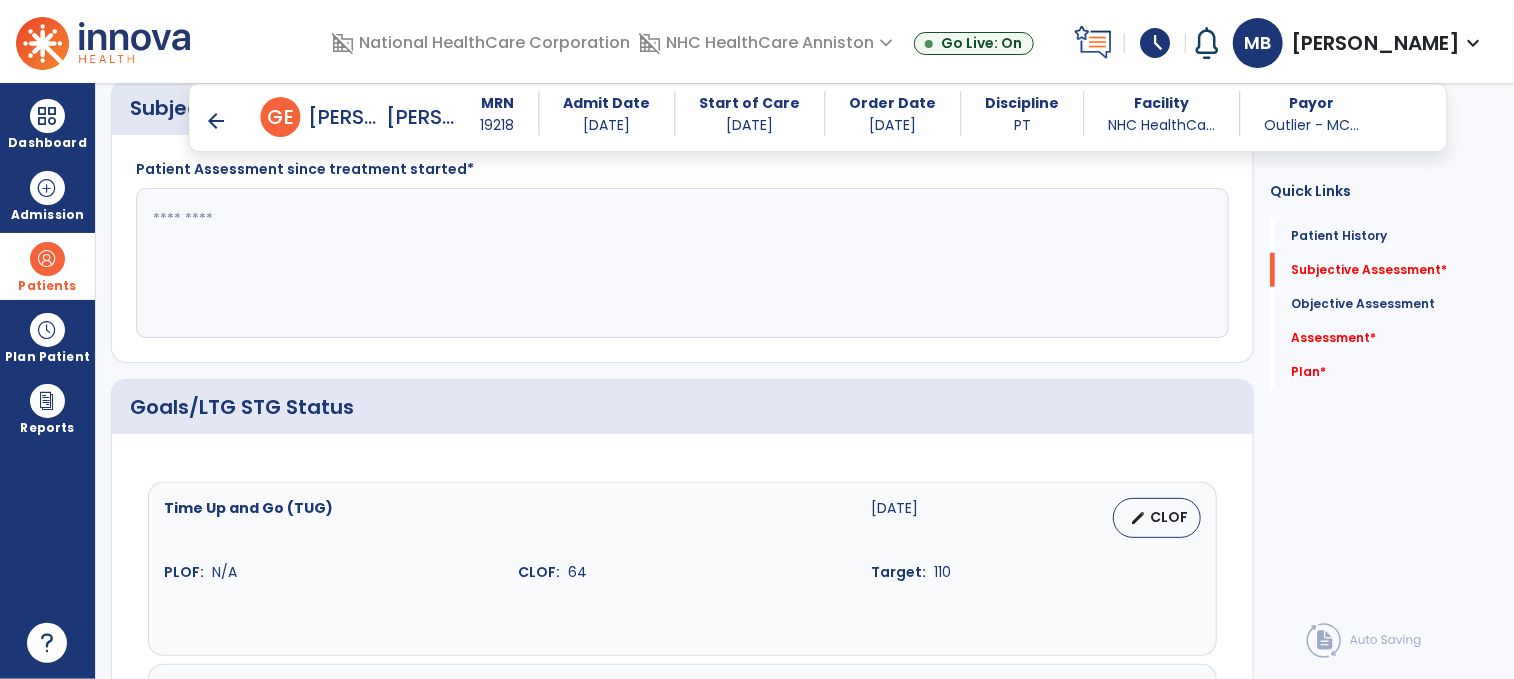 scroll, scrollTop: 432, scrollLeft: 0, axis: vertical 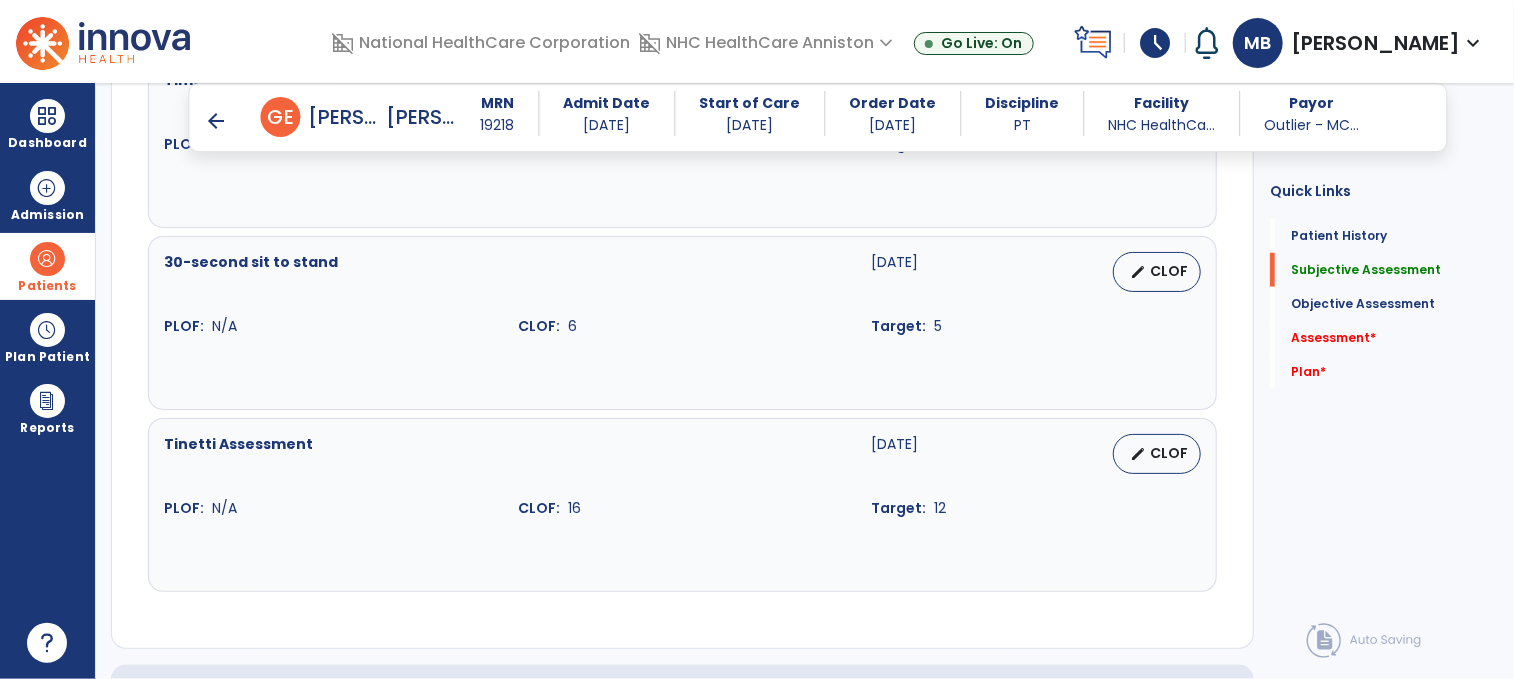 type on "**********" 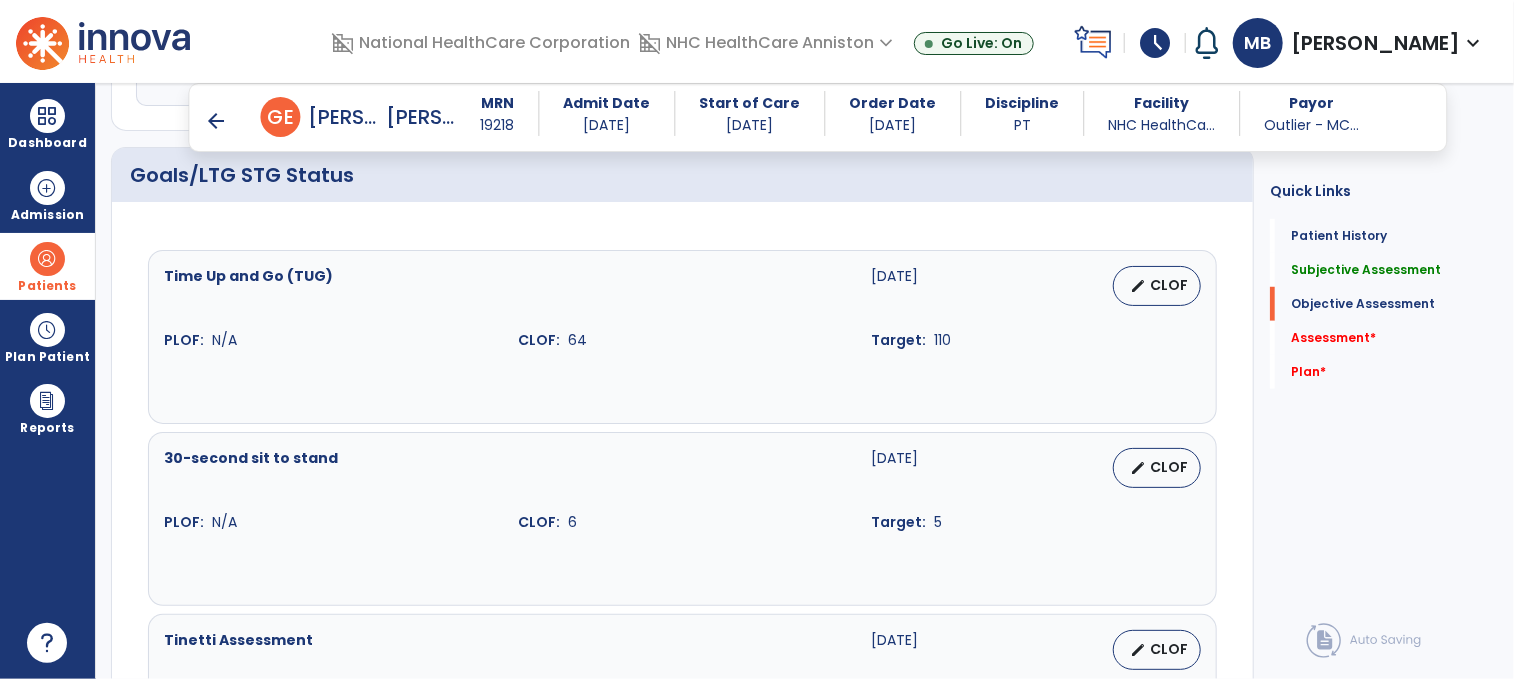 scroll, scrollTop: 656, scrollLeft: 0, axis: vertical 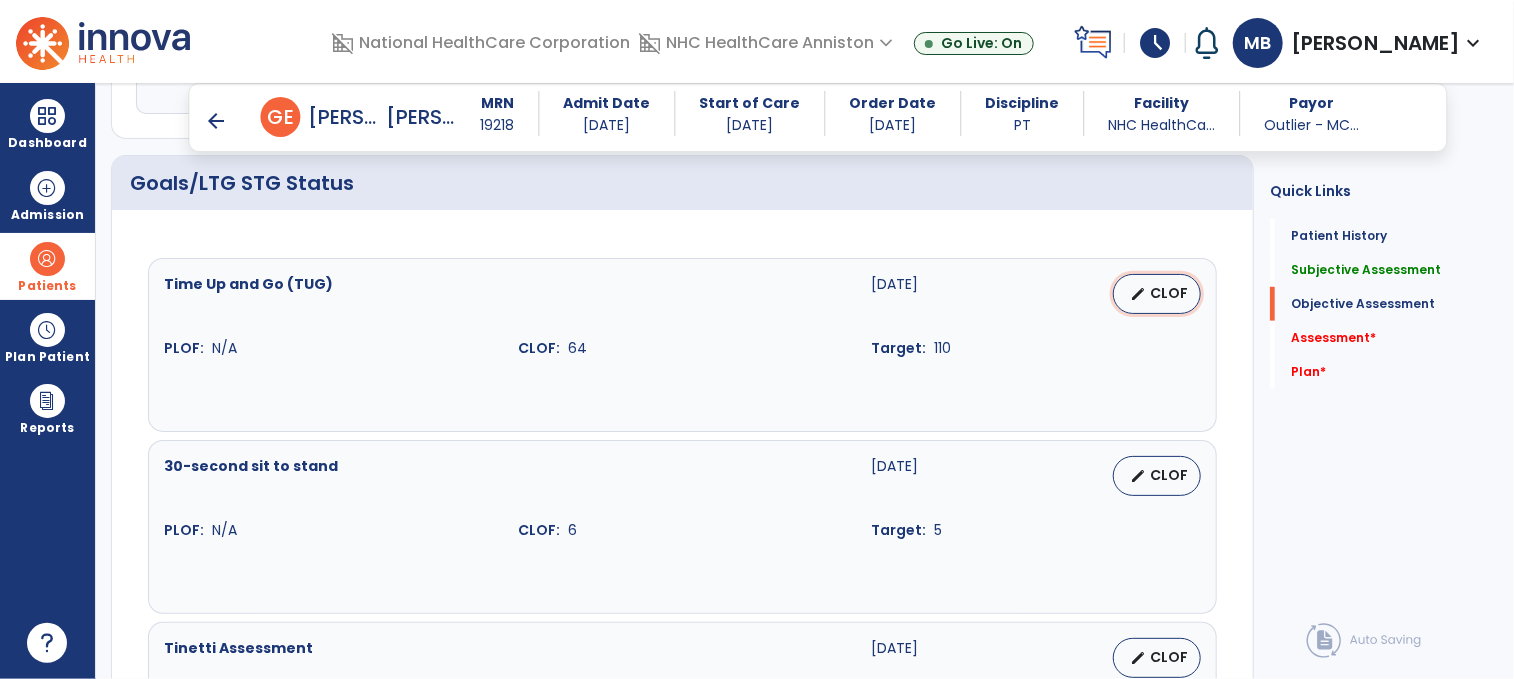 click on "edit   CLOF" at bounding box center (1157, 294) 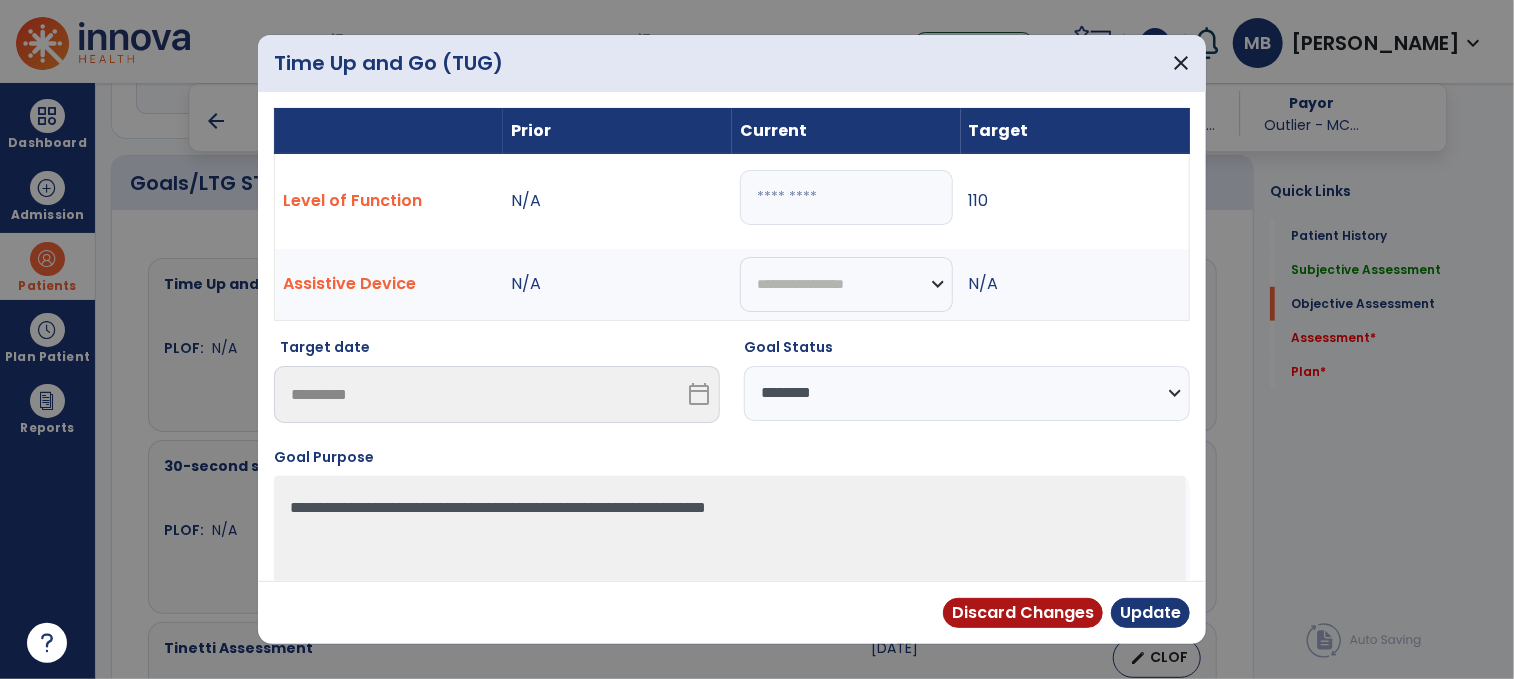 click on "**********" at bounding box center (967, 388) 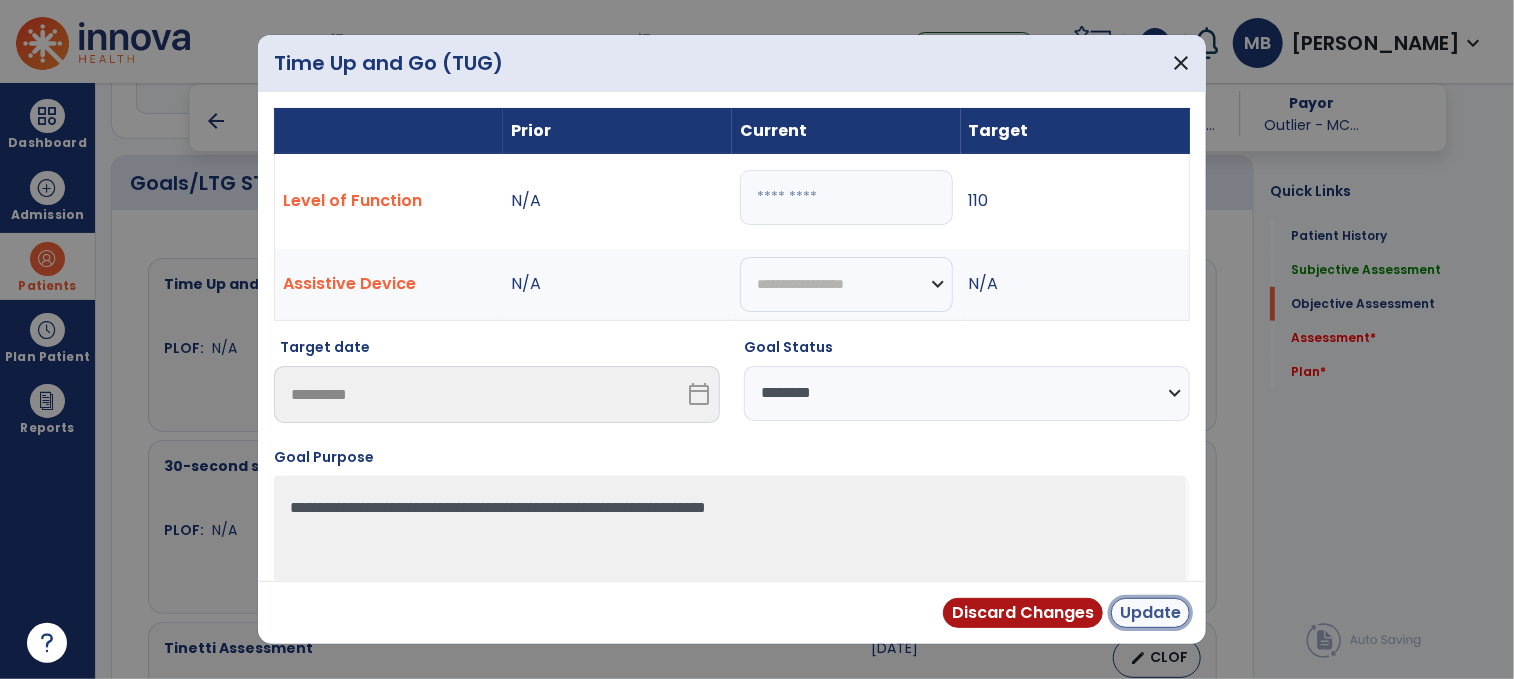 drag, startPoint x: 1138, startPoint y: 627, endPoint x: 1117, endPoint y: 607, distance: 29 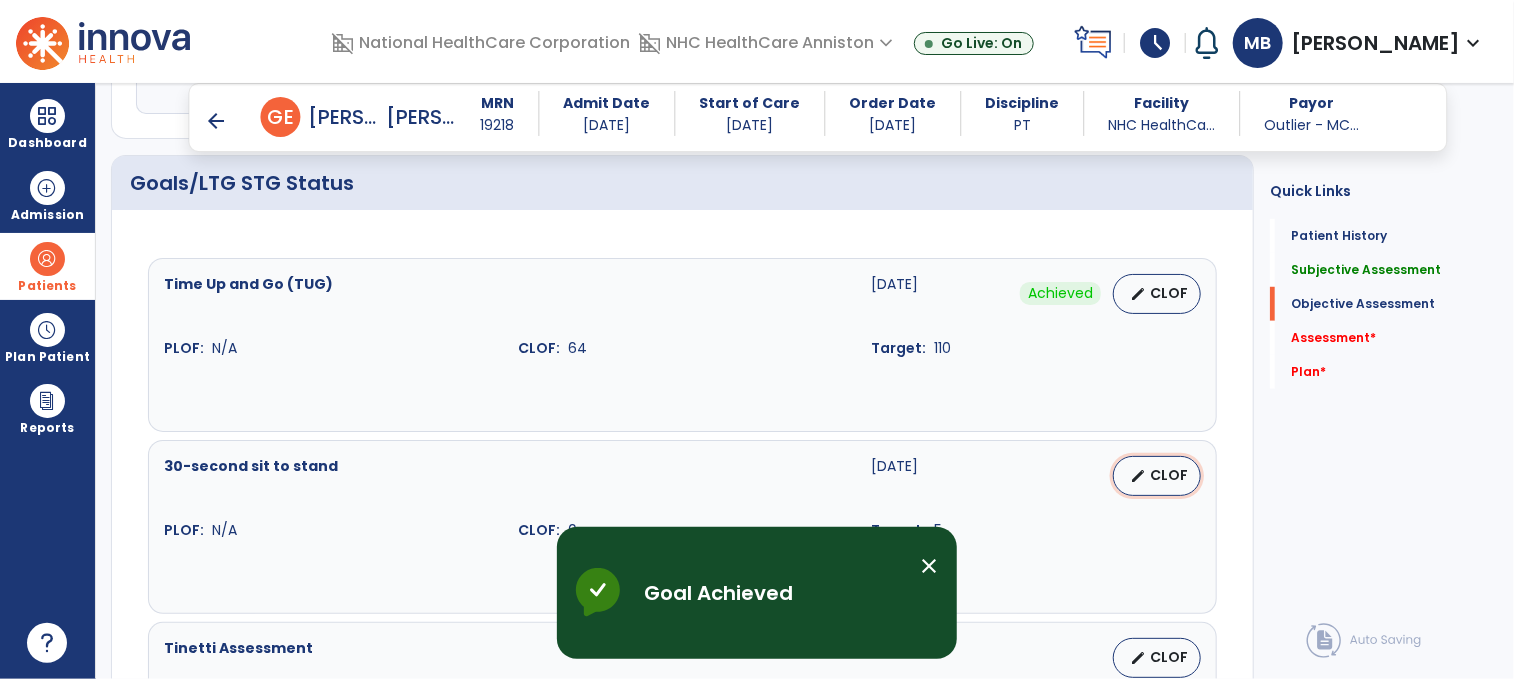 click on "CLOF" at bounding box center (1169, 475) 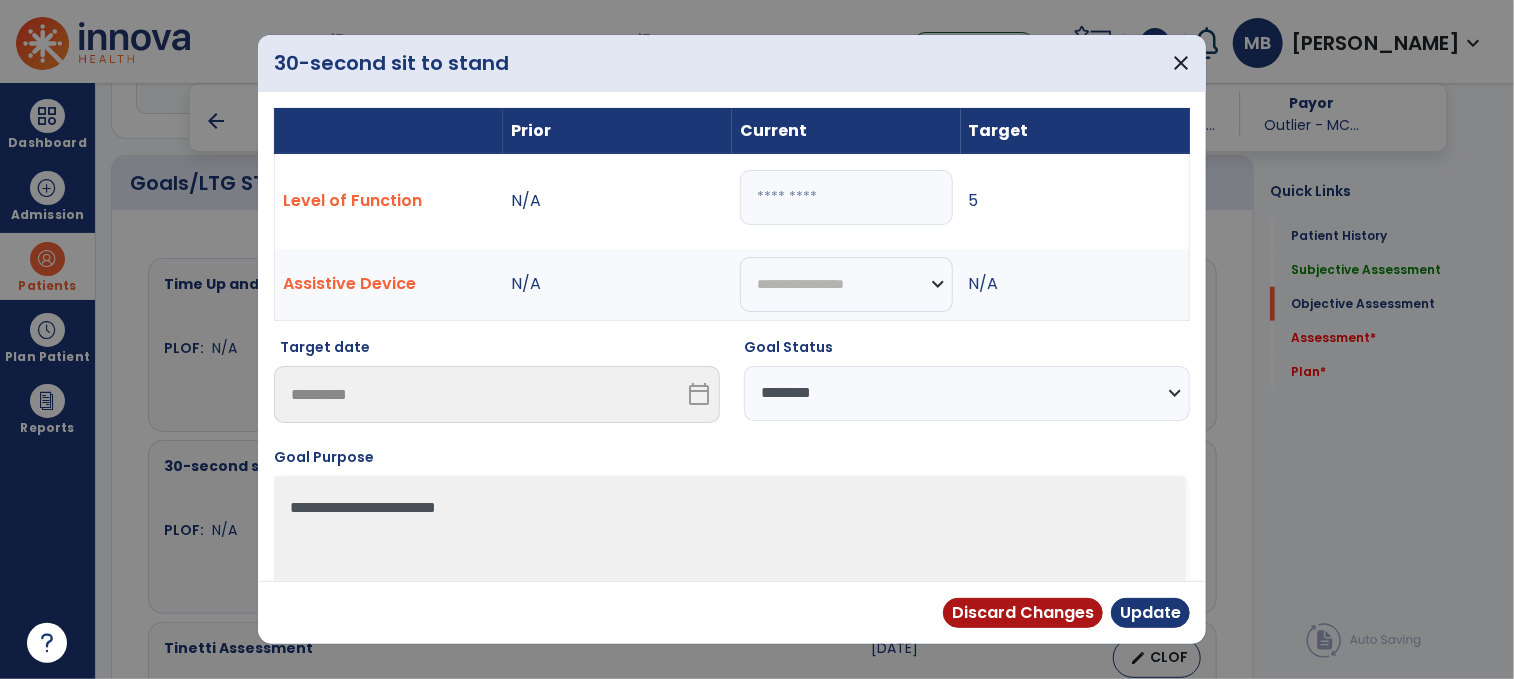 click on "**********" at bounding box center [967, 393] 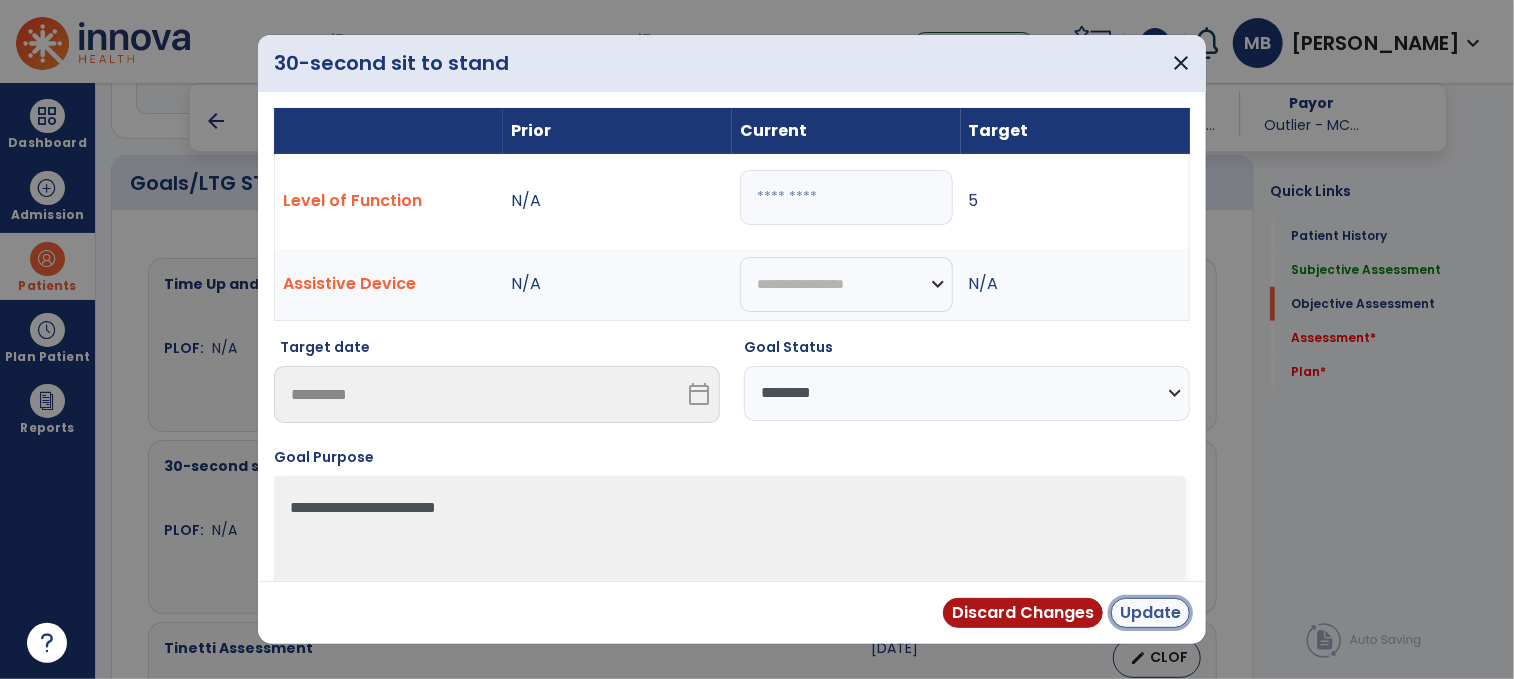 click on "Update" at bounding box center [1150, 613] 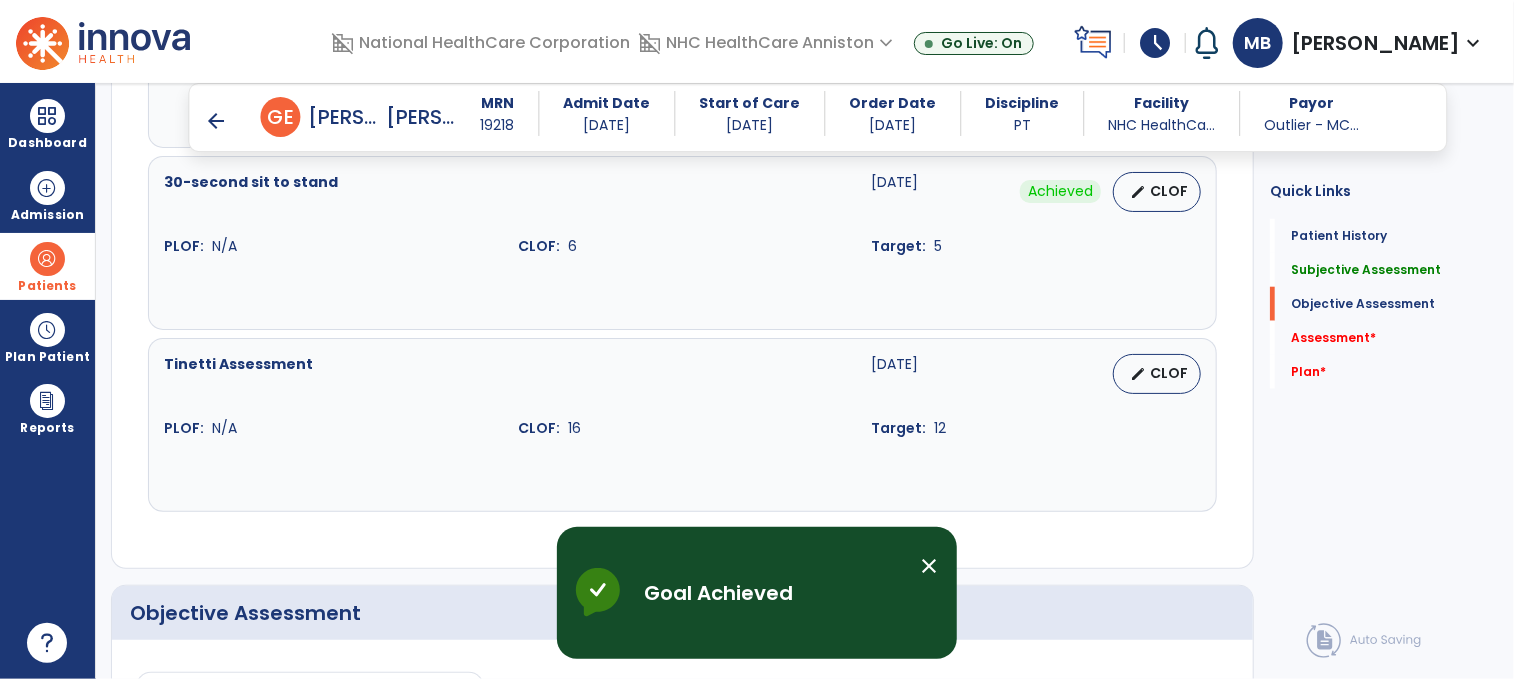 scroll, scrollTop: 952, scrollLeft: 0, axis: vertical 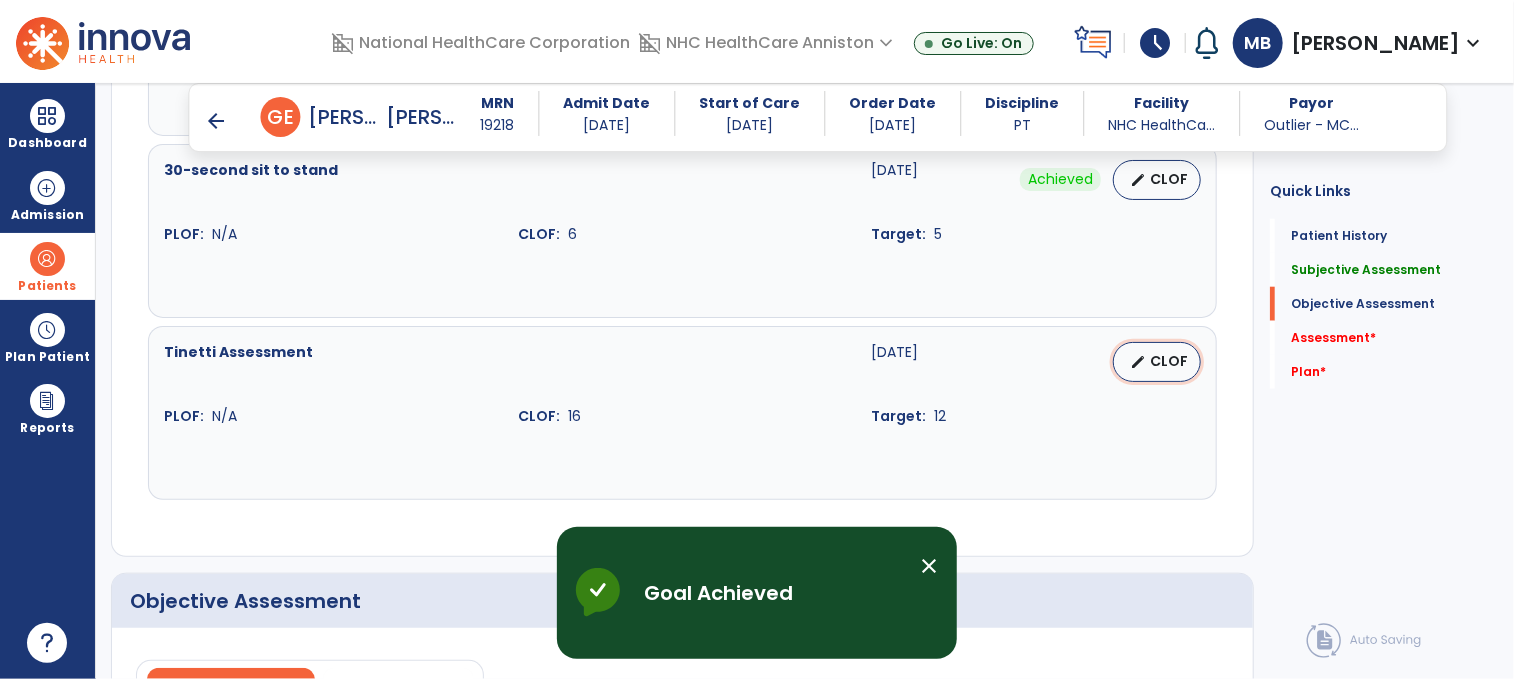 click on "edit   CLOF" at bounding box center (1157, 362) 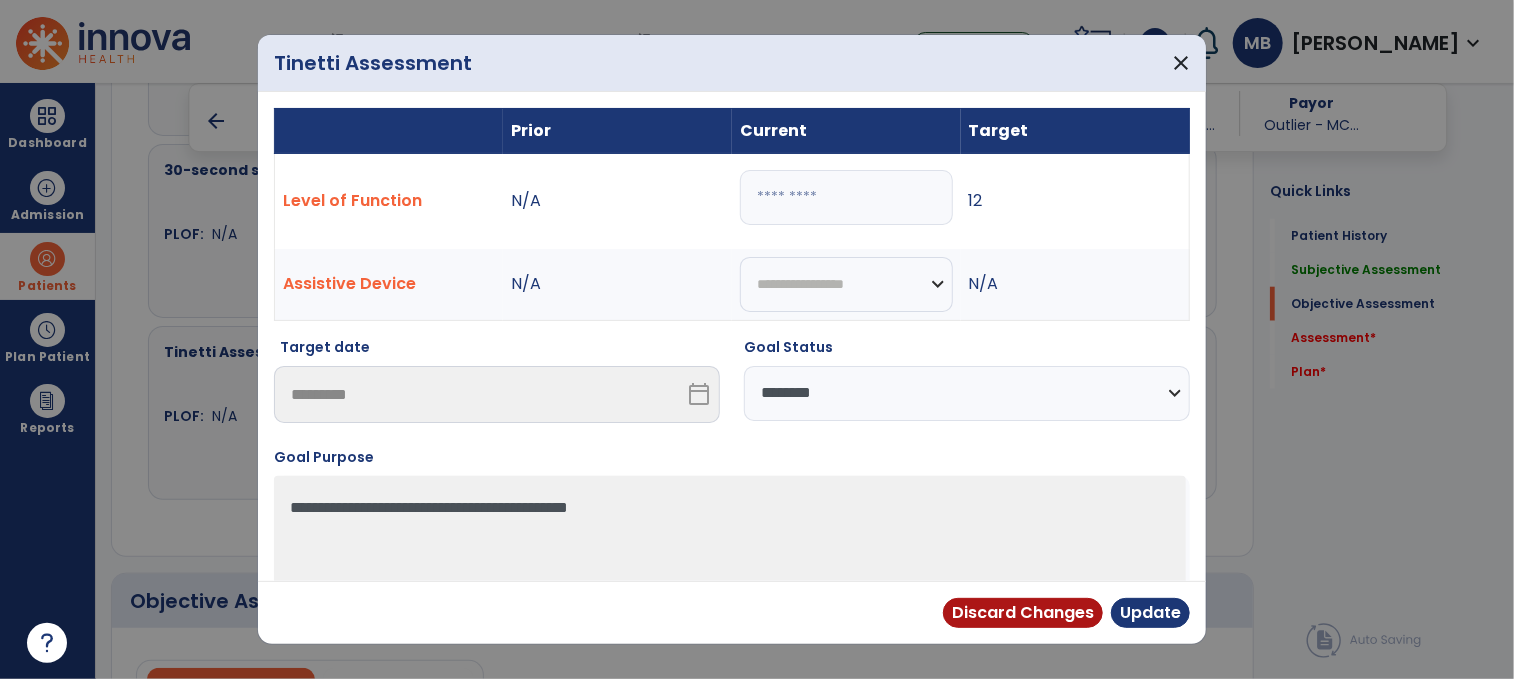 click on "**********" at bounding box center [967, 393] 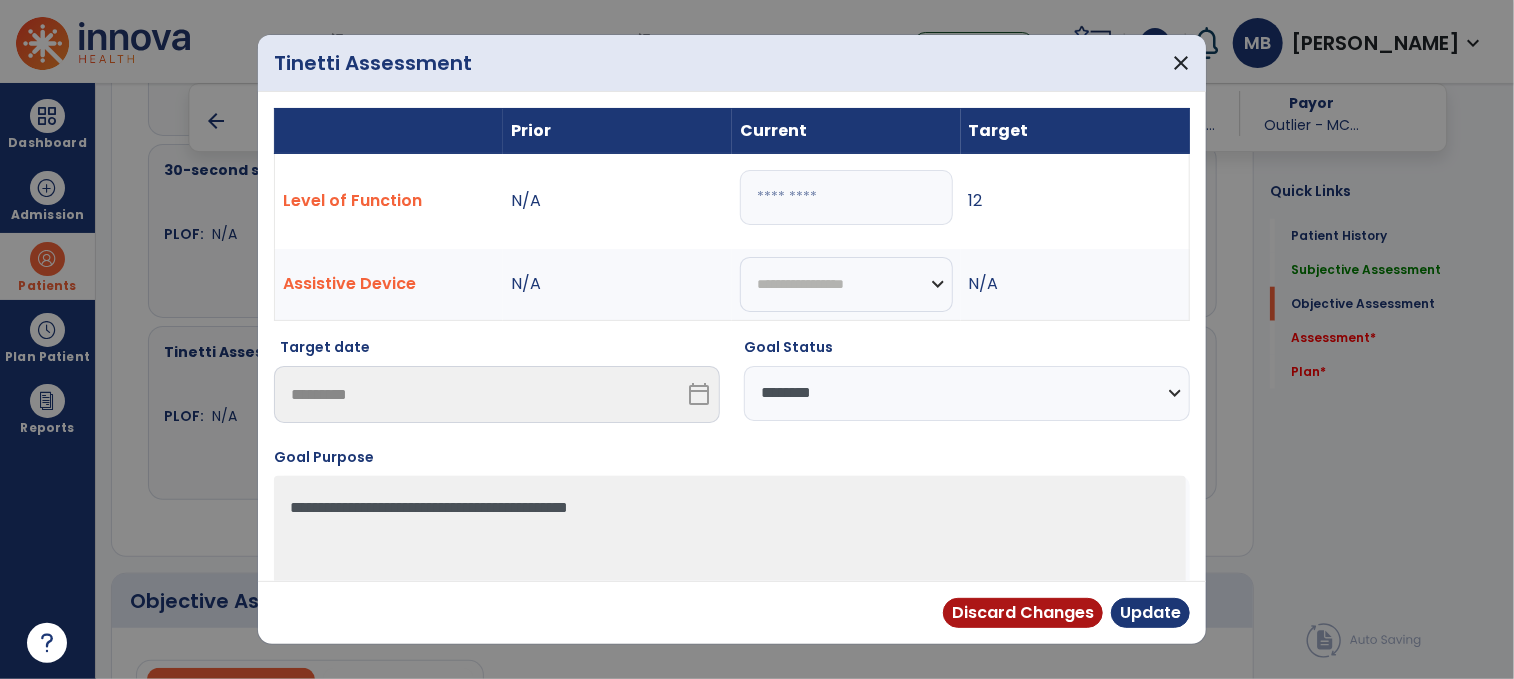select on "********" 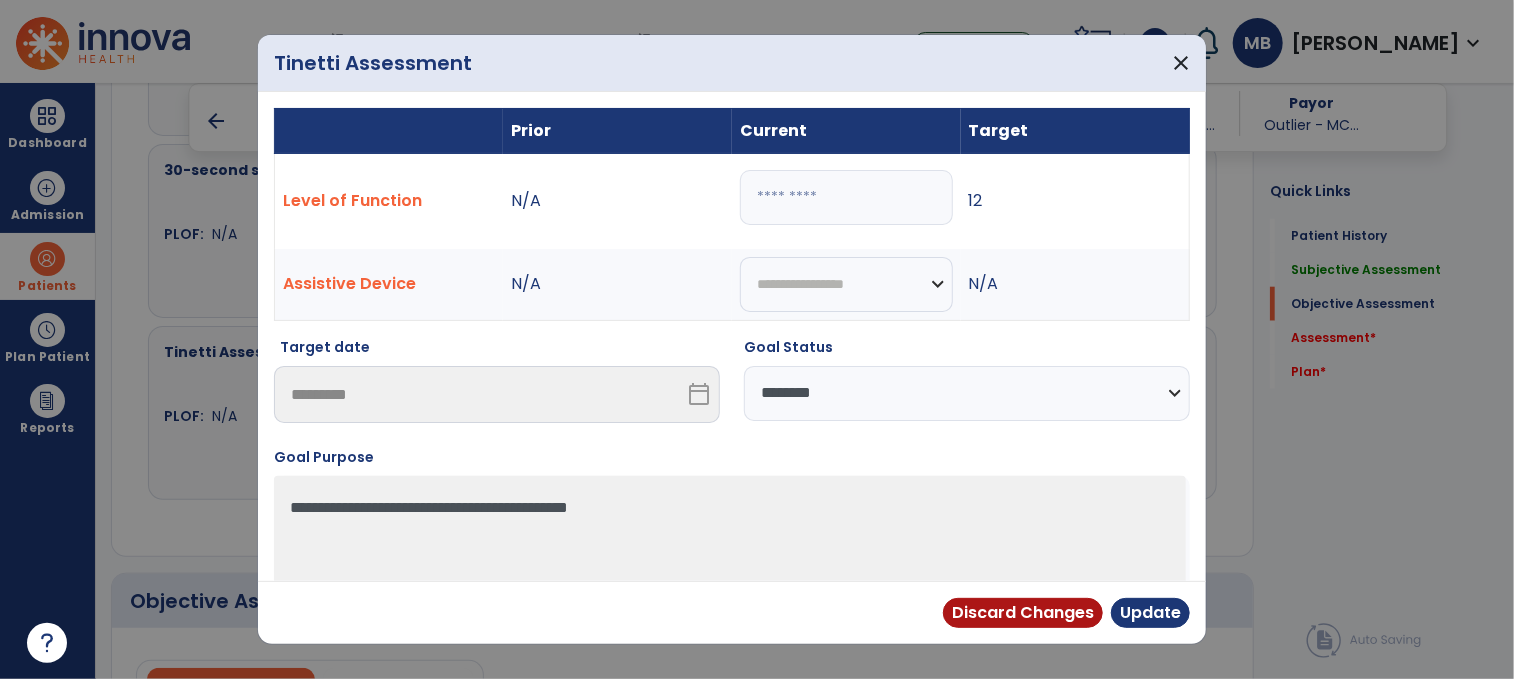 click on "**********" at bounding box center (967, 393) 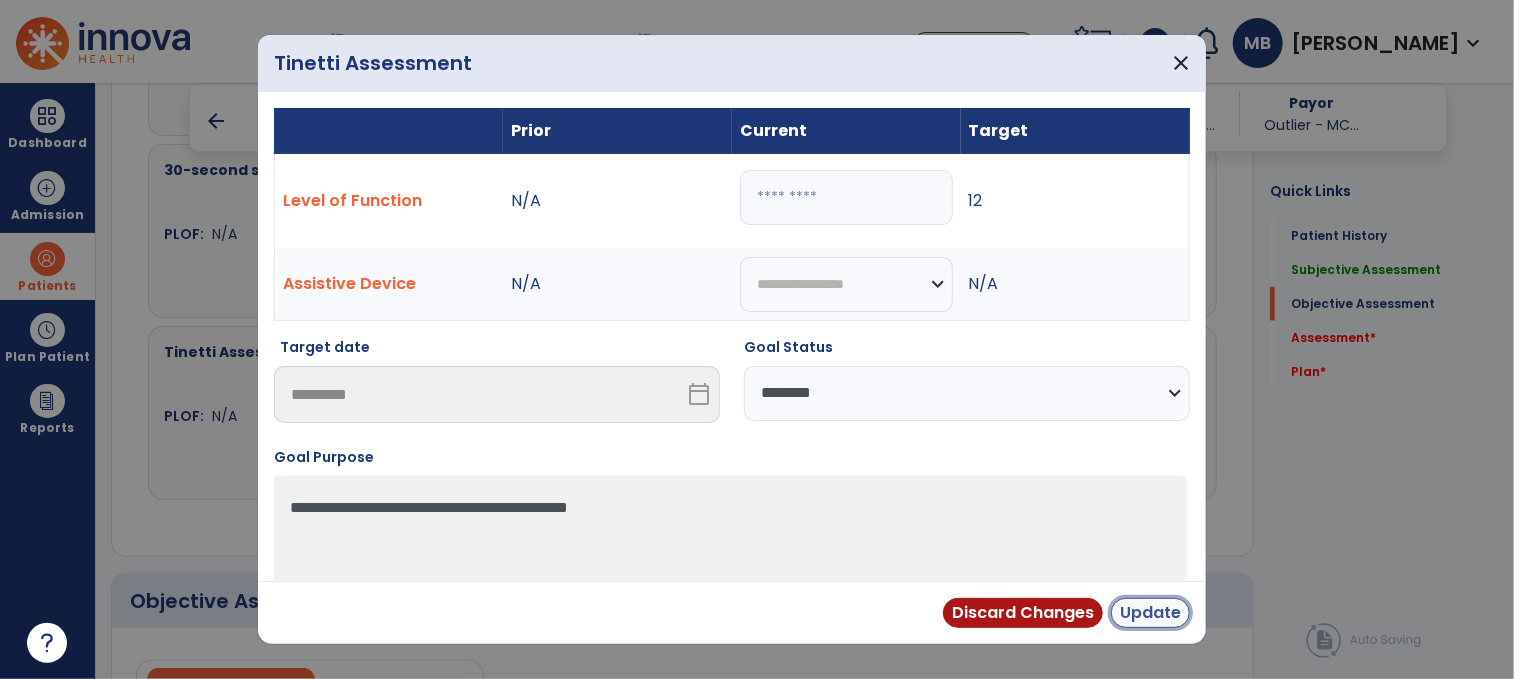 click on "Update" at bounding box center (1150, 613) 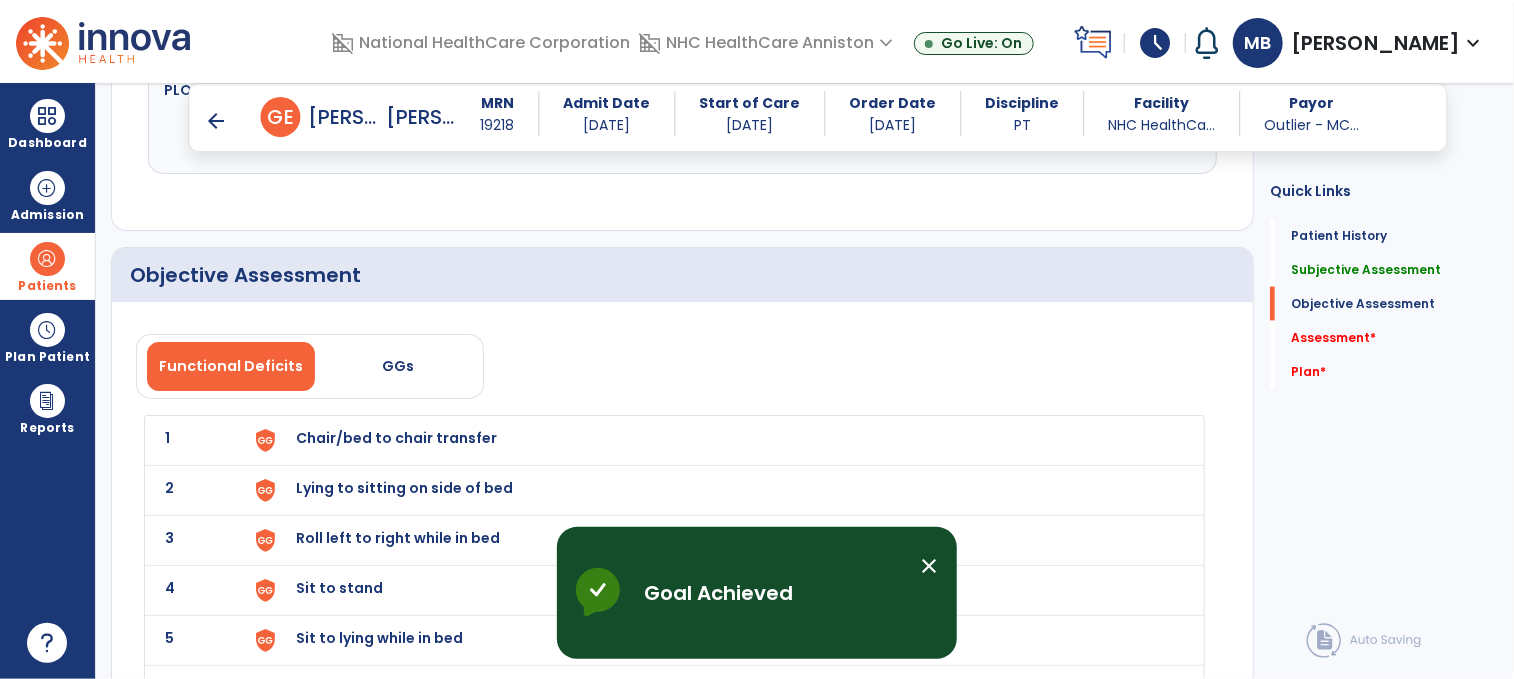 scroll, scrollTop: 1384, scrollLeft: 0, axis: vertical 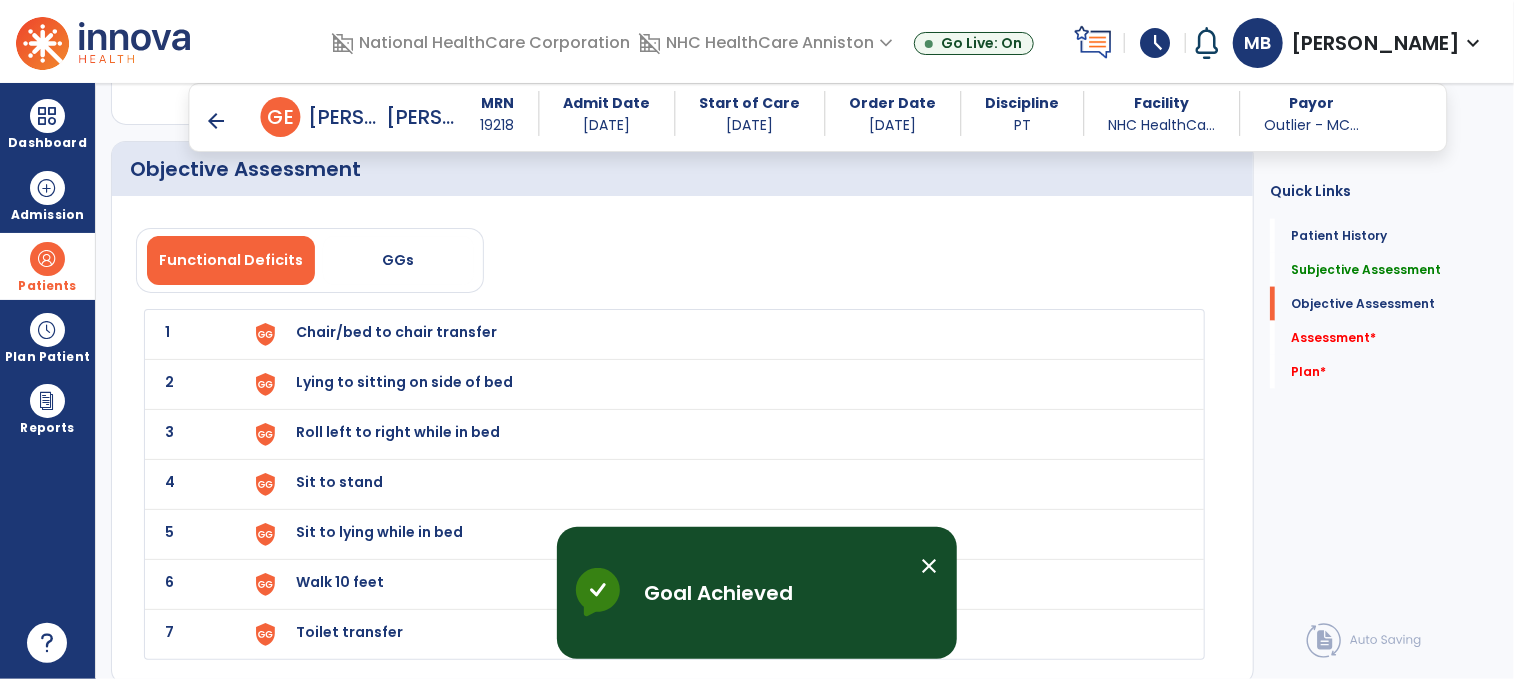 click on "Lying to sitting on side of bed" at bounding box center (396, 332) 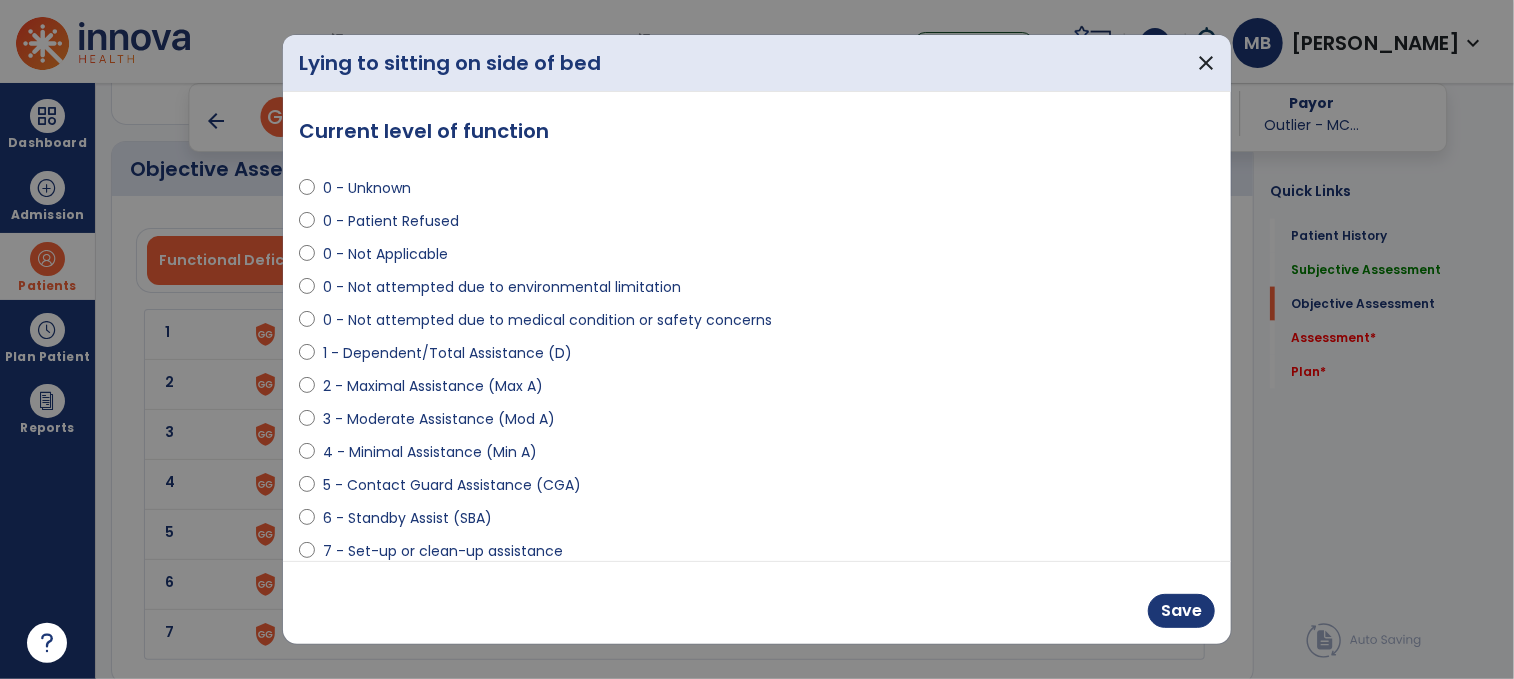 click on "6 - Standby Assist (SBA)" at bounding box center (407, 518) 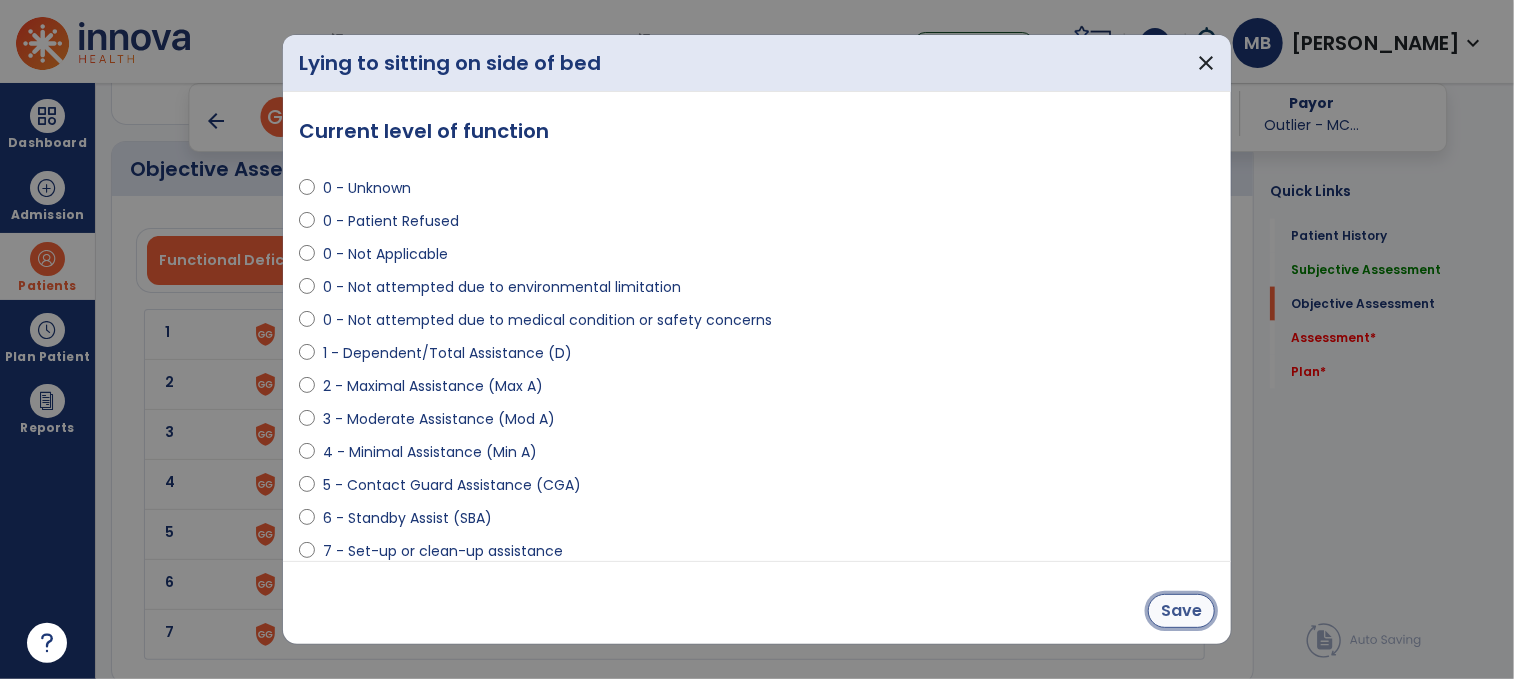 click on "Save" at bounding box center [1181, 611] 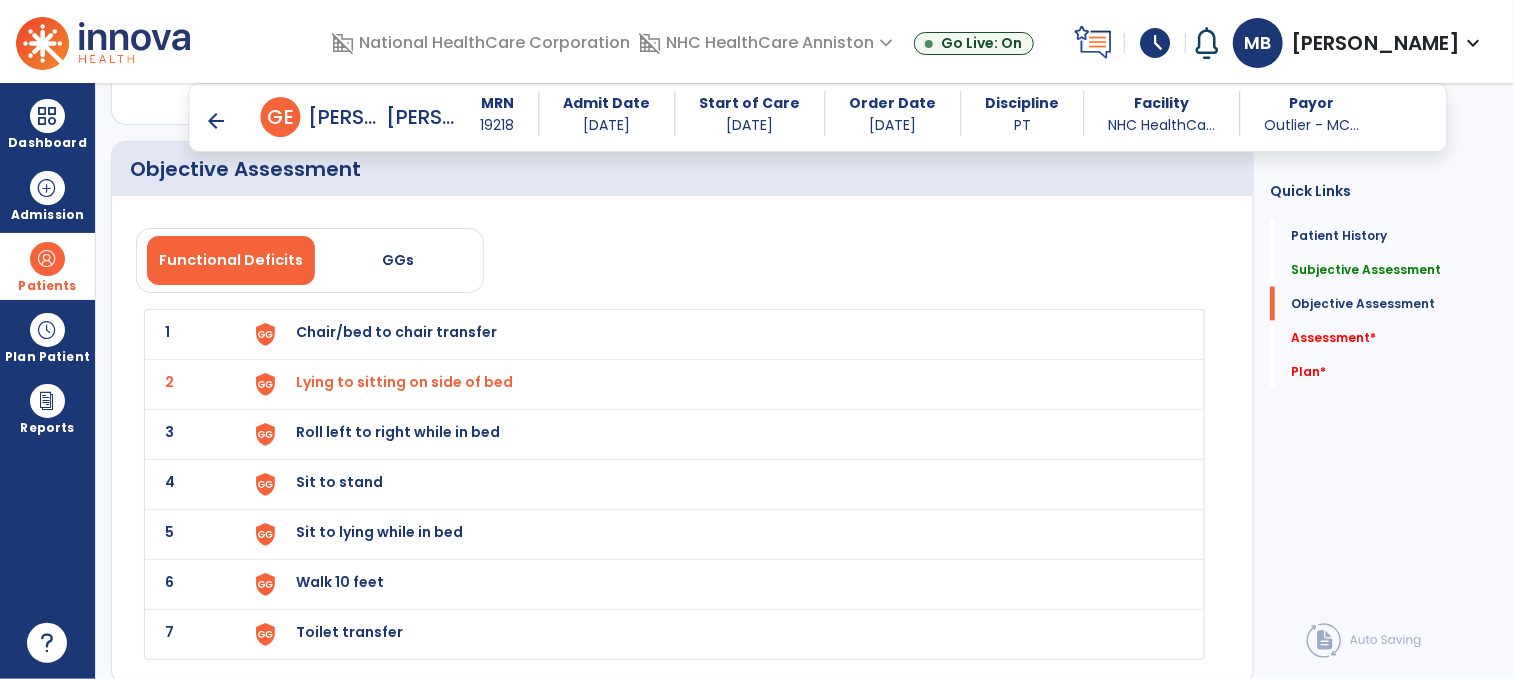 click on "Chair/bed to chair transfer" at bounding box center [718, 334] 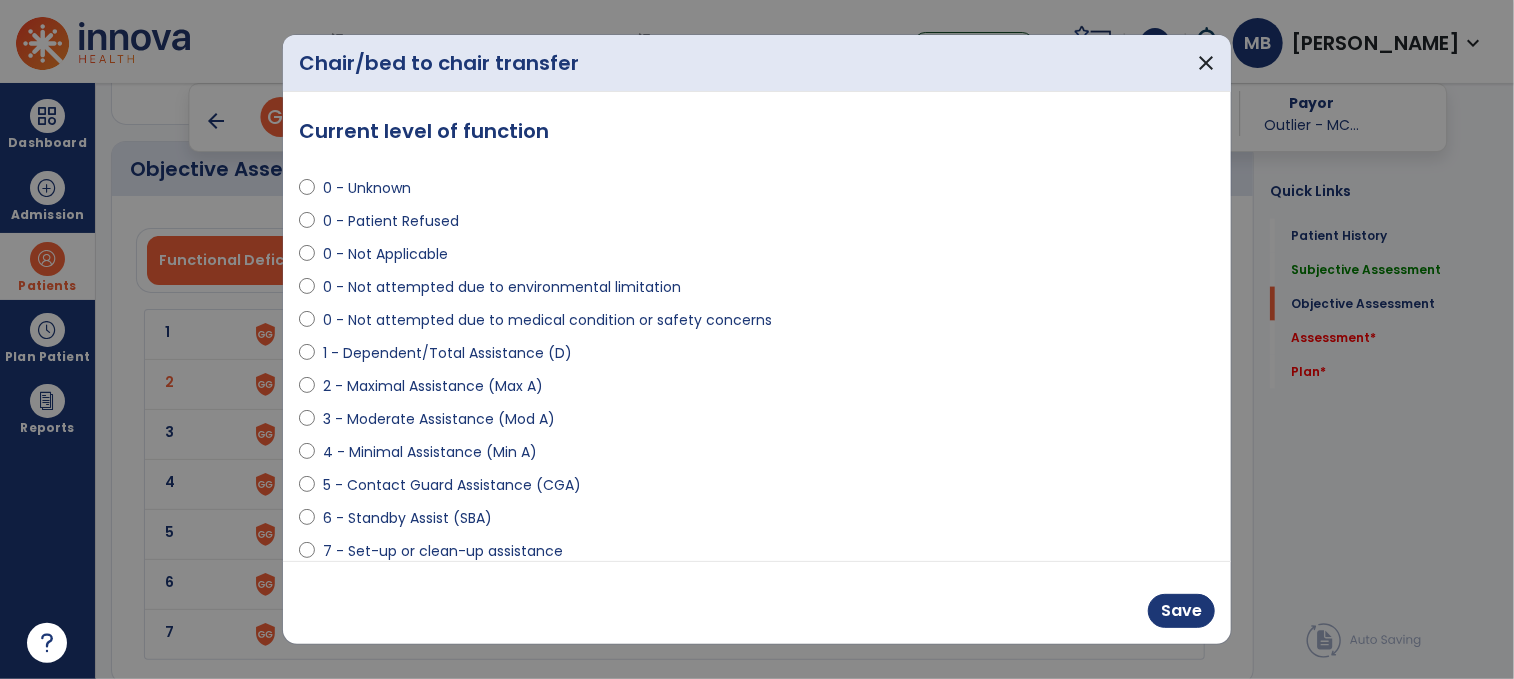click on "6 - Standby Assist (SBA)" at bounding box center [407, 518] 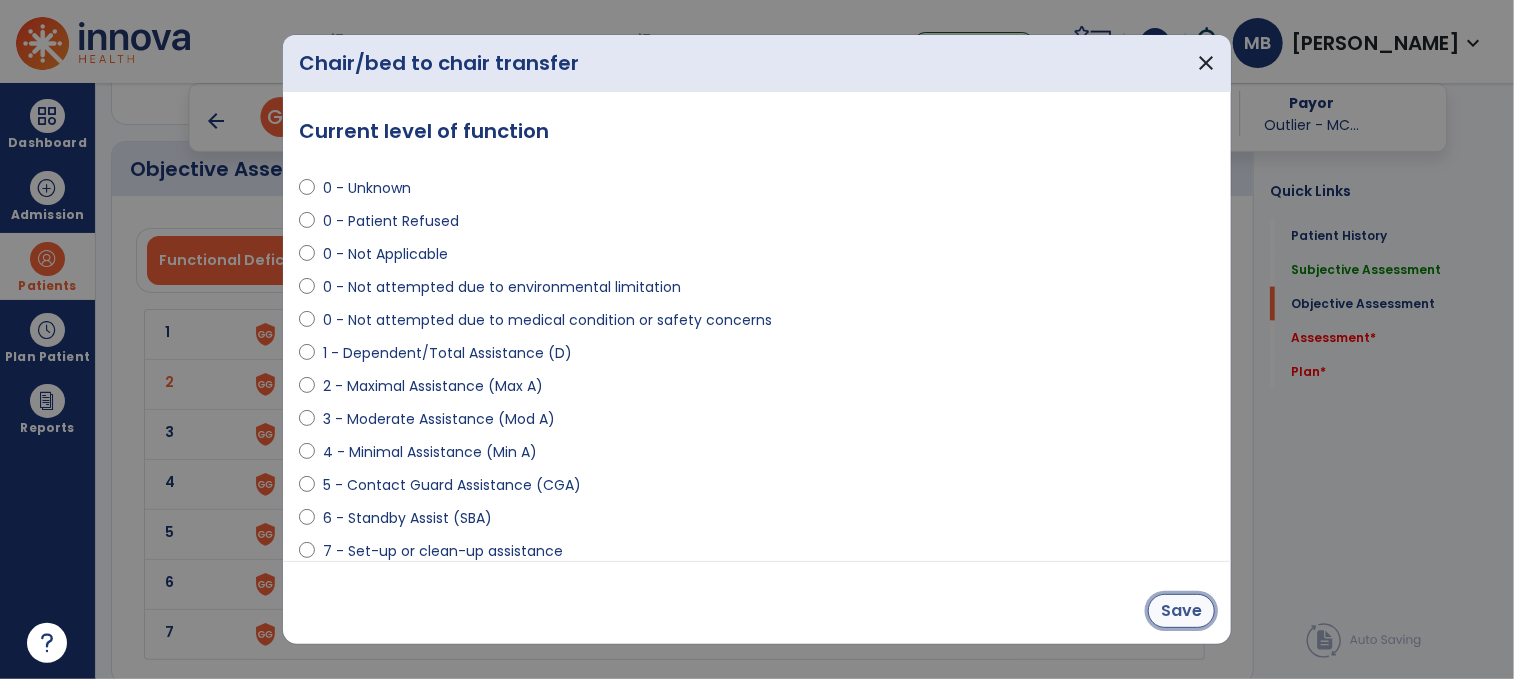 click on "Save" at bounding box center (1181, 611) 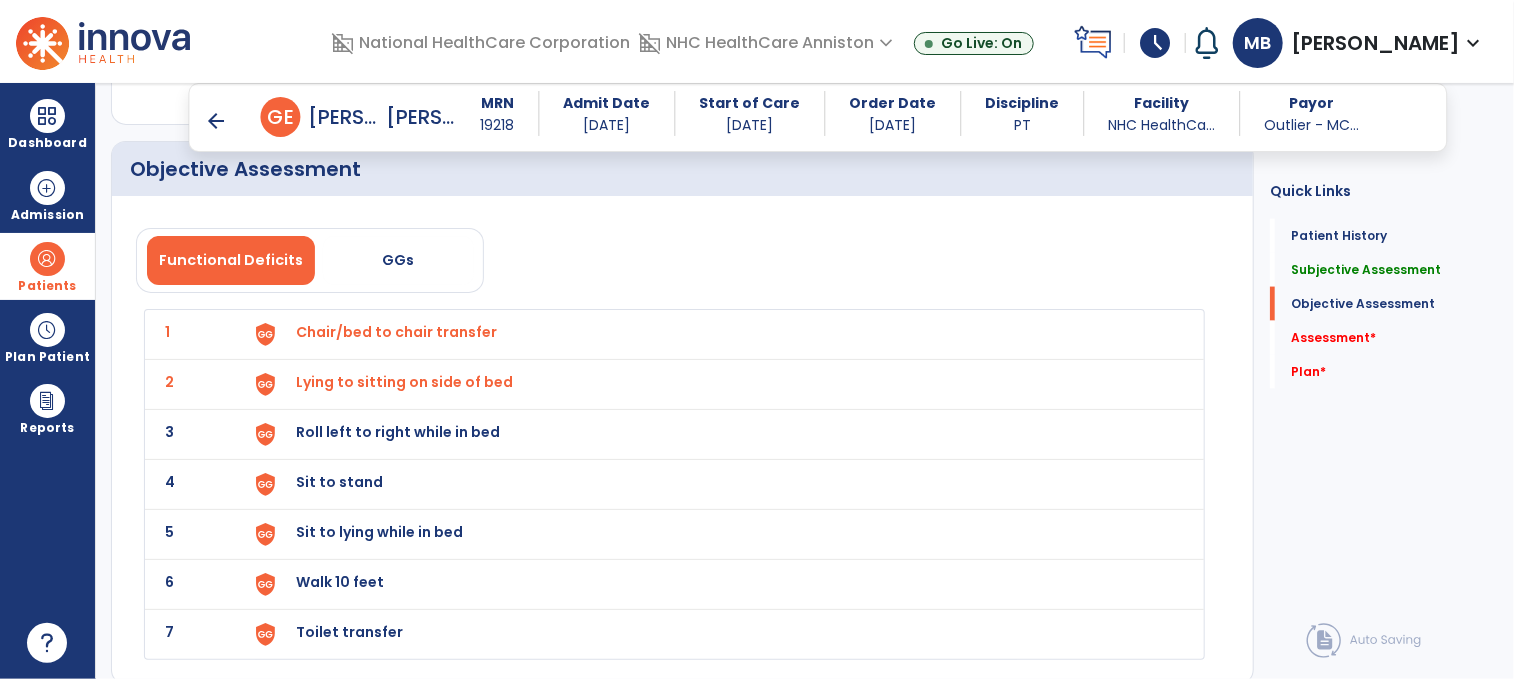 click on "Roll left to right while in bed" at bounding box center [718, 334] 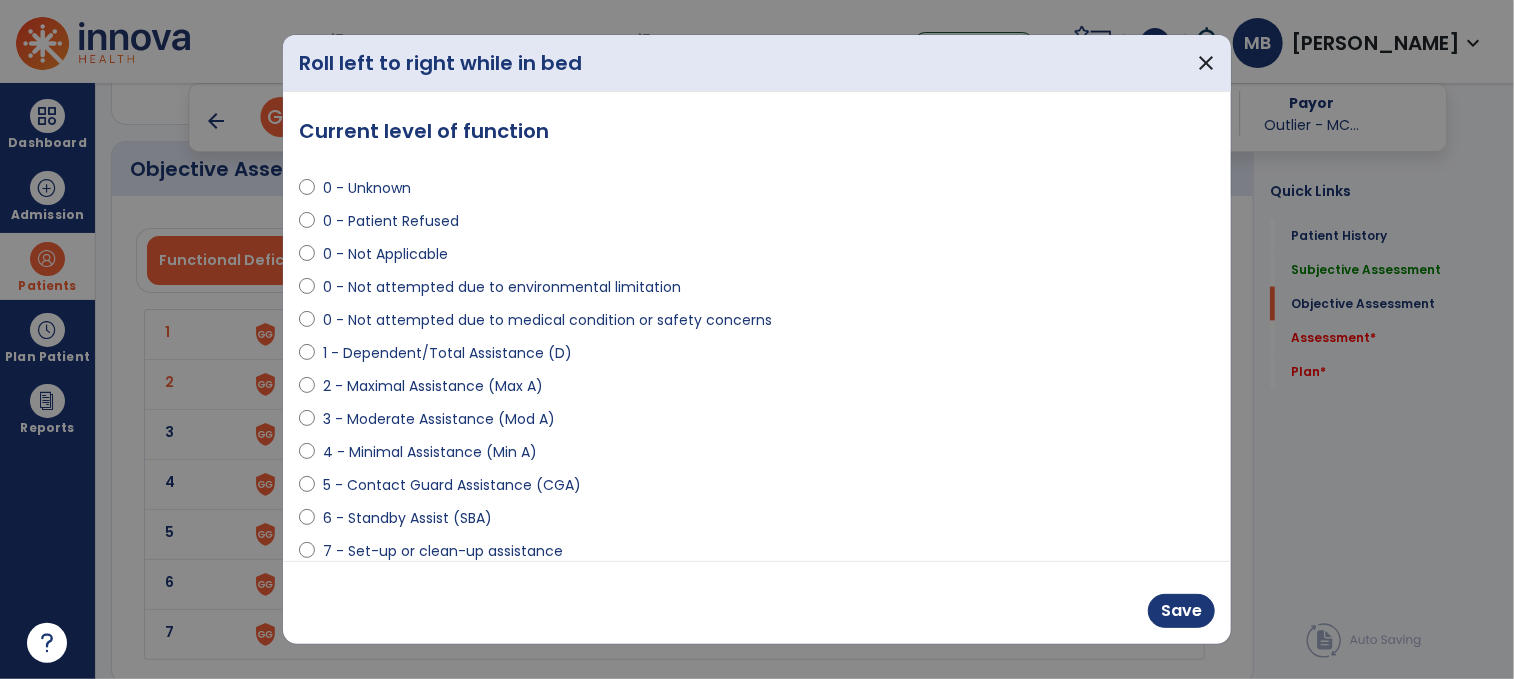 click on "6 - Standby Assist (SBA)" at bounding box center (407, 518) 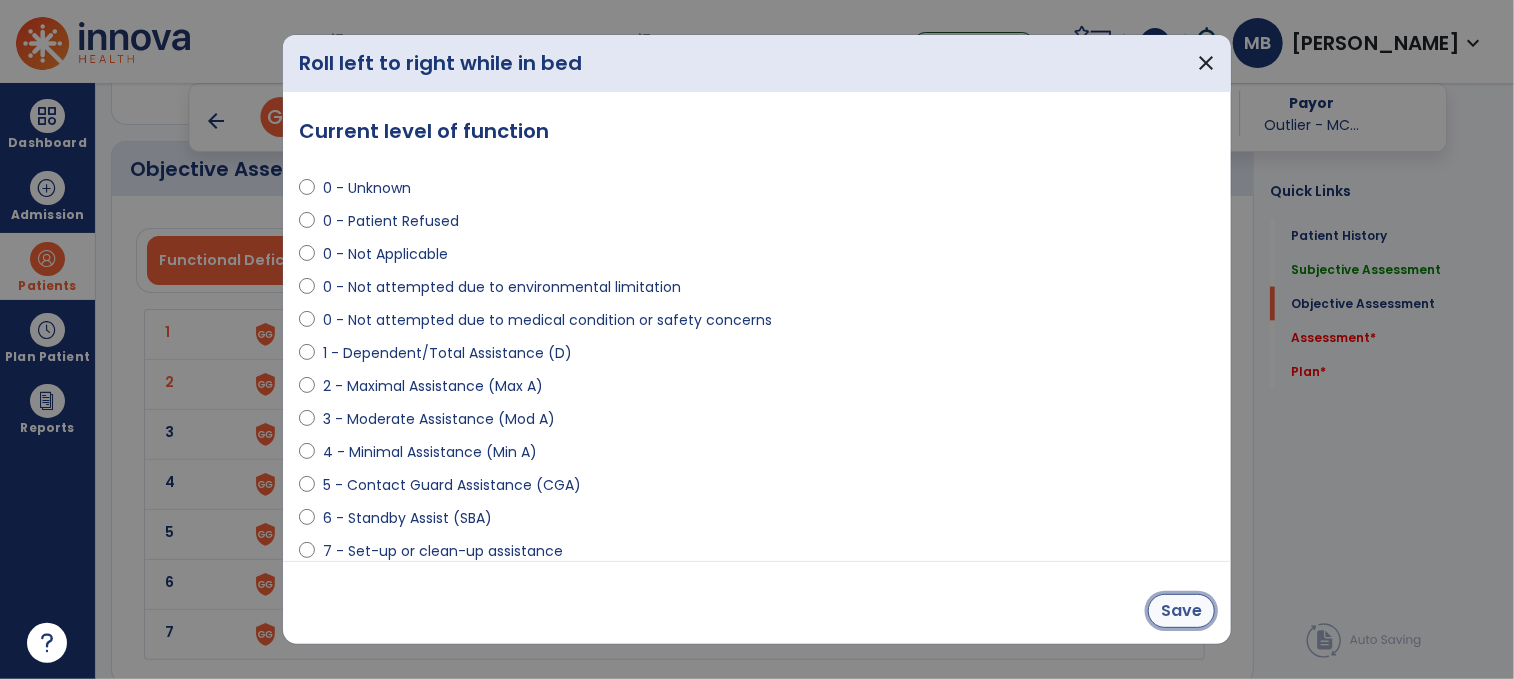 click on "Save" at bounding box center [1181, 611] 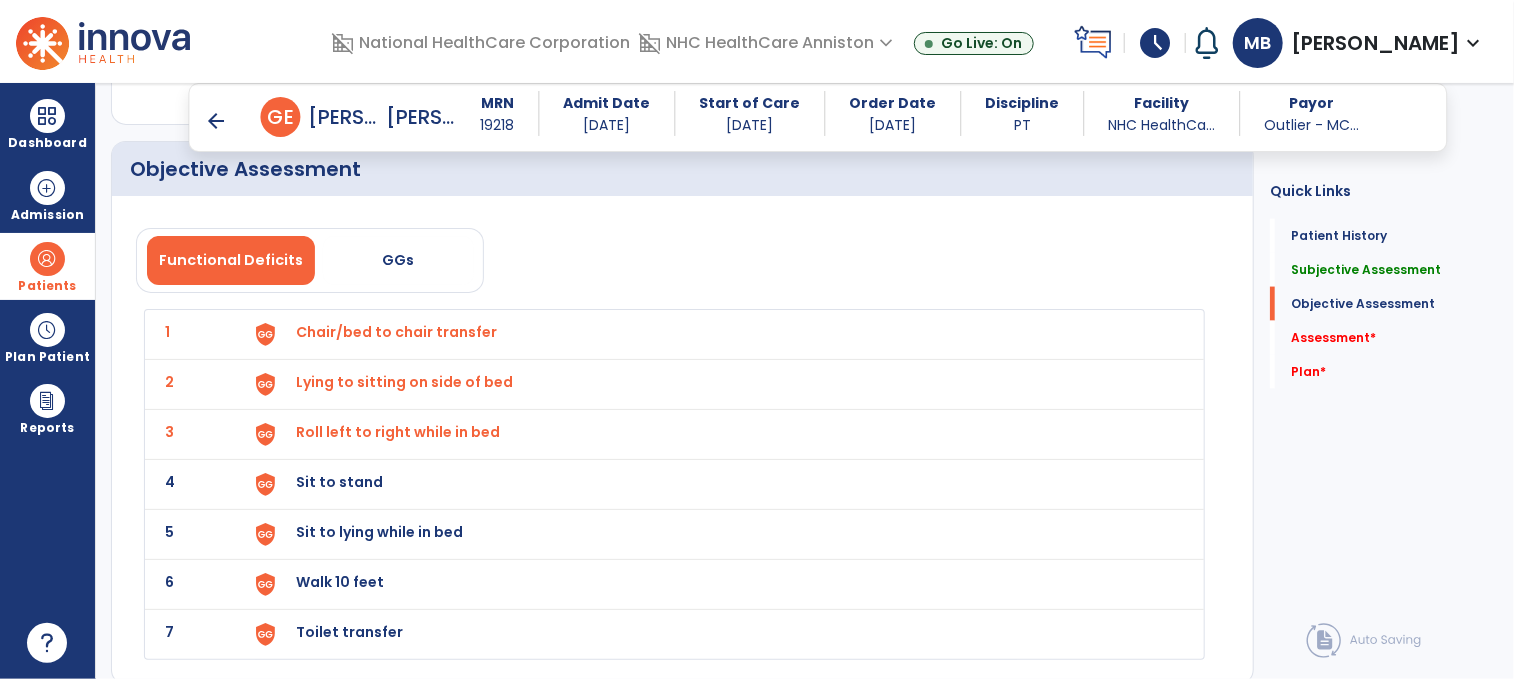 click on "Sit to stand" at bounding box center [396, 332] 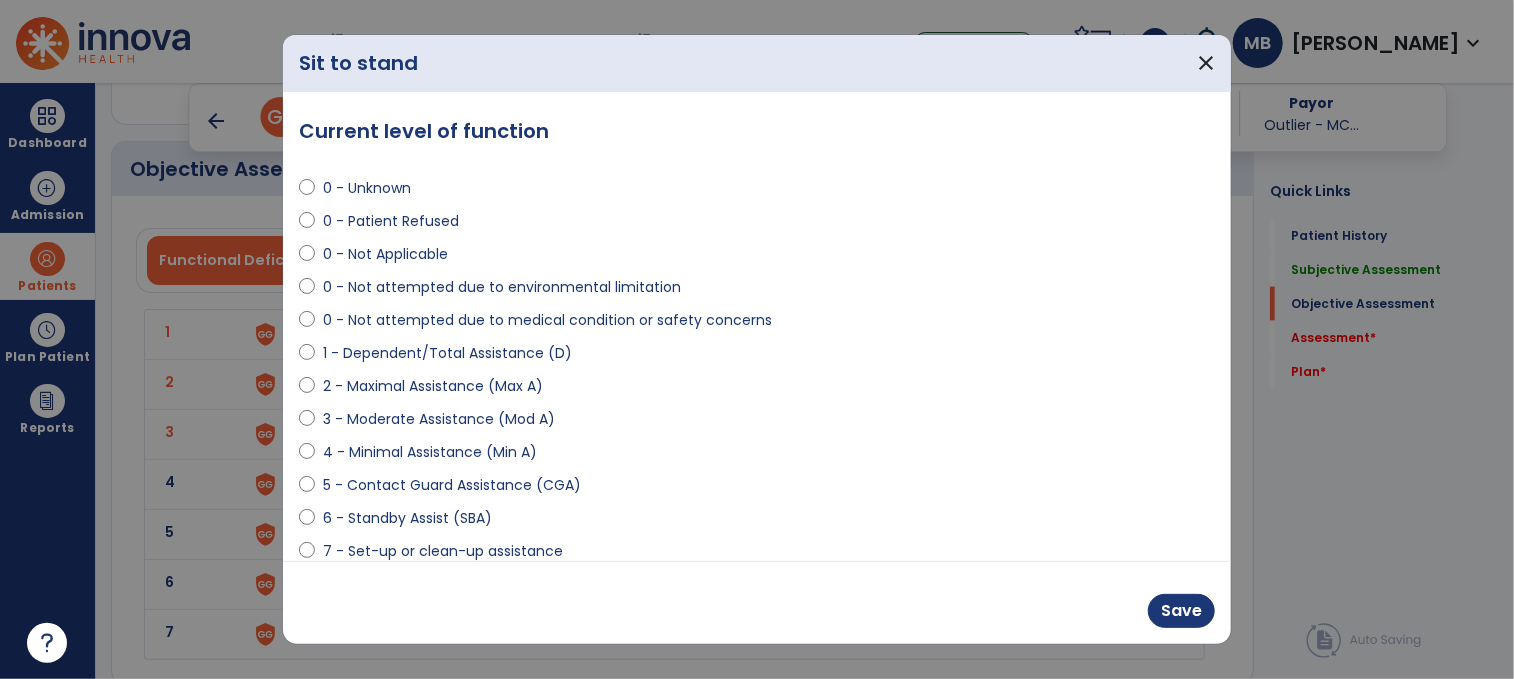 click on "0 - Unknown 0 - Patient Refused 0 - Not Applicable 0 - Not attempted due to environmental limitation 0 - Not attempted due to medical condition or safety concerns 1 - Dependent/Total Assistance (D) 2 - Maximal Assistance (Max A) 3 - Moderate Assistance (Mod A) 4 - Minimal Assistance (Min A) 5 - Contact Guard Assistance (CGA) 6 - Standby Assist (SBA) 7 - Set-up or clean-up assistance 8 - Supervised (S) 9 - Modified Independent (Mod I) 10 - Independent (I)" at bounding box center [757, 411] 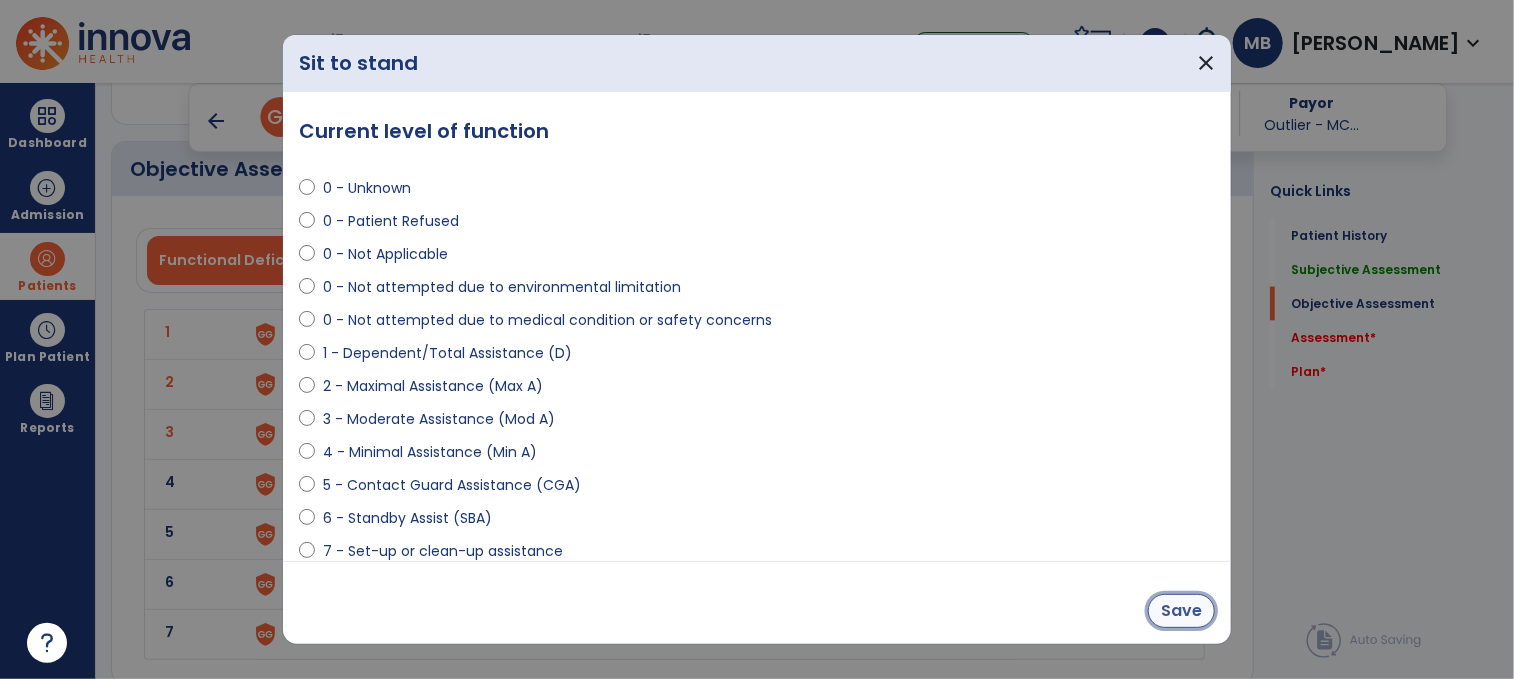 click on "Save" at bounding box center [1181, 611] 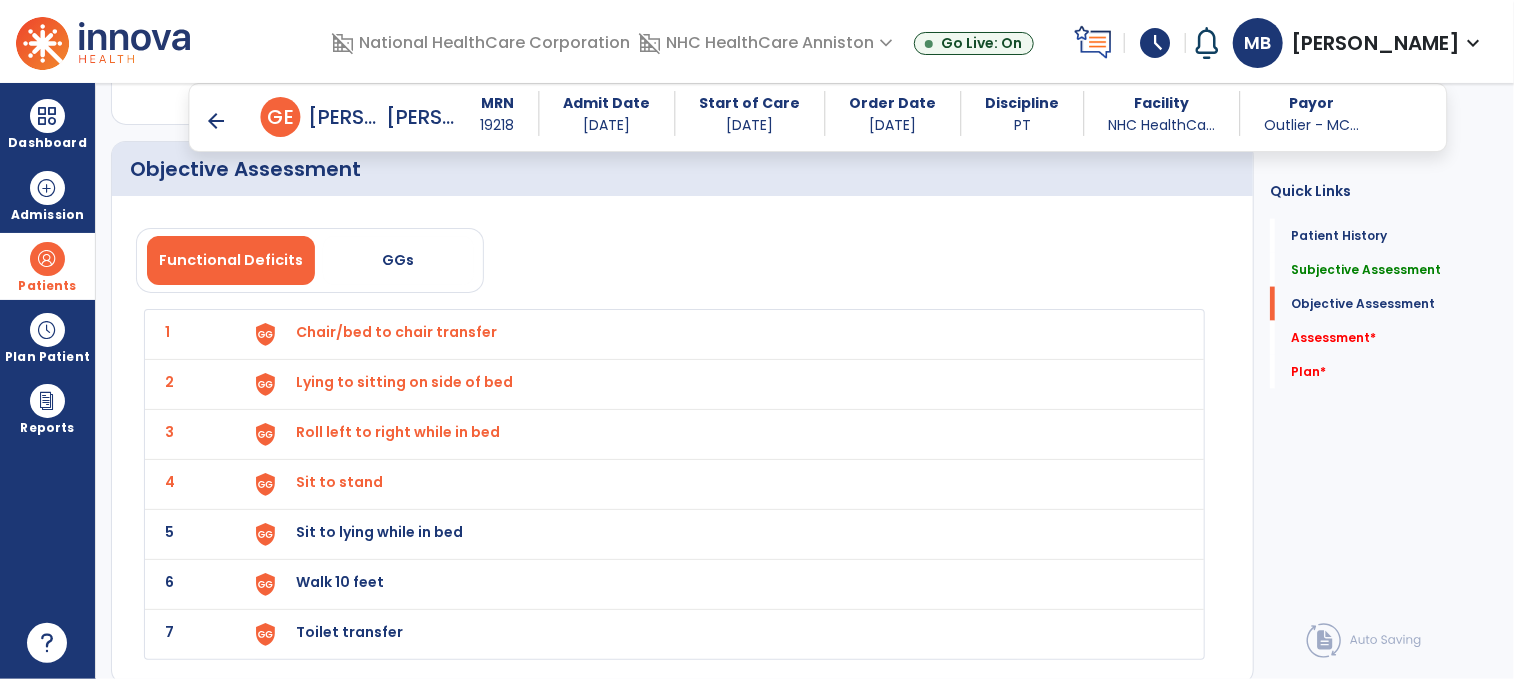 click on "Sit to lying while in bed" at bounding box center (396, 332) 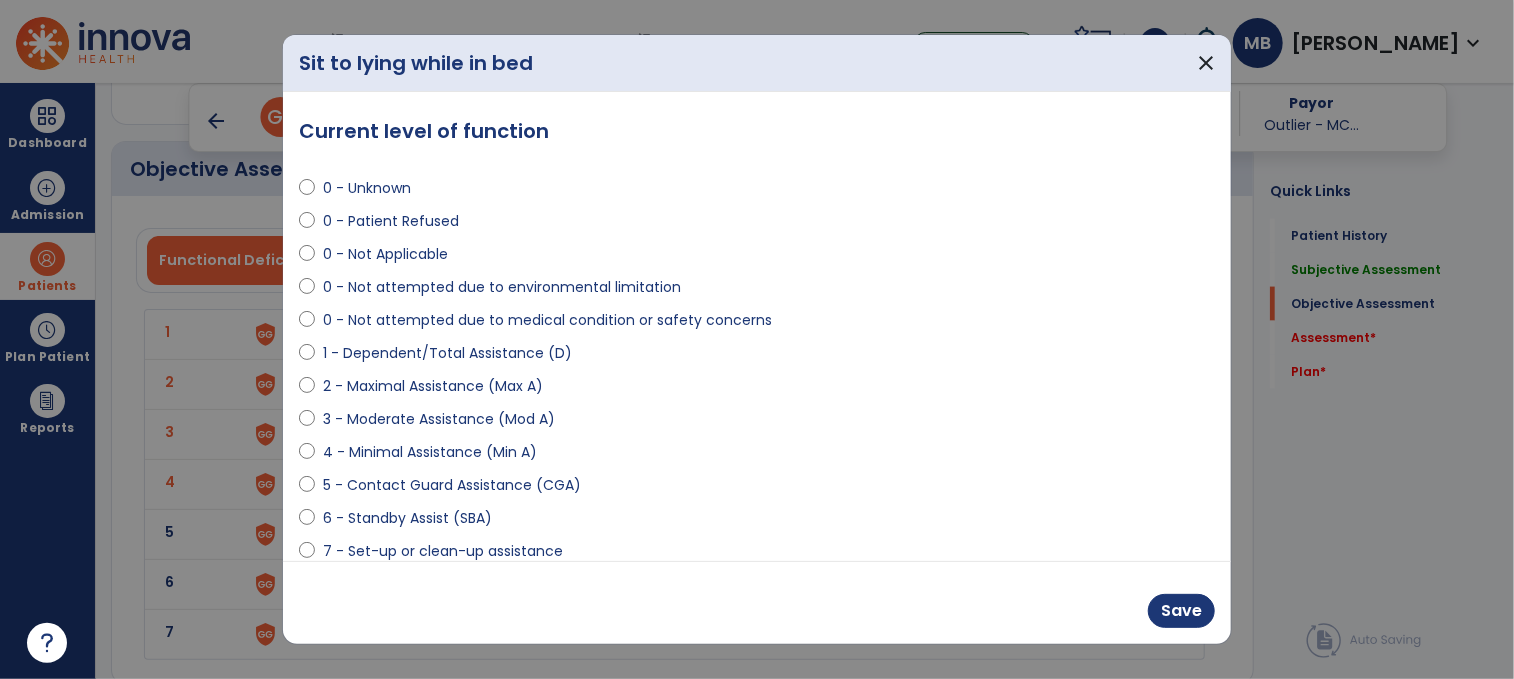 click on "6 - Standby Assist (SBA)" at bounding box center [407, 518] 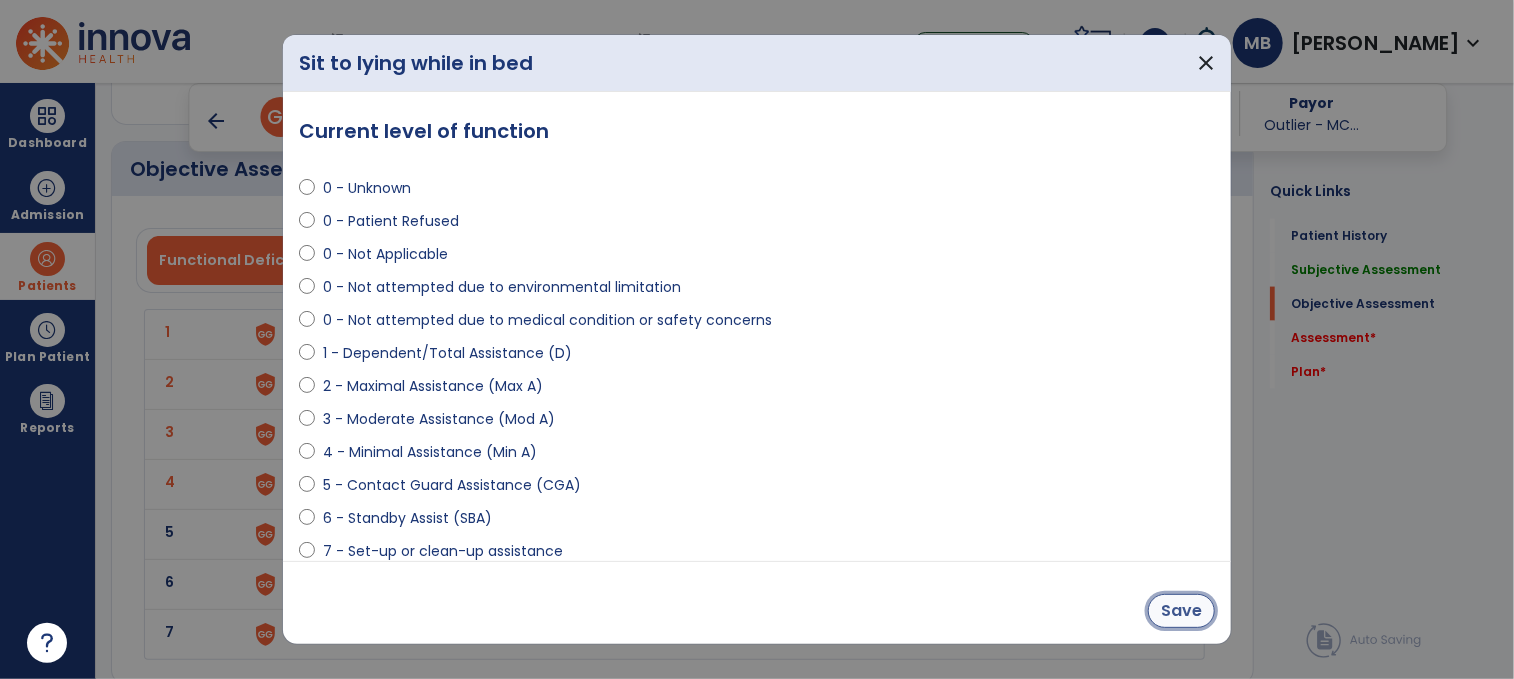 click on "Save" at bounding box center [1181, 611] 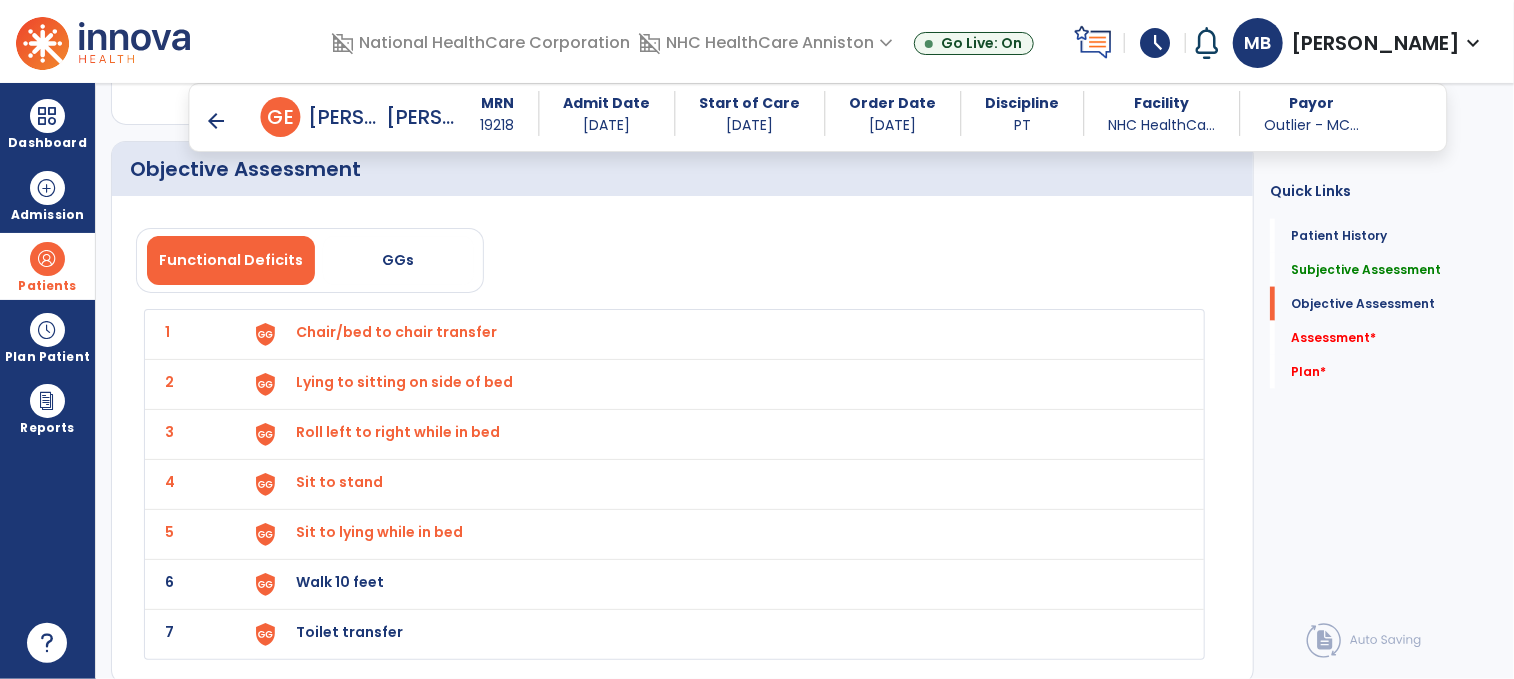 click on "6 Walk 10 feet" 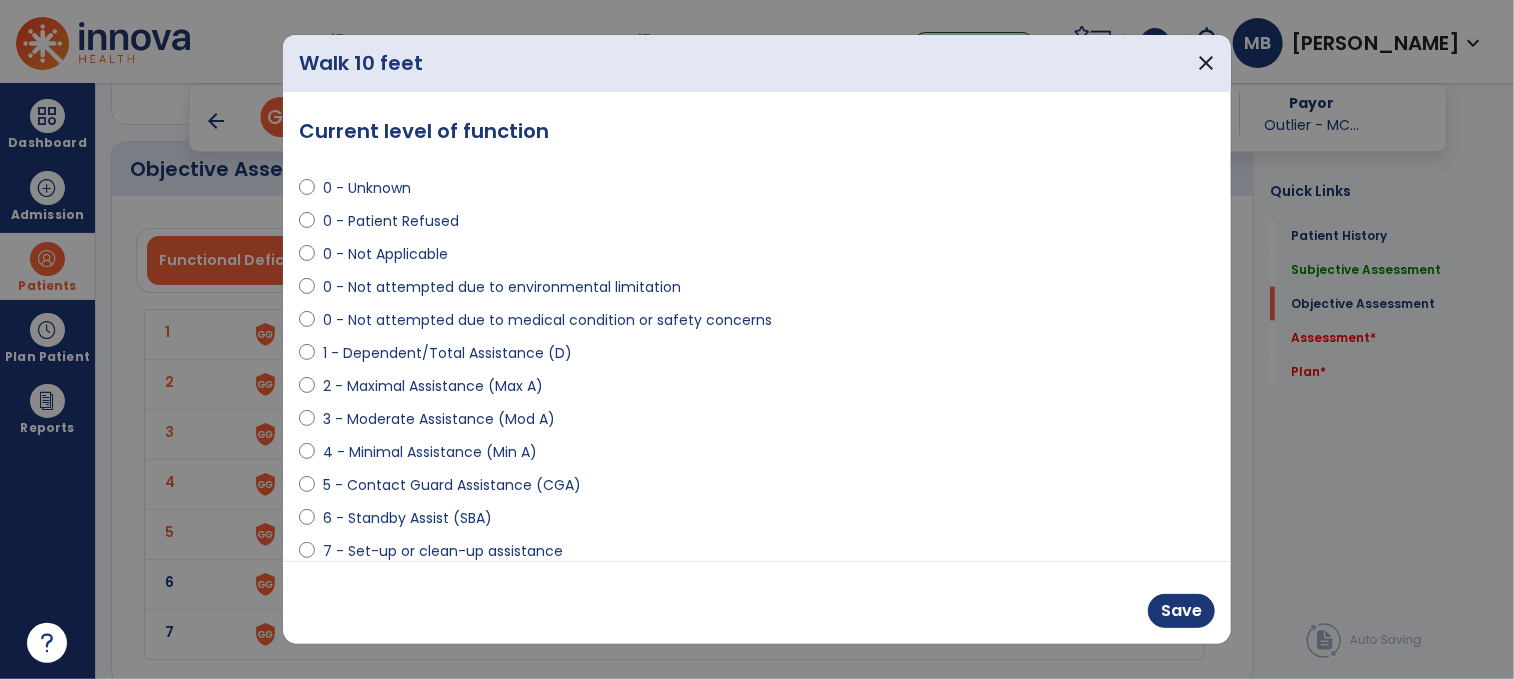 click on "6 - Standby Assist (SBA)" at bounding box center [407, 518] 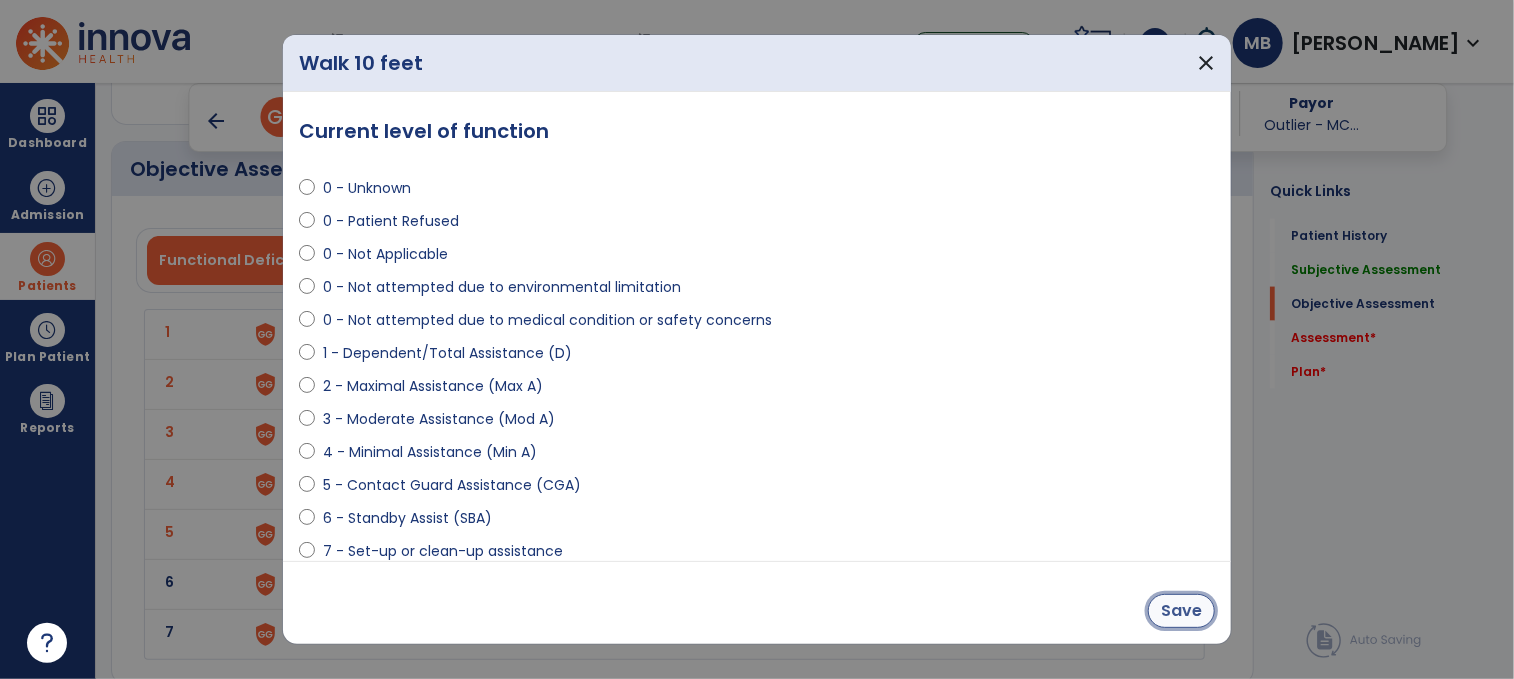 click on "Save" at bounding box center [1181, 611] 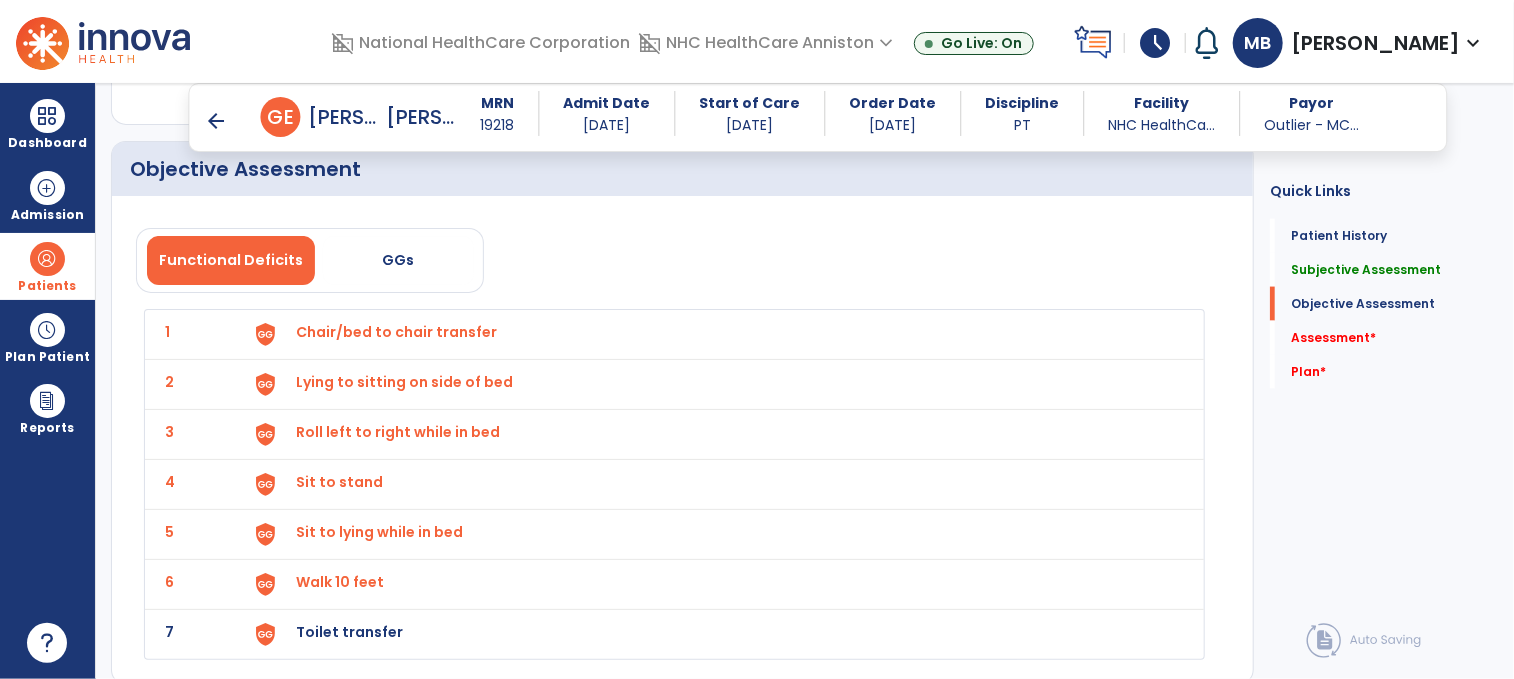 click on "Toilet transfer" at bounding box center (396, 332) 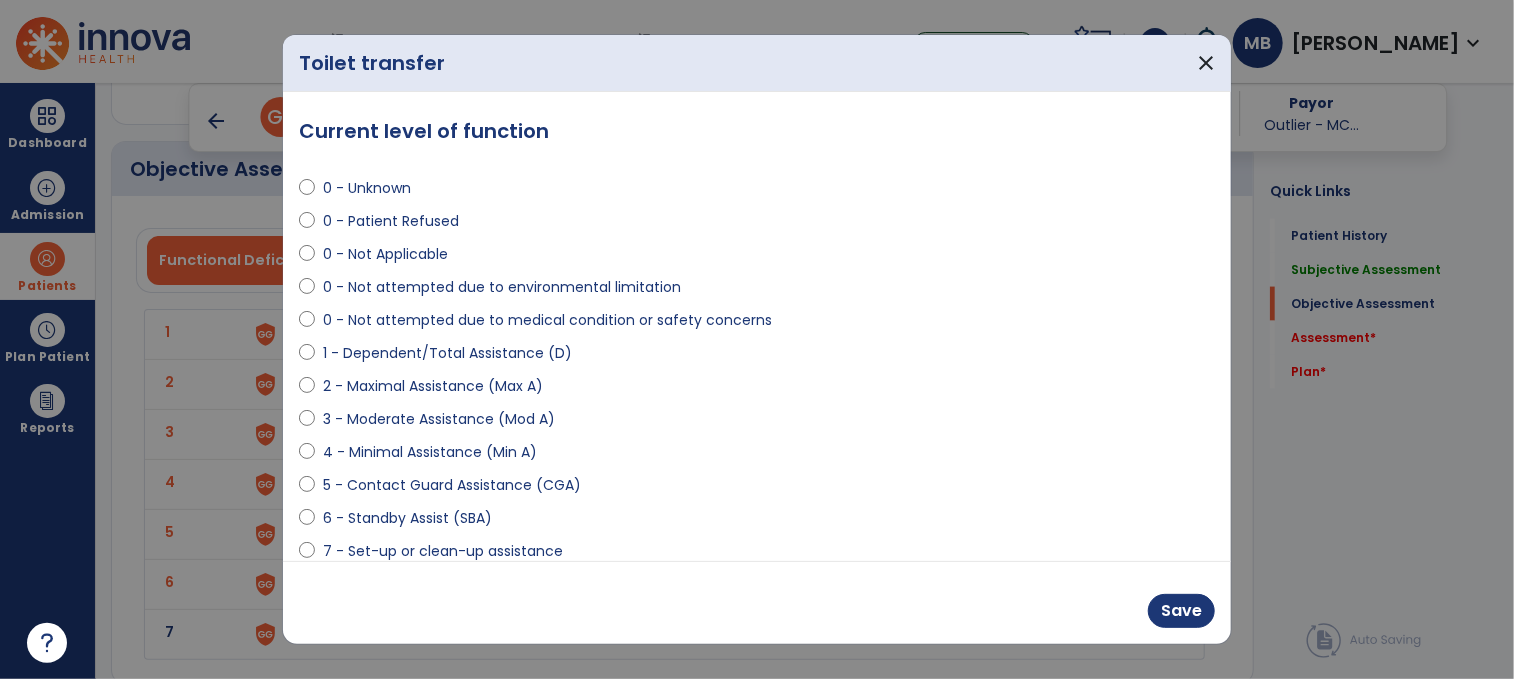click on "6 - Standby Assist (SBA)" at bounding box center [407, 518] 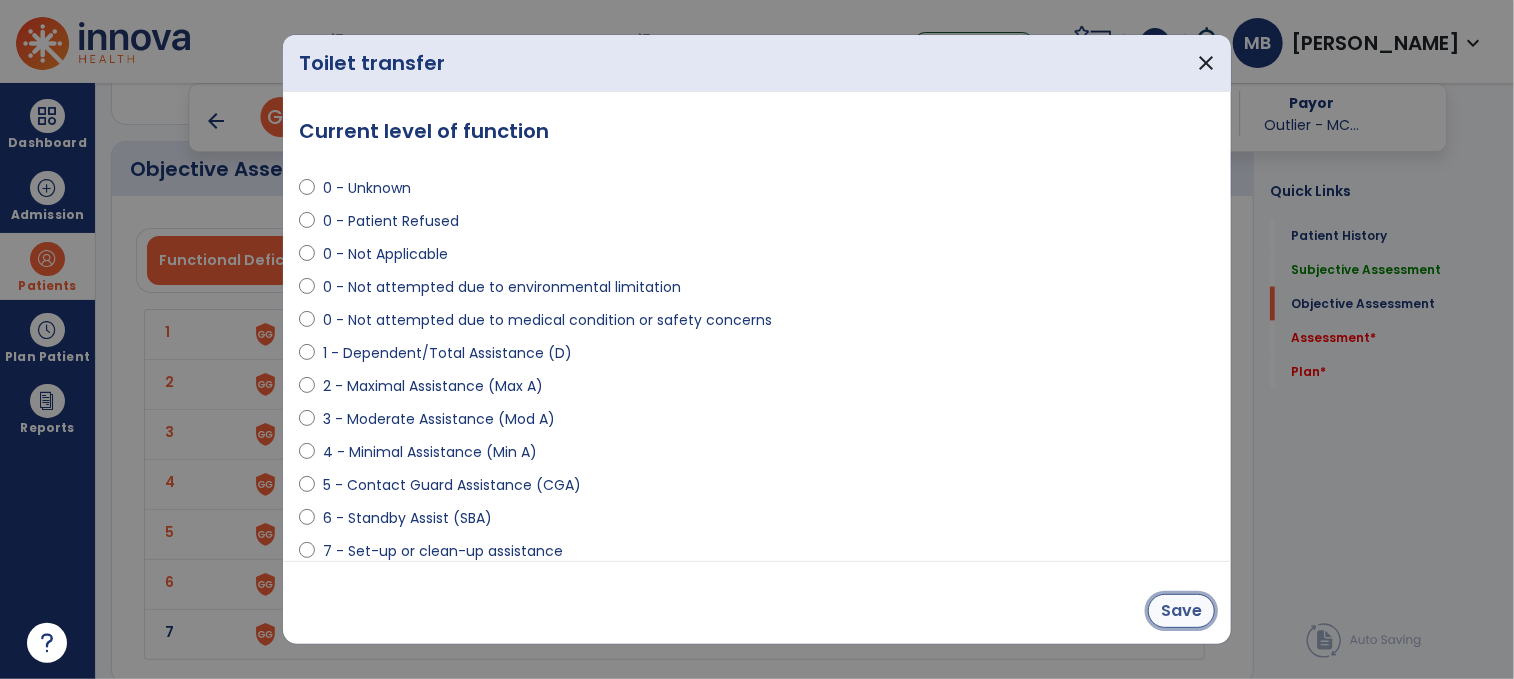 click on "Save" at bounding box center (1181, 611) 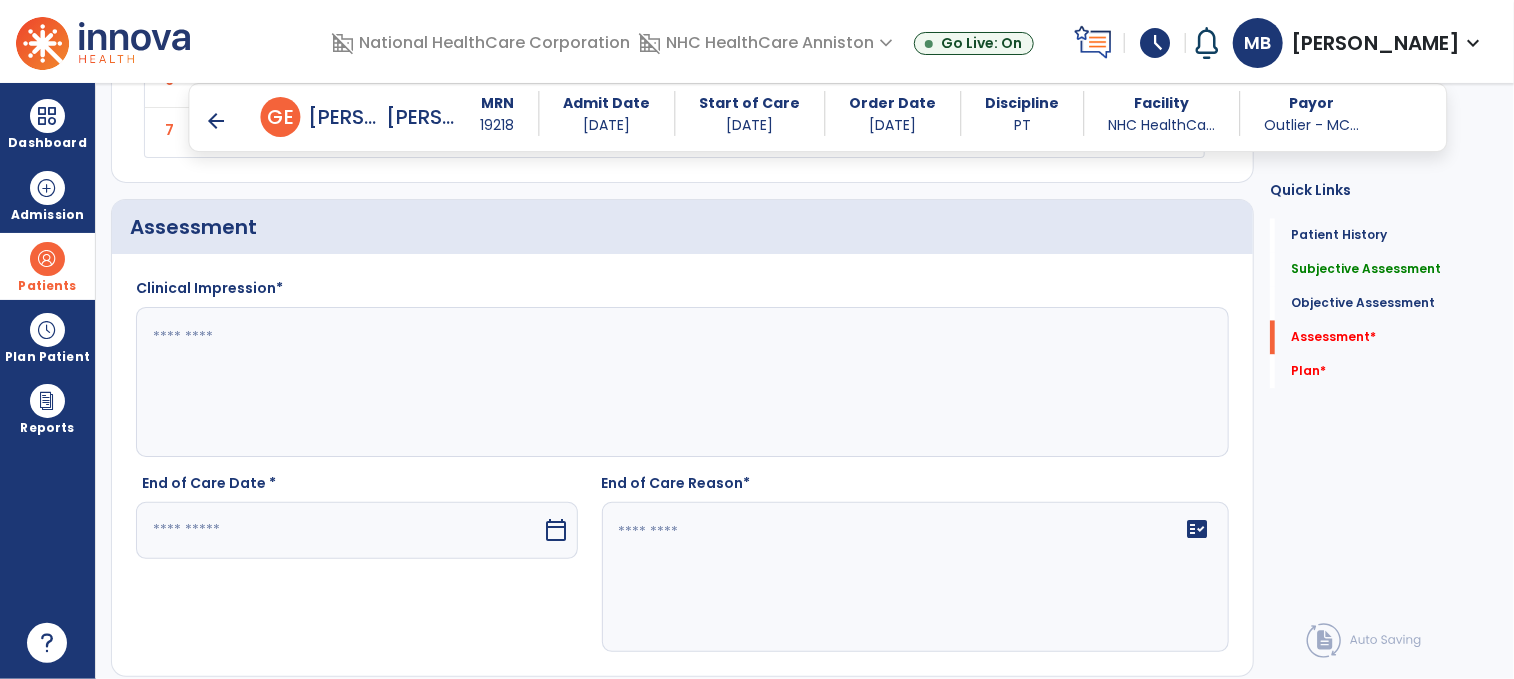 scroll, scrollTop: 1887, scrollLeft: 0, axis: vertical 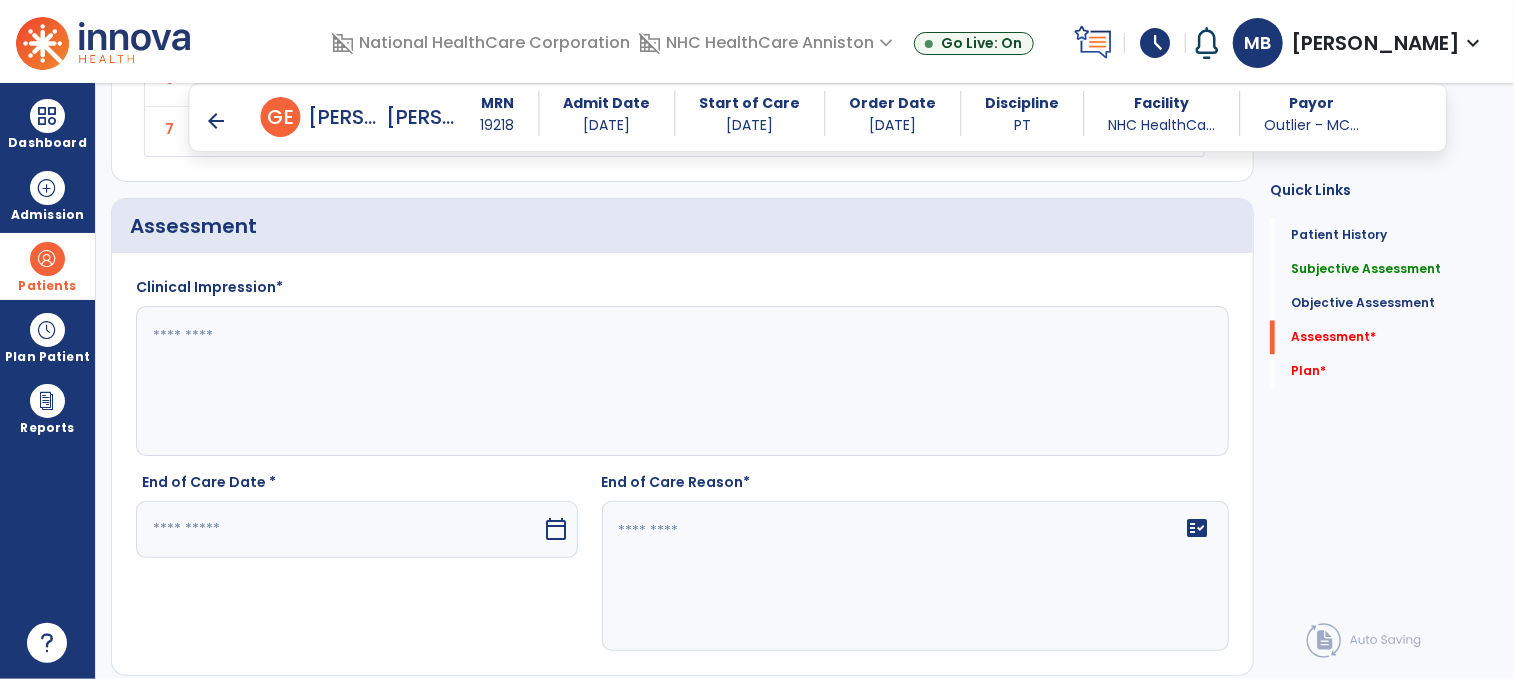 click 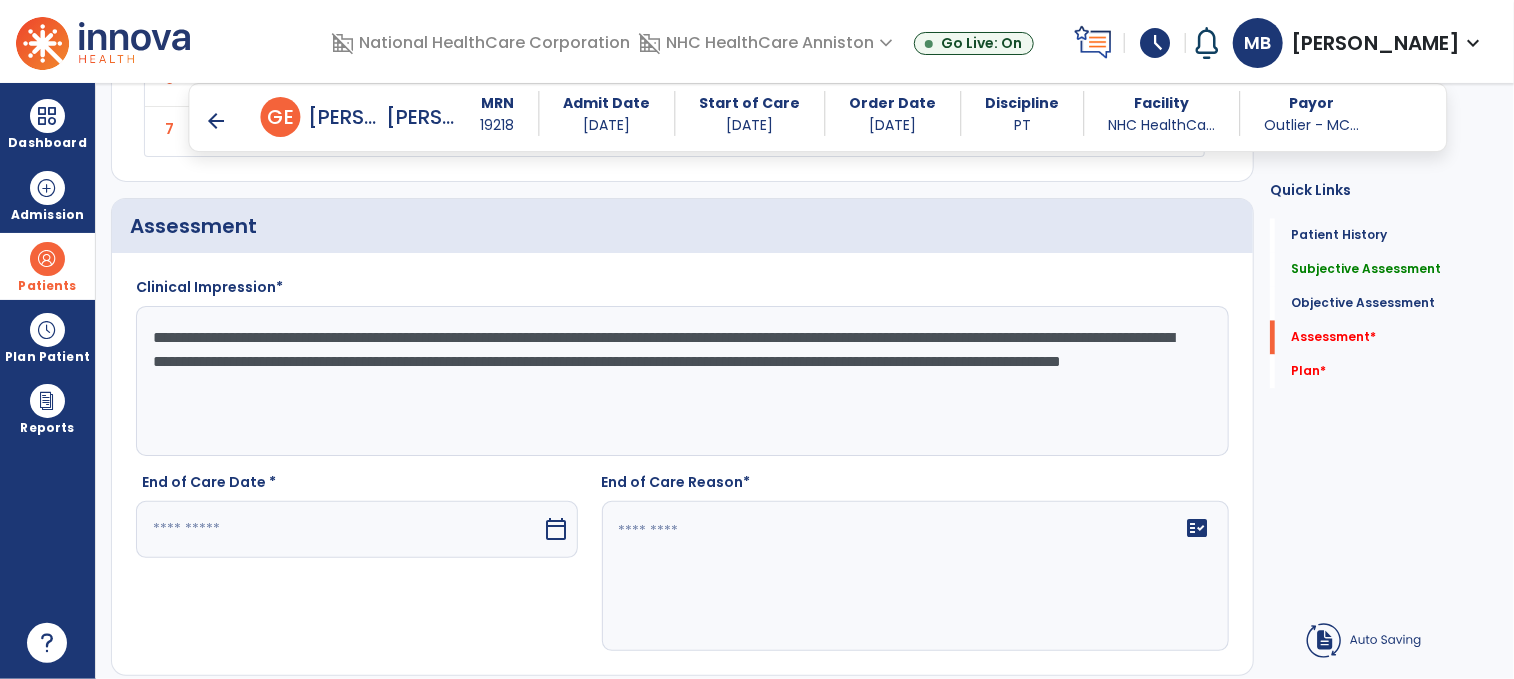 type on "**********" 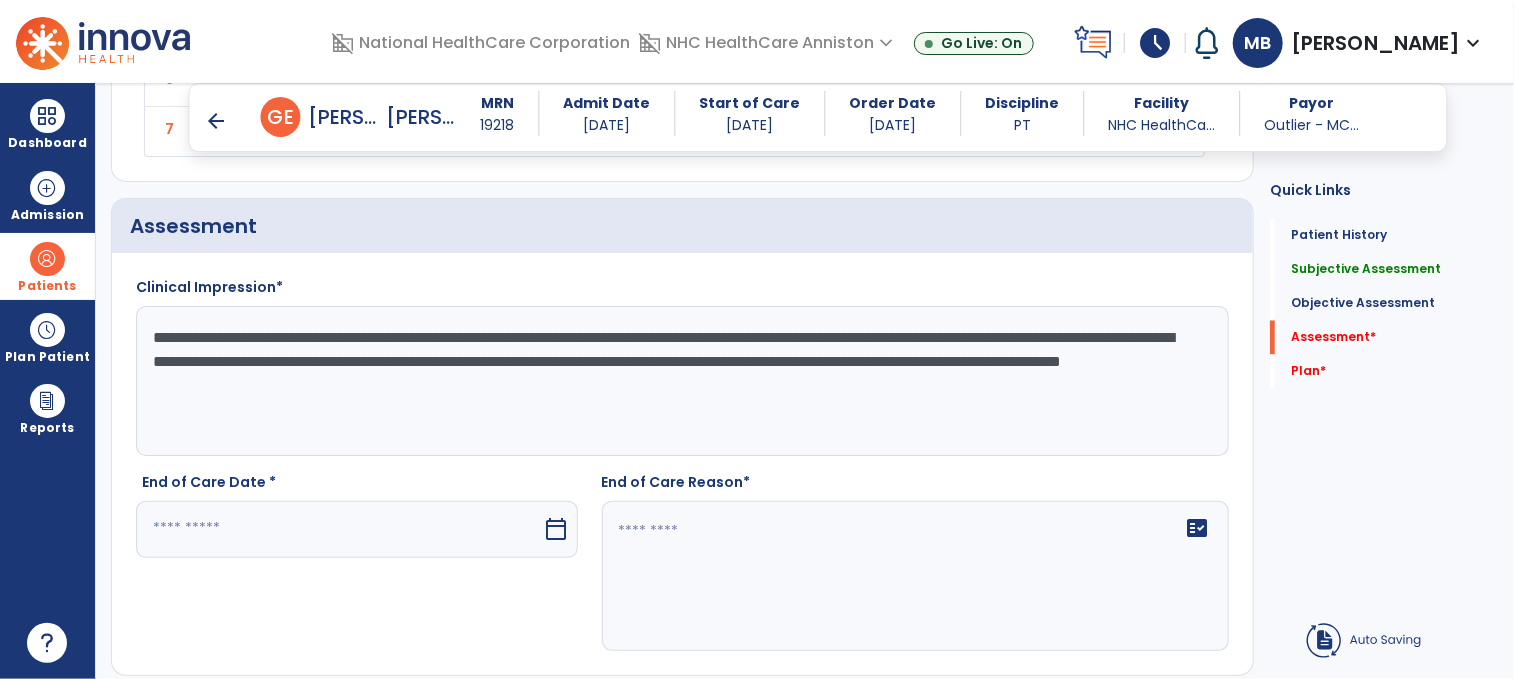 click at bounding box center [339, 529] 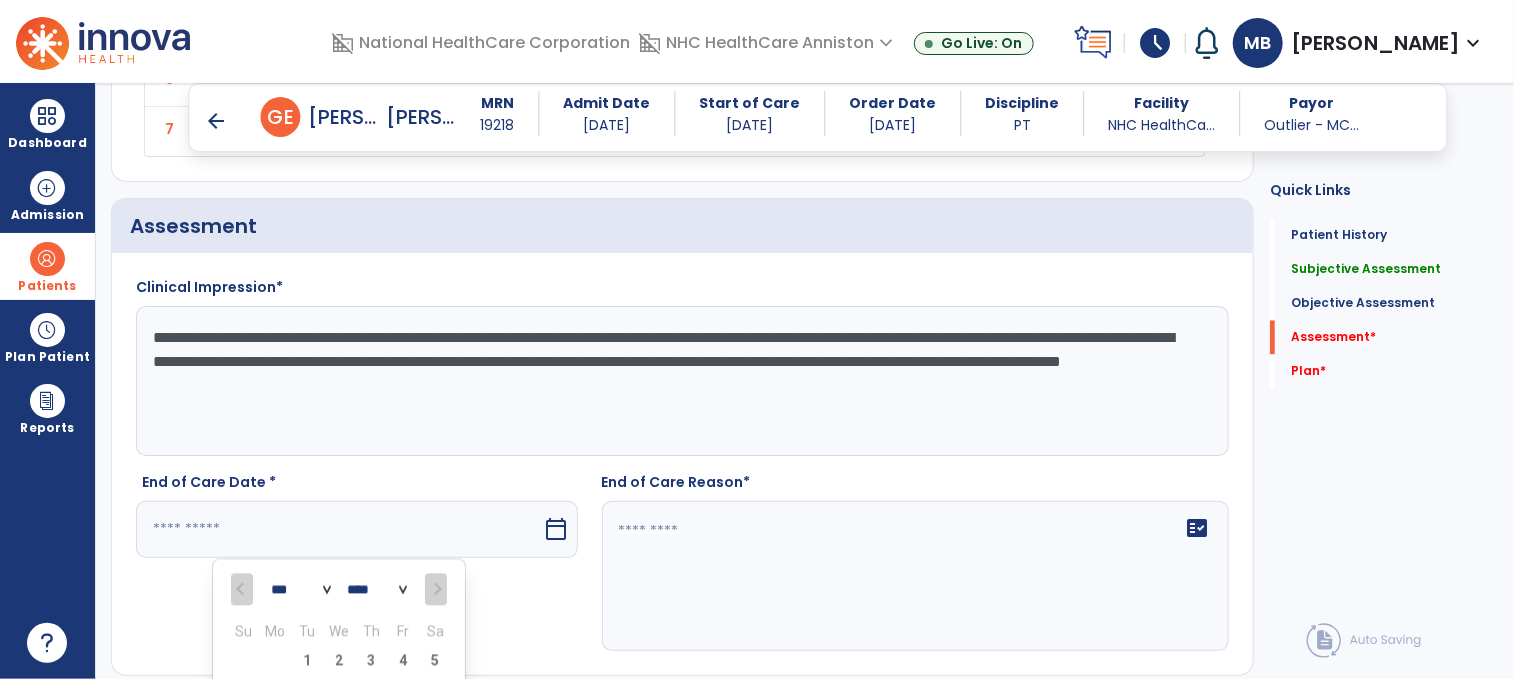 scroll, scrollTop: 1913, scrollLeft: 0, axis: vertical 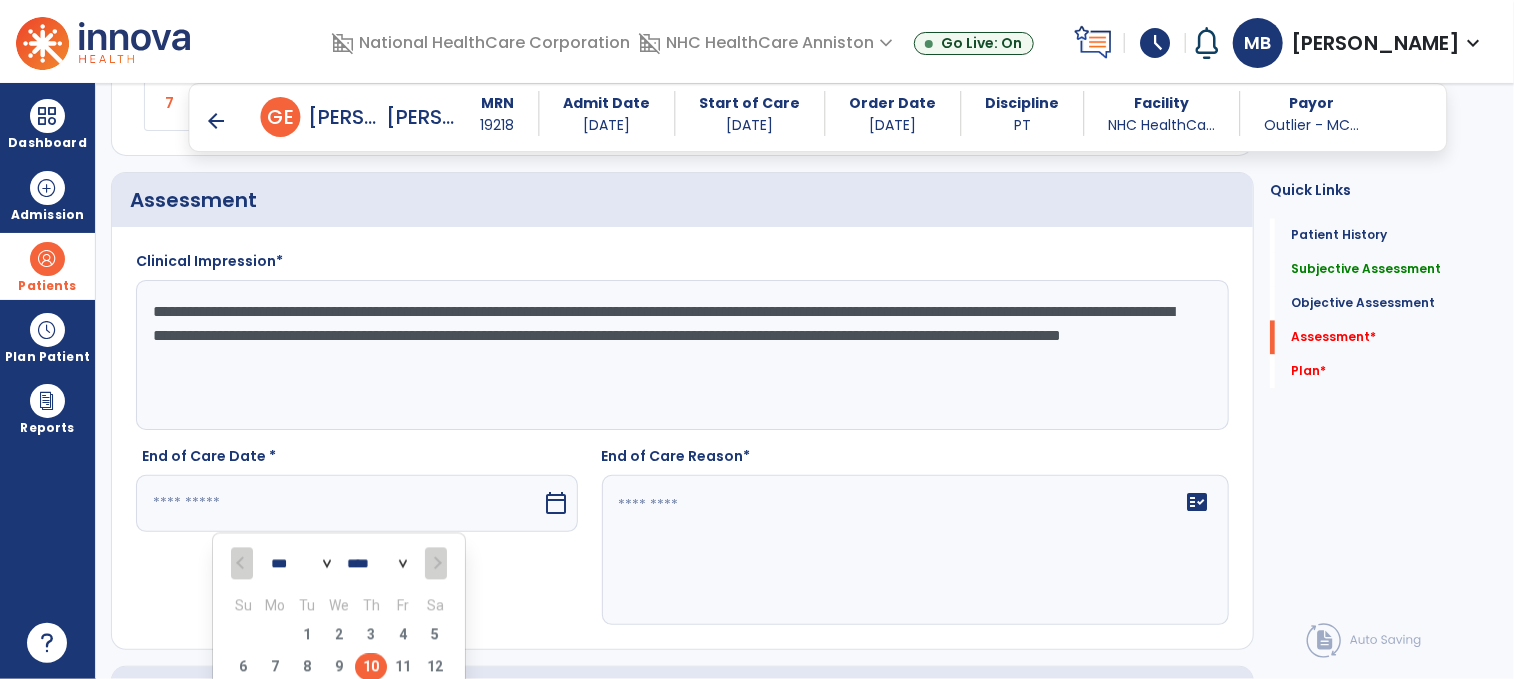 click on "10" at bounding box center (371, 667) 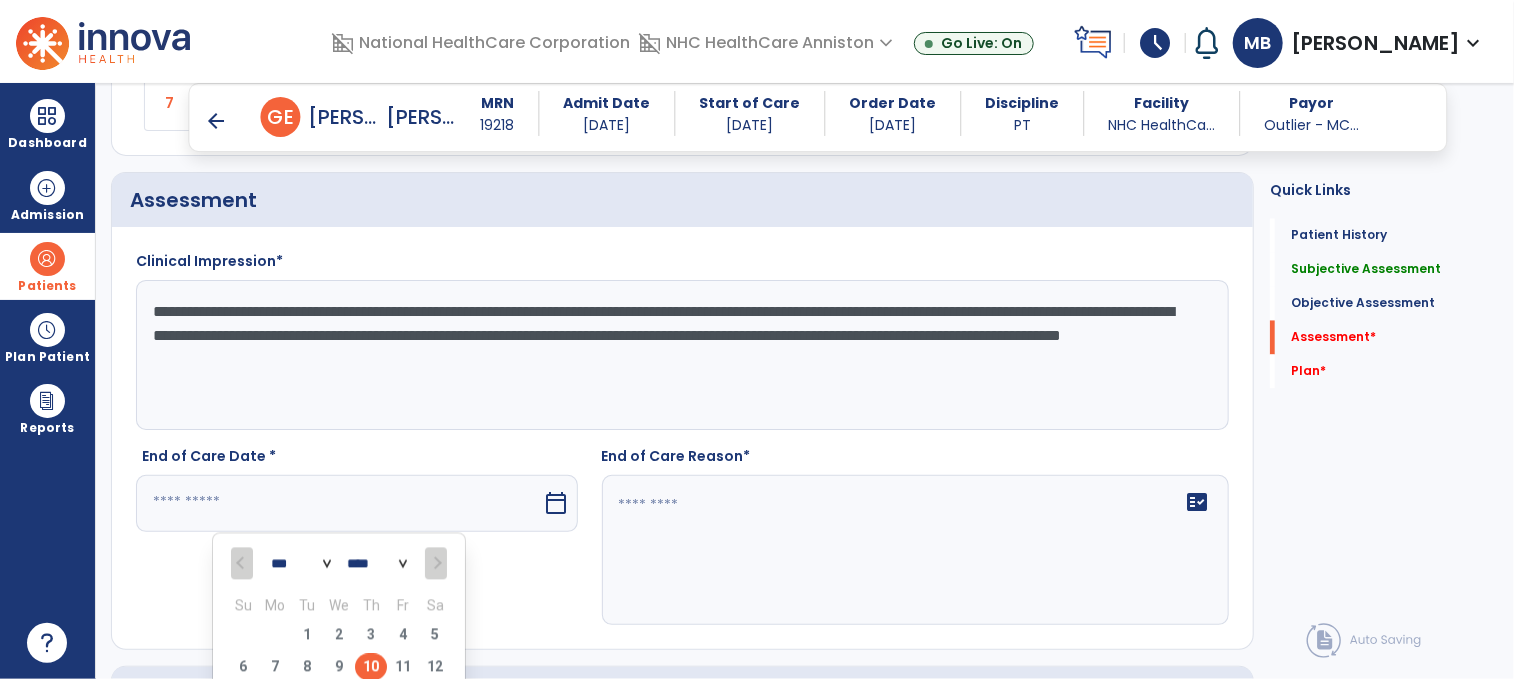 type on "*********" 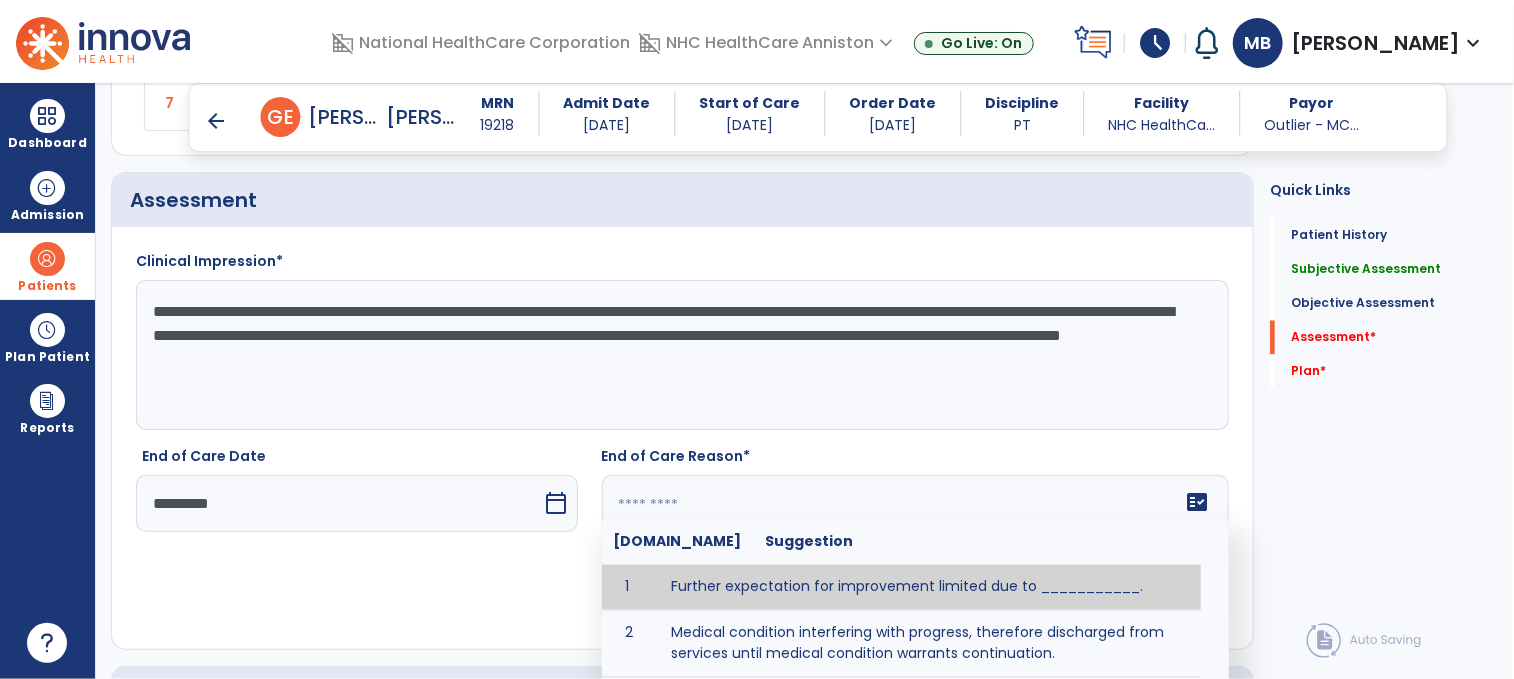 click 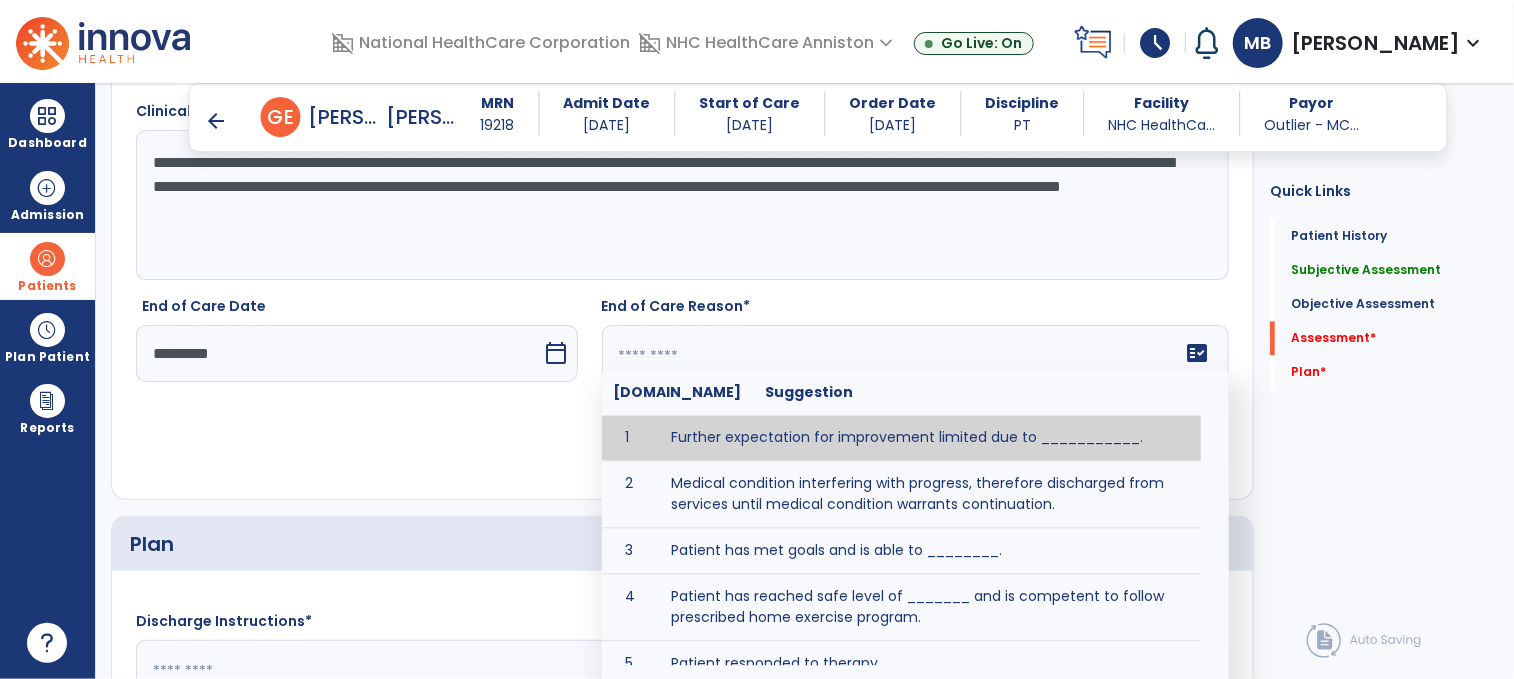 scroll, scrollTop: 2065, scrollLeft: 0, axis: vertical 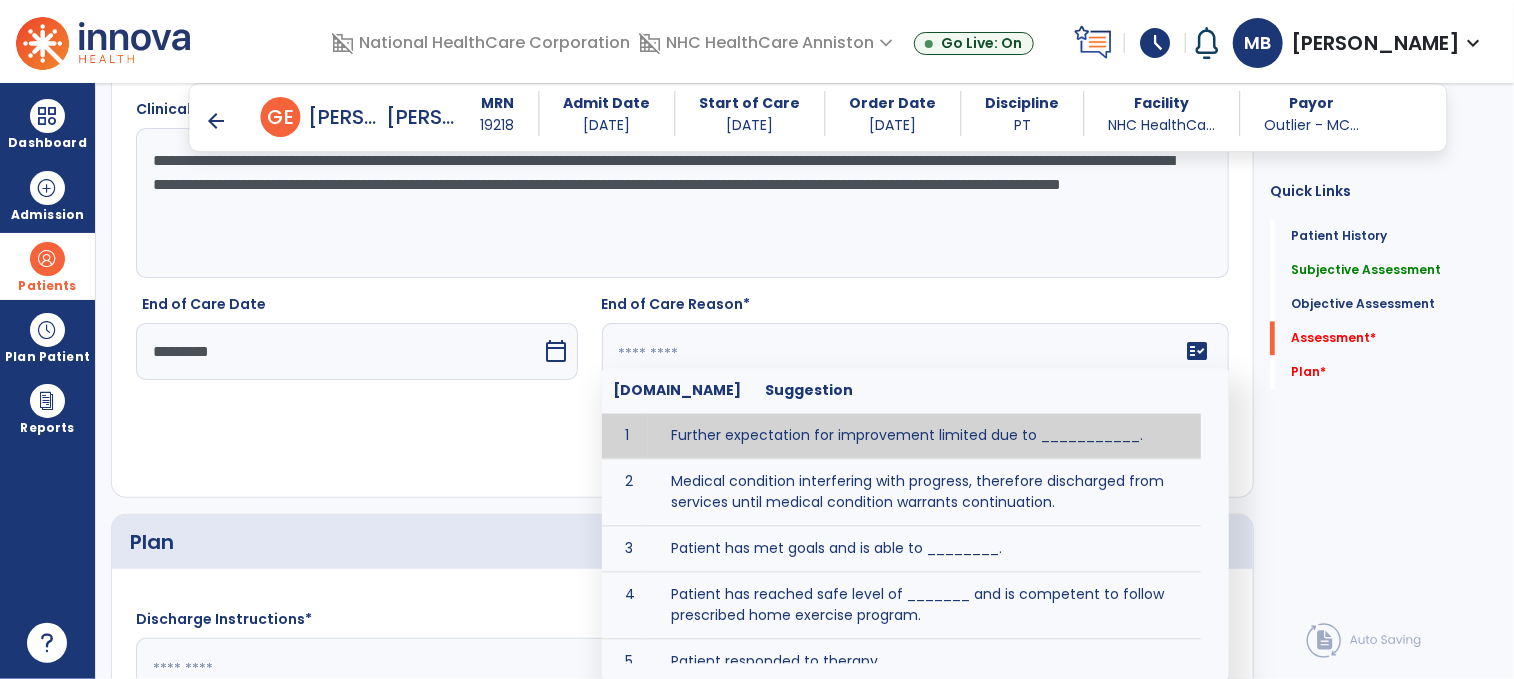 click on "**********" 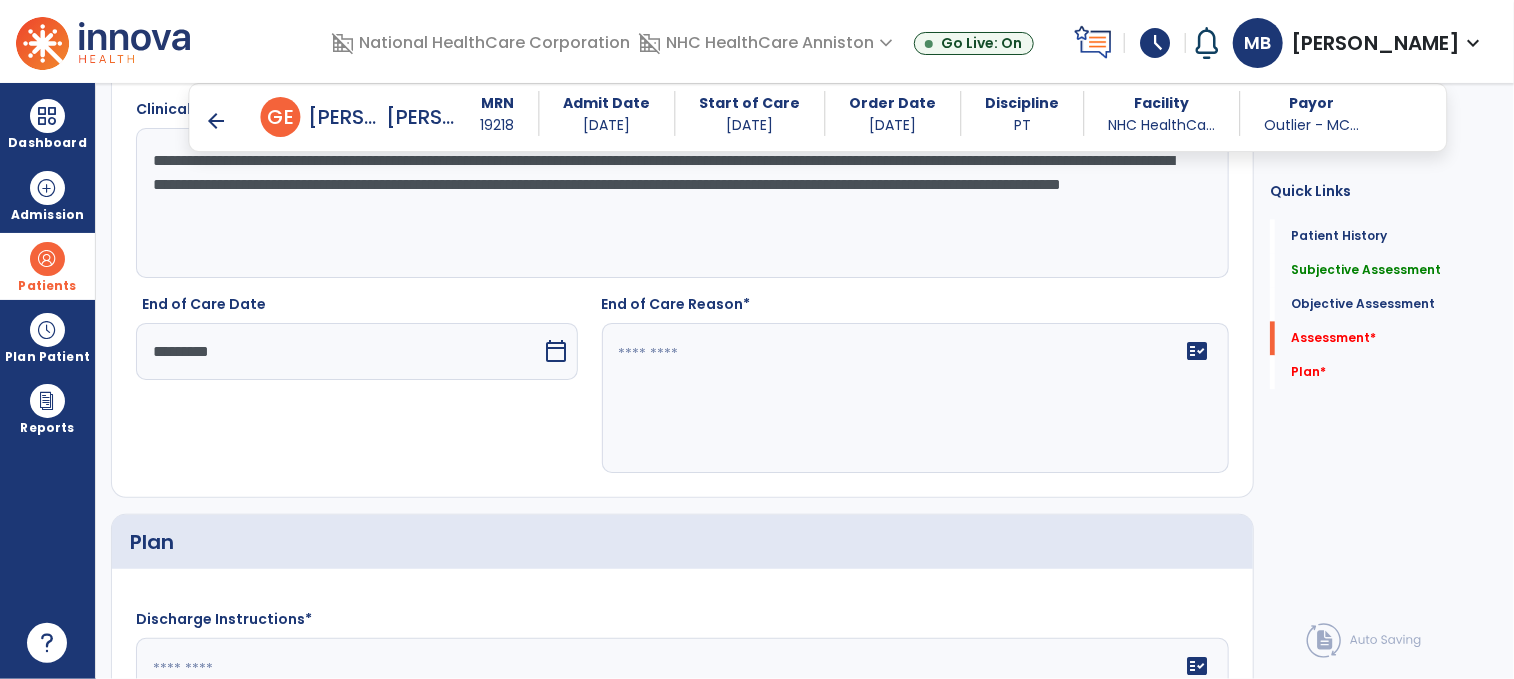 drag, startPoint x: 488, startPoint y: 180, endPoint x: 985, endPoint y: 189, distance: 497.08148 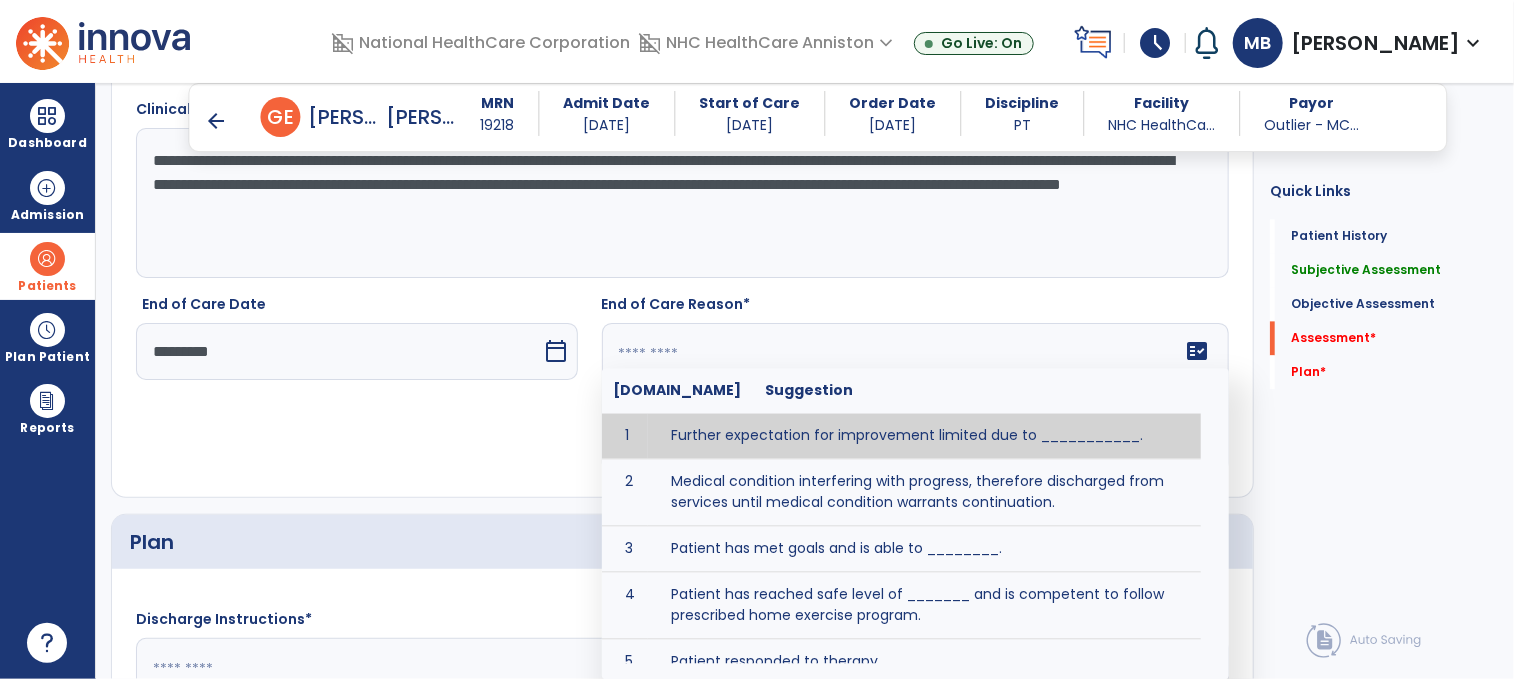 paste on "**********" 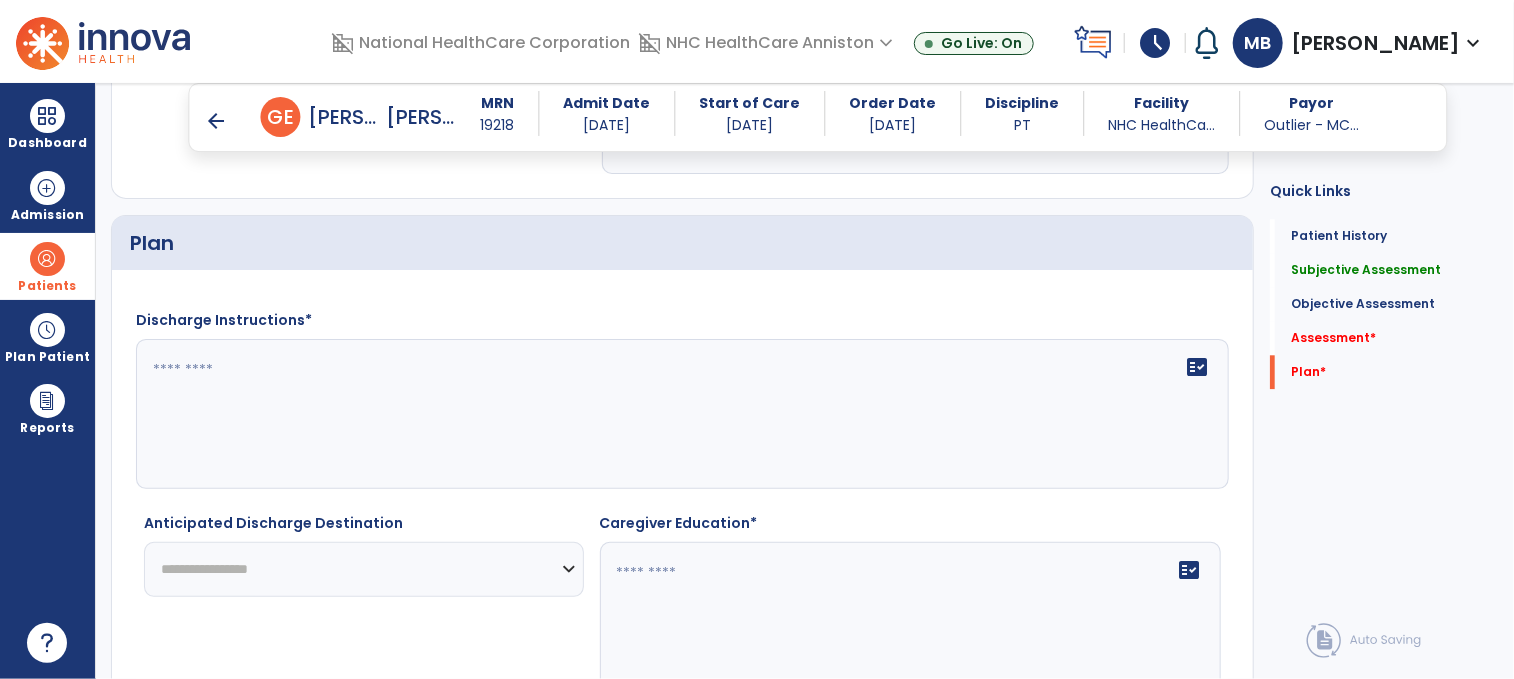 scroll, scrollTop: 2365, scrollLeft: 0, axis: vertical 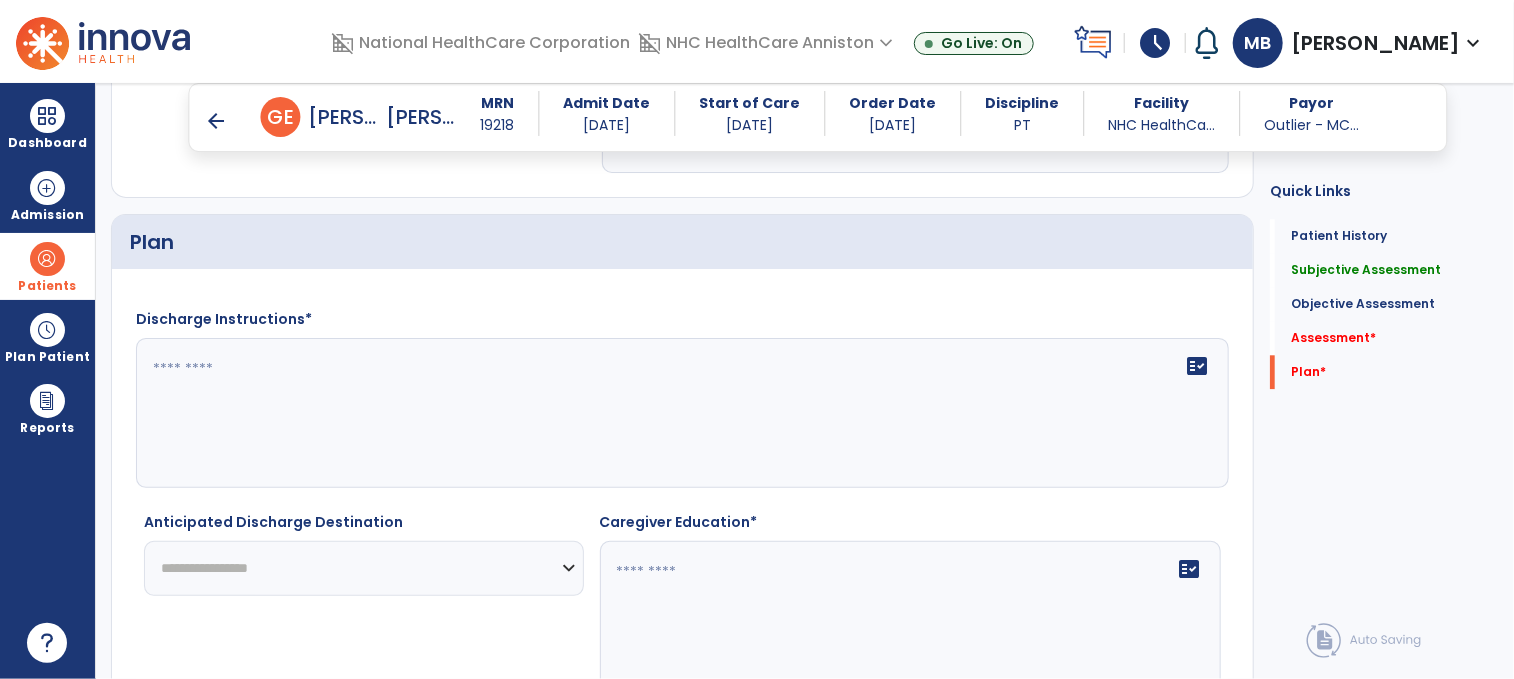 type on "**********" 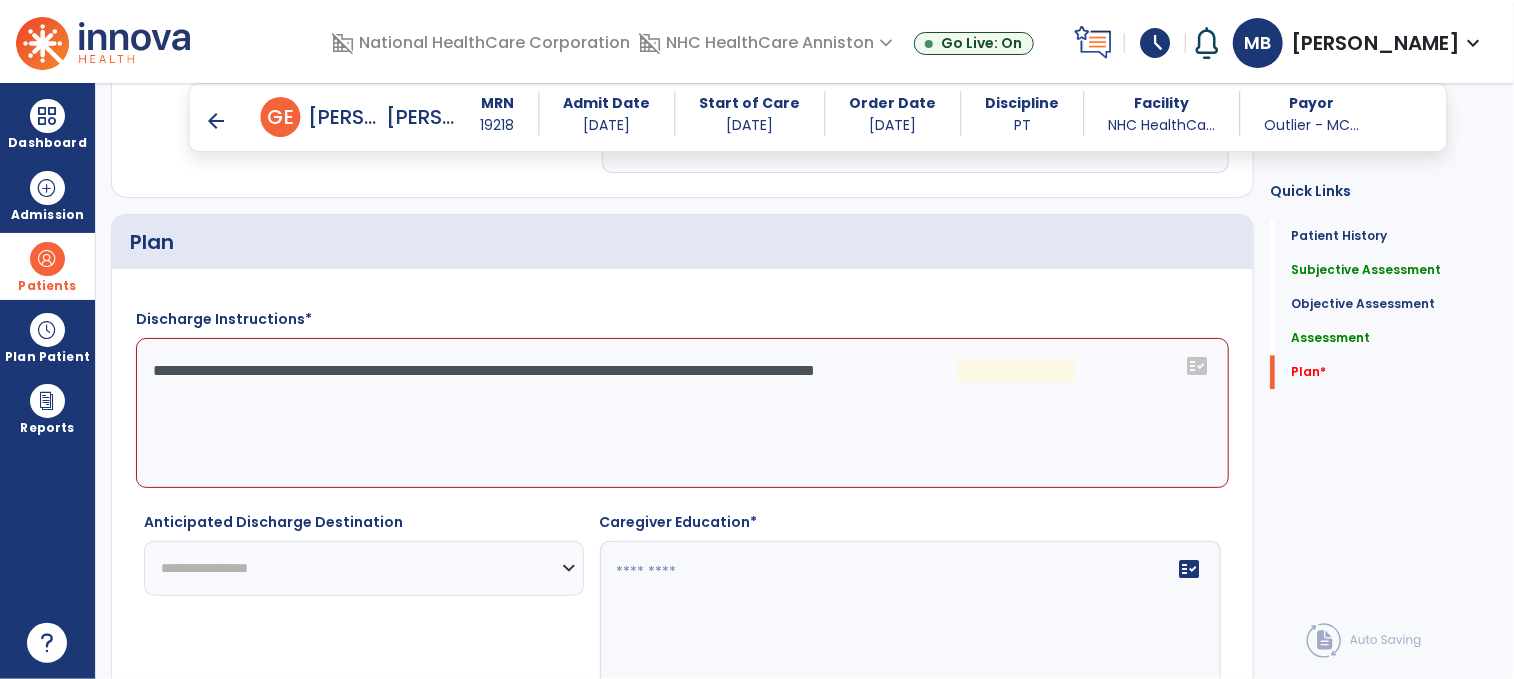 click on "**********" 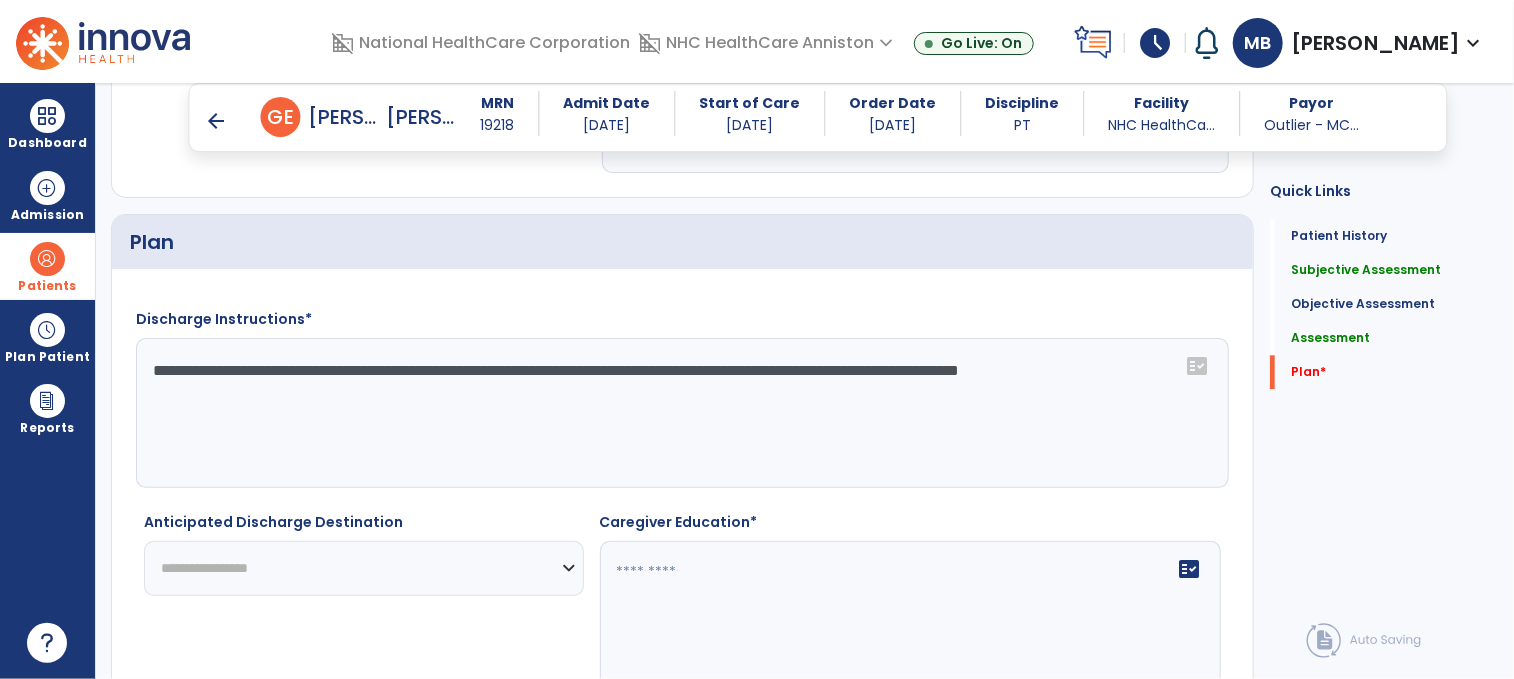type on "**********" 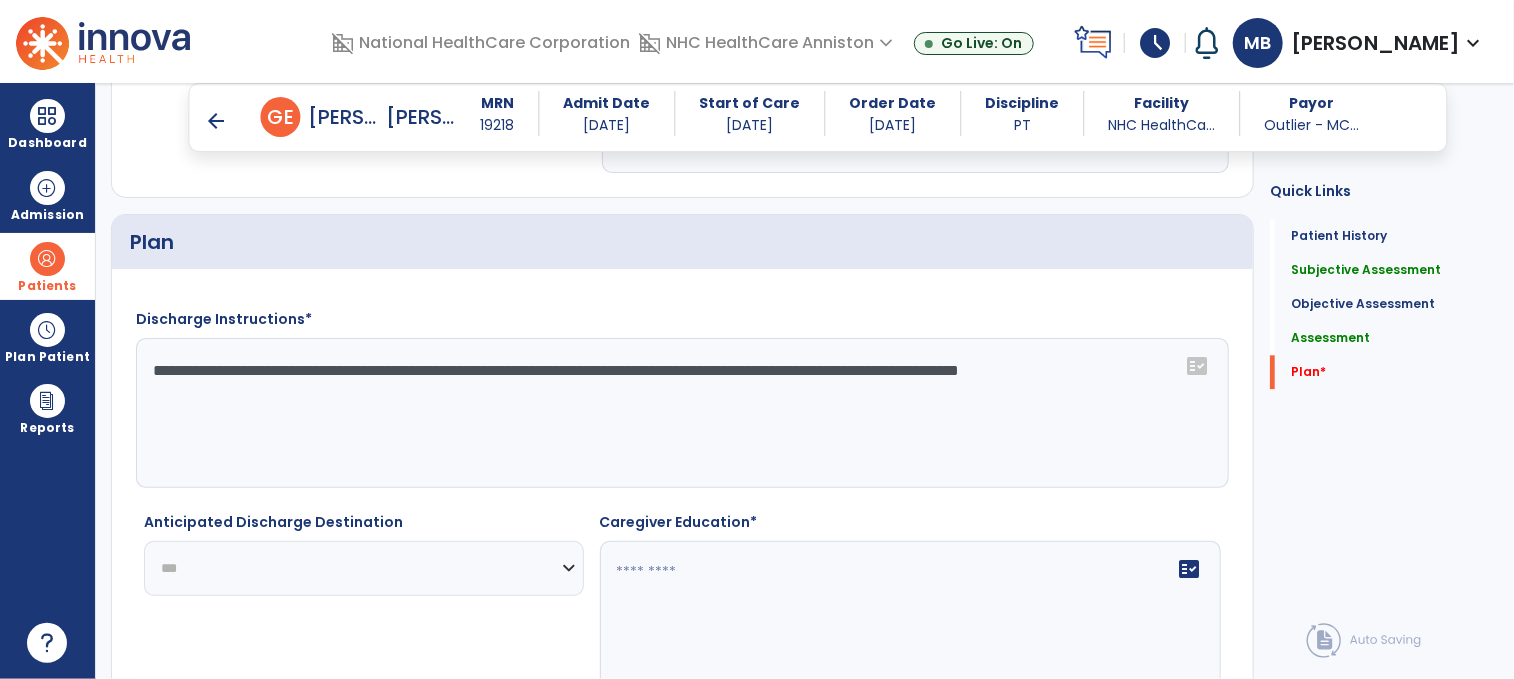 click on "**********" 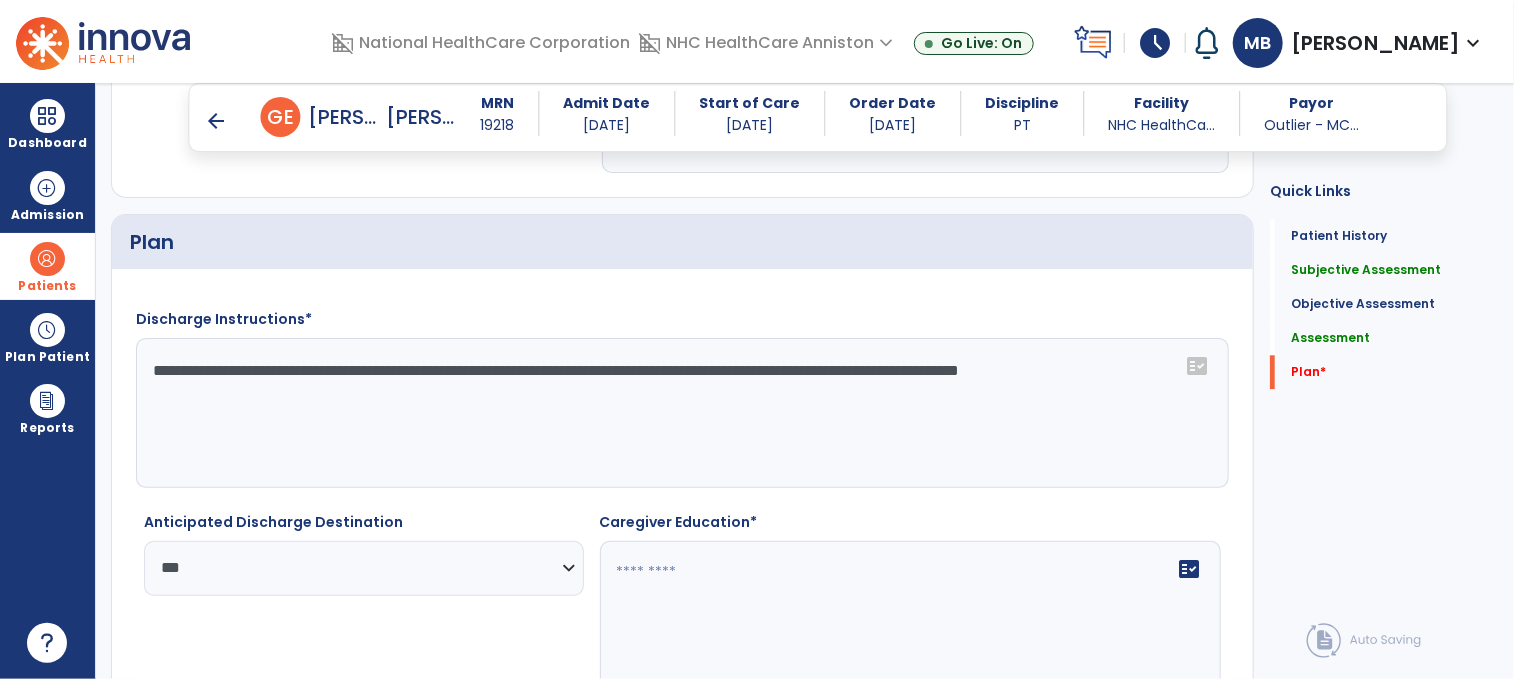 scroll, scrollTop: 2473, scrollLeft: 0, axis: vertical 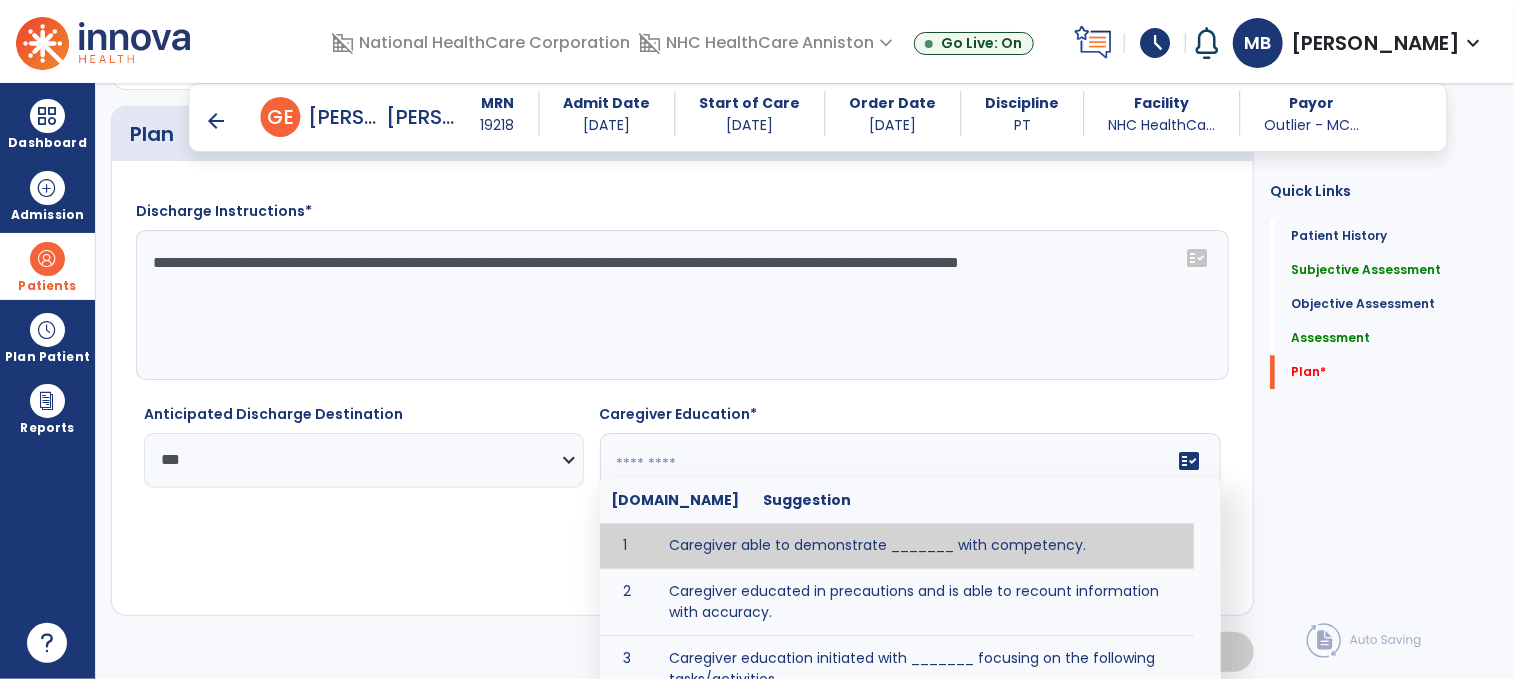 click on "fact_check  [DOMAIN_NAME] Suggestion 1 Caregiver able to demonstrate _______ with competency. 2 Caregiver educated in precautions and is able to recount information with accuracy. 3 Caregiver education initiated with _______ focusing on the following tasks/activities __________. 4 Home exercise program initiated with caregiver focusing on __________. 5 Patient educated in precautions and is able to recount information with [VALUE]% accuracy." 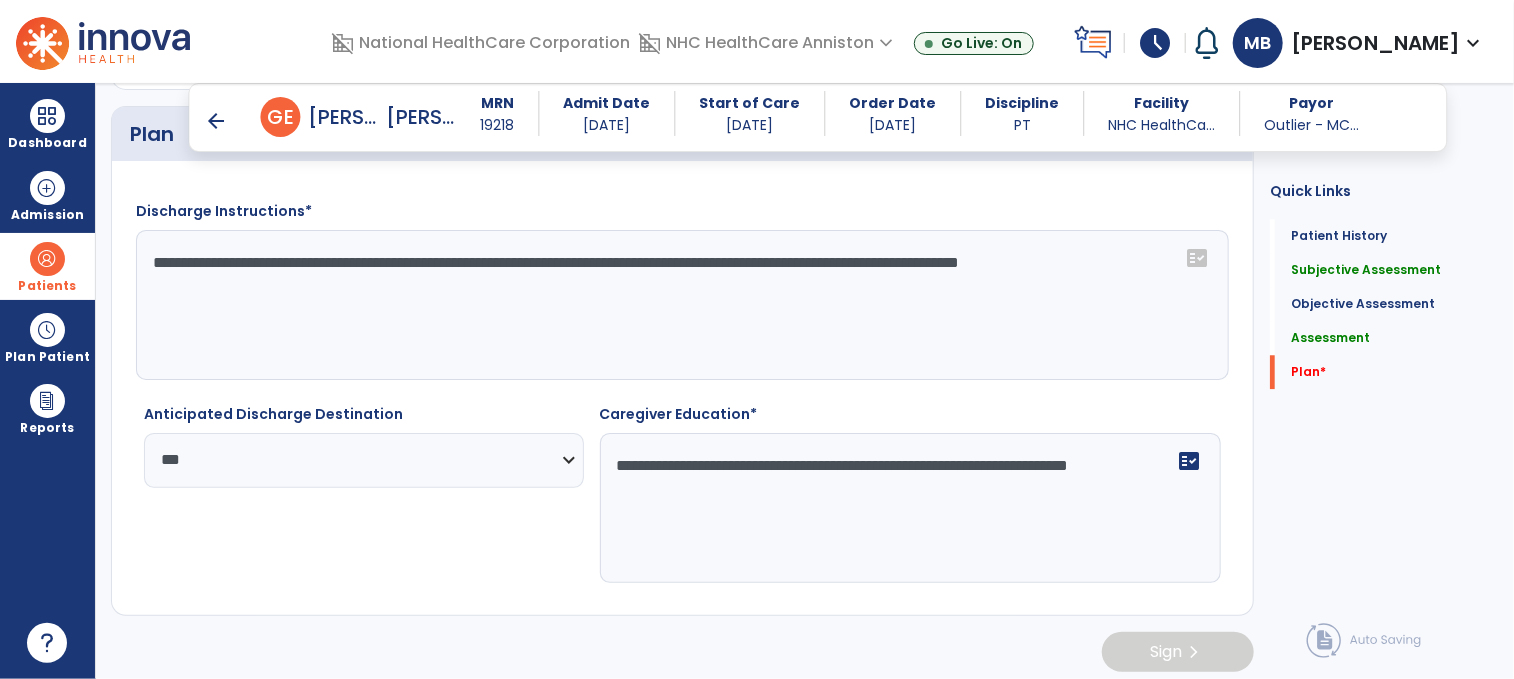 click on "**********" 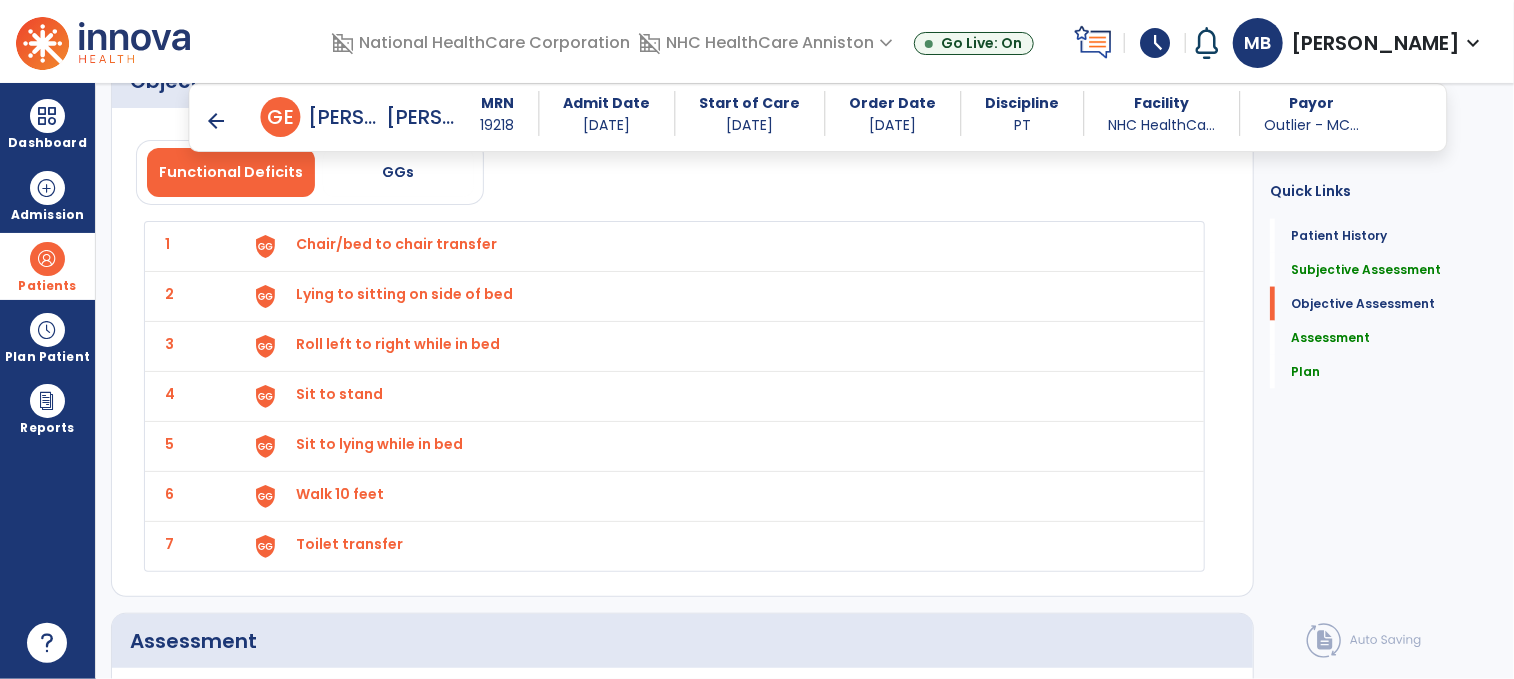 scroll, scrollTop: 1358, scrollLeft: 0, axis: vertical 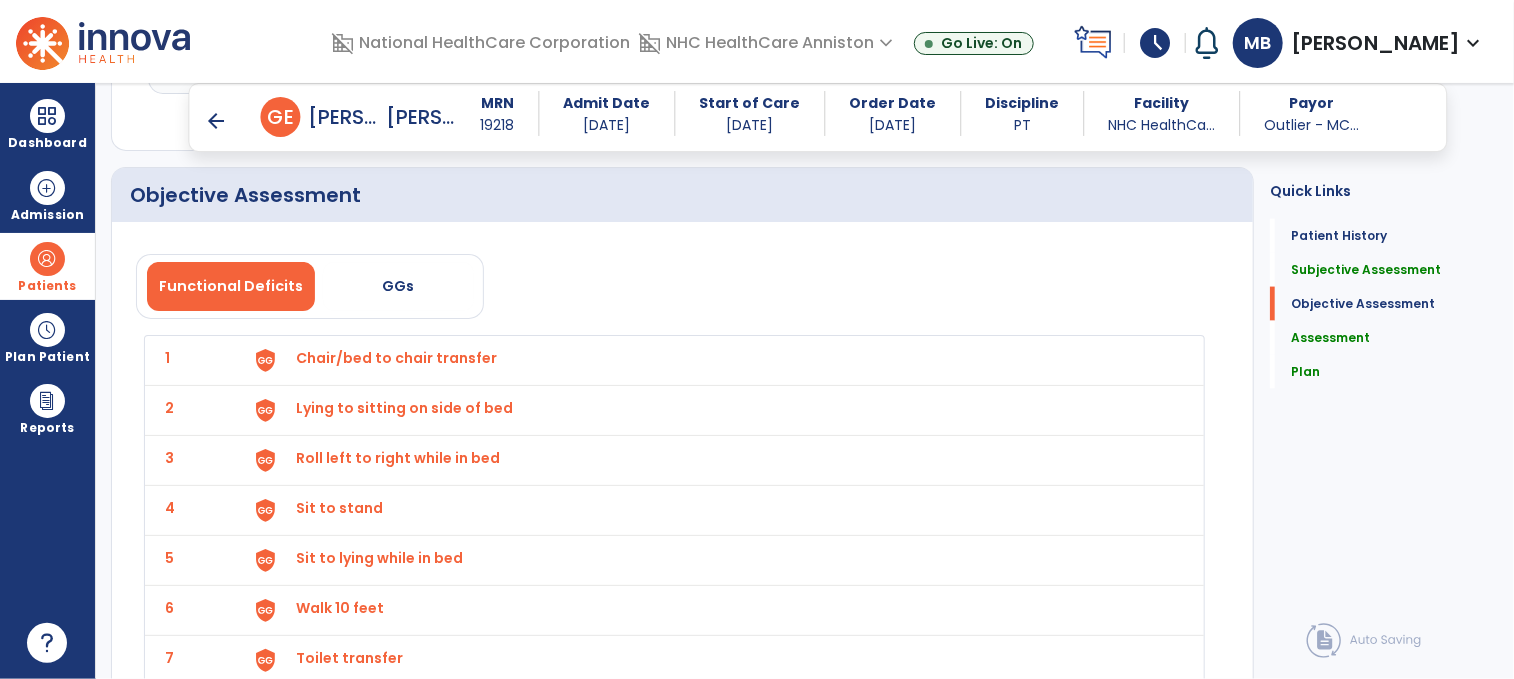 type on "**********" 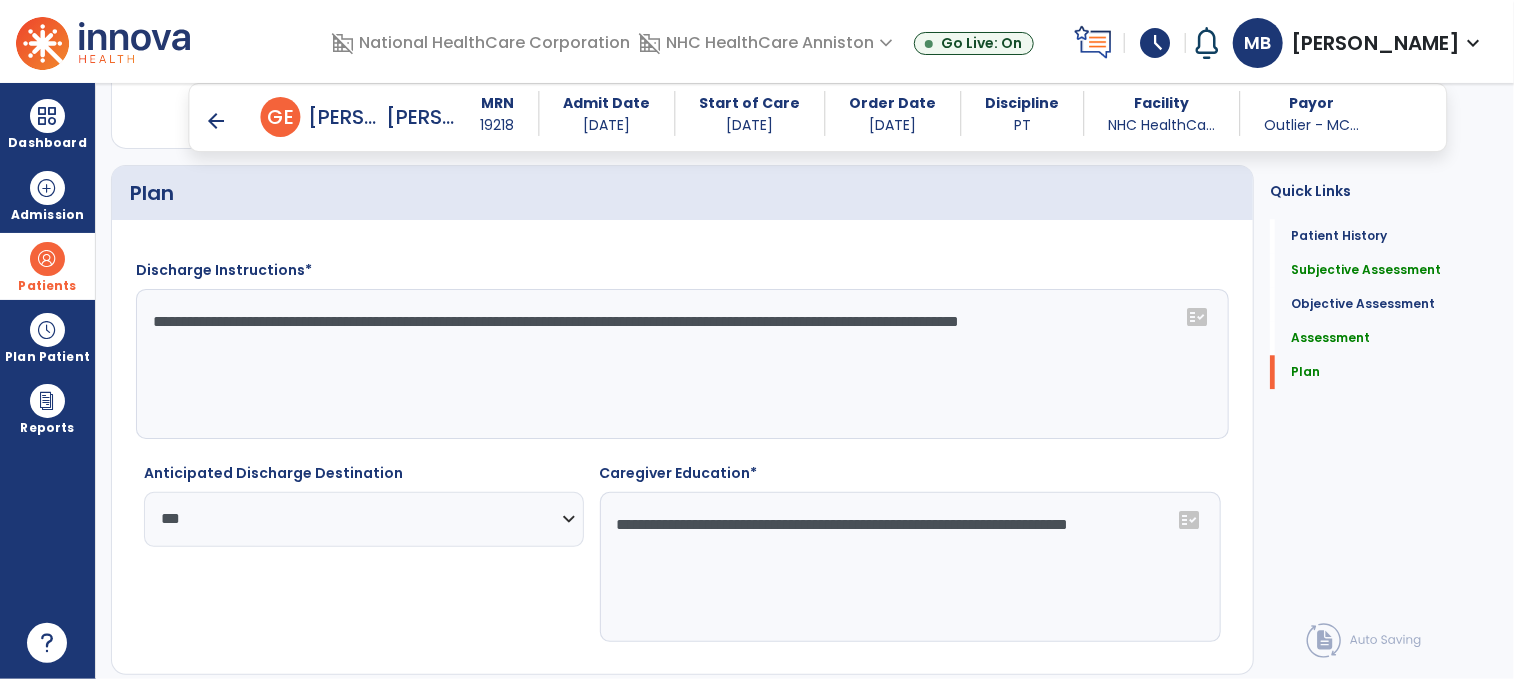 scroll, scrollTop: 2475, scrollLeft: 0, axis: vertical 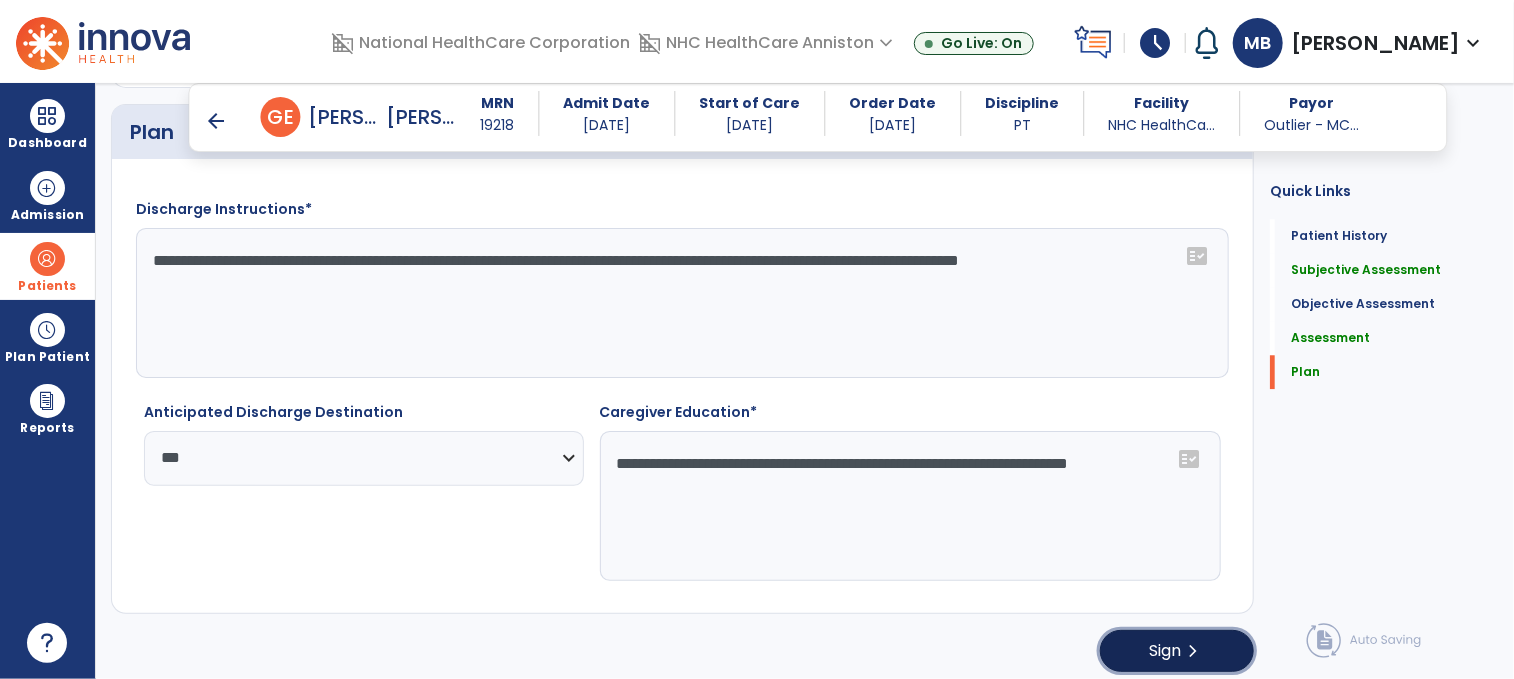 click on "Sign  chevron_right" 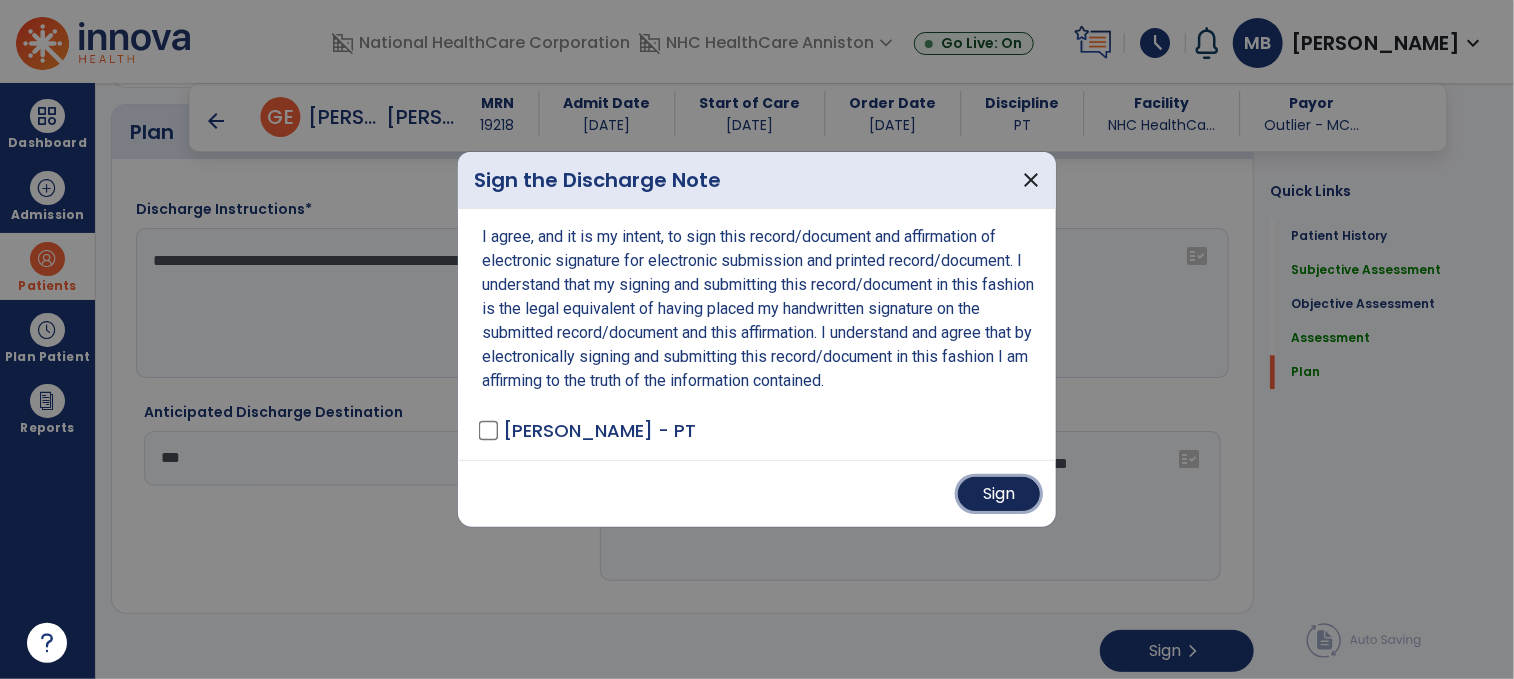 click on "Sign" at bounding box center [999, 494] 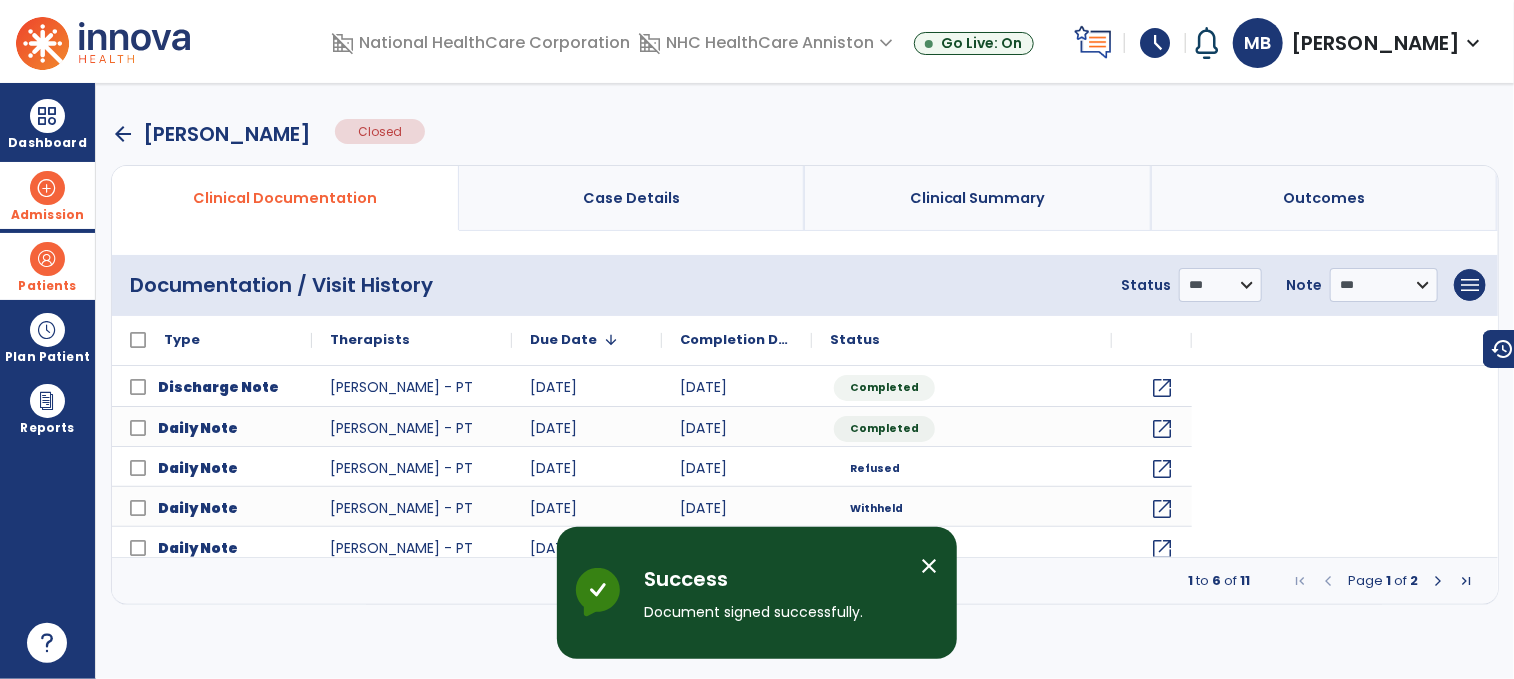 scroll, scrollTop: 0, scrollLeft: 0, axis: both 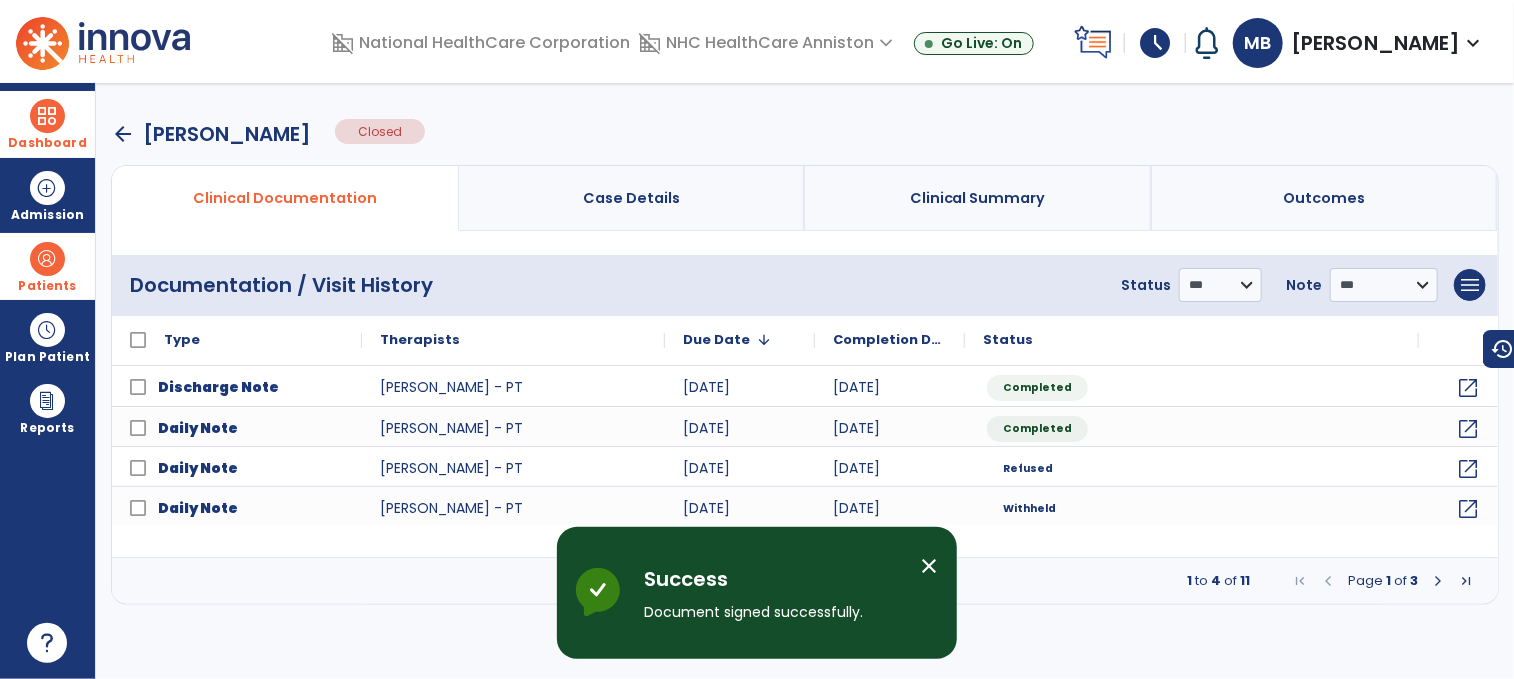 click at bounding box center [47, 116] 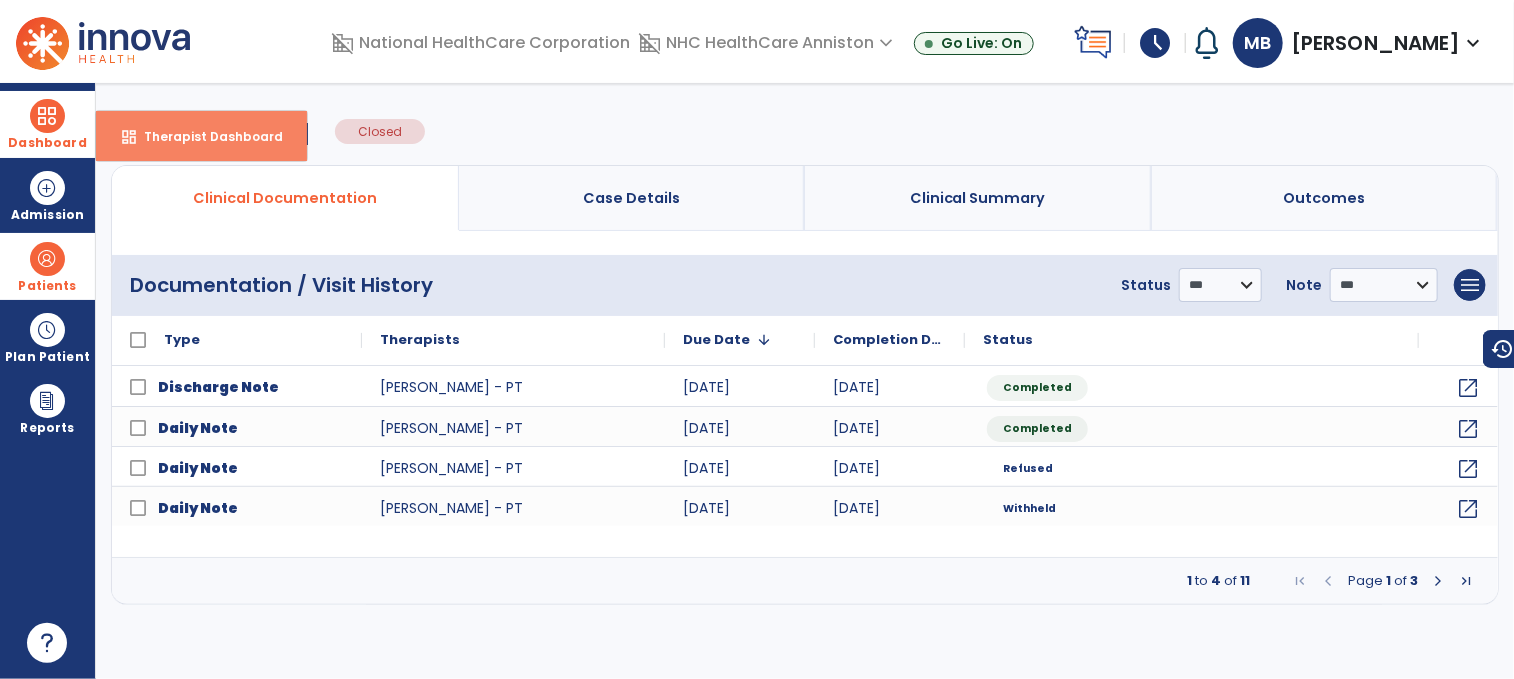 click on "Therapist Dashboard" at bounding box center (205, 136) 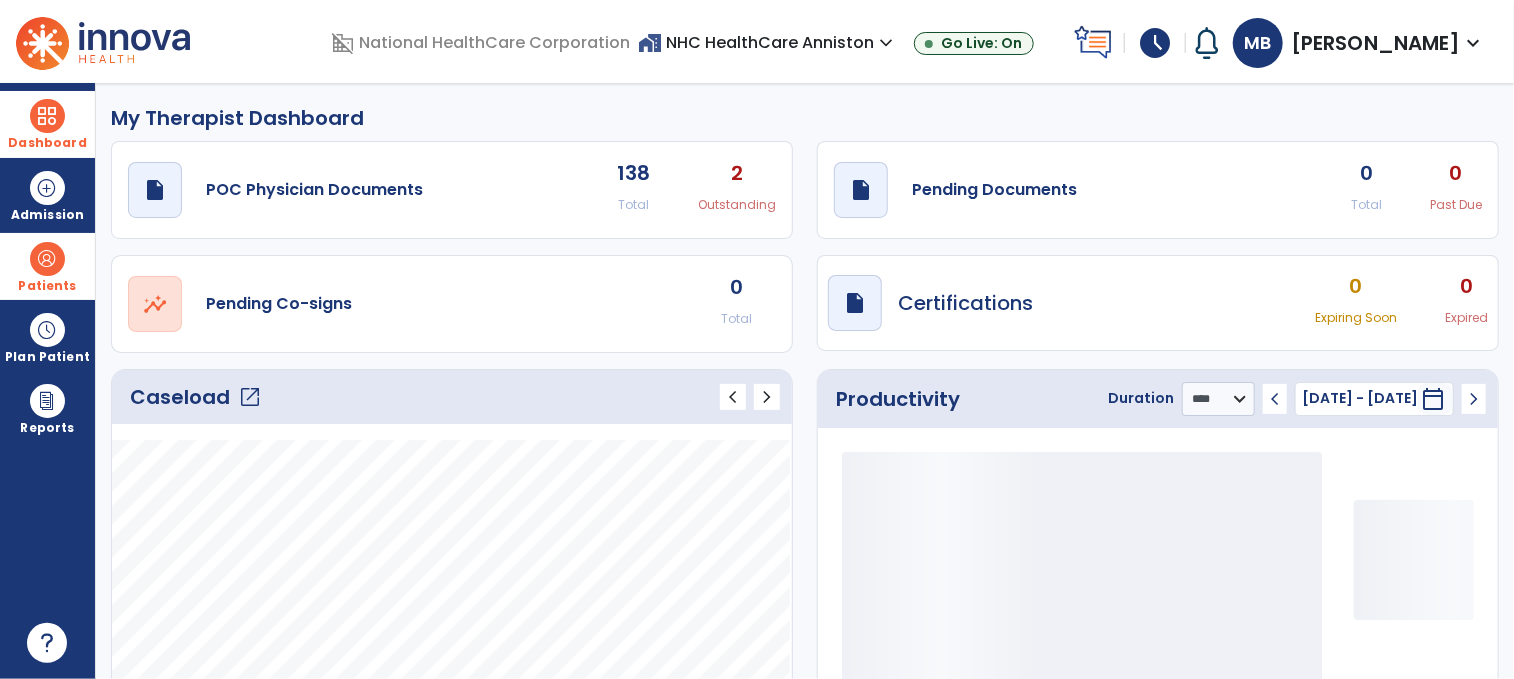 click on "Caseload   open_in_new" 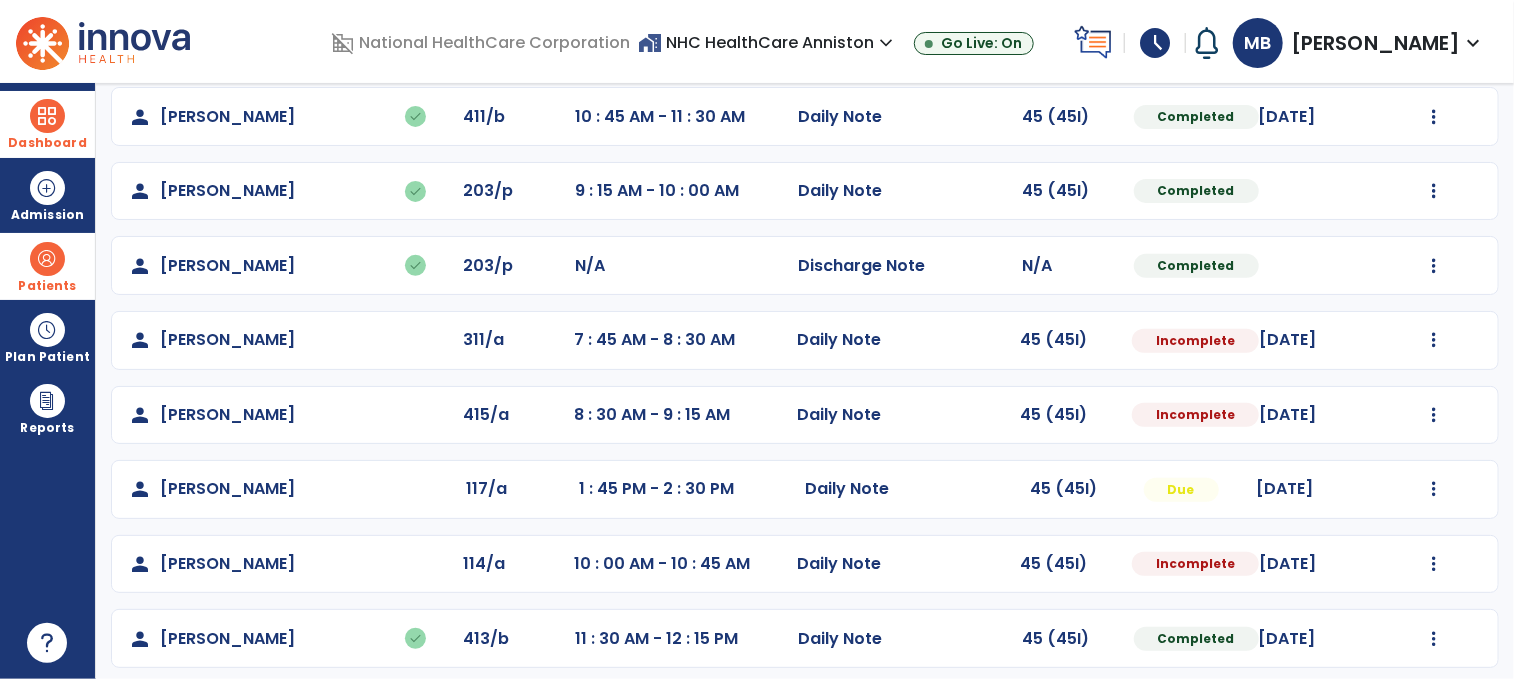 scroll, scrollTop: 408, scrollLeft: 0, axis: vertical 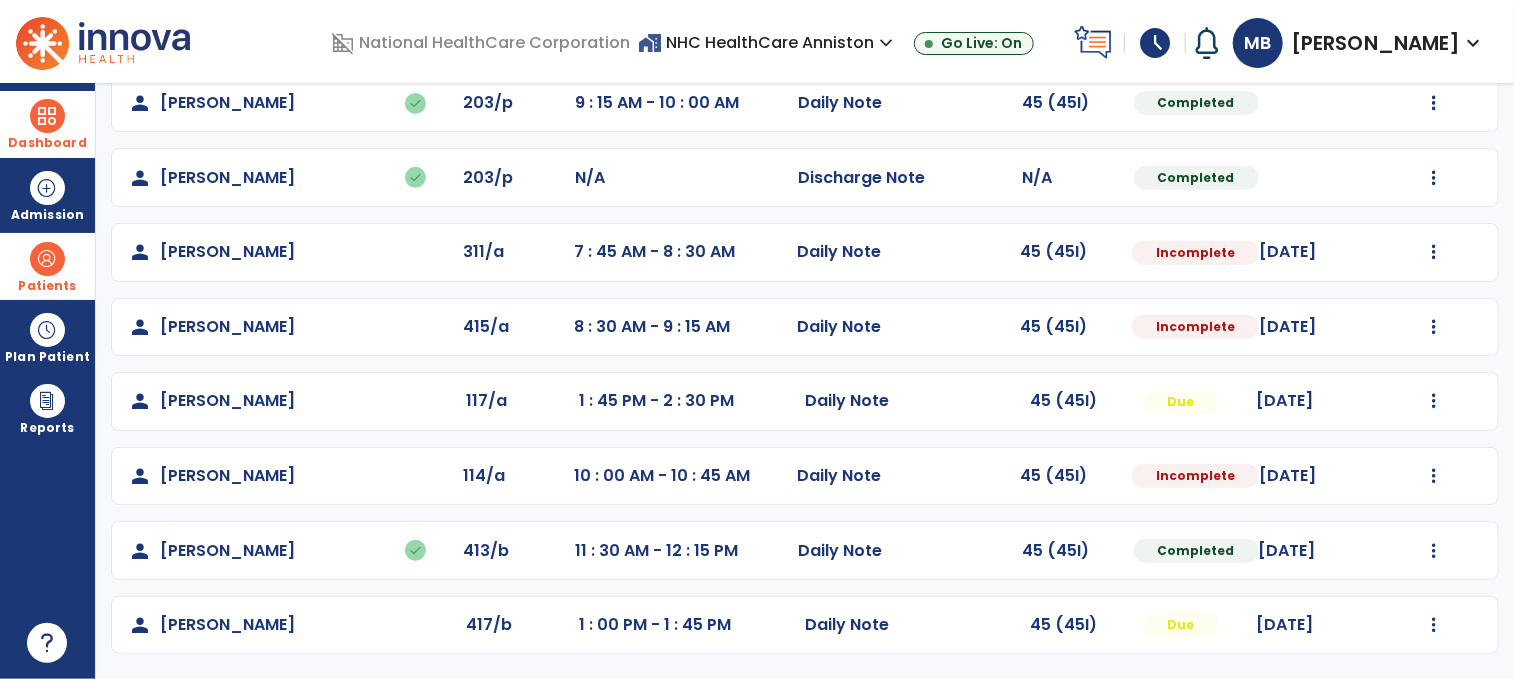 click on "Mark Visit As Complete   Reset Note   Open Document   G + C Mins" 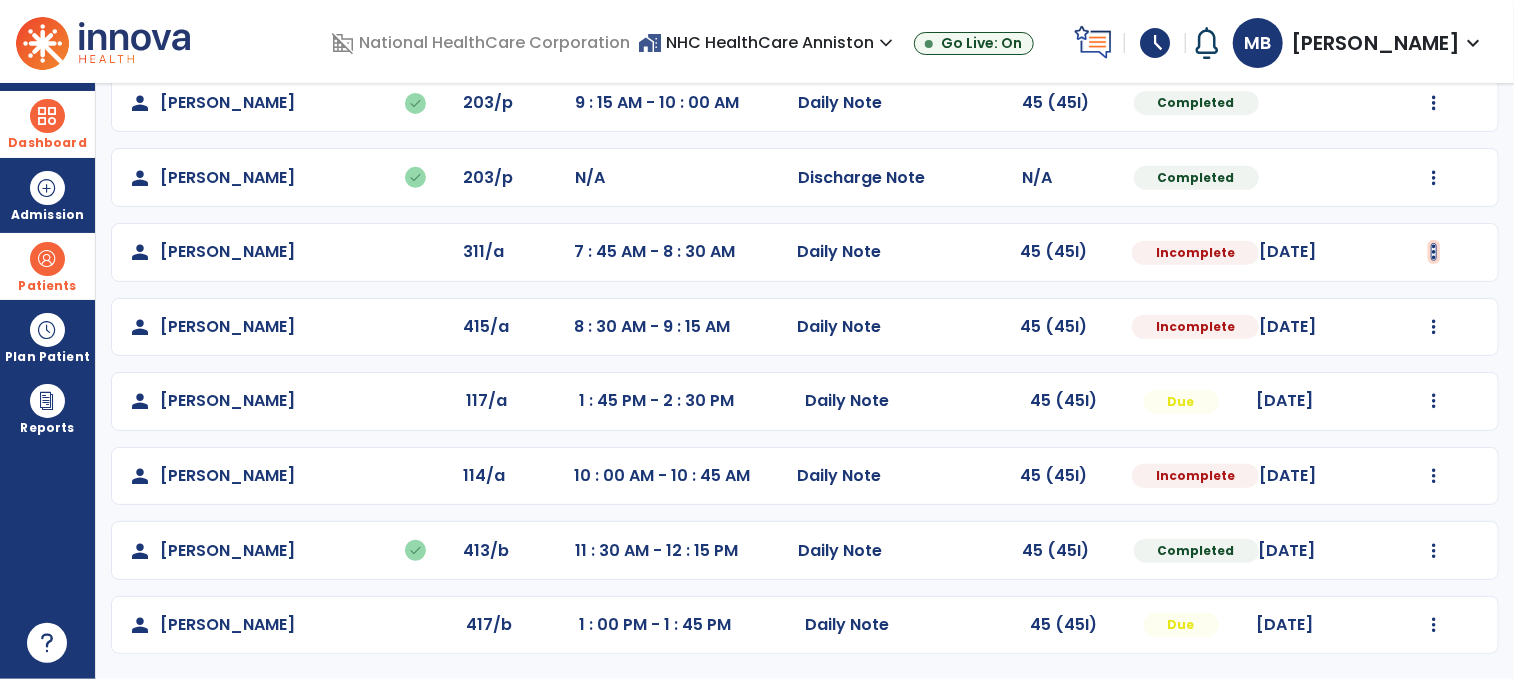 click at bounding box center (1434, -46) 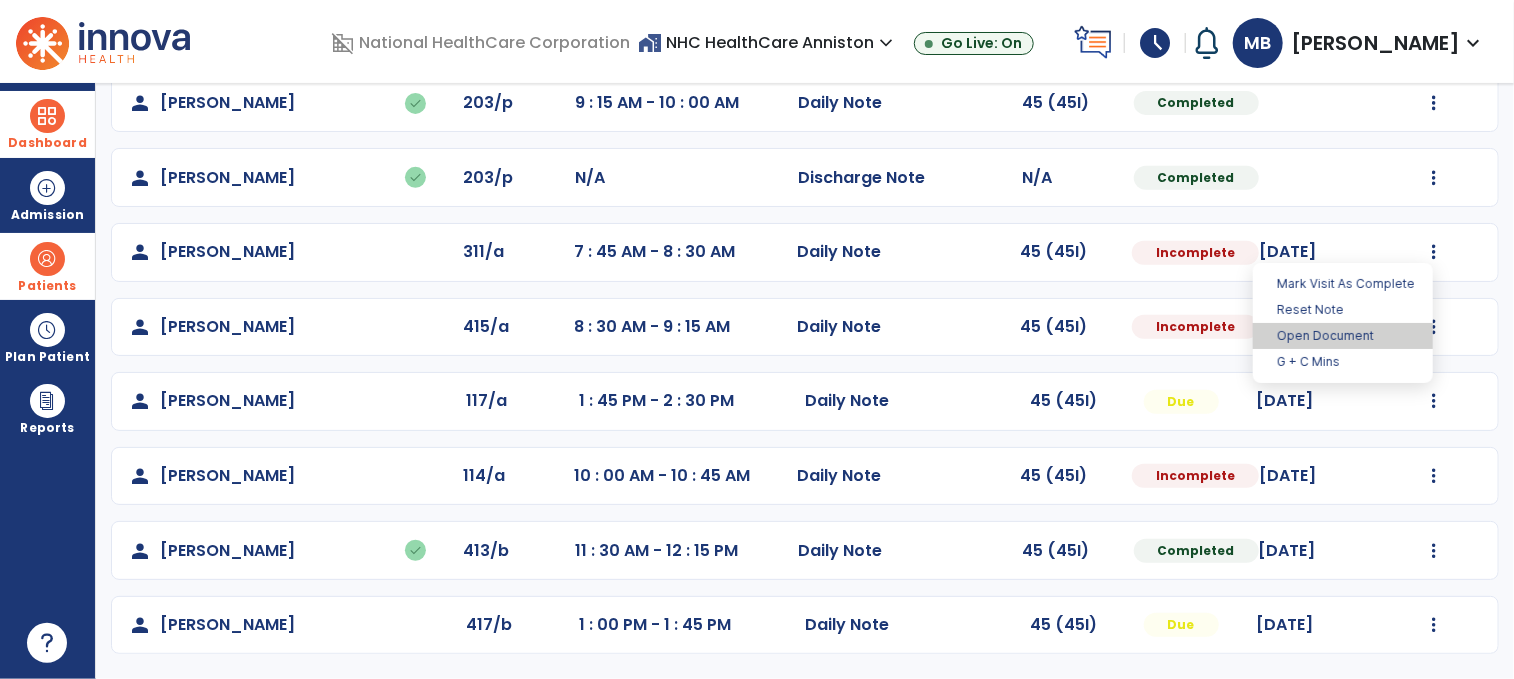 click on "Open Document" at bounding box center [1343, 336] 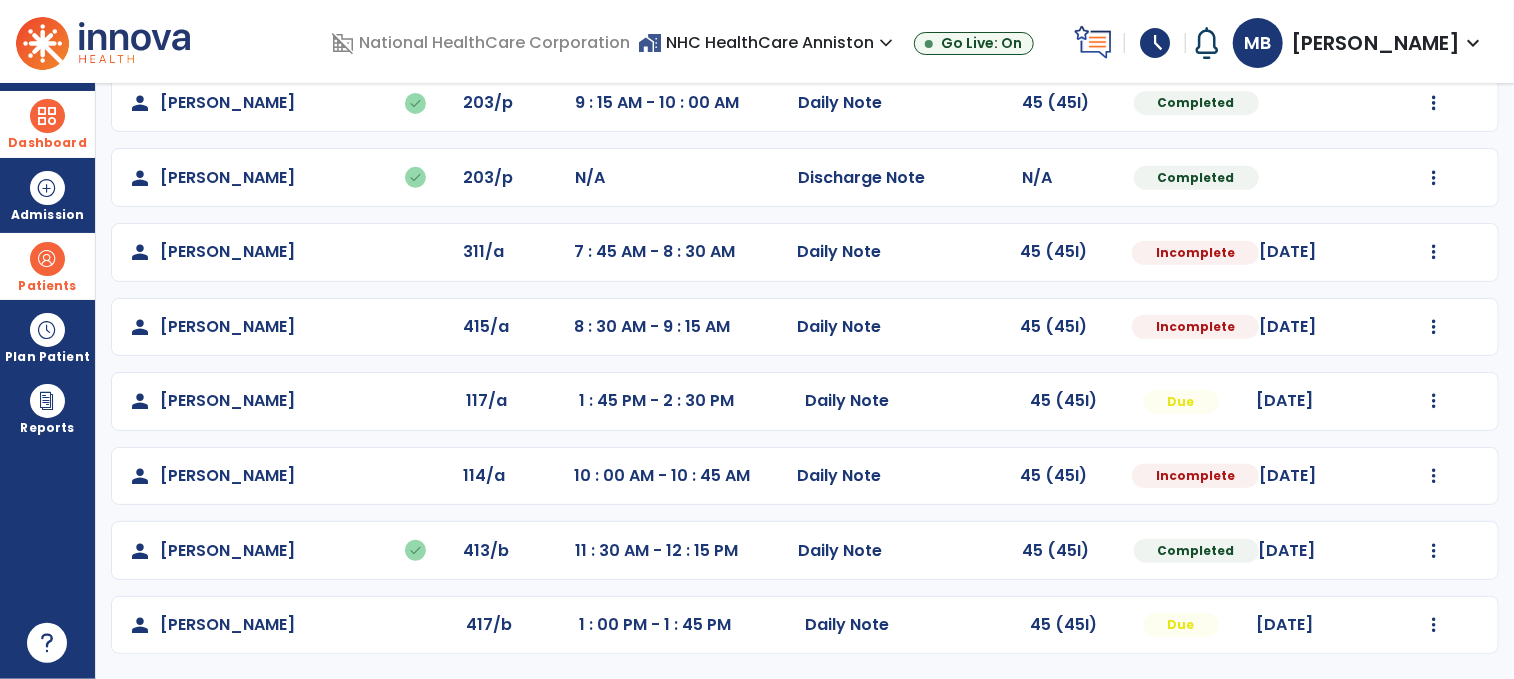 select on "*" 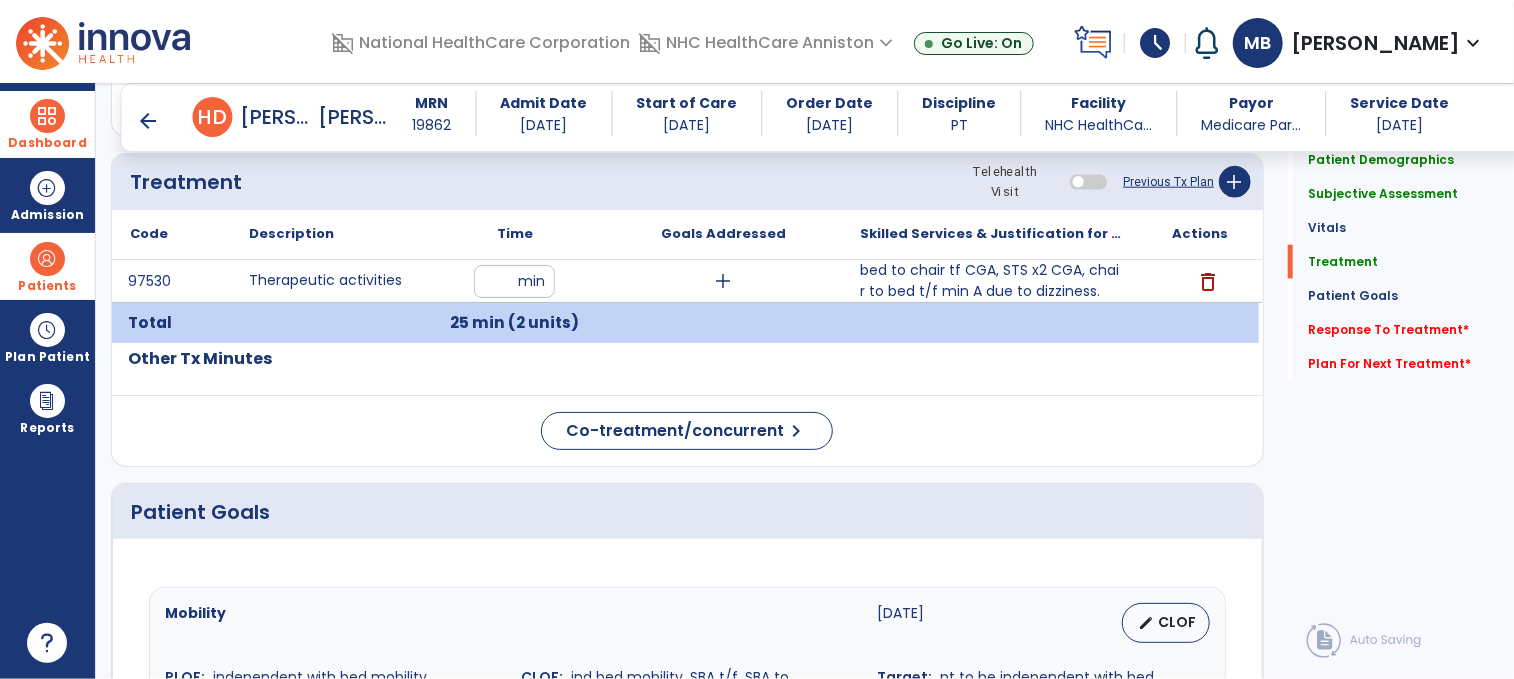 scroll, scrollTop: 1096, scrollLeft: 0, axis: vertical 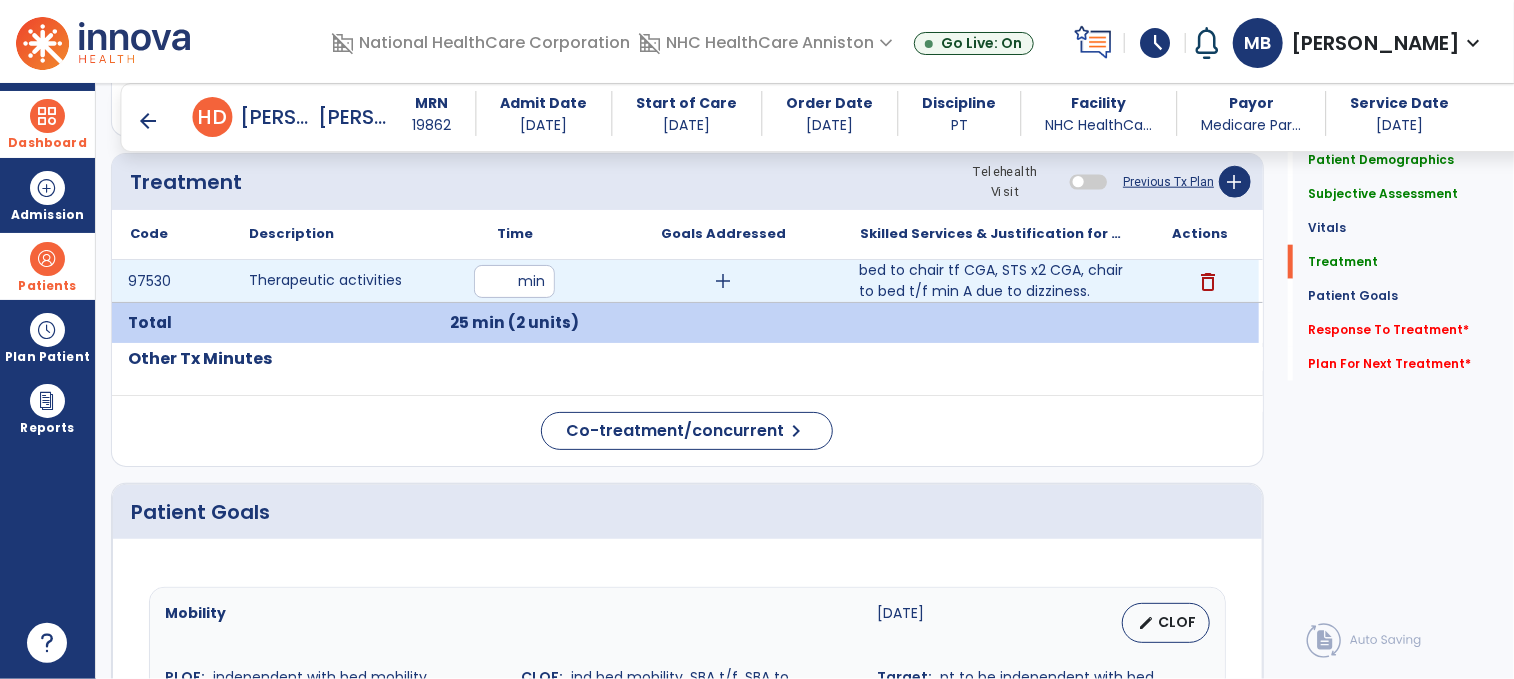 click on "bed to chair tf CGA, STS x2 CGA, chair to bed t/f min A due to dizziness." at bounding box center [991, 281] 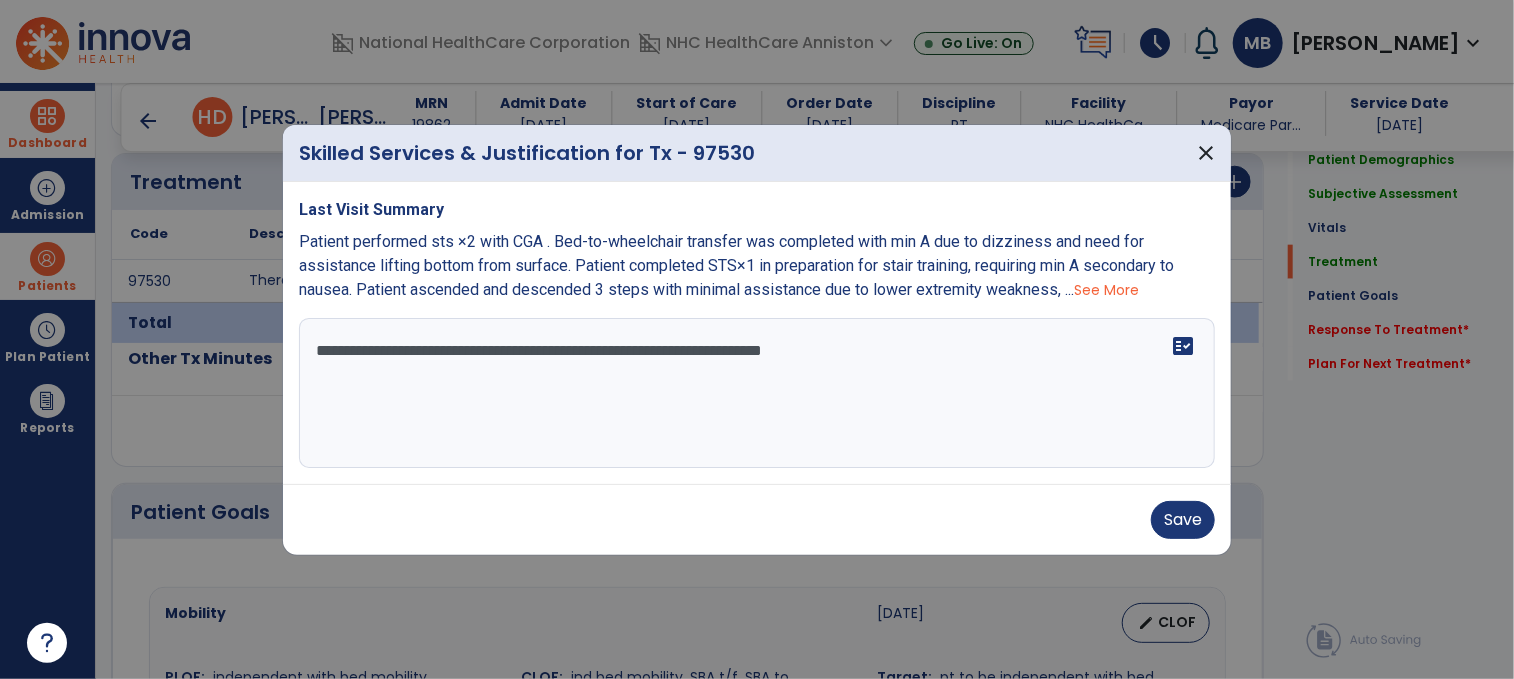 click on "**********" at bounding box center (757, 393) 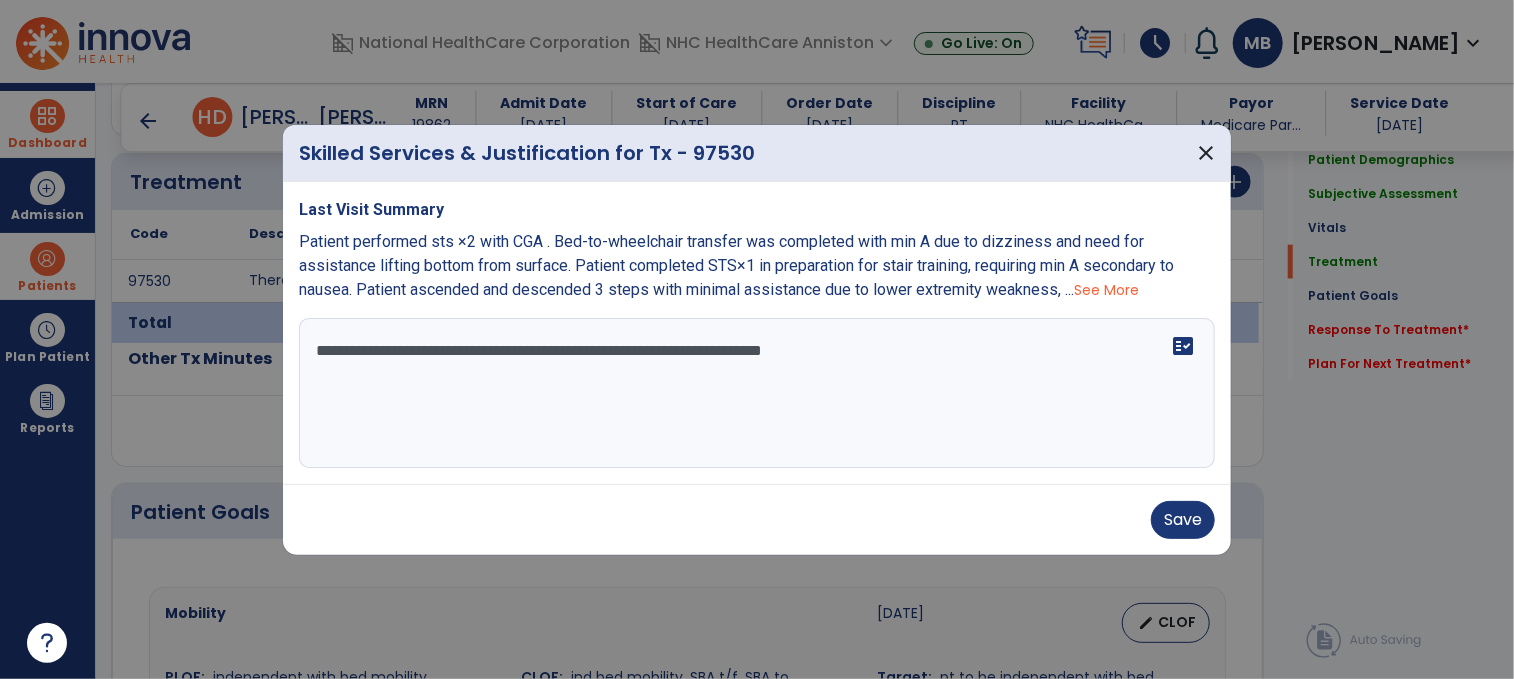 paste on "**********" 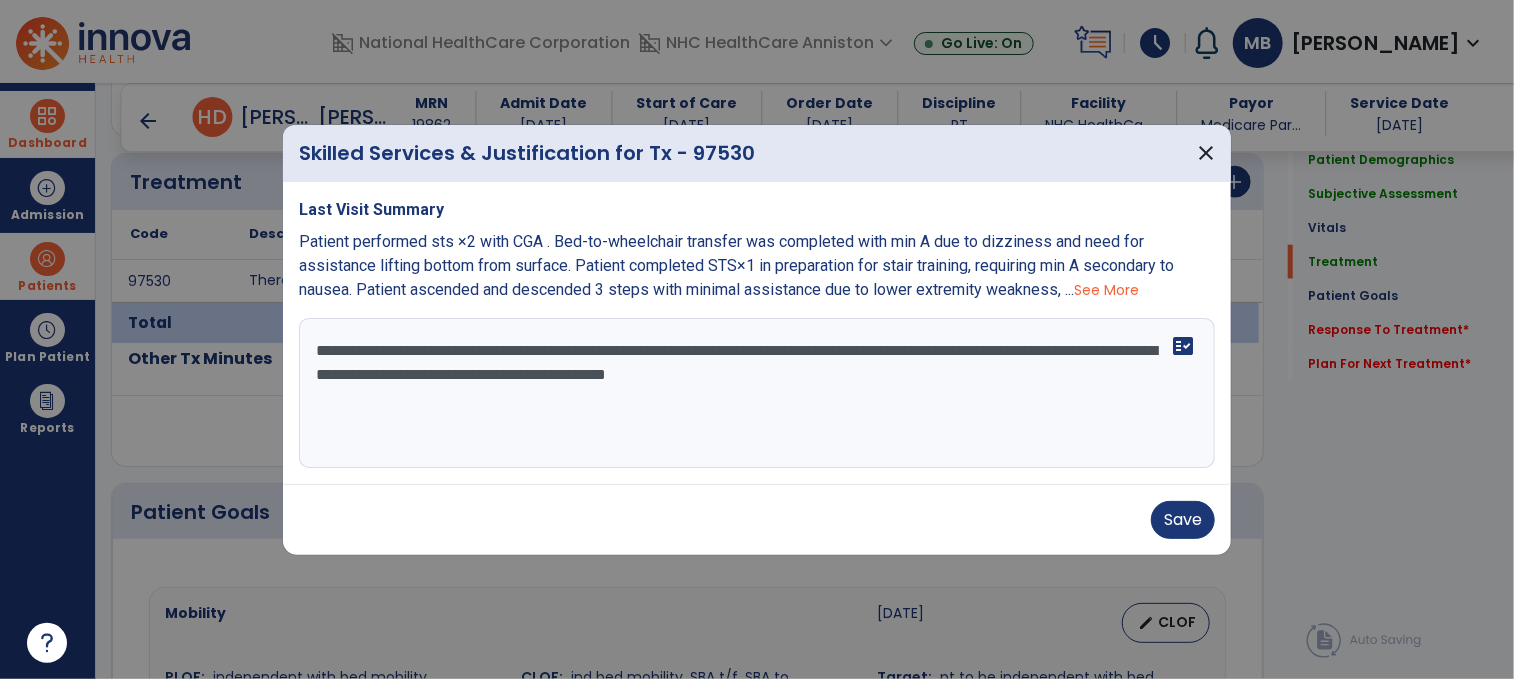 click on "**********" at bounding box center [757, 393] 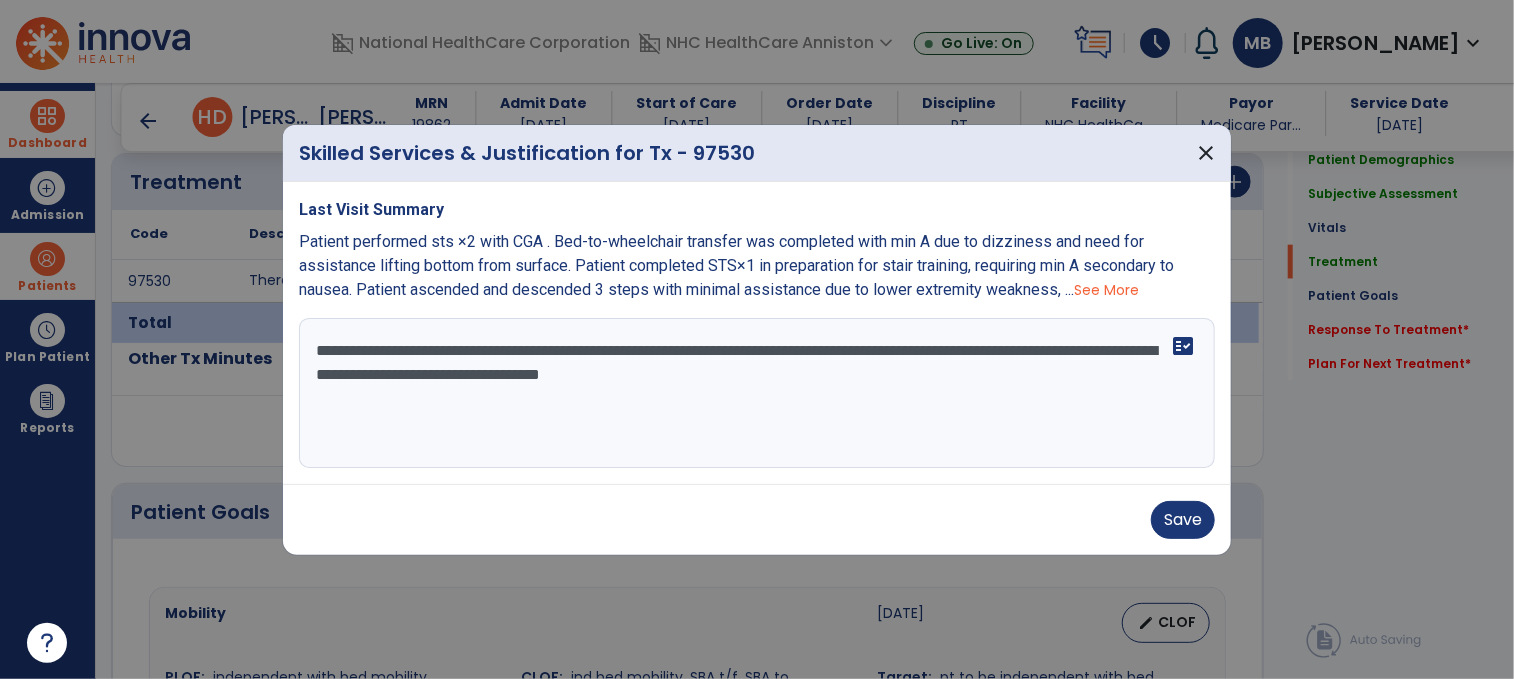click on "**********" at bounding box center (757, 393) 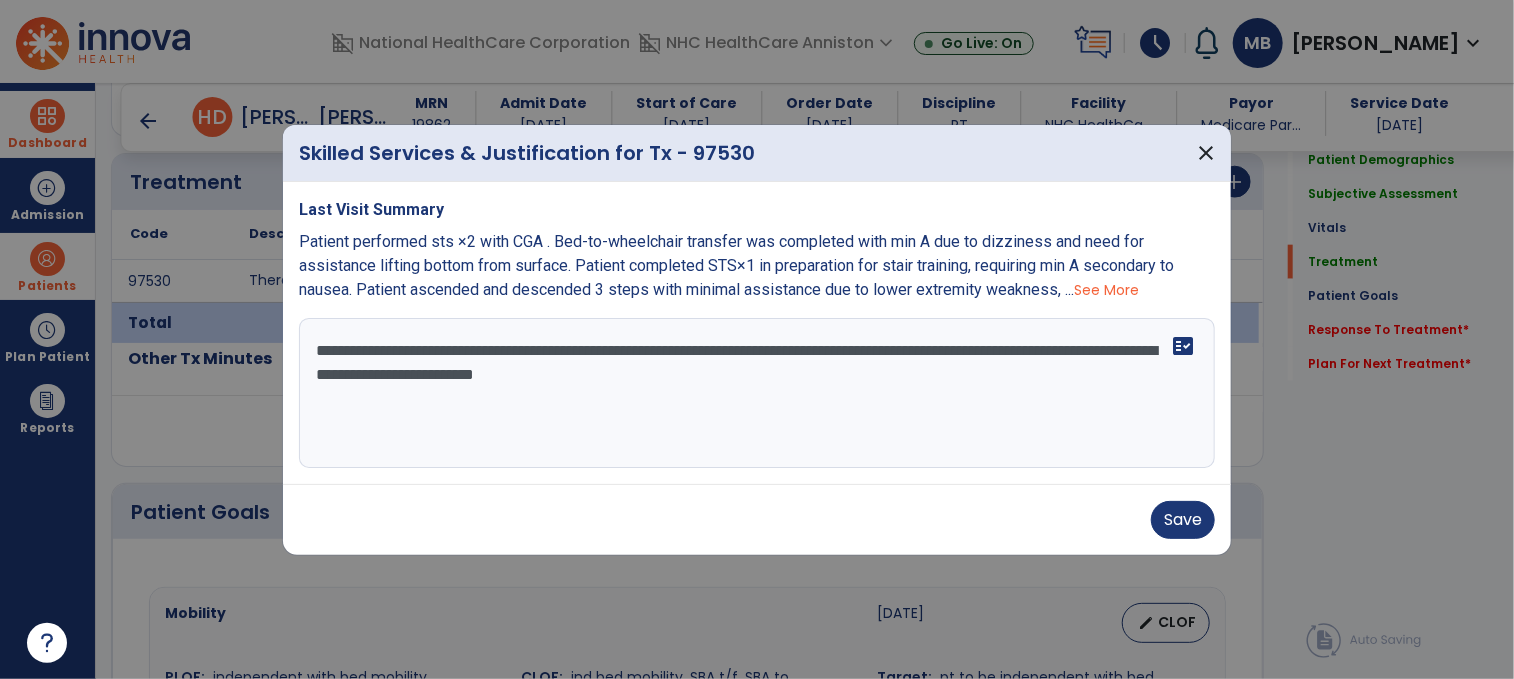 click on "**********" at bounding box center (757, 393) 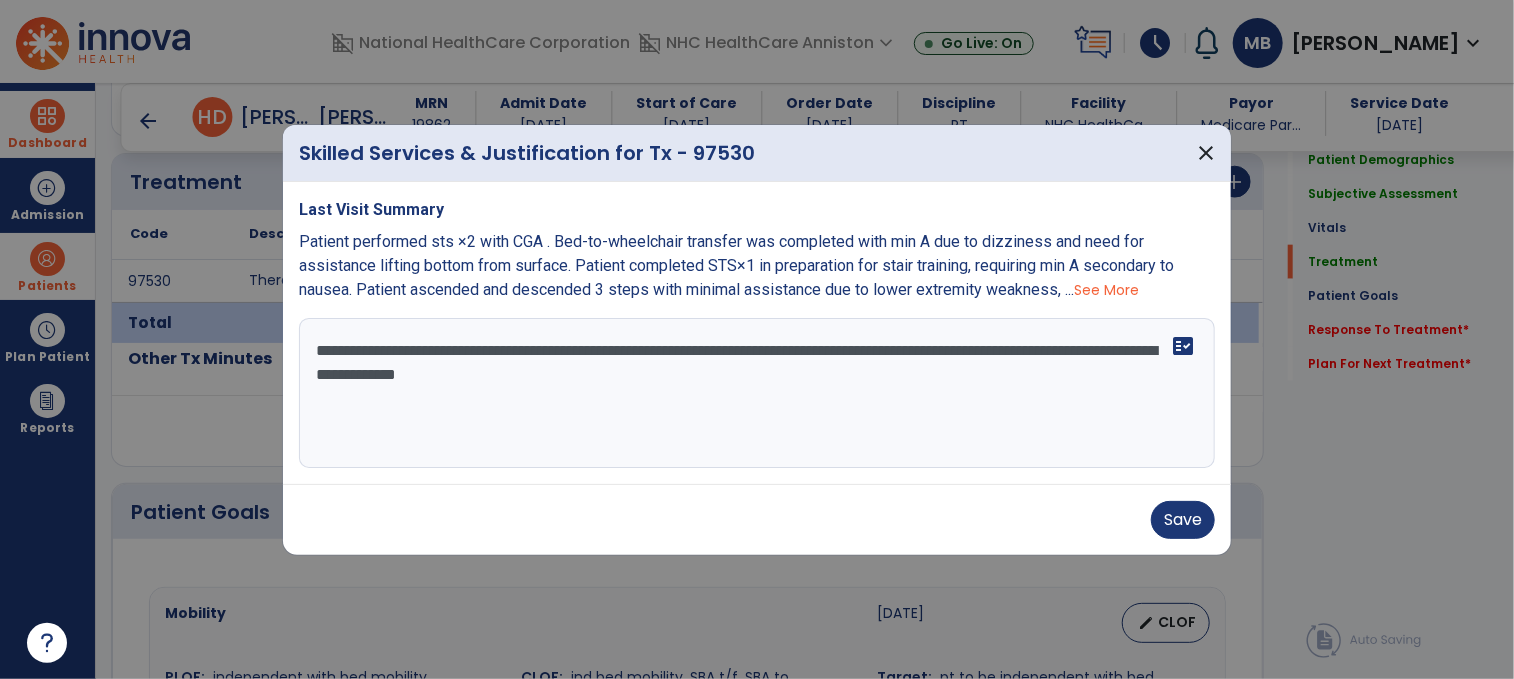 click on "**********" at bounding box center [757, 393] 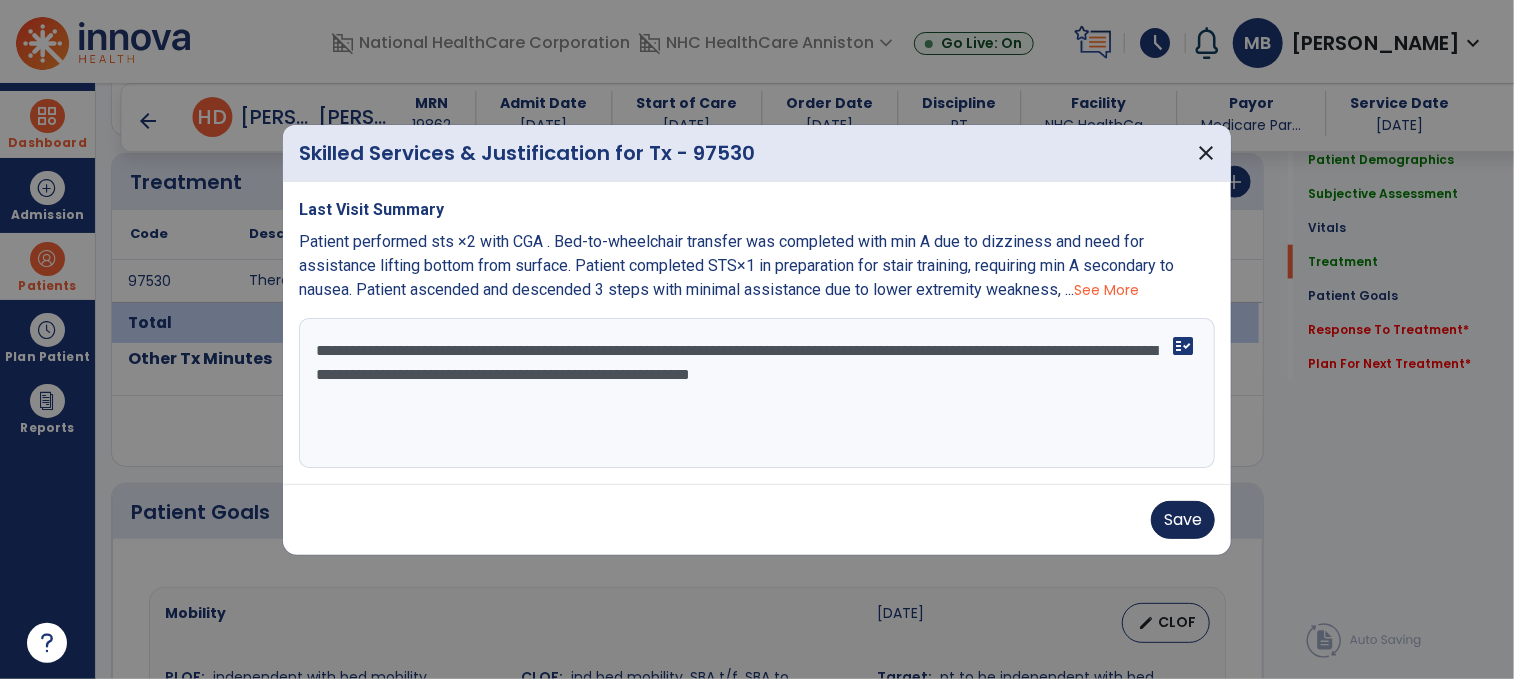 type on "**********" 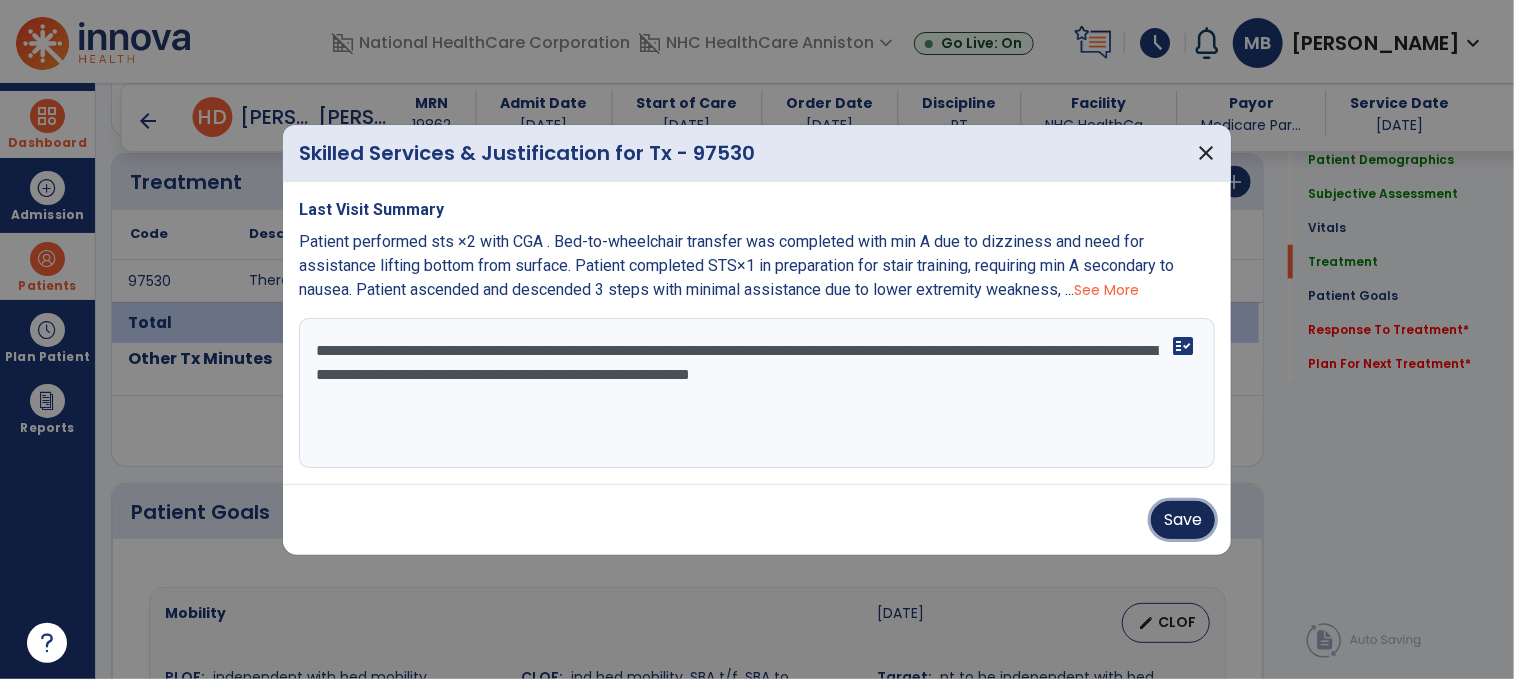 click on "Save" at bounding box center (1183, 520) 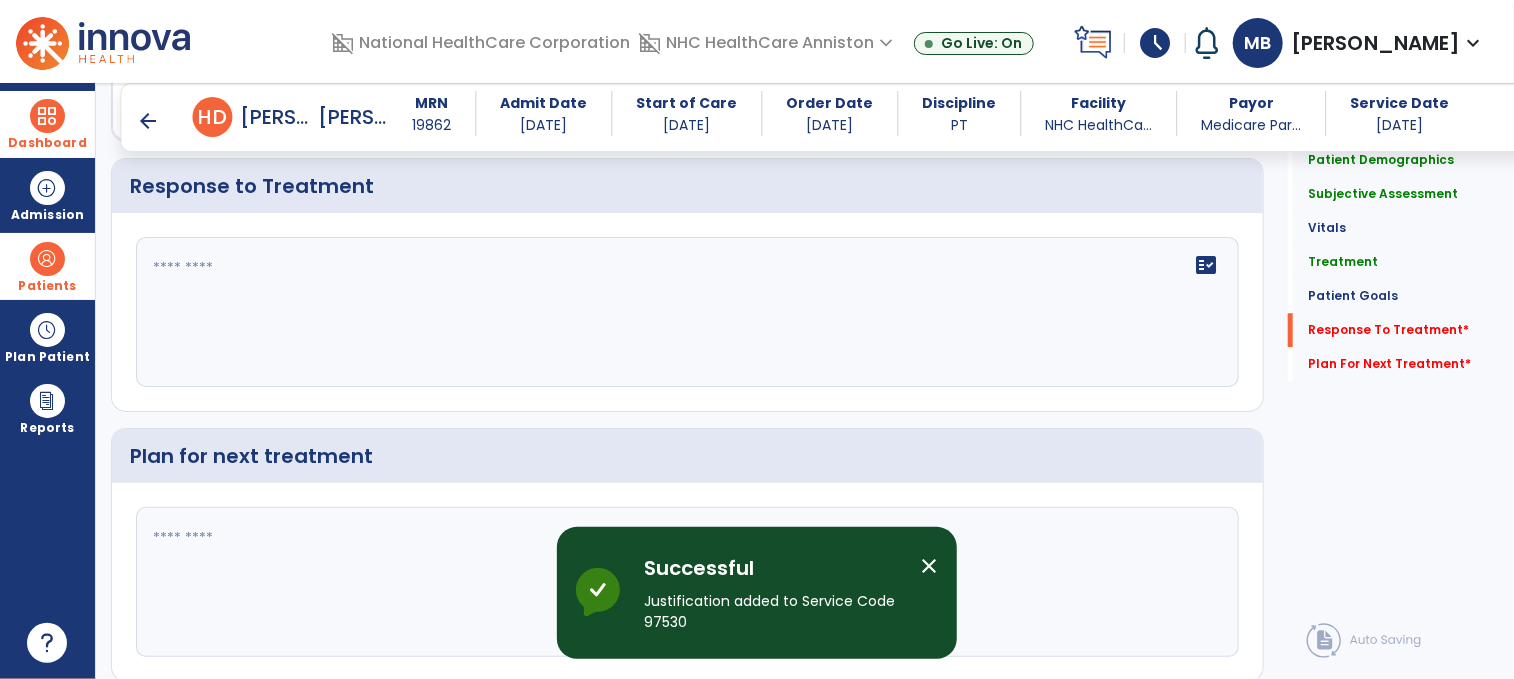 scroll, scrollTop: 2576, scrollLeft: 0, axis: vertical 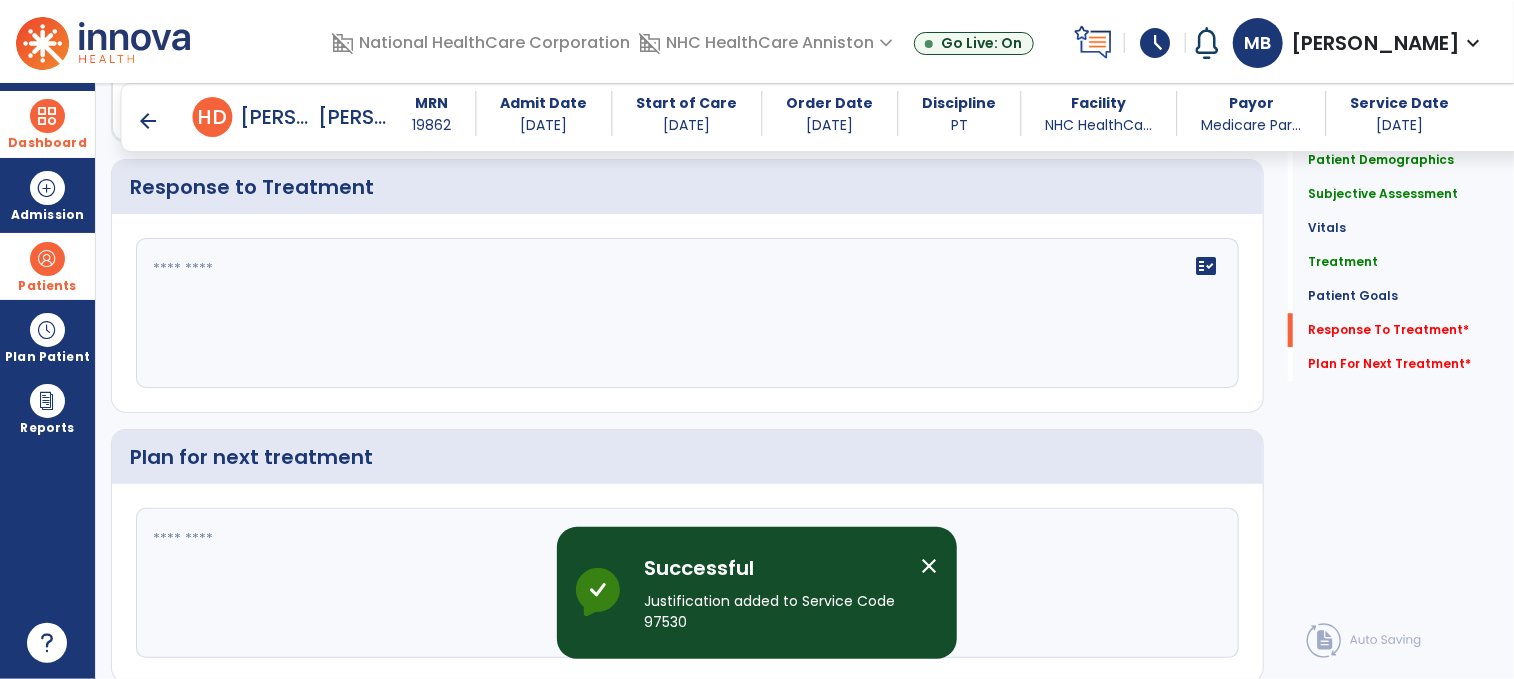 click on "fact_check" 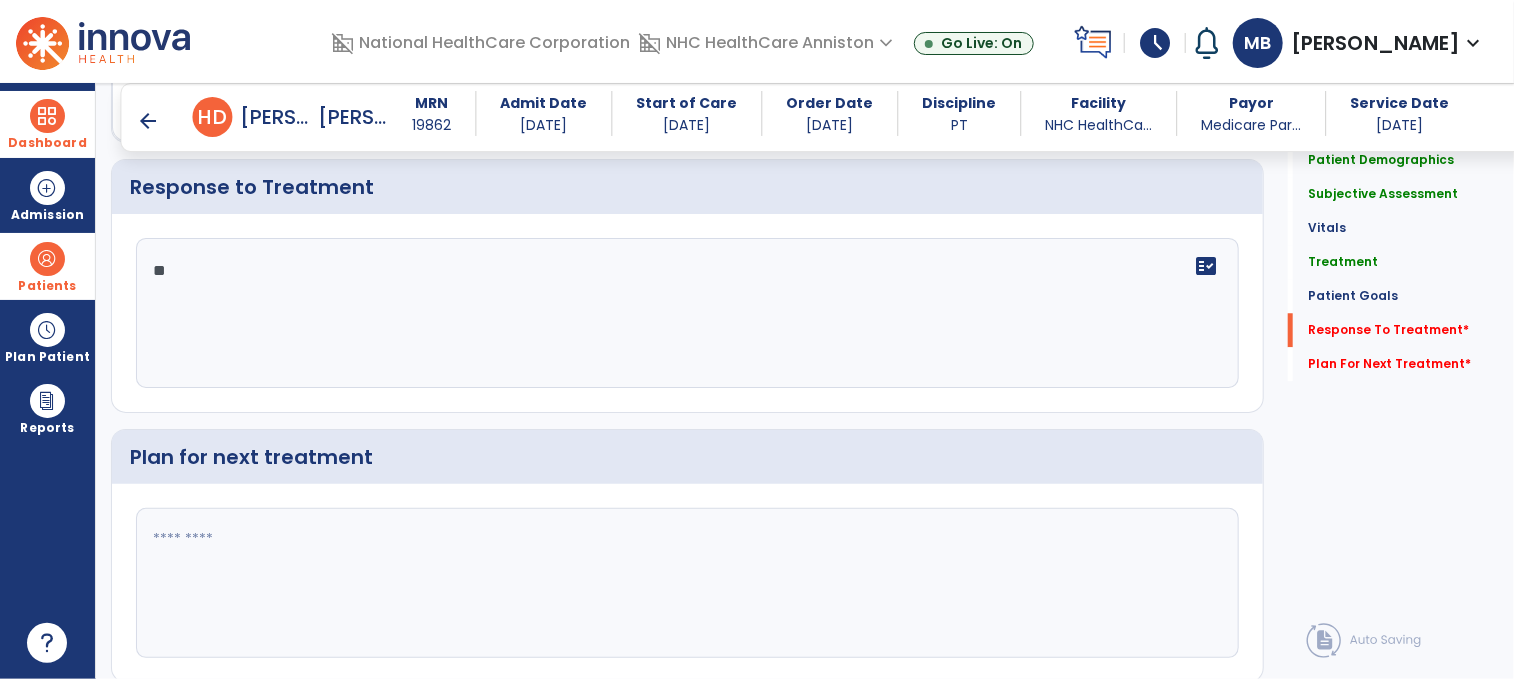 type on "*" 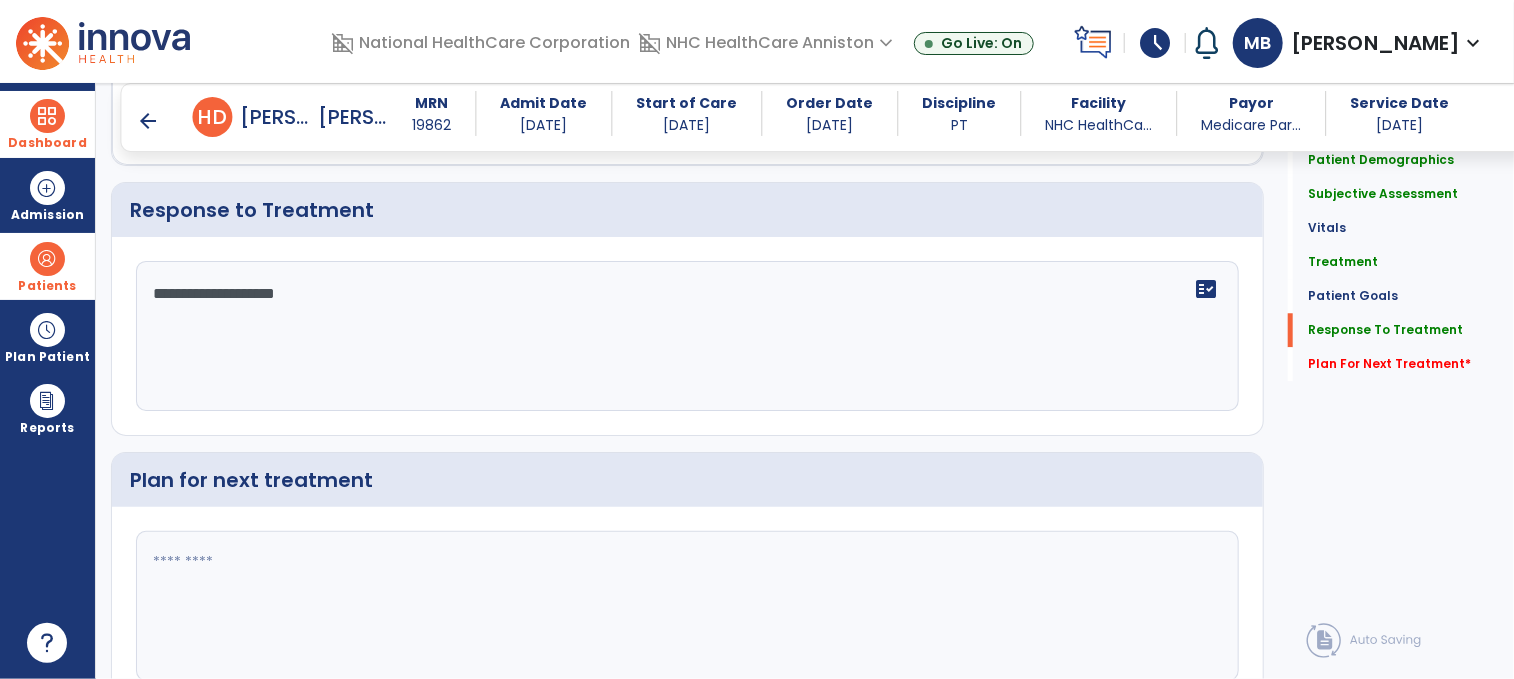 scroll, scrollTop: 2576, scrollLeft: 0, axis: vertical 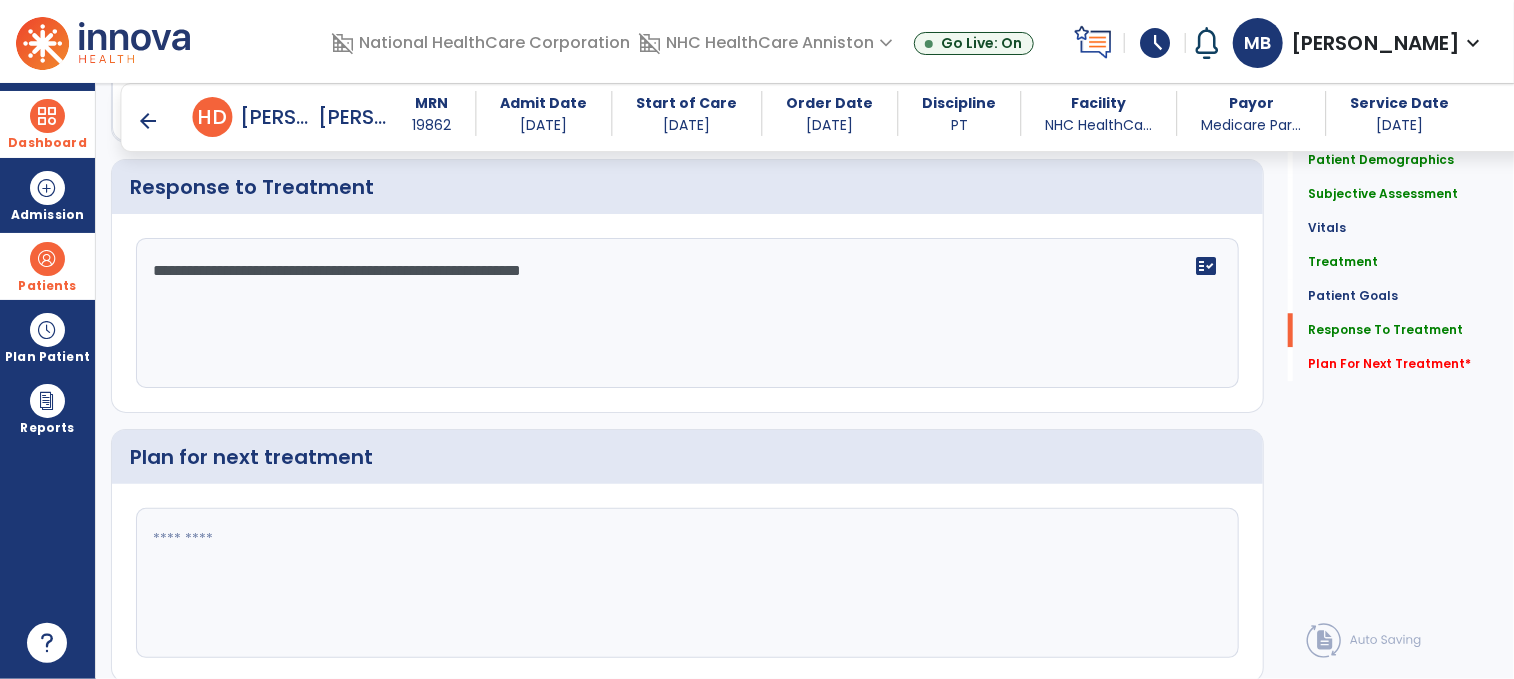 type on "**********" 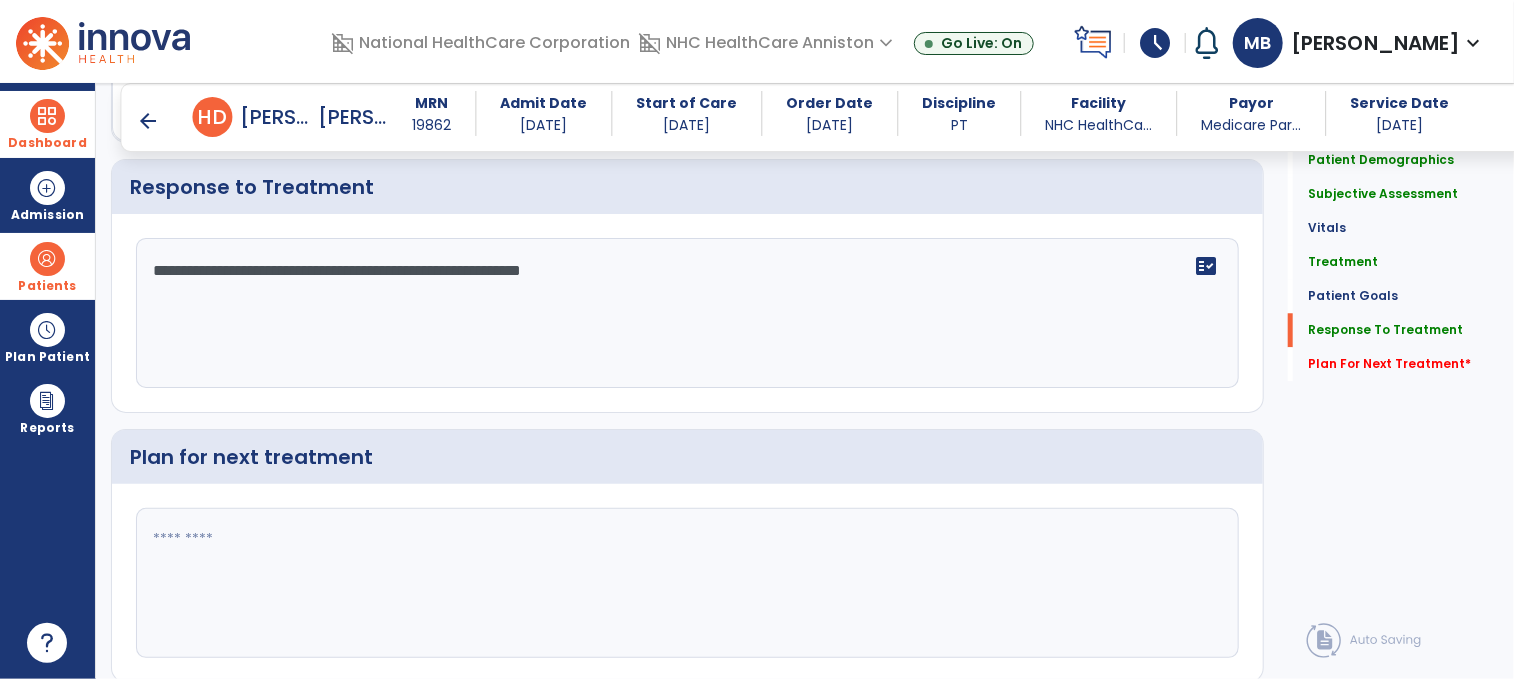 scroll, scrollTop: 2576, scrollLeft: 0, axis: vertical 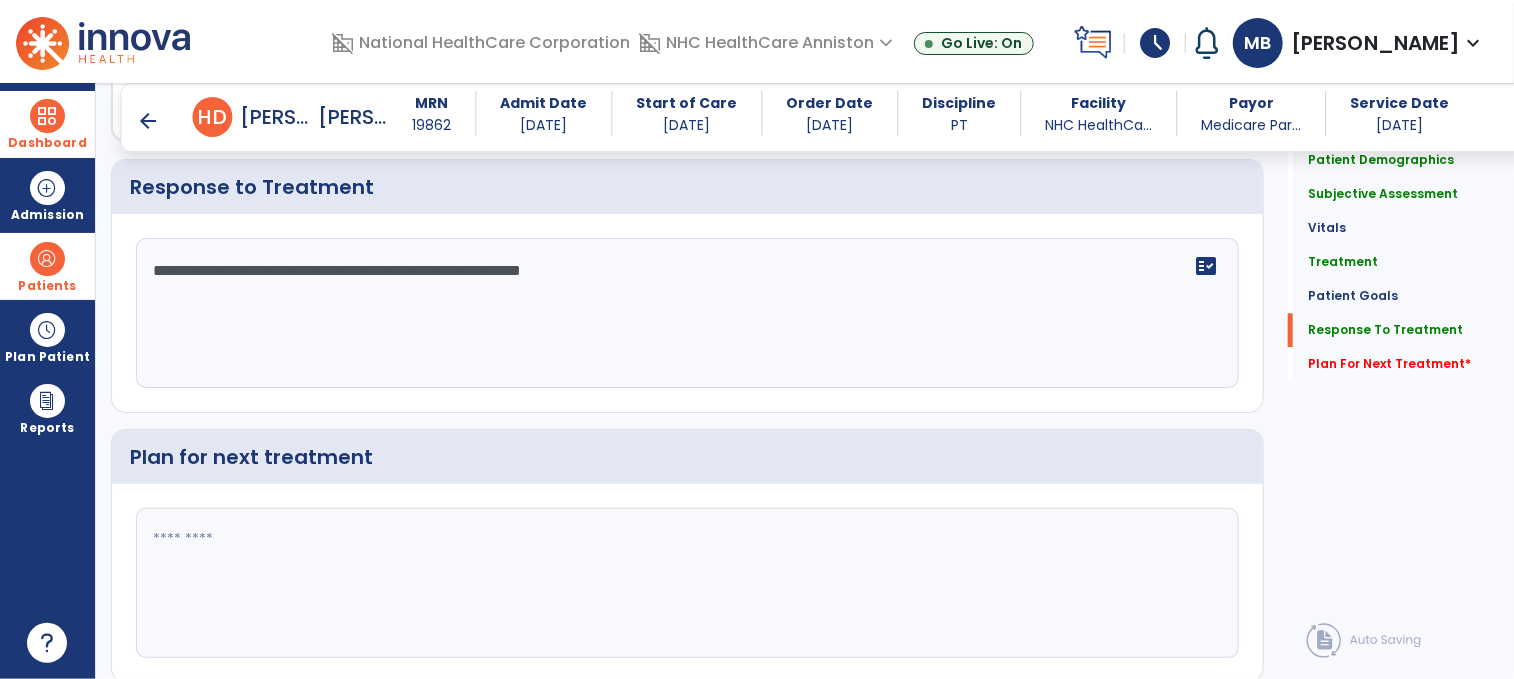 click 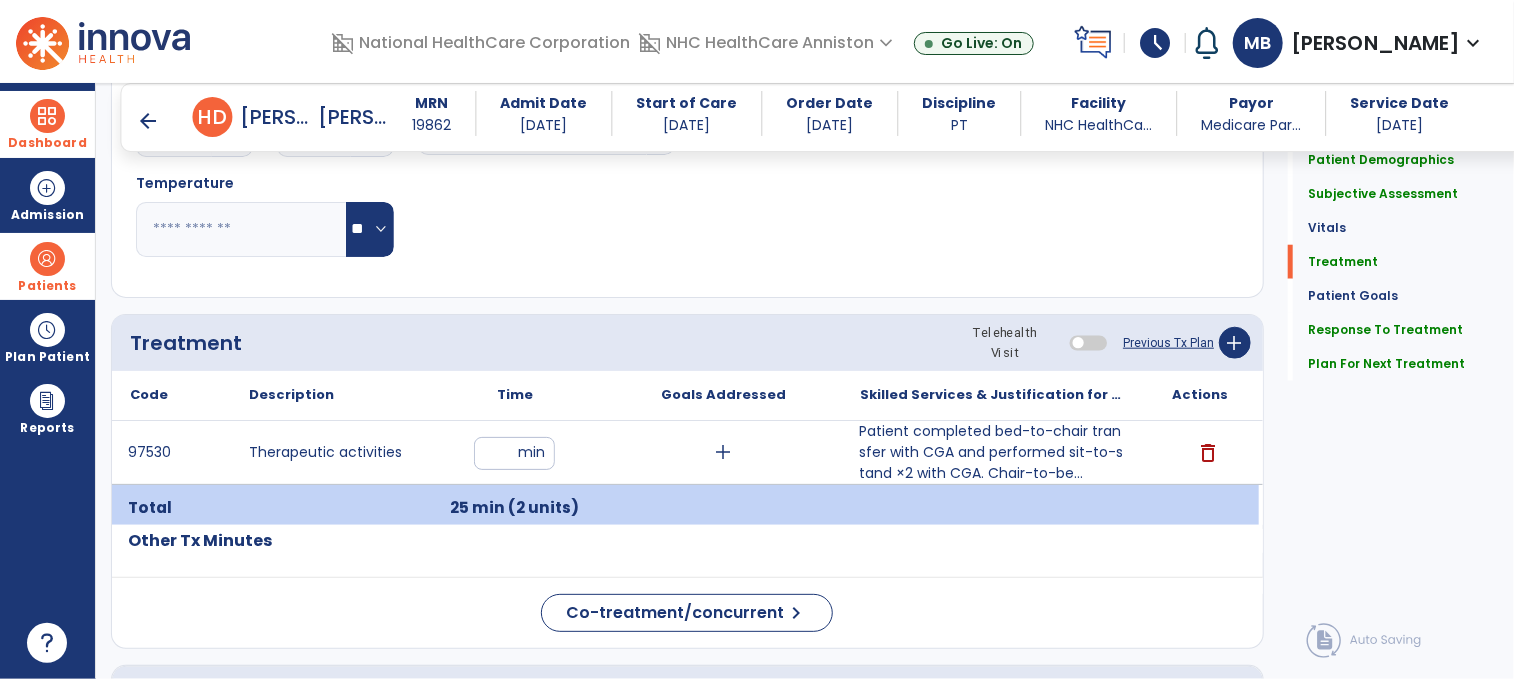 scroll, scrollTop: 936, scrollLeft: 0, axis: vertical 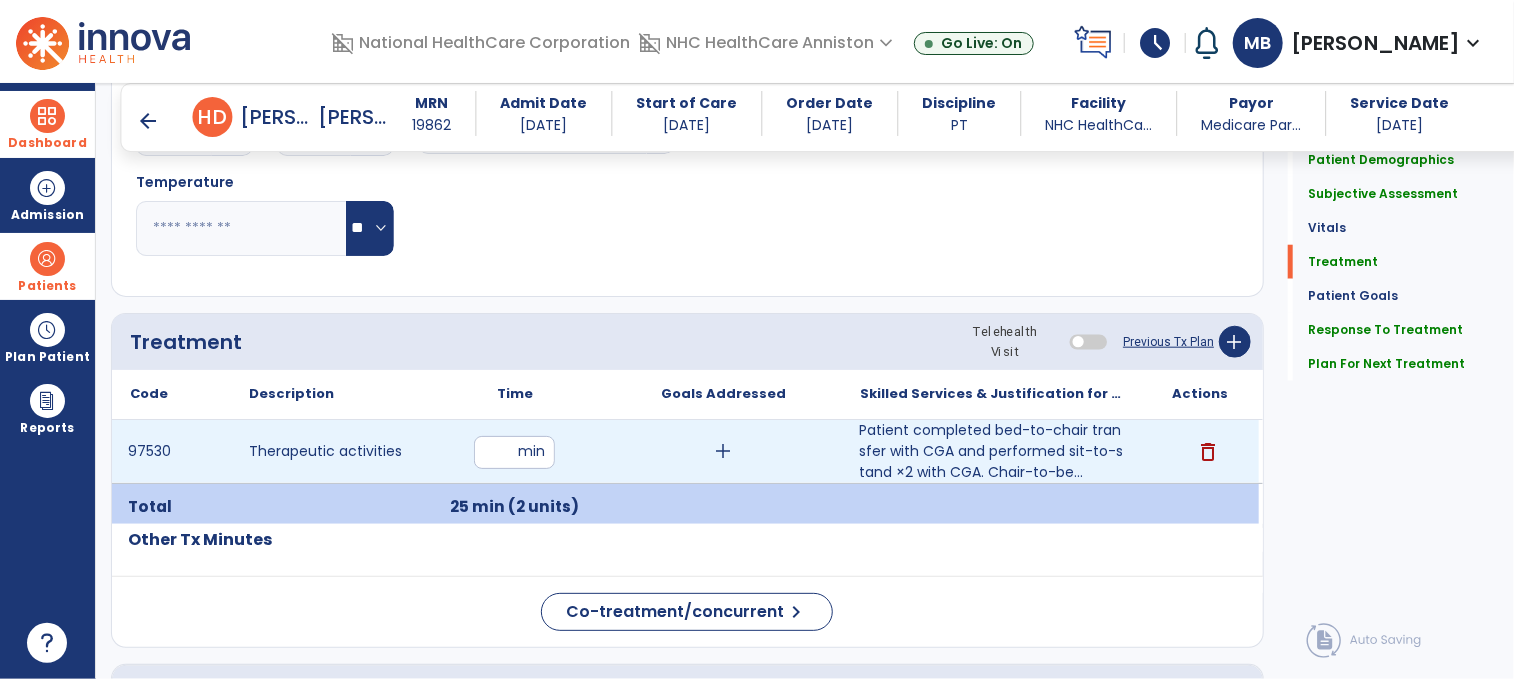 type on "**********" 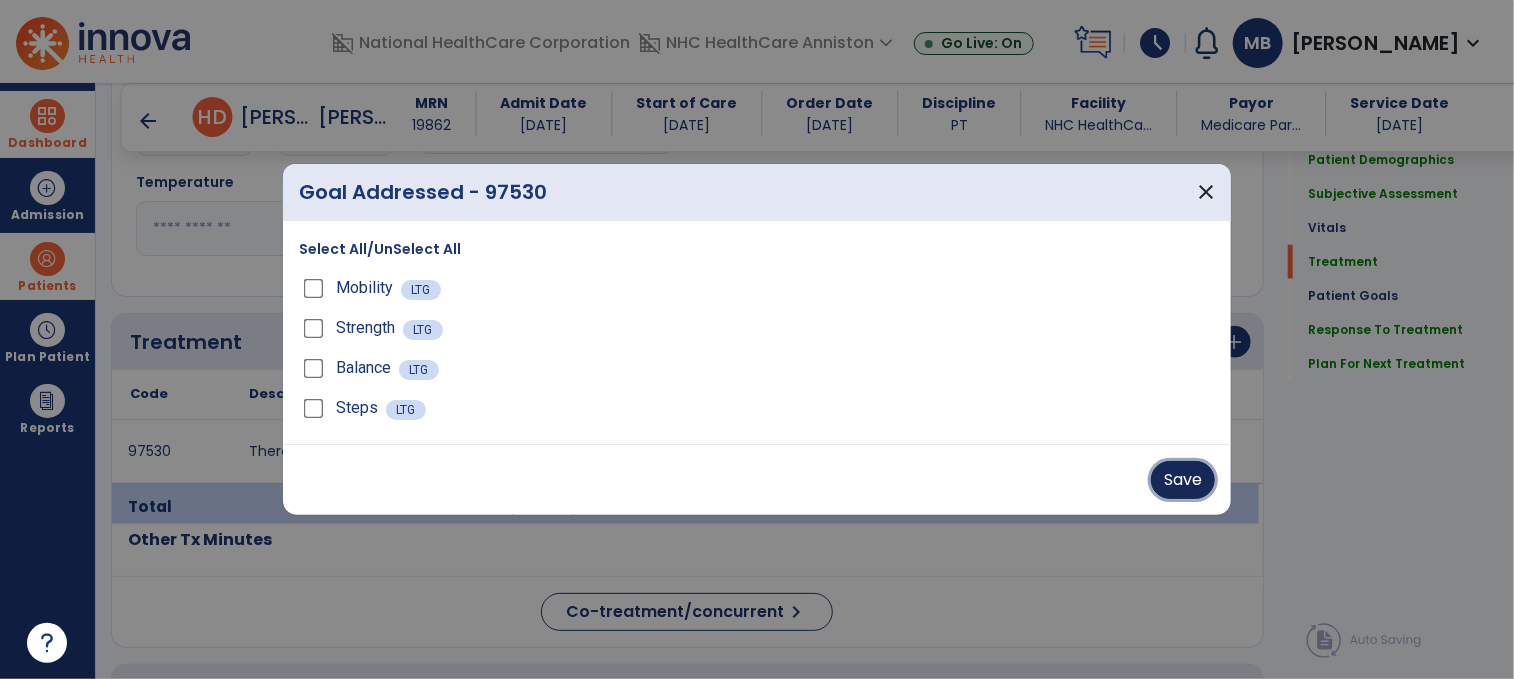 click on "Save" at bounding box center [1183, 480] 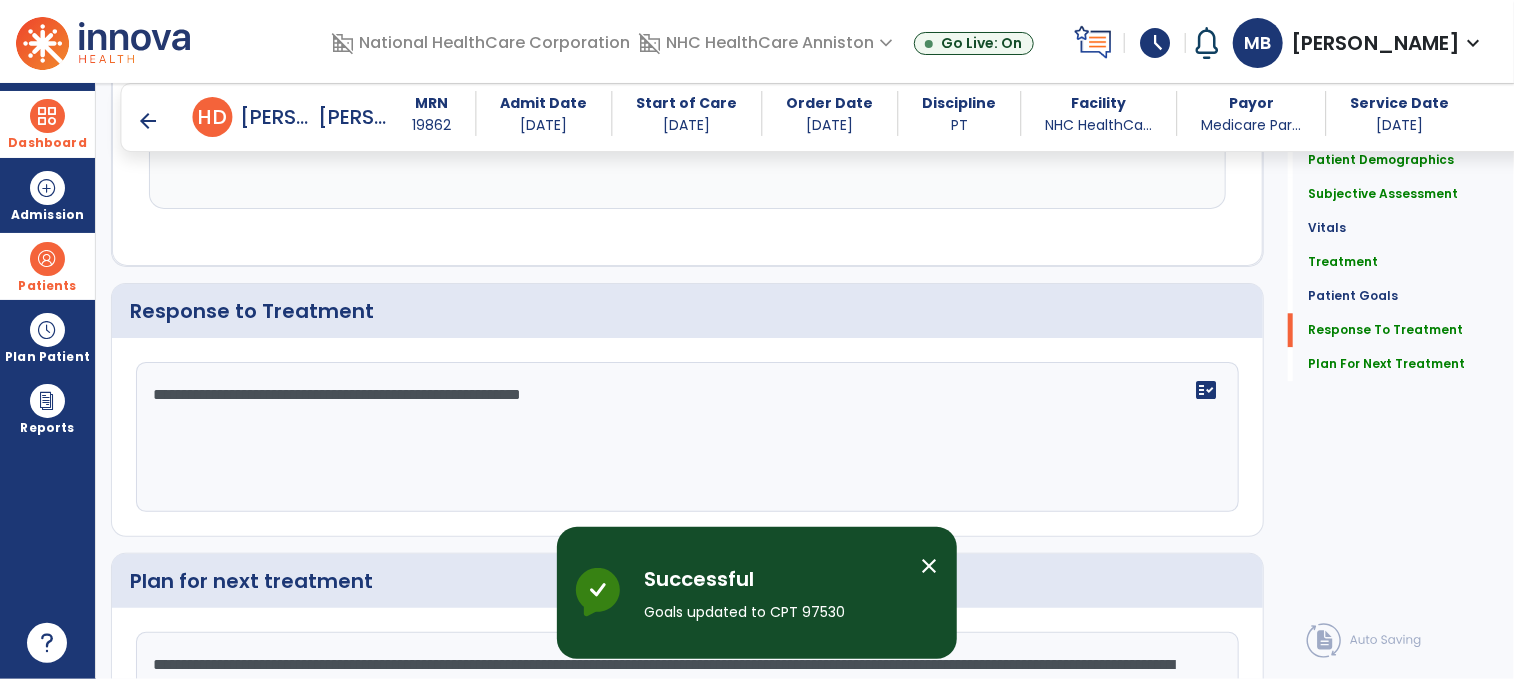 scroll, scrollTop: 2639, scrollLeft: 0, axis: vertical 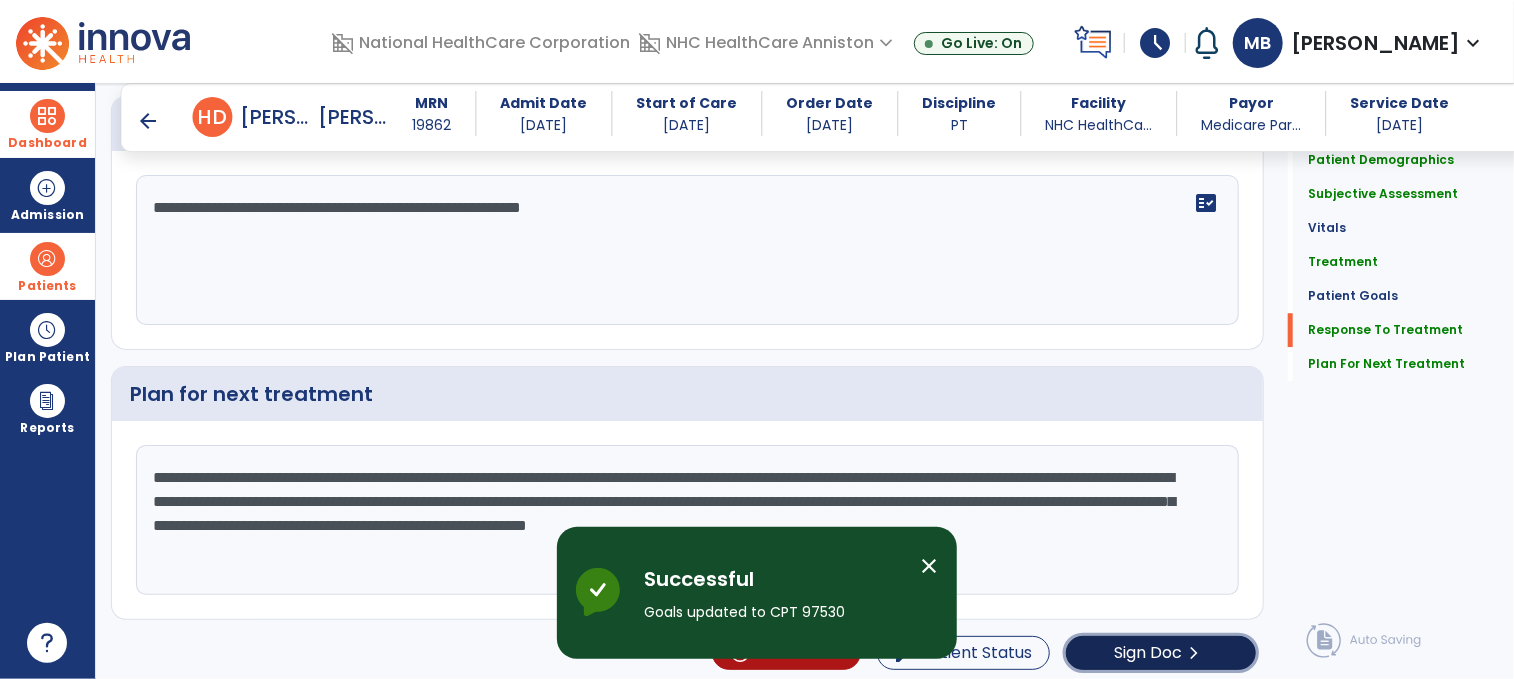 click on "Sign Doc  chevron_right" 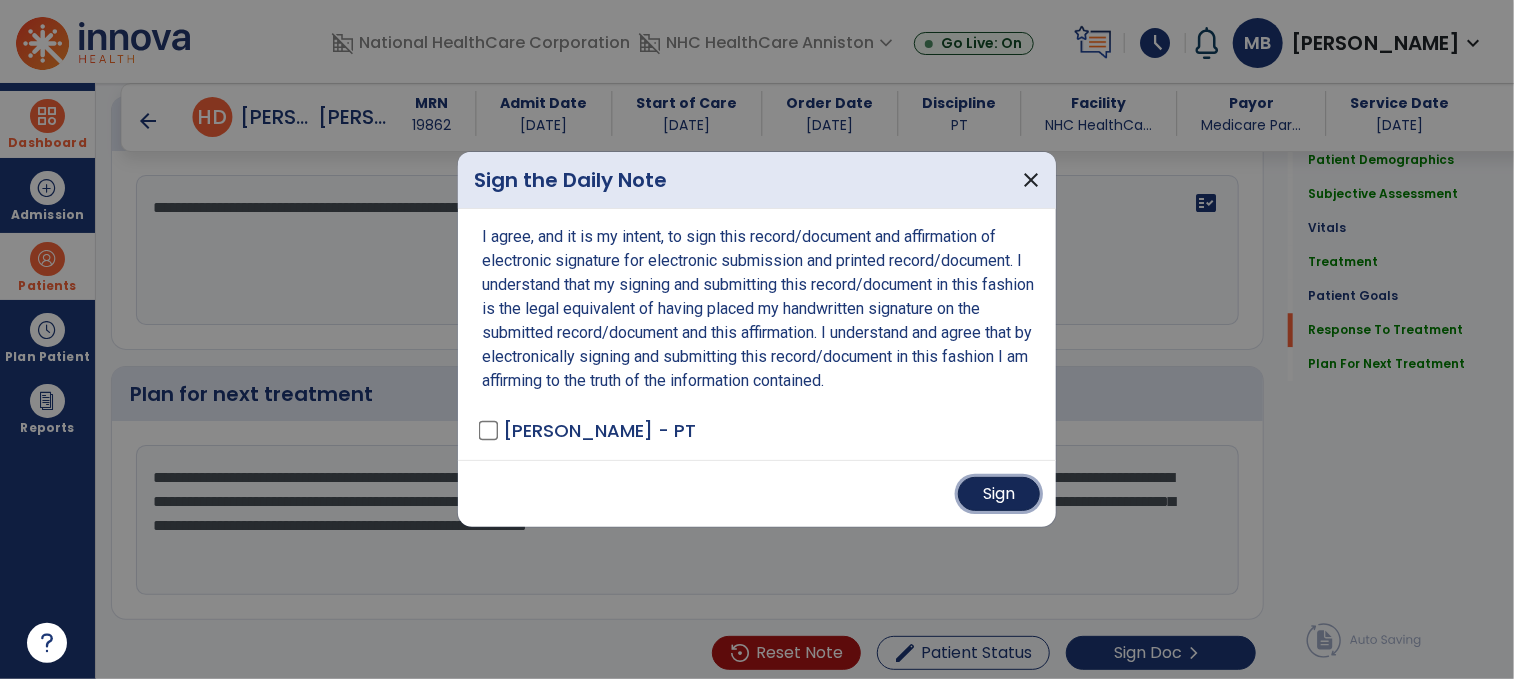 click on "Sign" at bounding box center (999, 494) 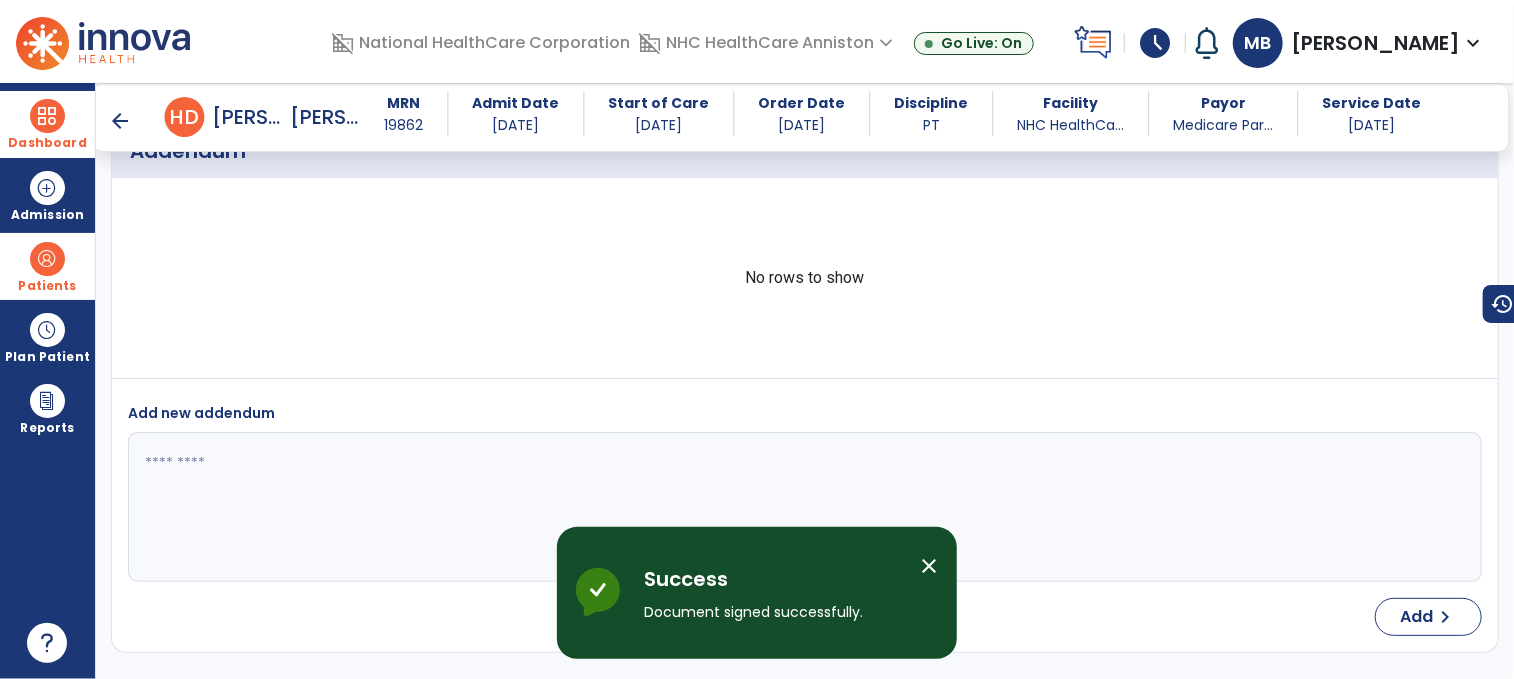 scroll, scrollTop: 3577, scrollLeft: 0, axis: vertical 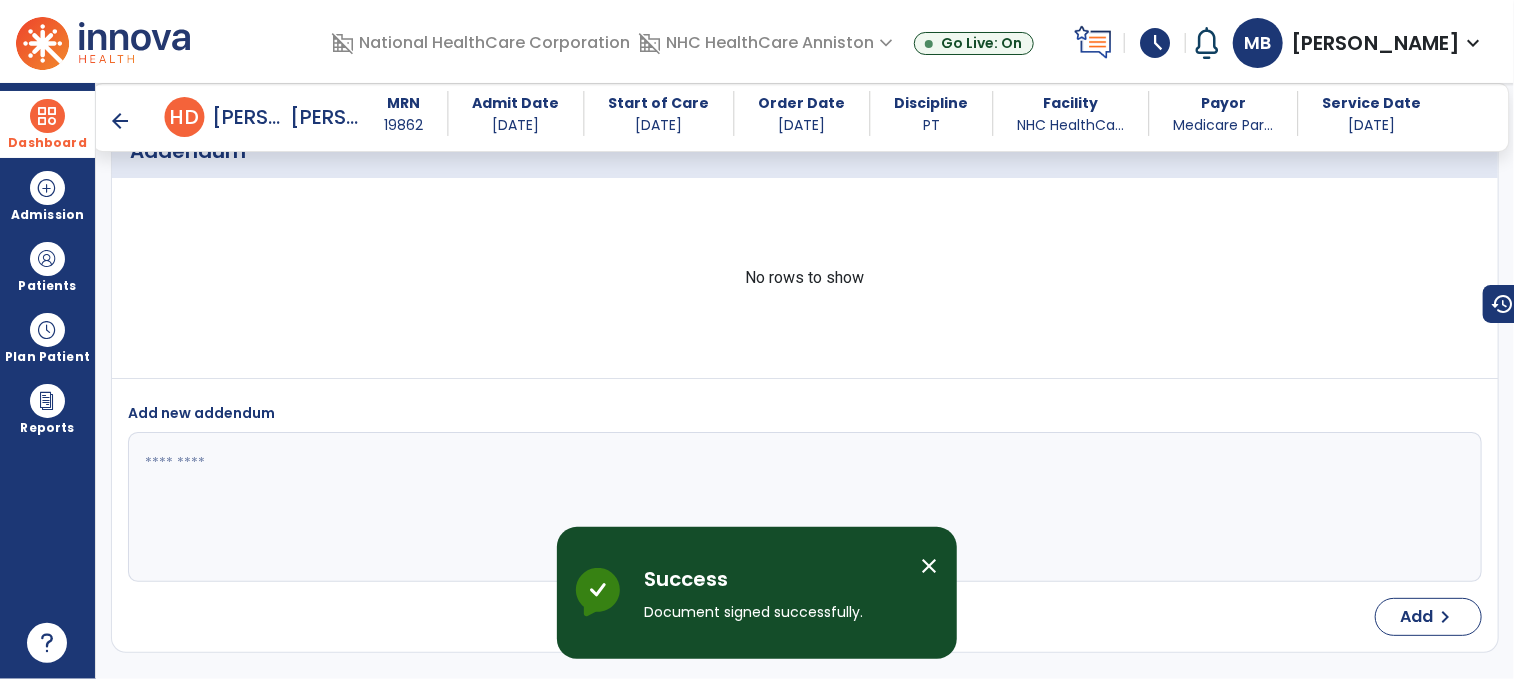 click on "arrow_back" at bounding box center (121, 121) 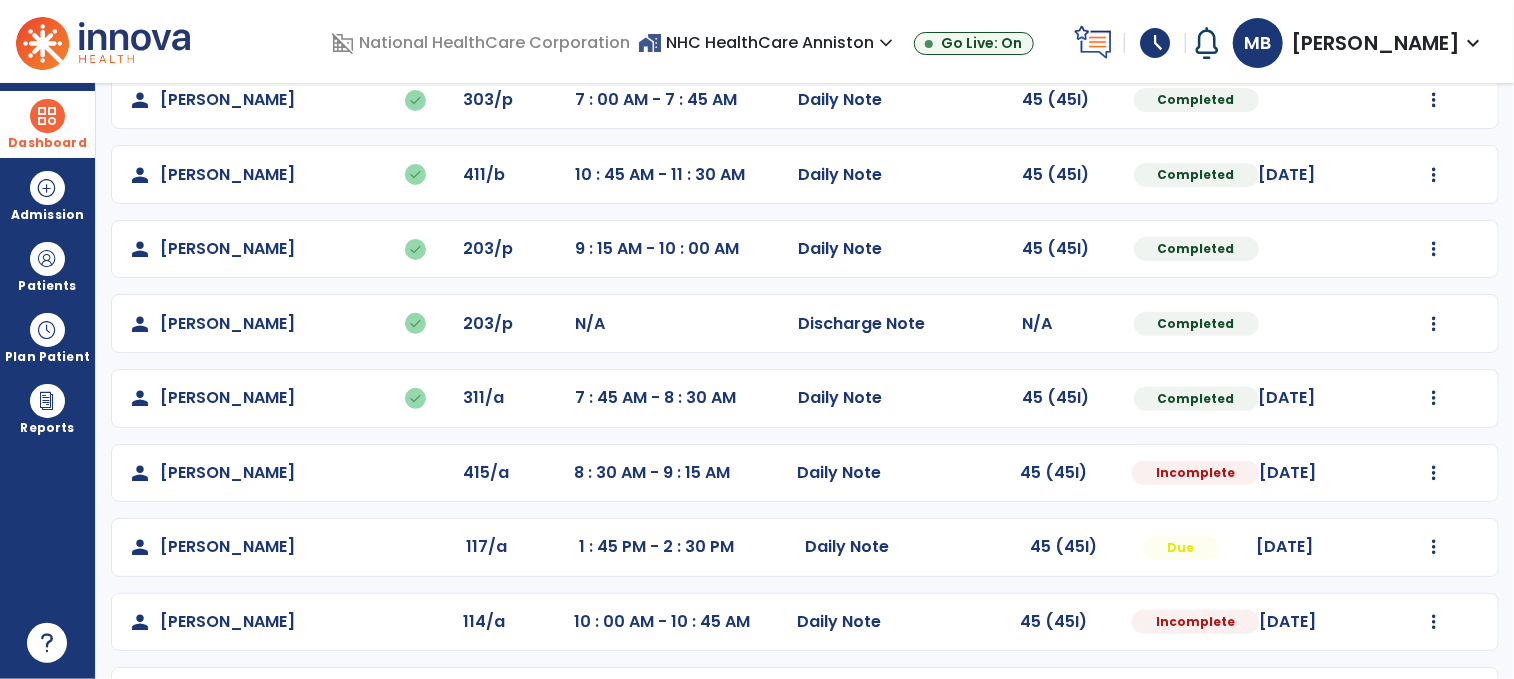 scroll, scrollTop: 408, scrollLeft: 0, axis: vertical 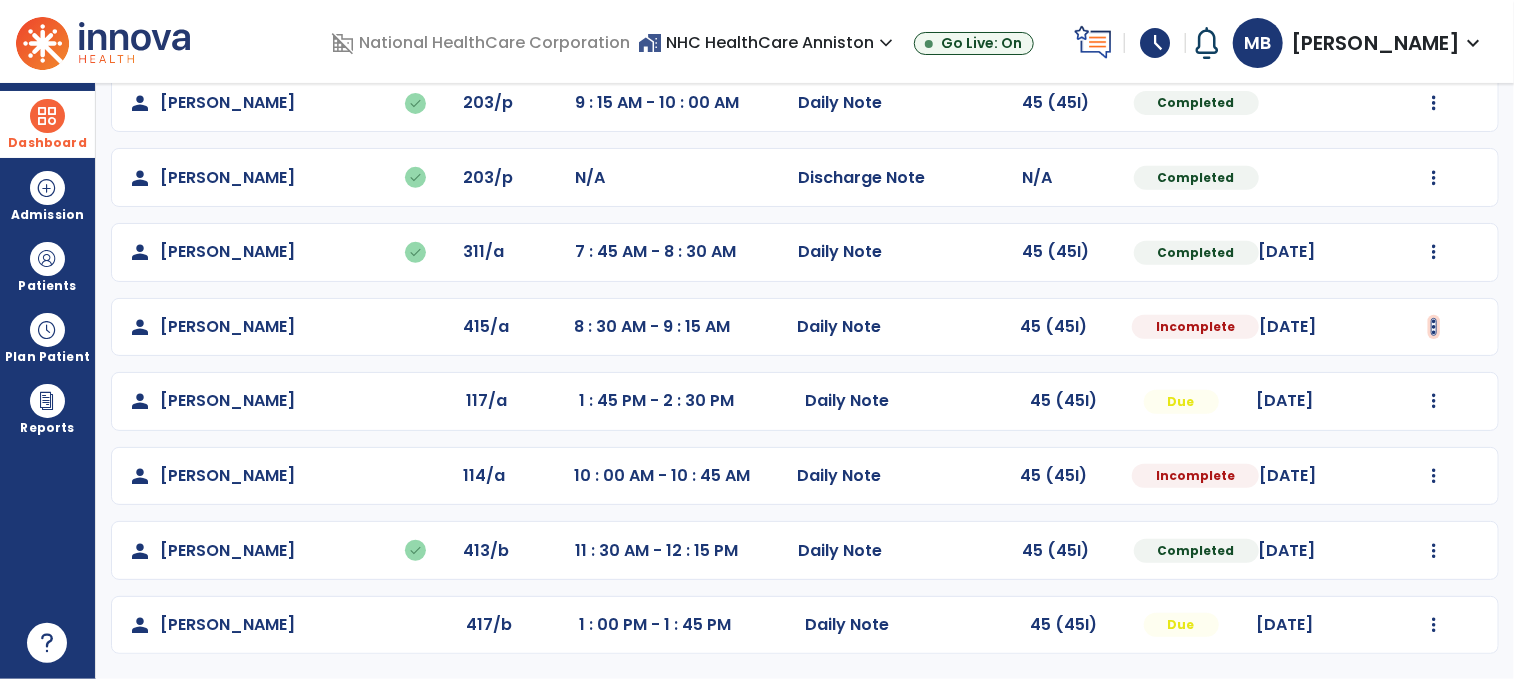 click at bounding box center [1434, -46] 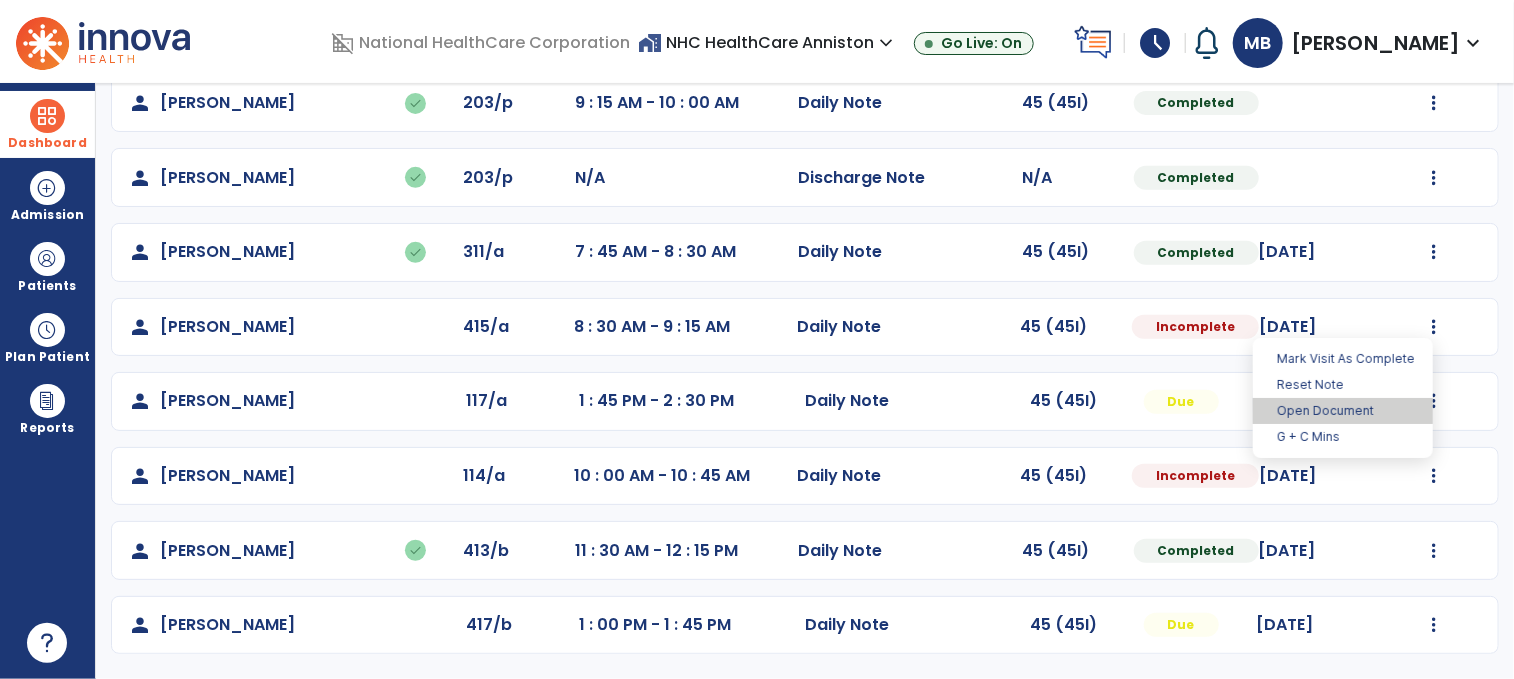 click on "Open Document" at bounding box center [1343, 411] 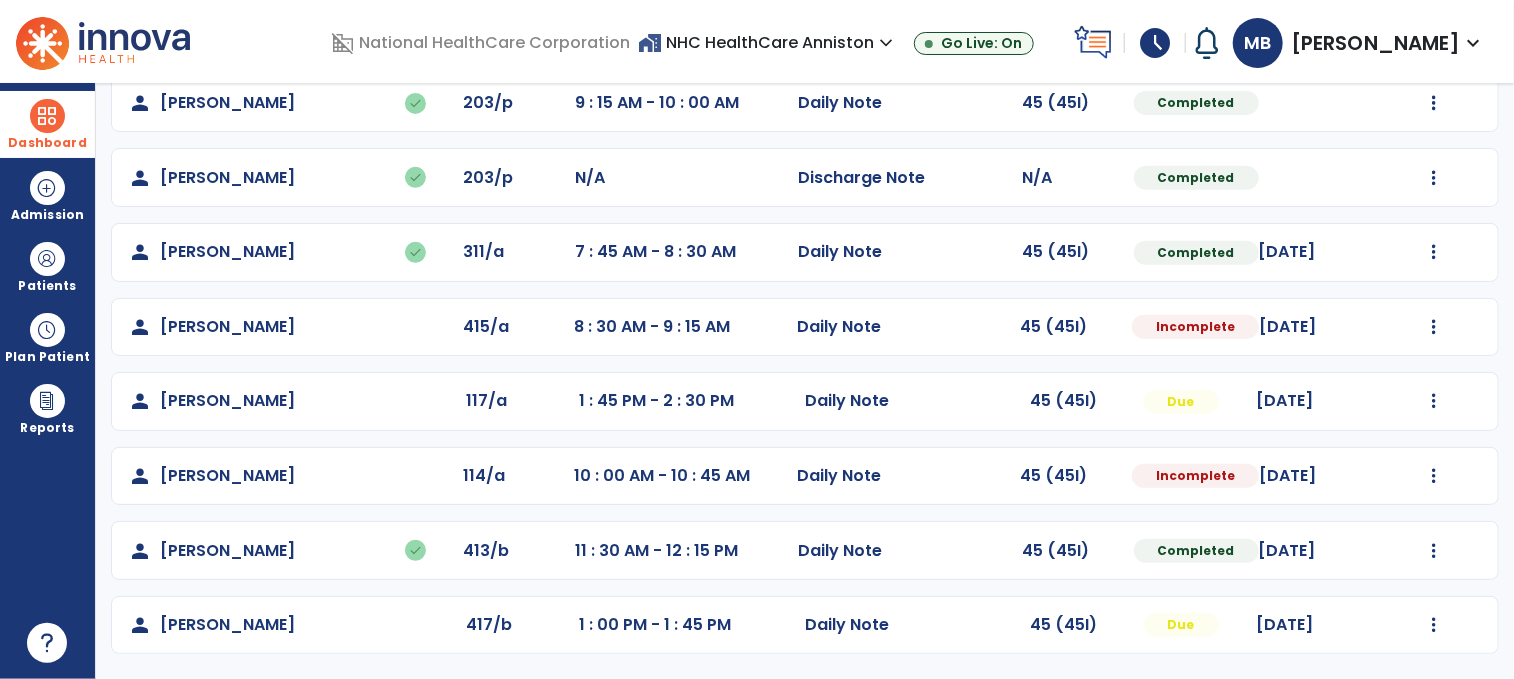 select on "*" 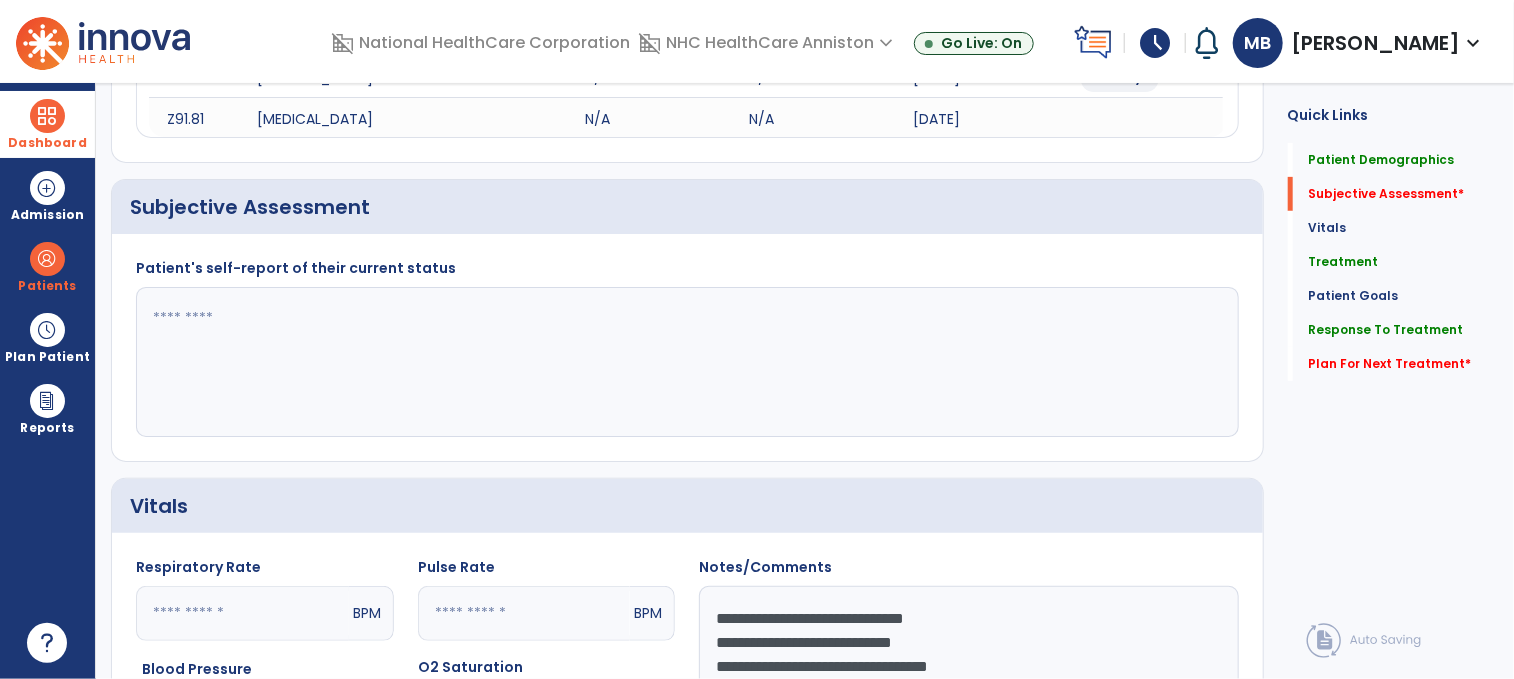click 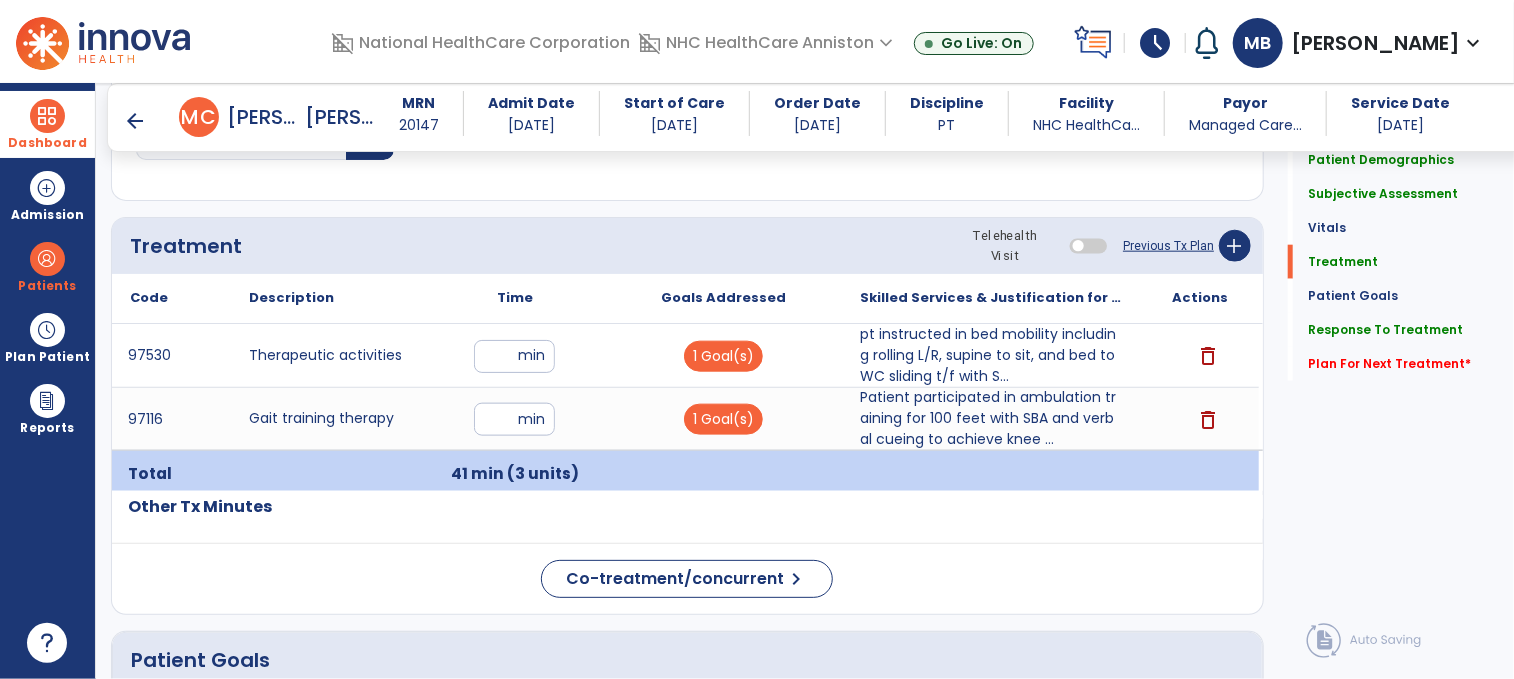 scroll, scrollTop: 1075, scrollLeft: 0, axis: vertical 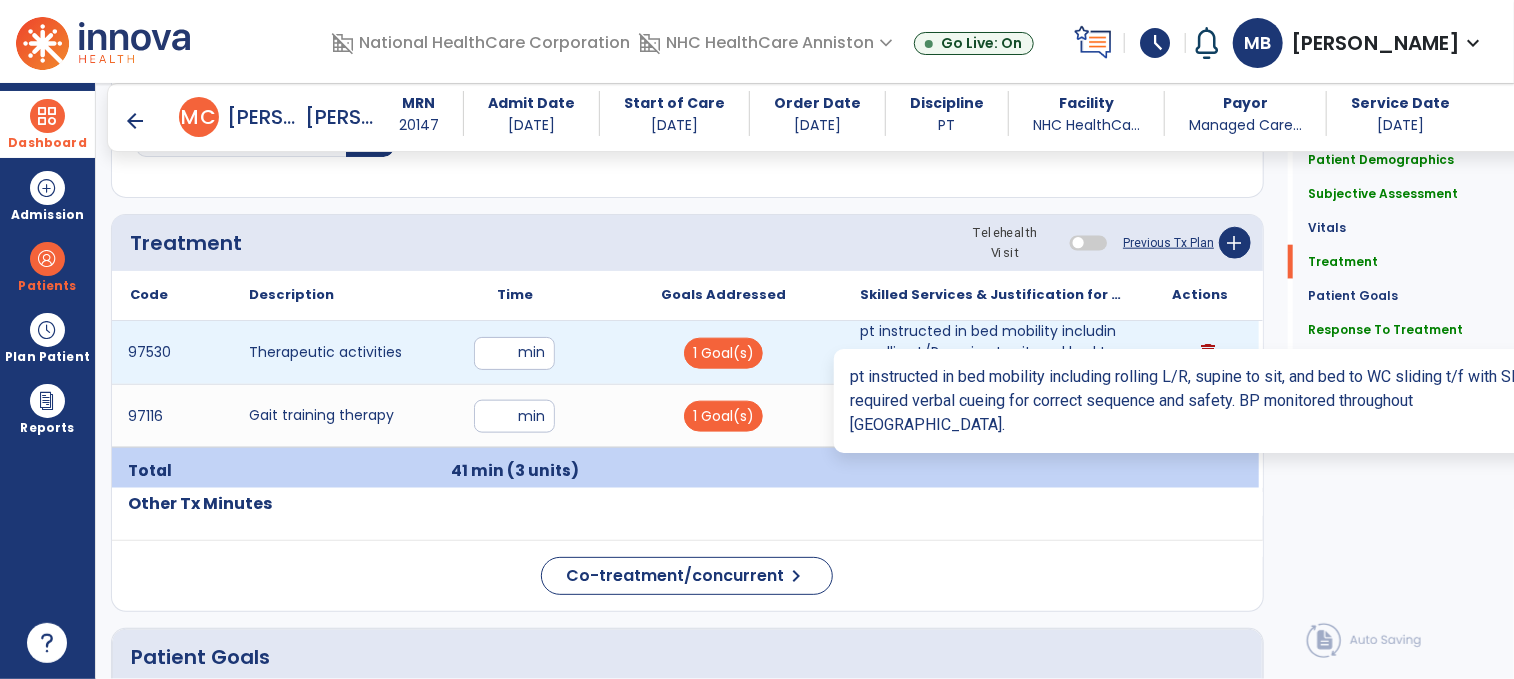 type on "**********" 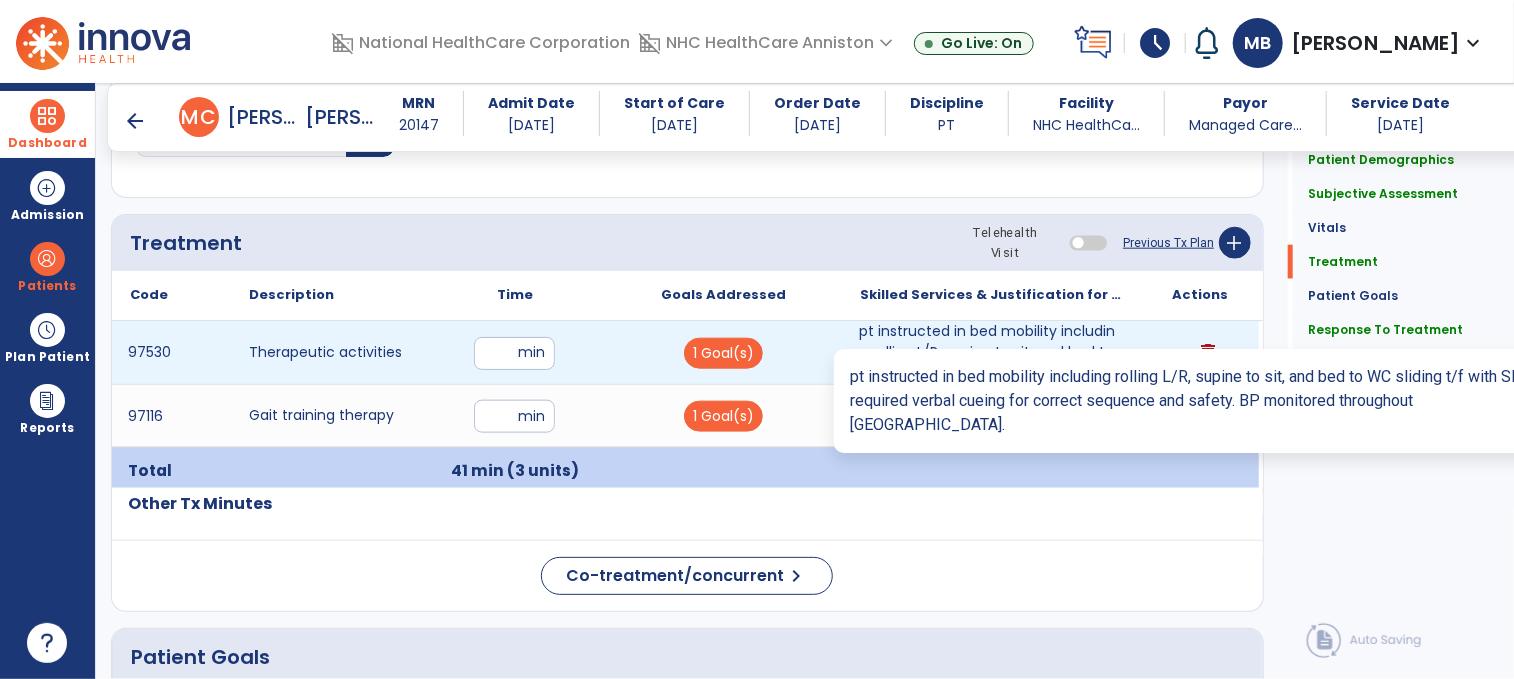click on "pt instructed in bed mobility including rolling L/R, supine to sit, and bed to WC sliding t/f with S..." at bounding box center (991, 352) 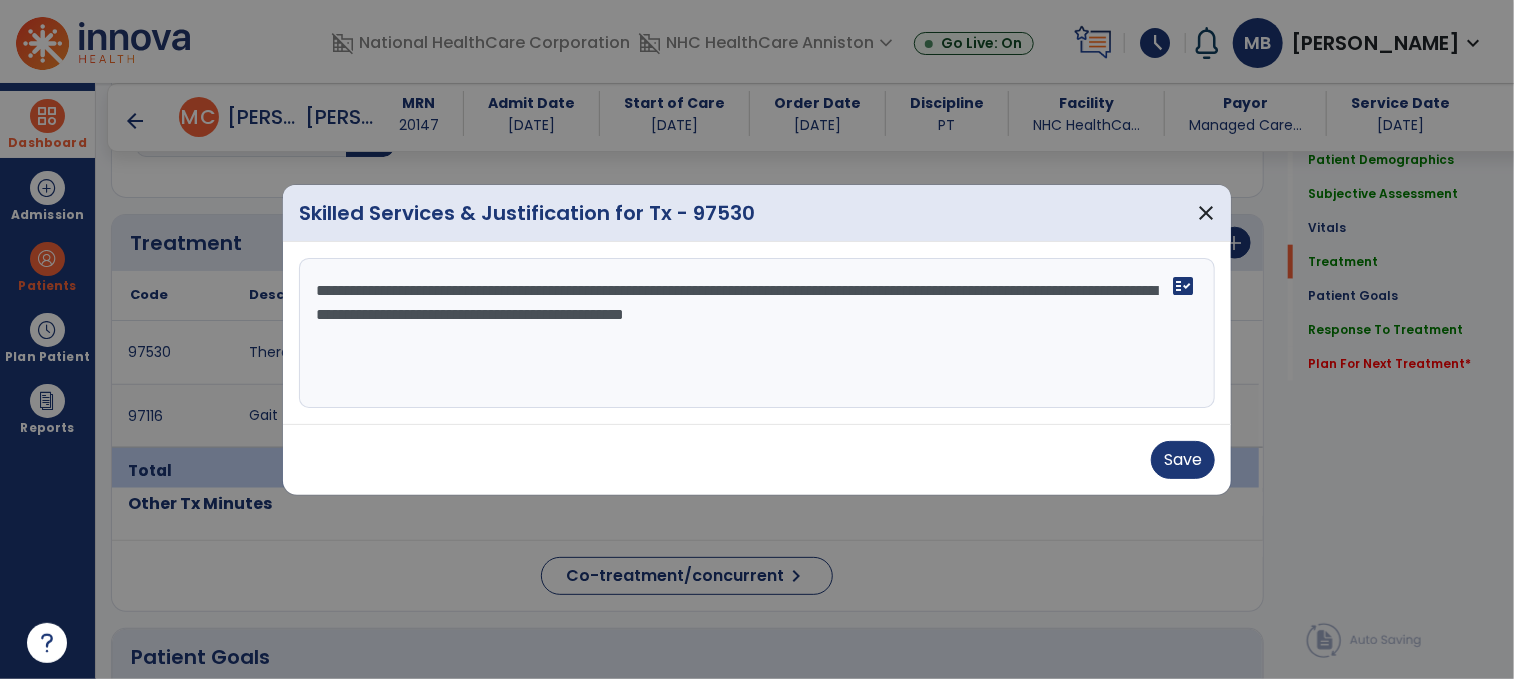 click on "**********" at bounding box center [757, 333] 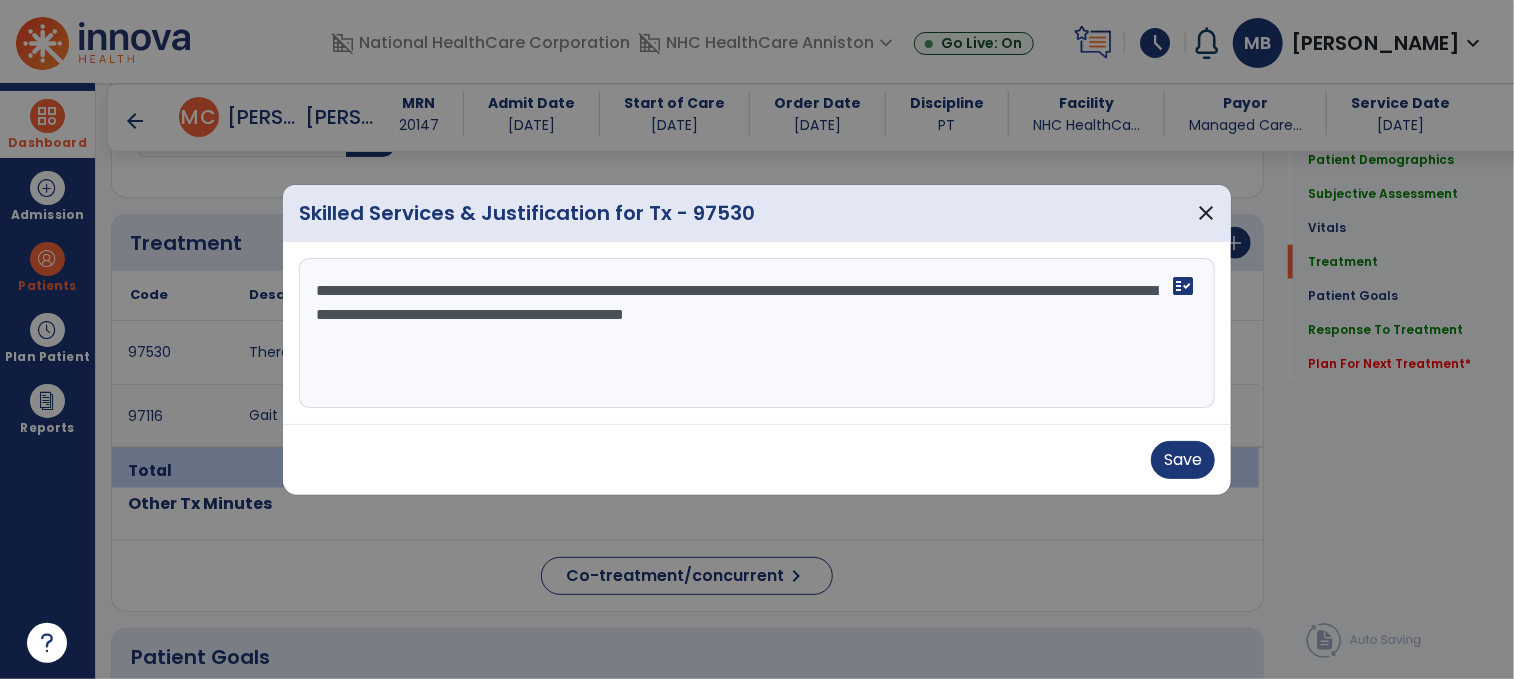 paste on "**********" 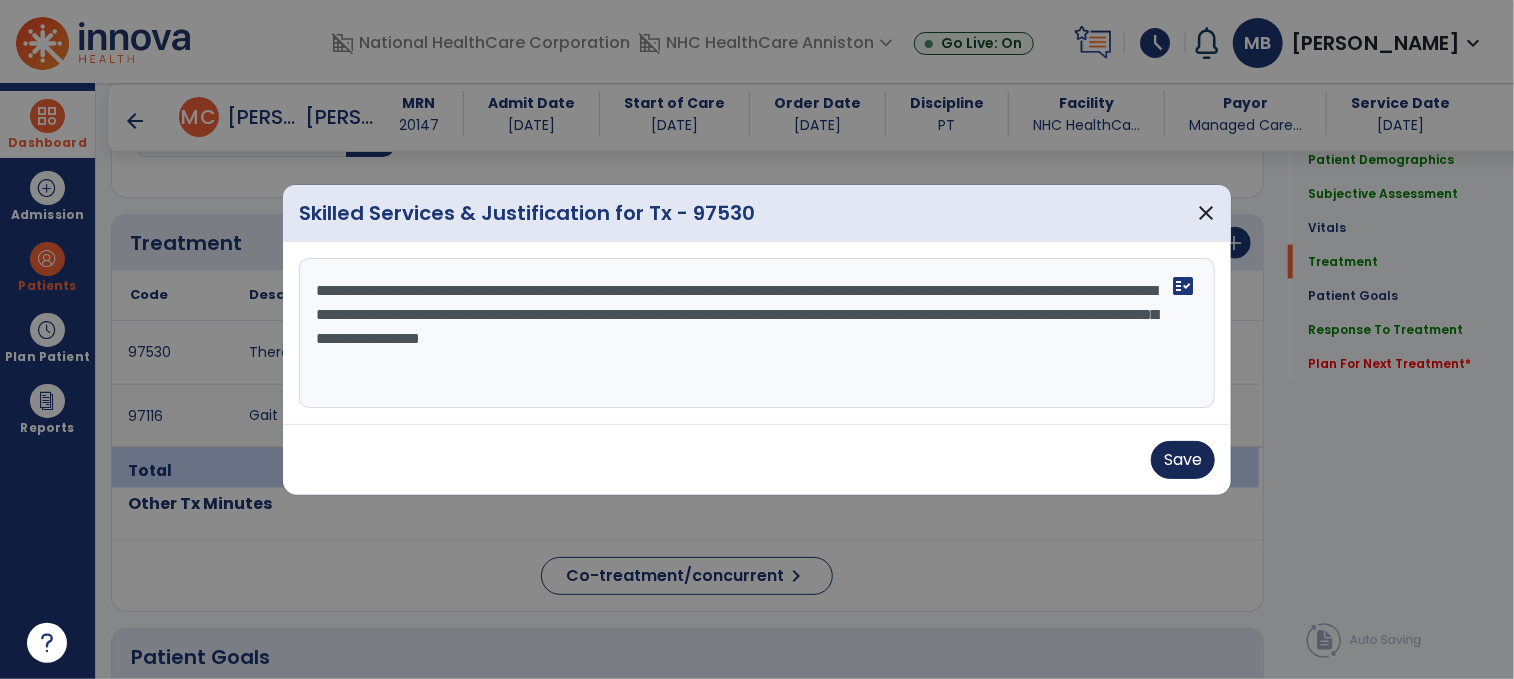 type on "**********" 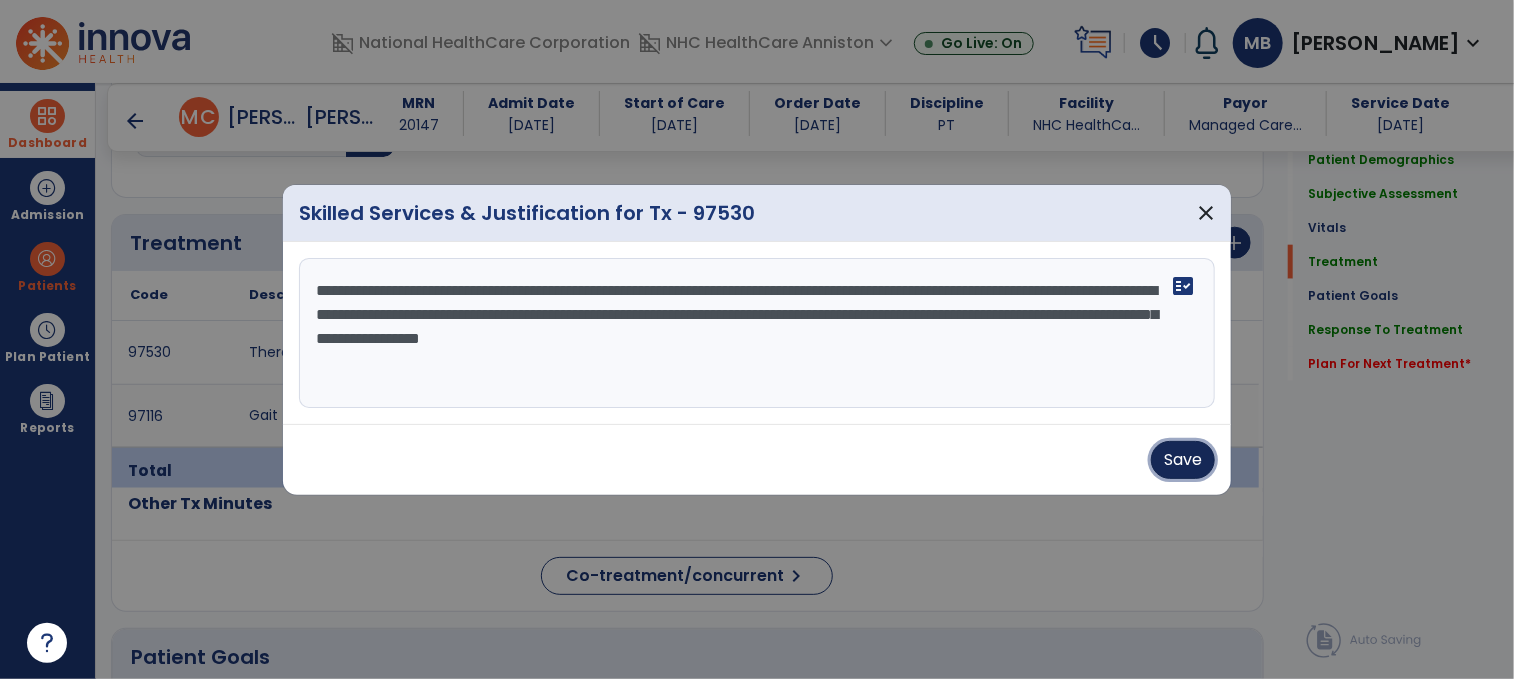 click on "Save" at bounding box center [1183, 460] 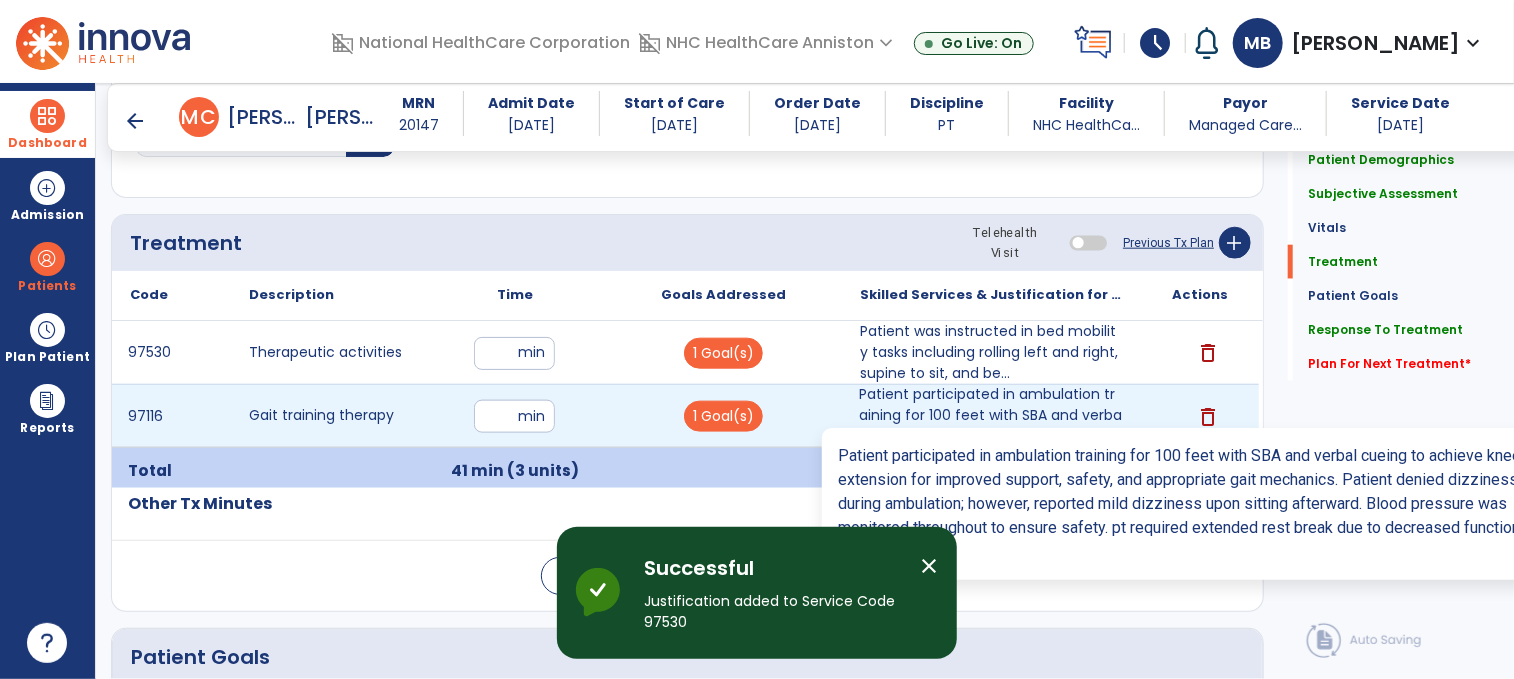 click on "Patient participated in ambulation training for 100 feet with SBA and verbal cueing to achieve knee ..." at bounding box center [991, 415] 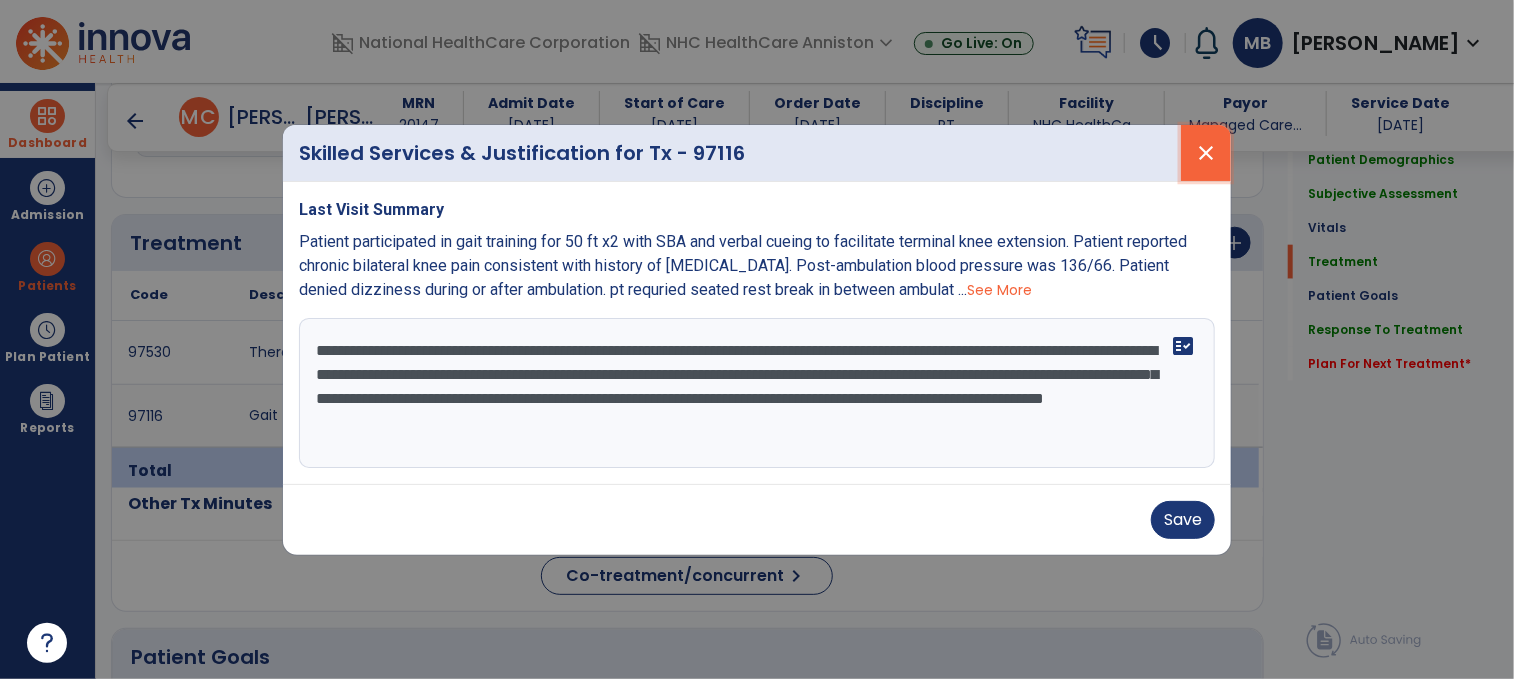 click on "close" at bounding box center (1206, 153) 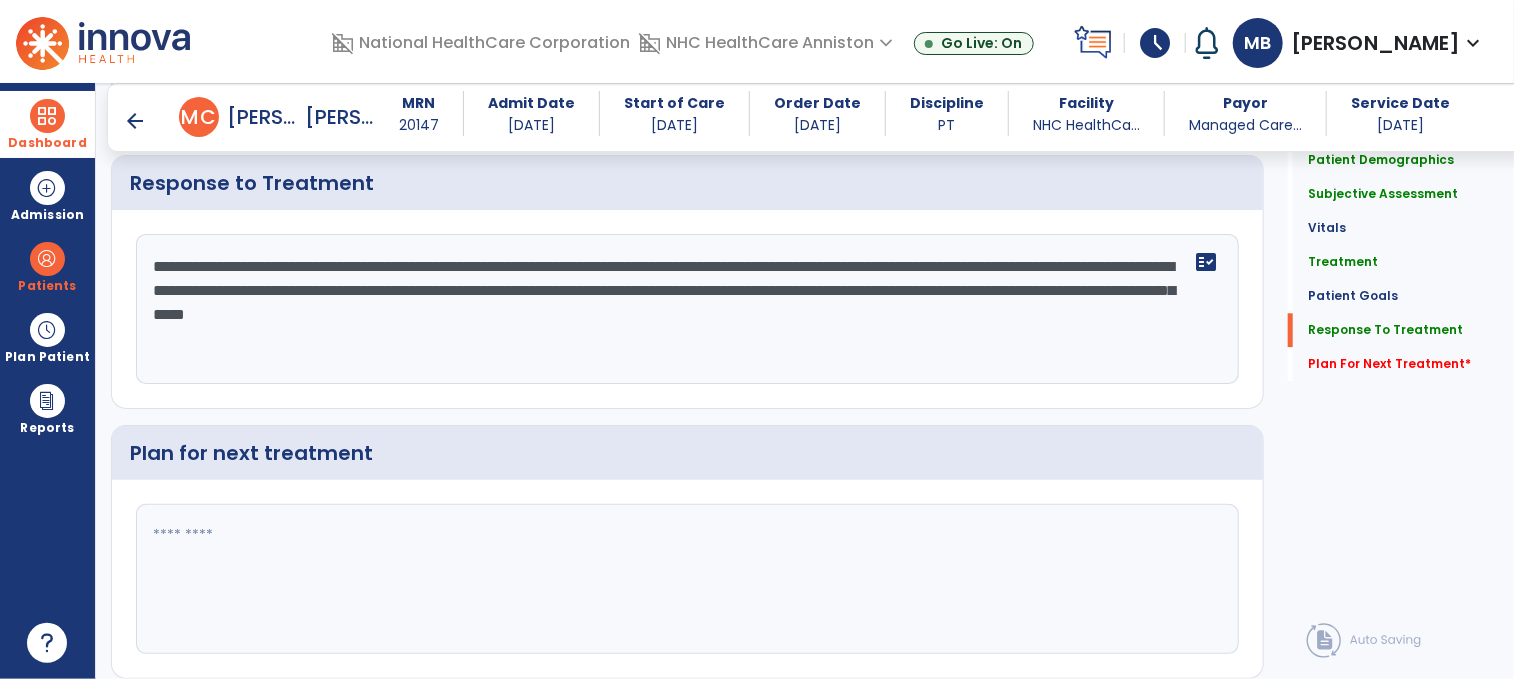 scroll, scrollTop: 2518, scrollLeft: 0, axis: vertical 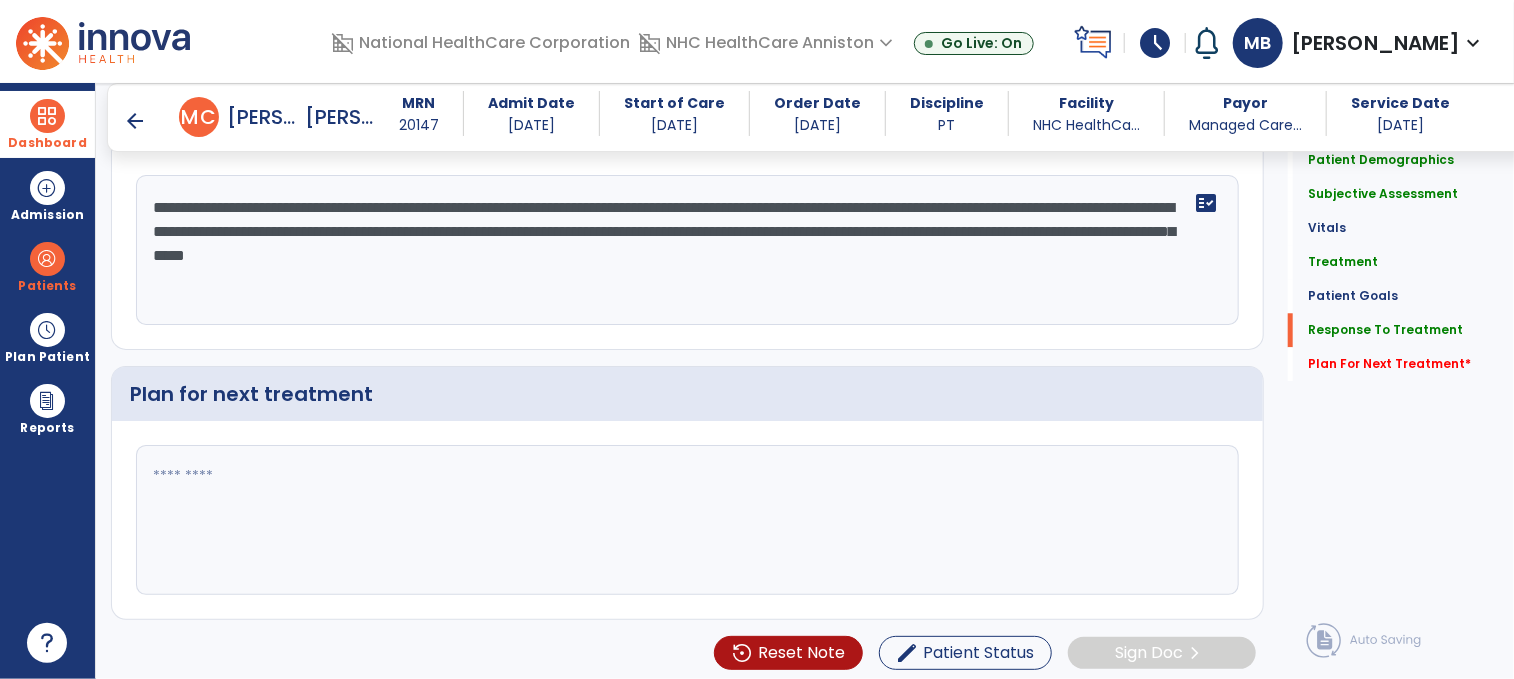 click 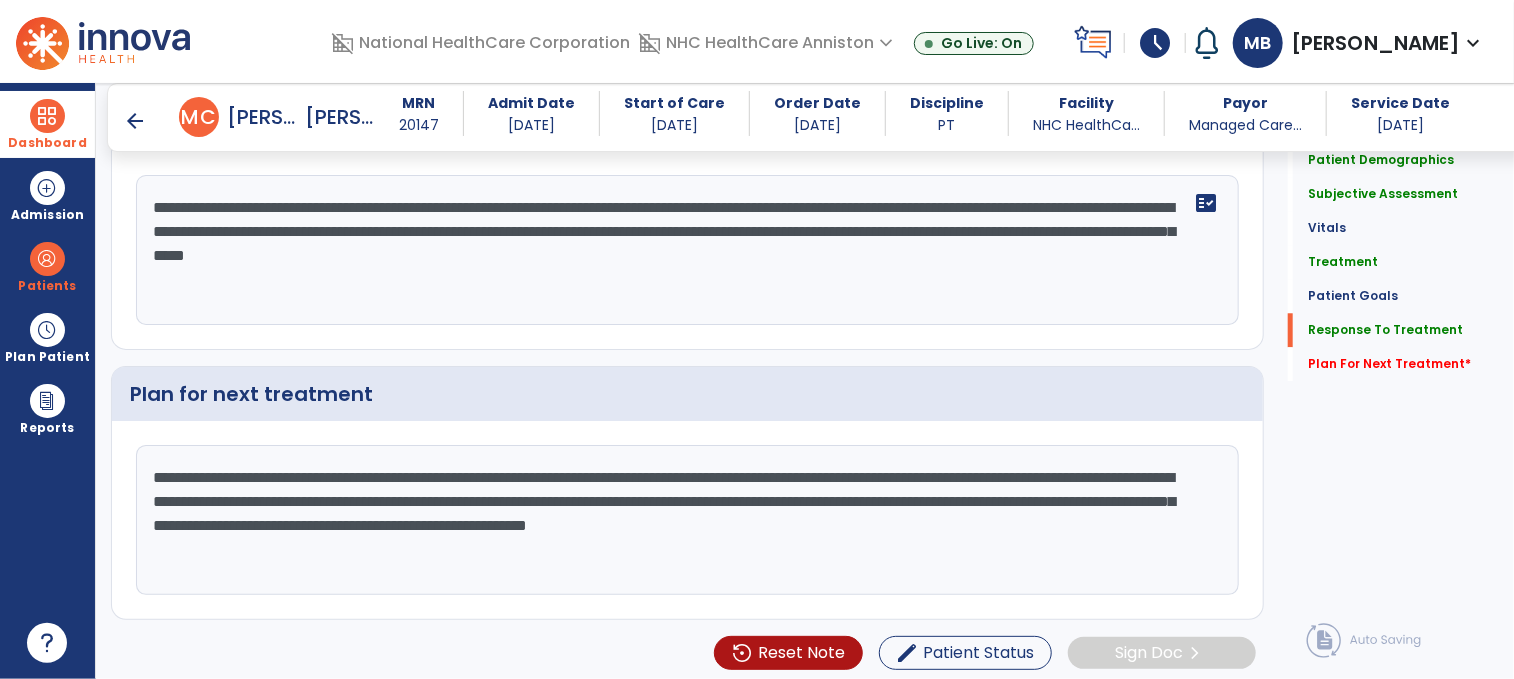 type on "**********" 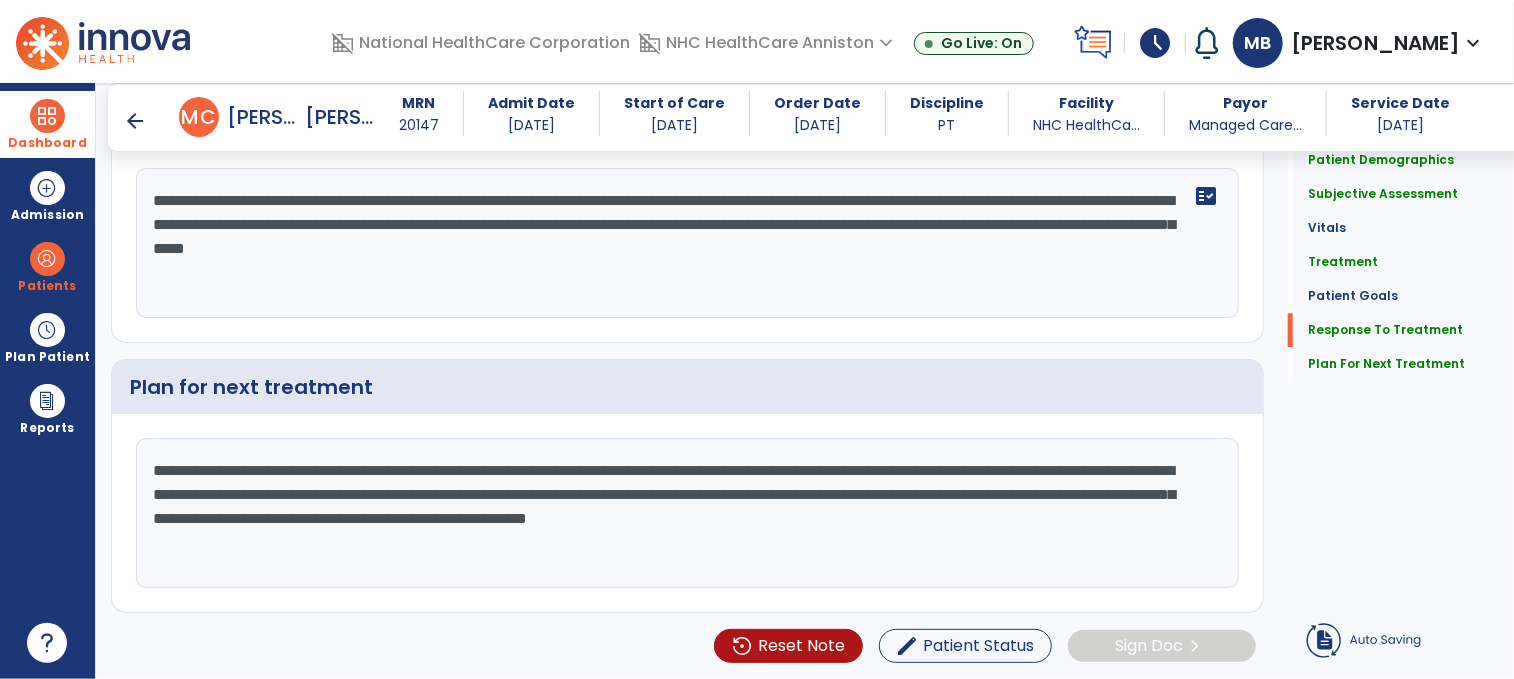 click on "**********" 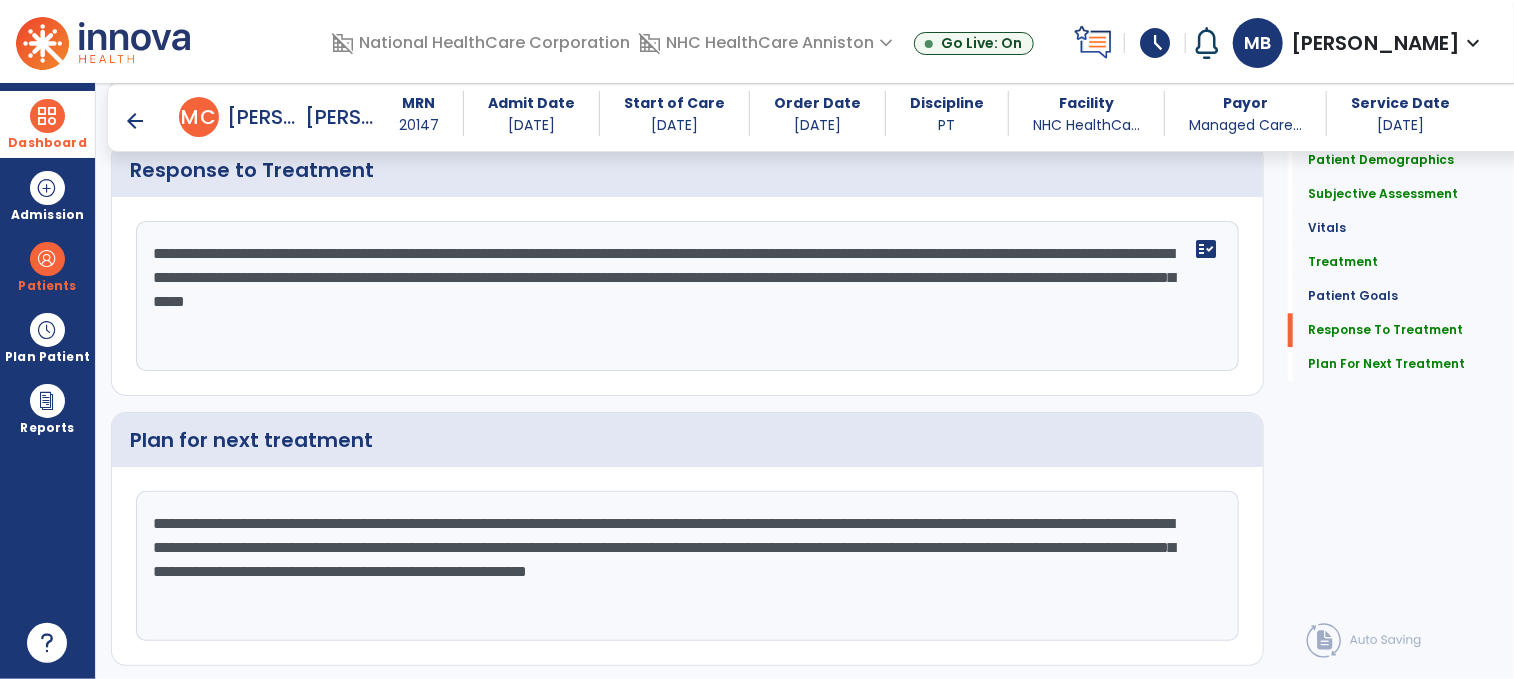 scroll, scrollTop: 2518, scrollLeft: 0, axis: vertical 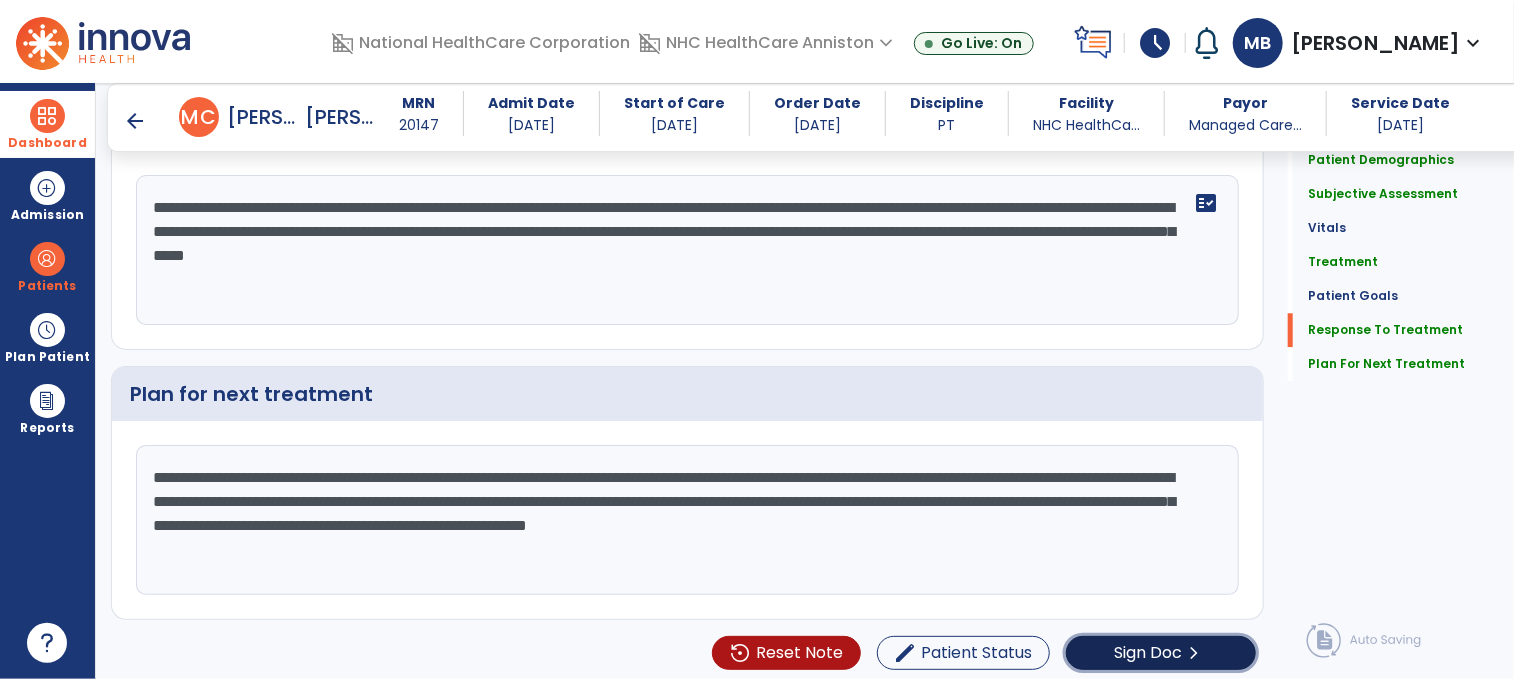 click on "Sign Doc  chevron_right" 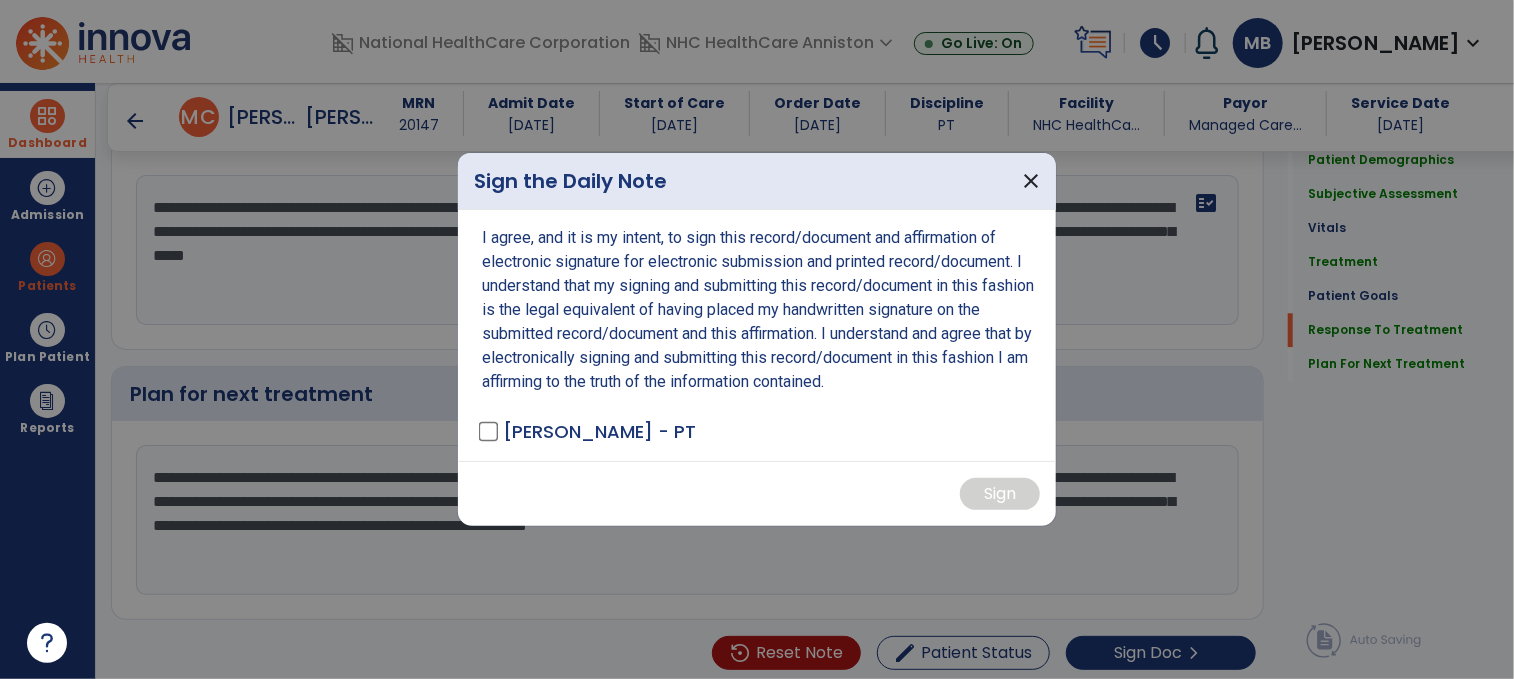 click on "[PERSON_NAME]  - PT" at bounding box center [589, 431] 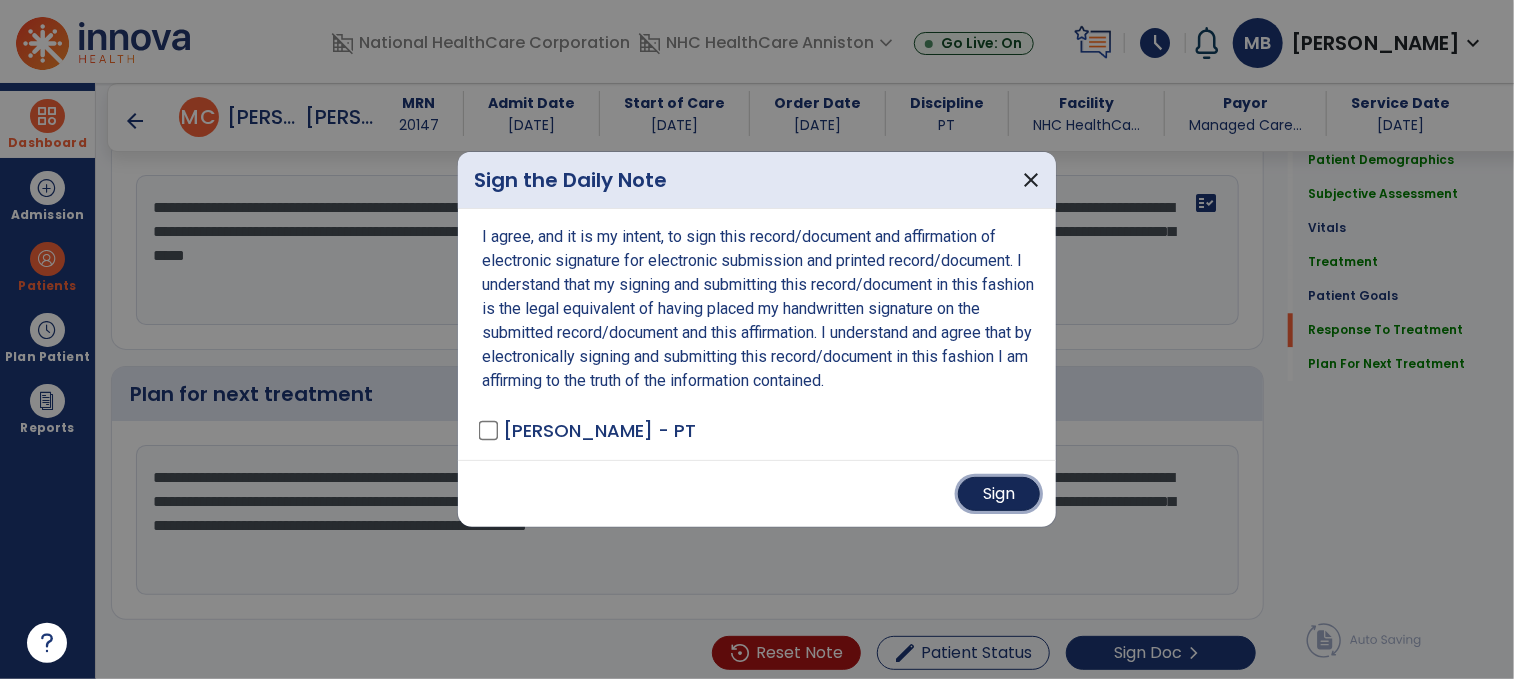 click on "Sign" at bounding box center [999, 494] 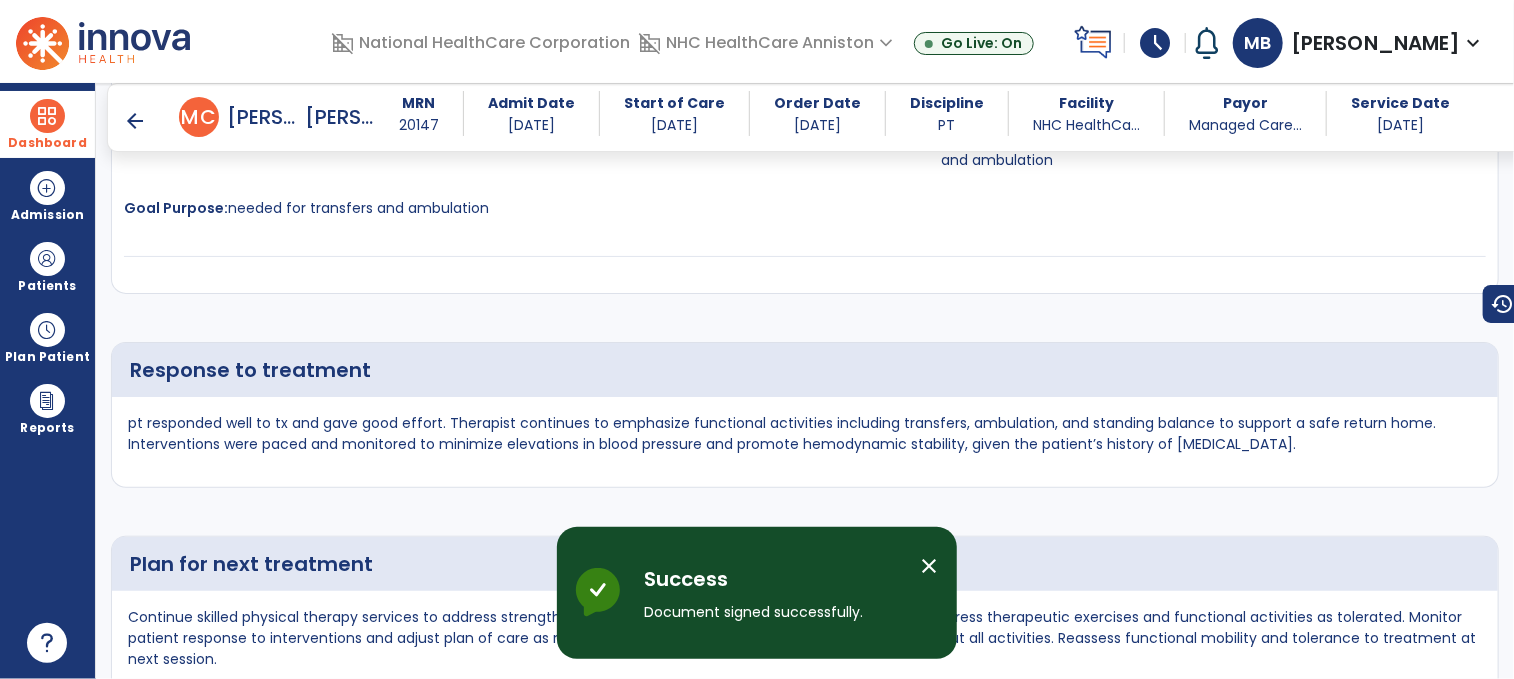 scroll, scrollTop: 3133, scrollLeft: 0, axis: vertical 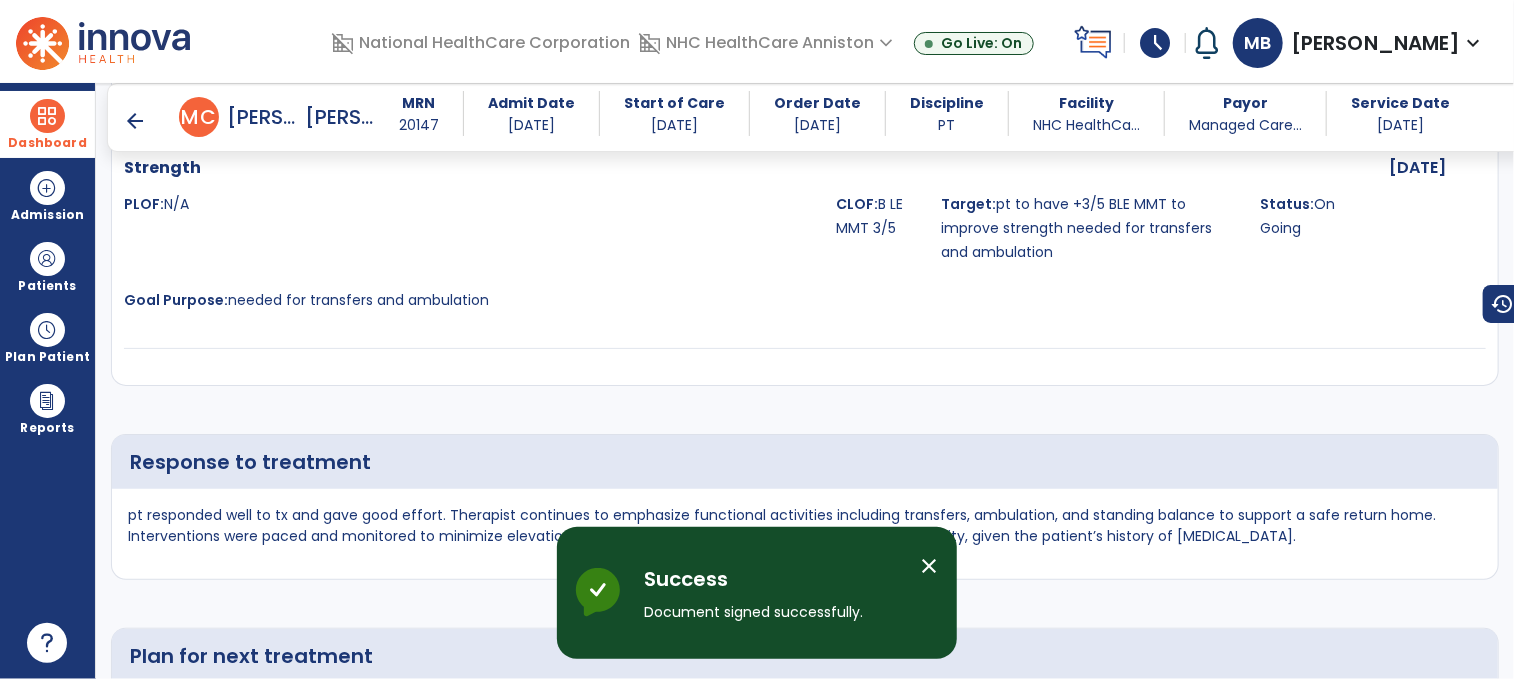 click on "arrow_back" at bounding box center [135, 121] 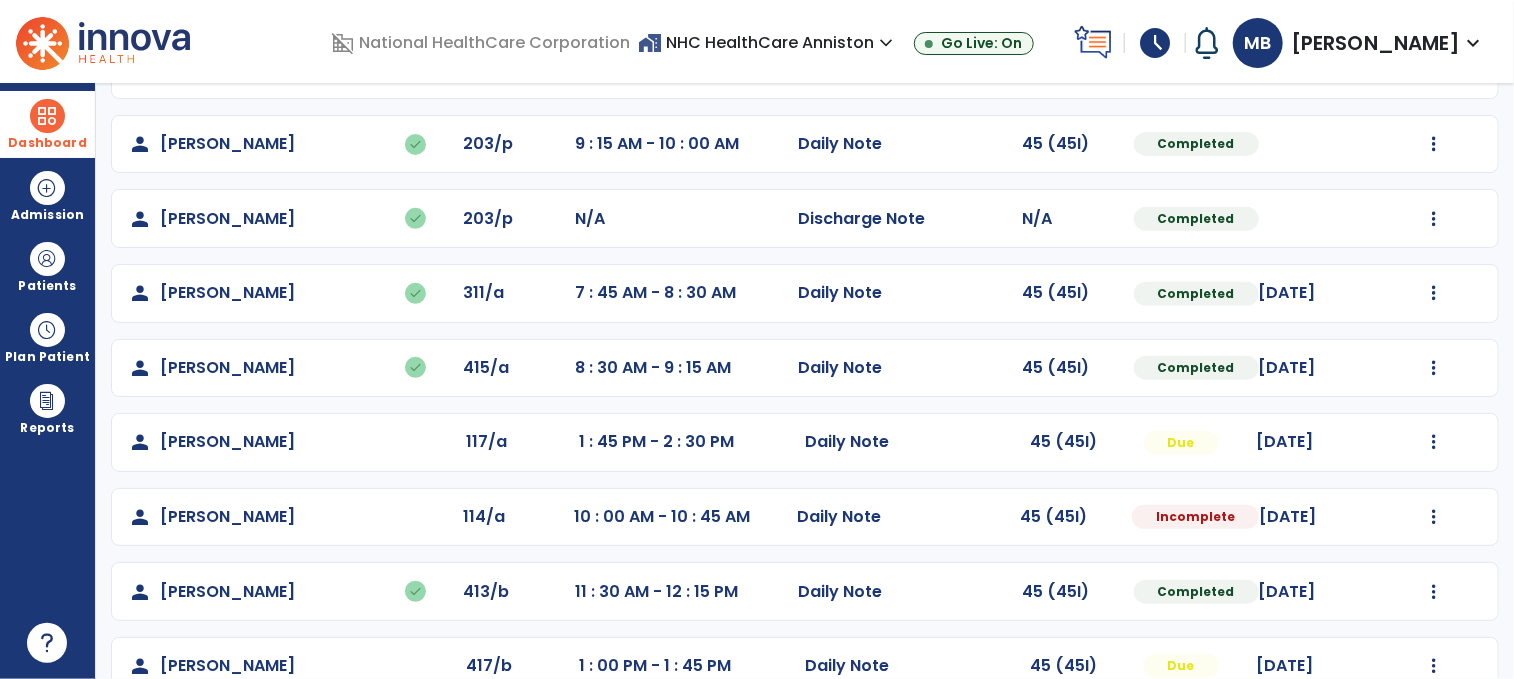 scroll, scrollTop: 408, scrollLeft: 0, axis: vertical 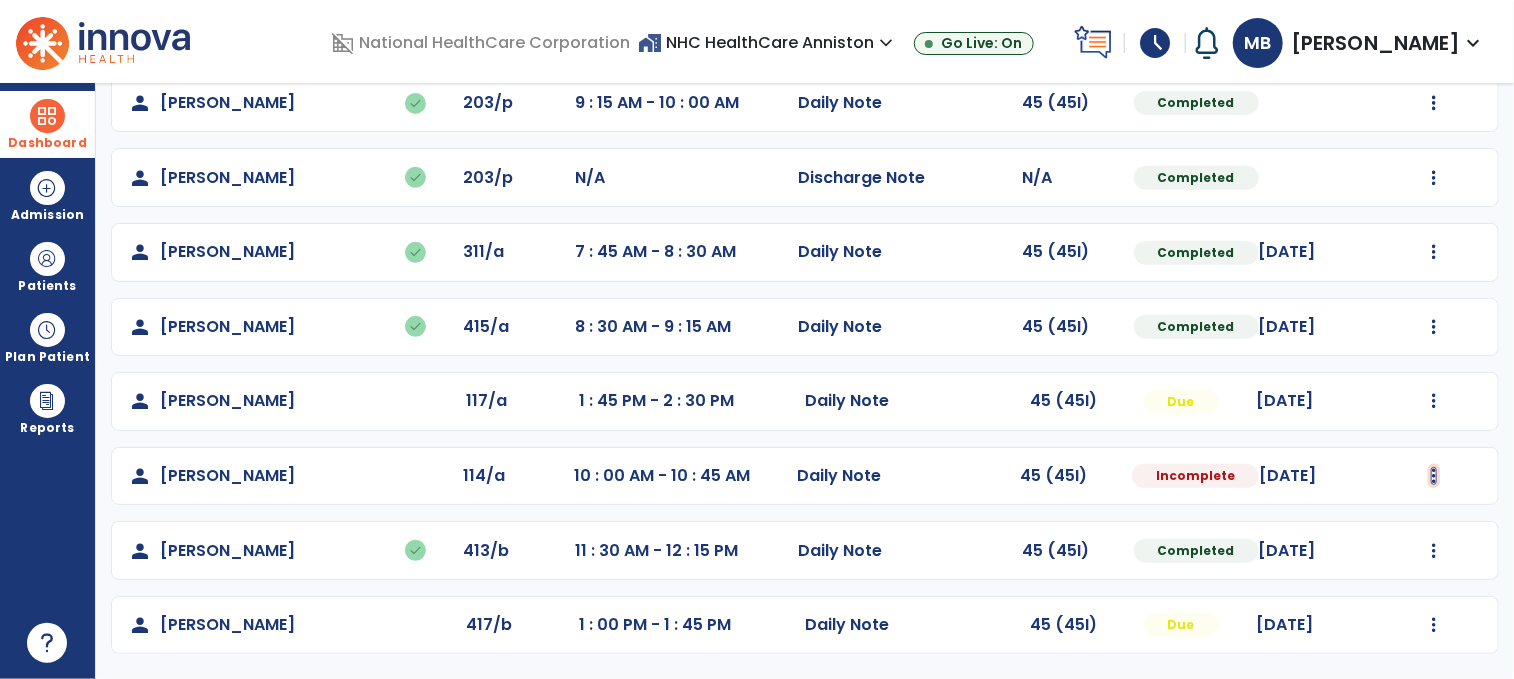 click at bounding box center (1434, -46) 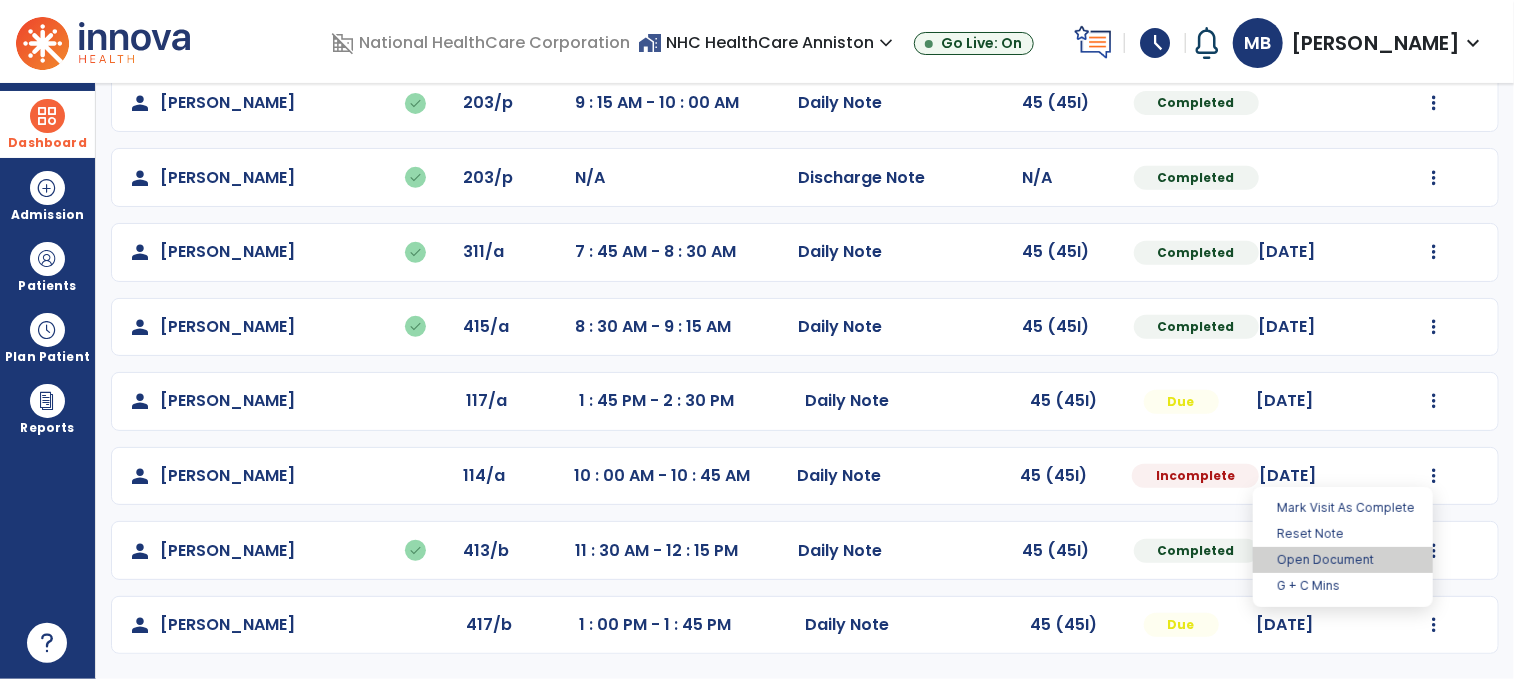 click on "Open Document" at bounding box center [1343, 560] 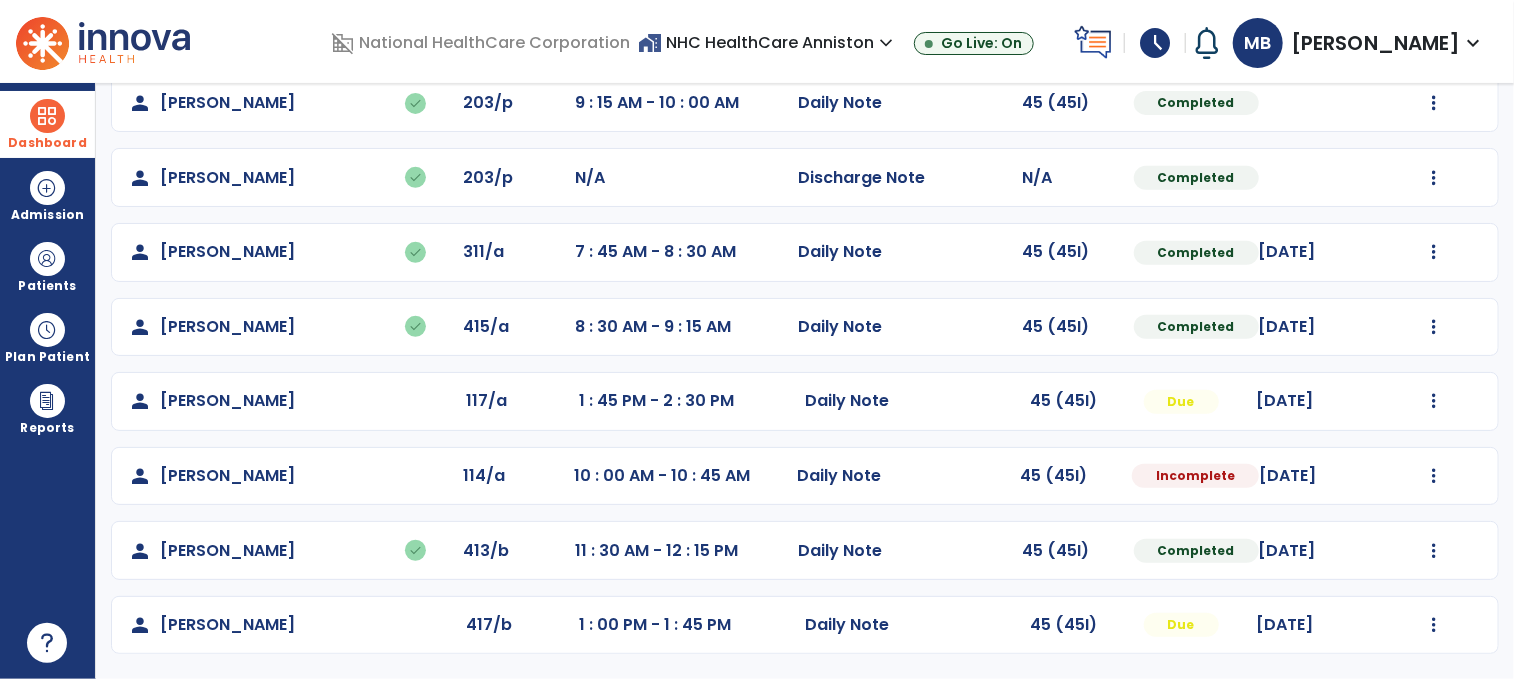 select on "*" 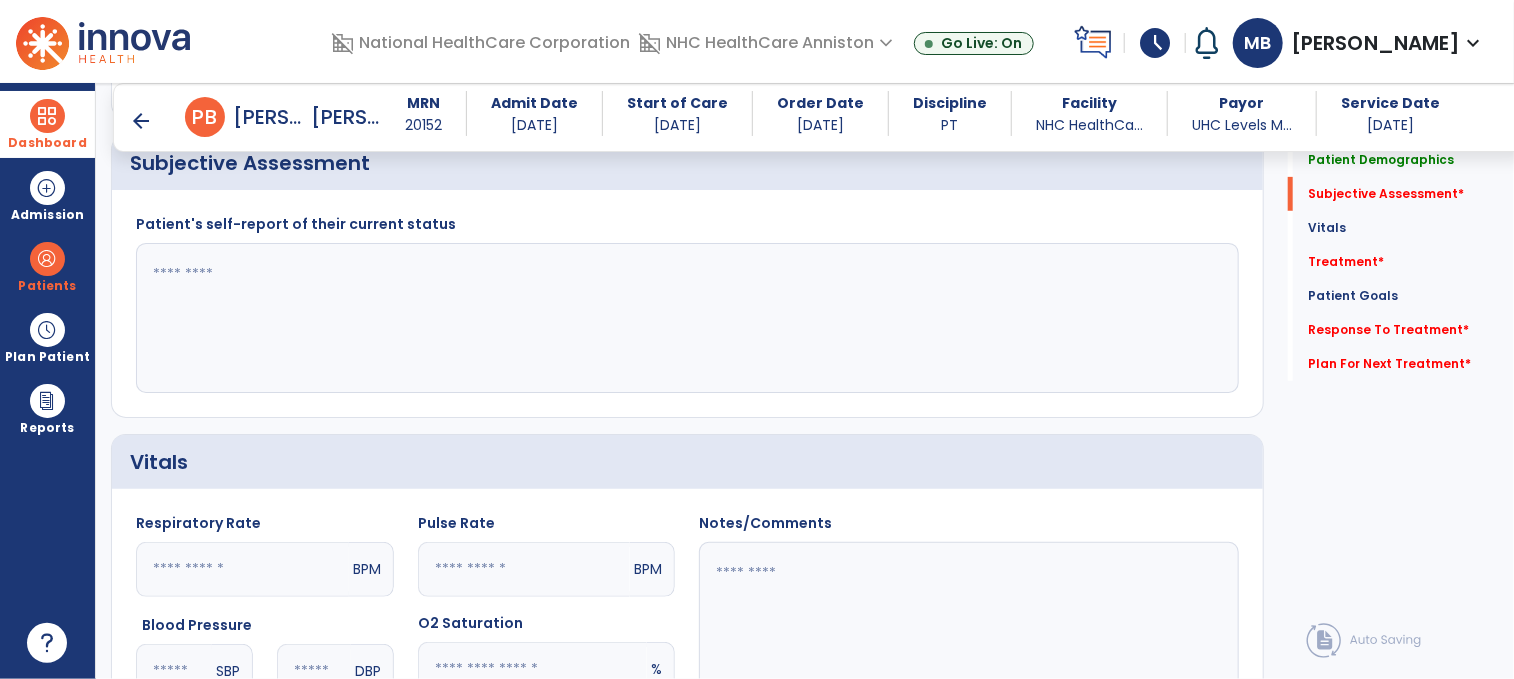 scroll, scrollTop: 393, scrollLeft: 0, axis: vertical 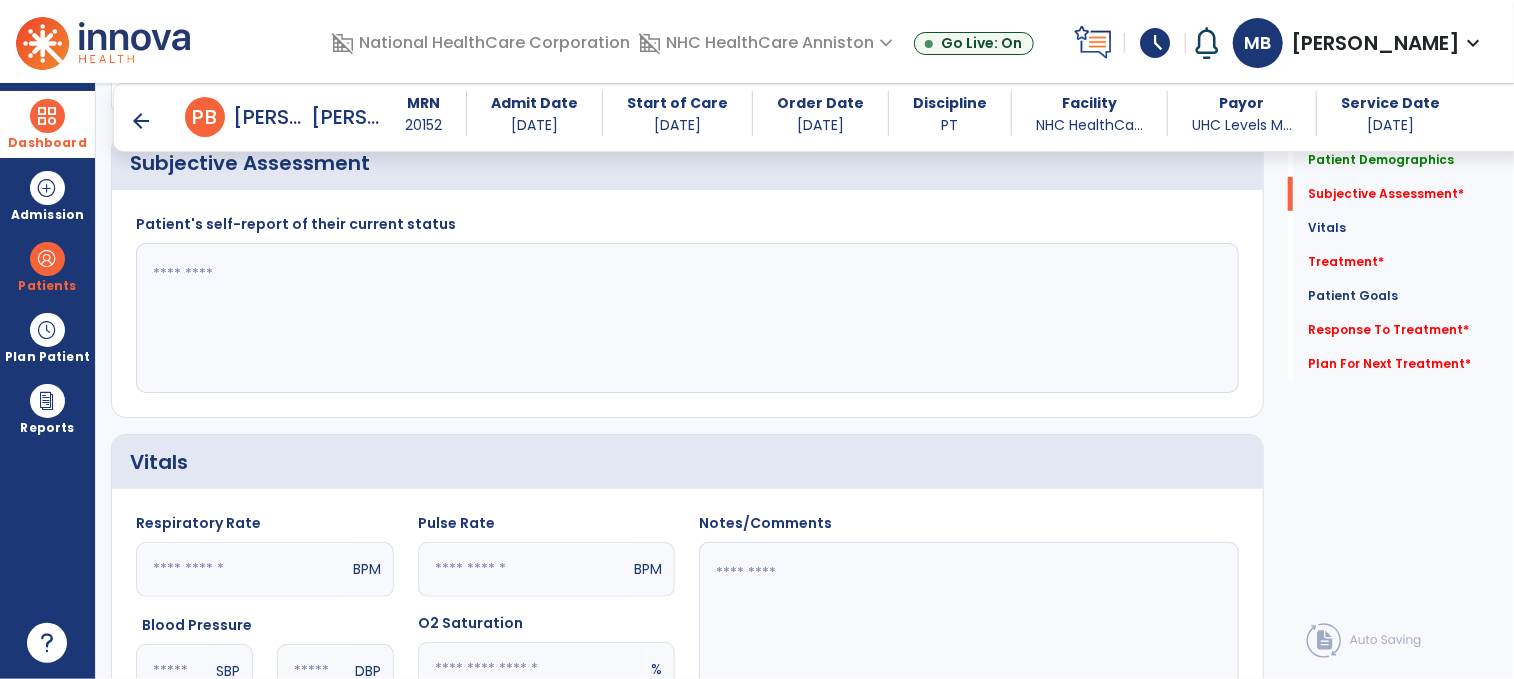 click 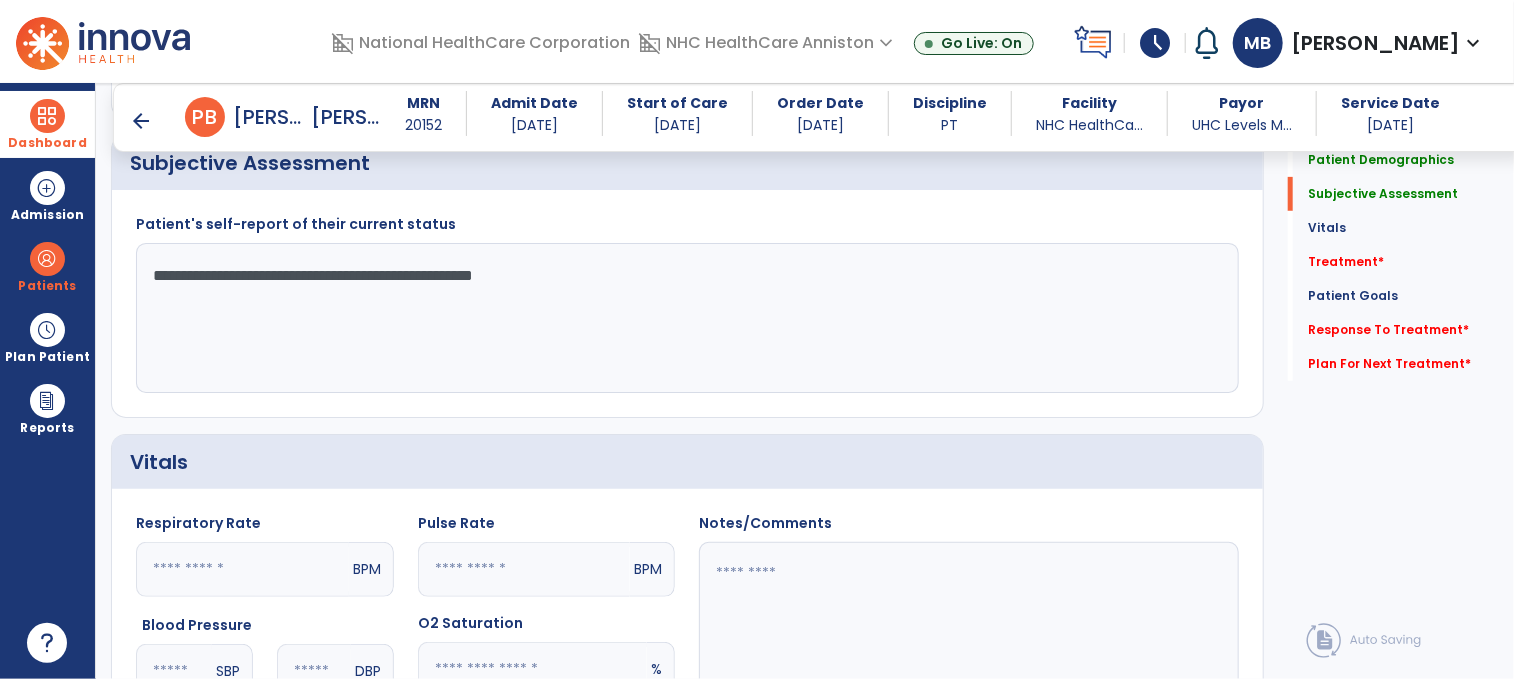click on "**********" 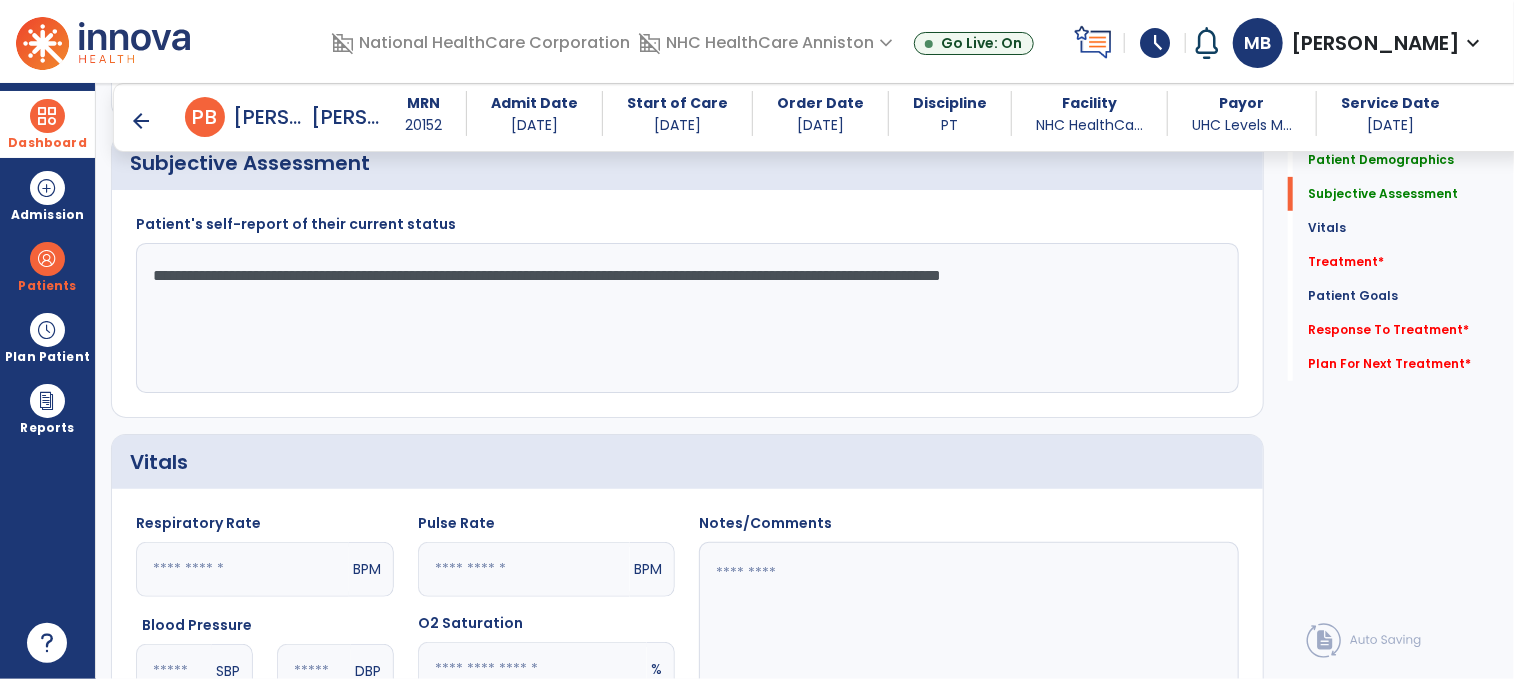 click on "**********" 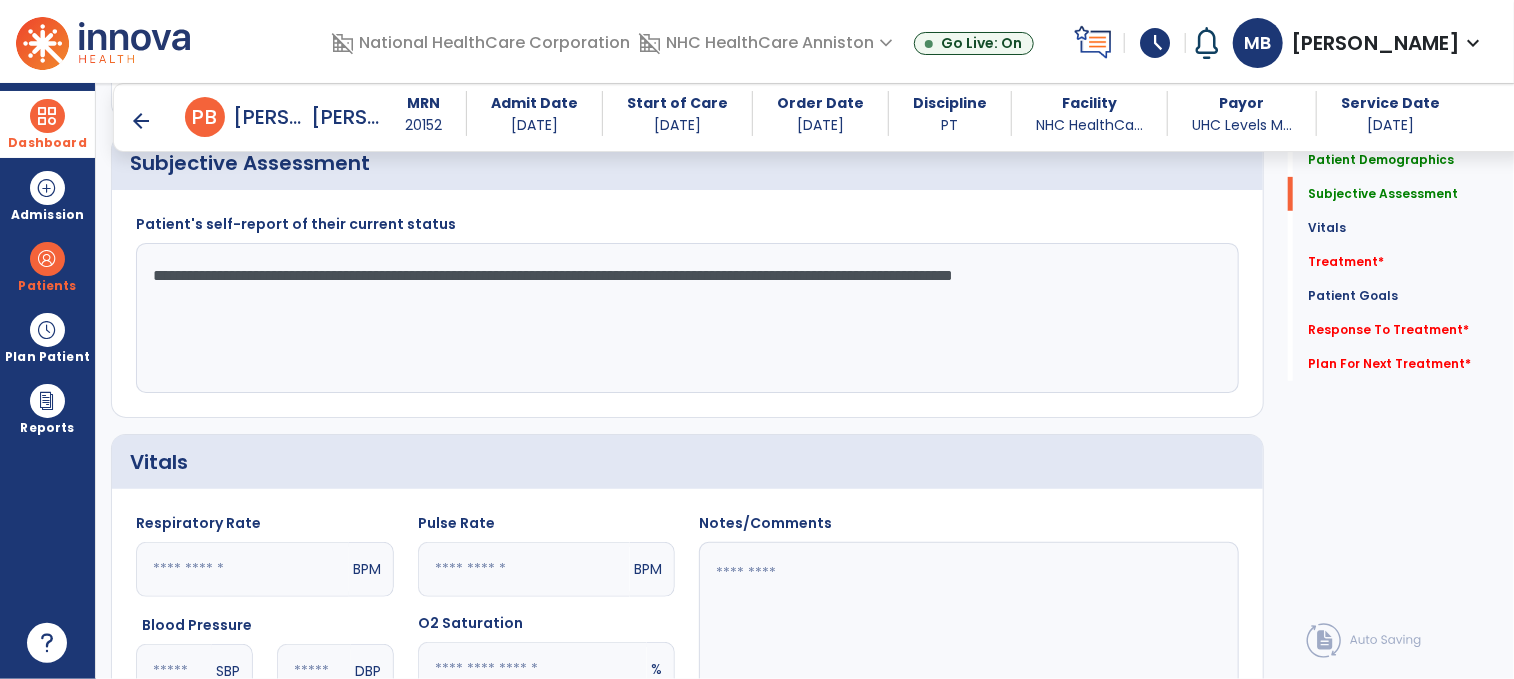click on "**********" 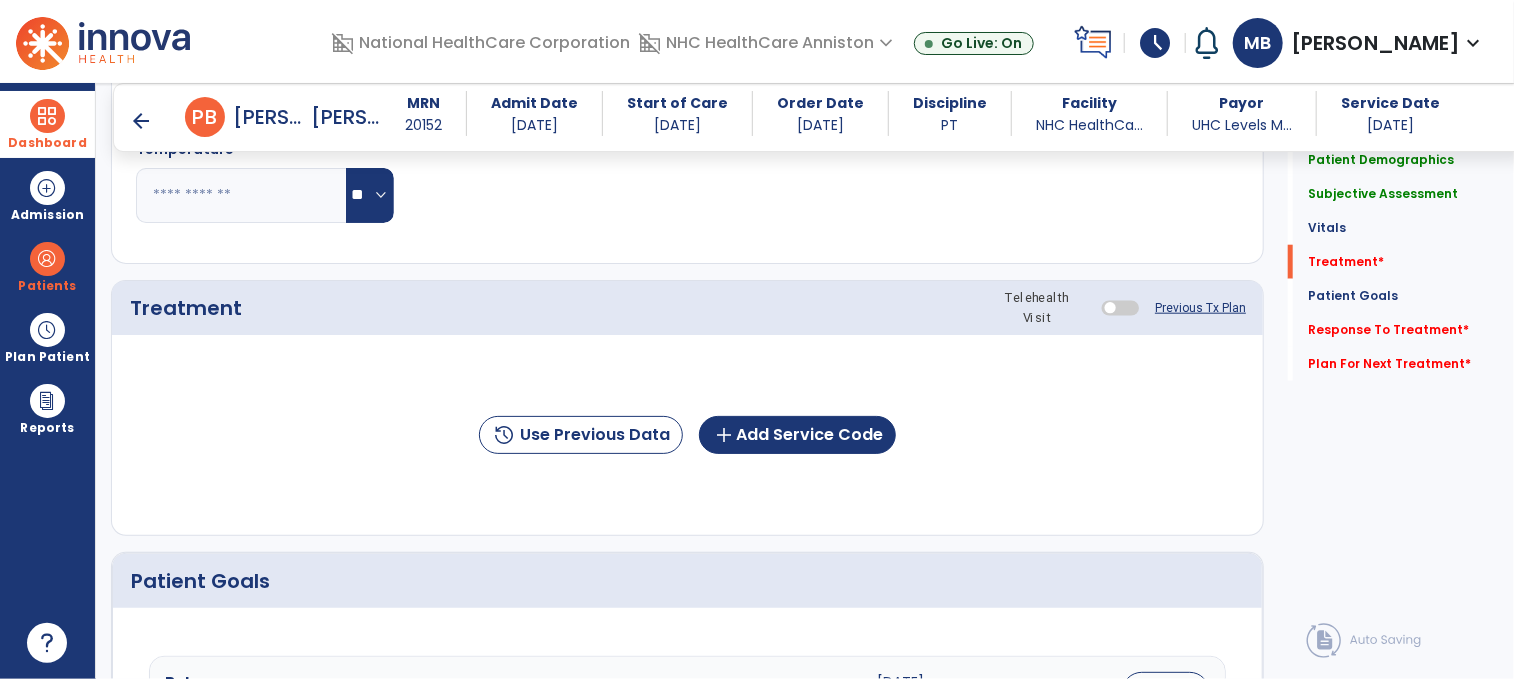 scroll, scrollTop: 980, scrollLeft: 0, axis: vertical 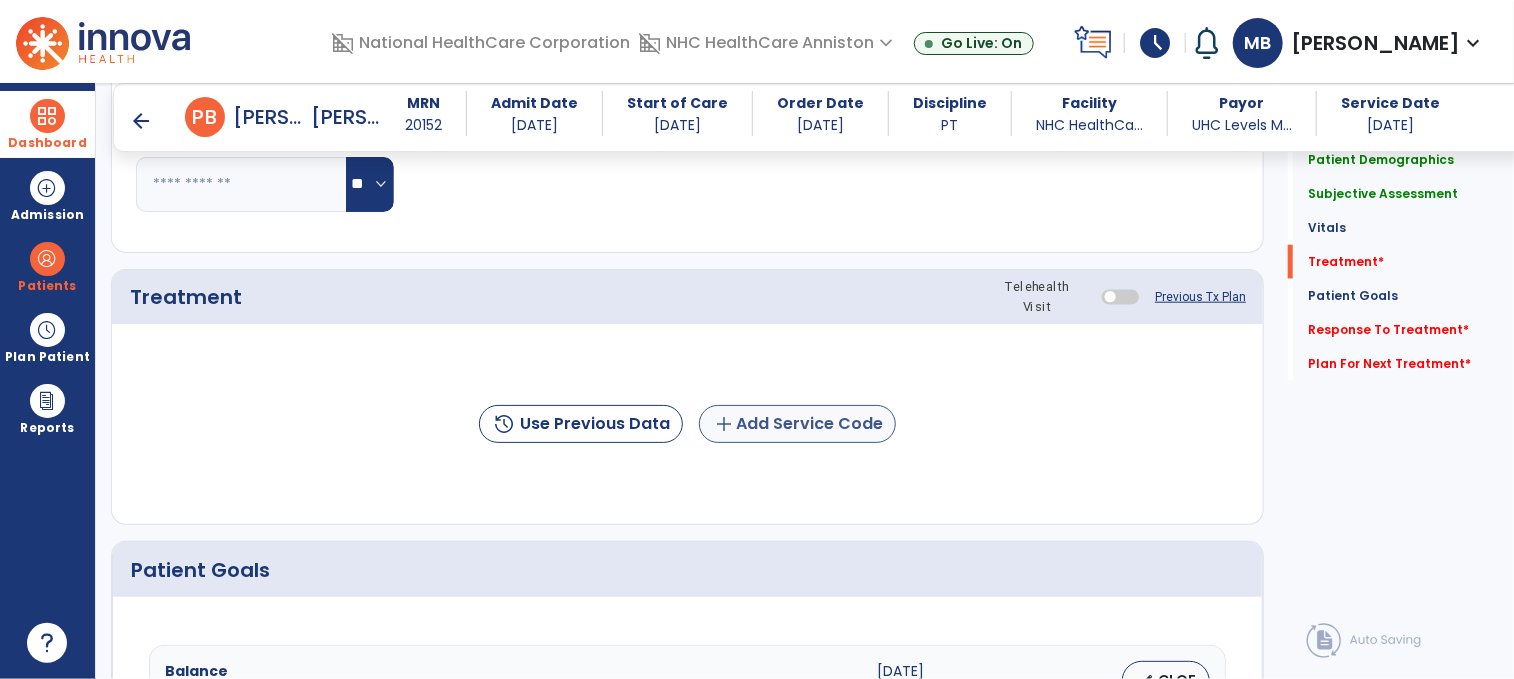 type on "**********" 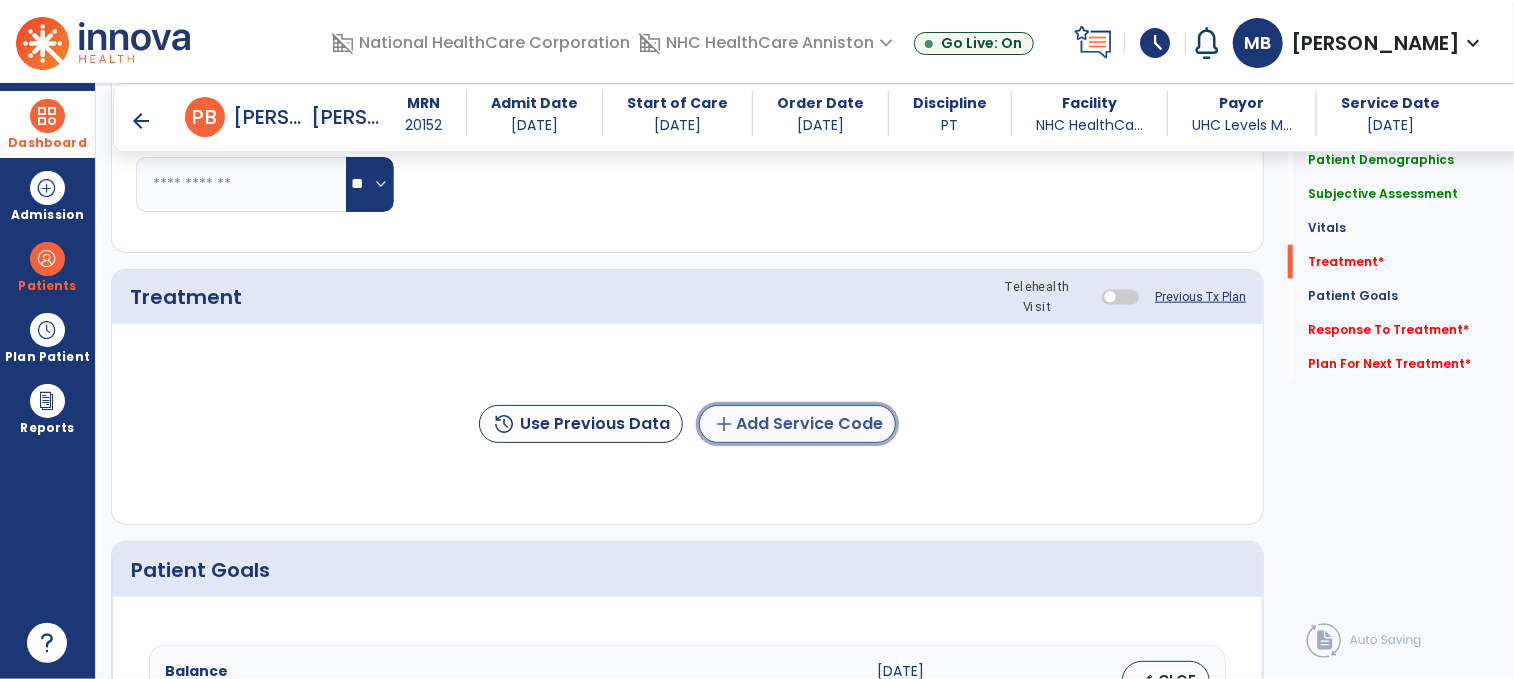drag, startPoint x: 760, startPoint y: 431, endPoint x: 744, endPoint y: 429, distance: 16.124516 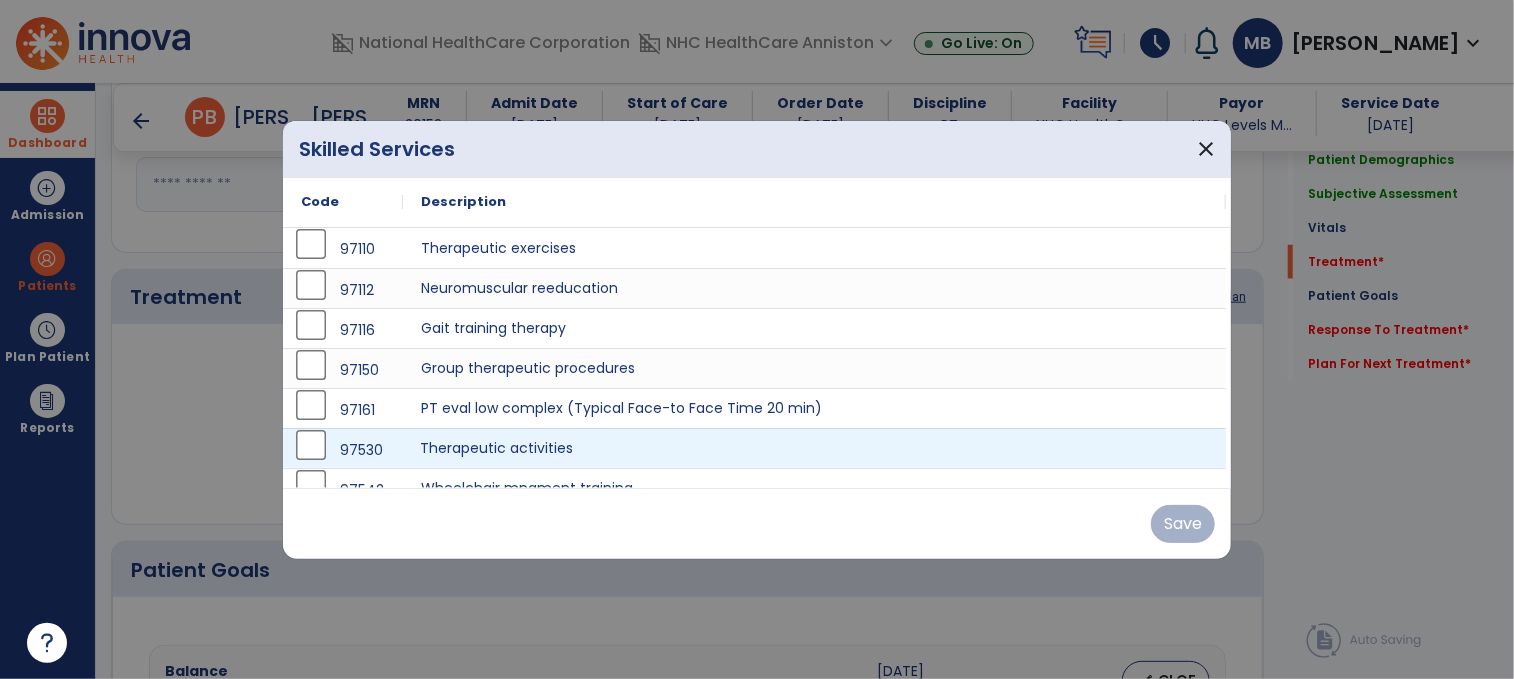 click on "Therapeutic activities" at bounding box center [814, 448] 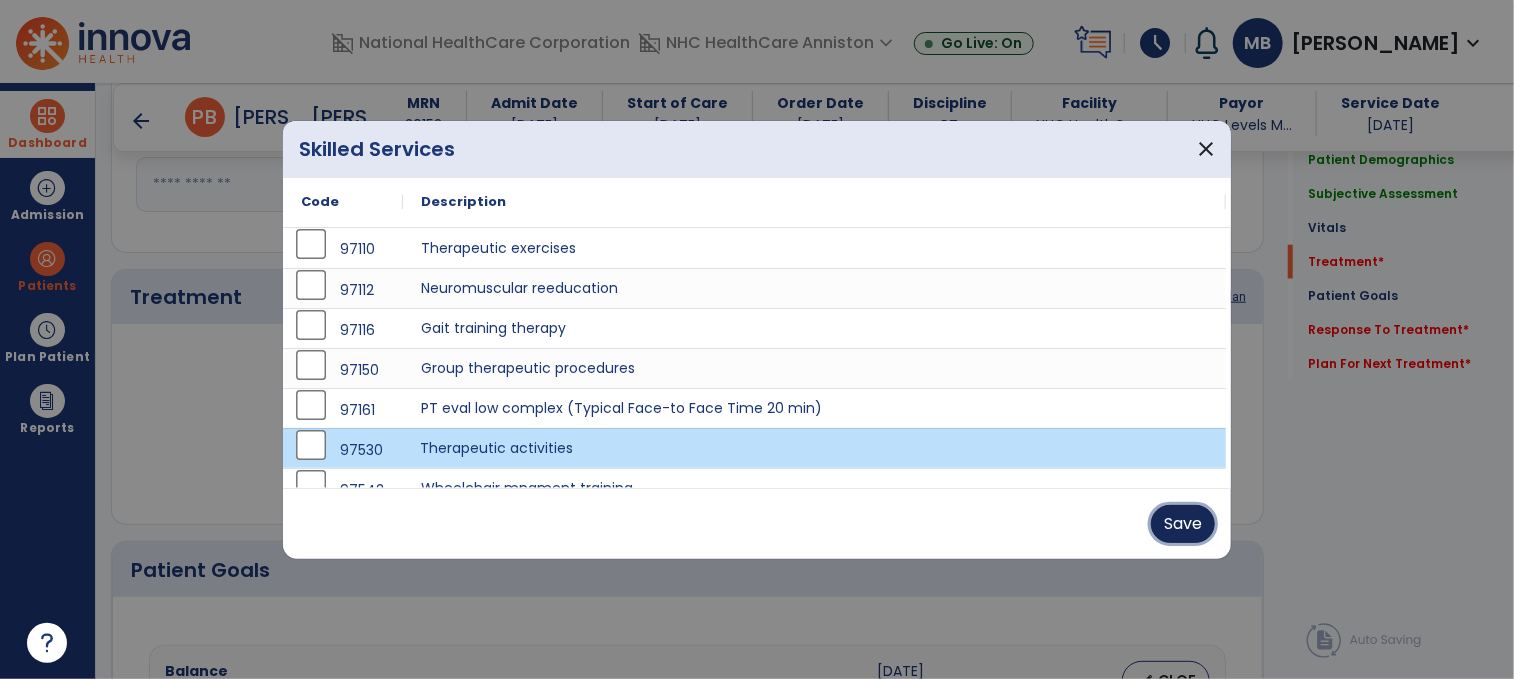 click on "Save" at bounding box center [1183, 524] 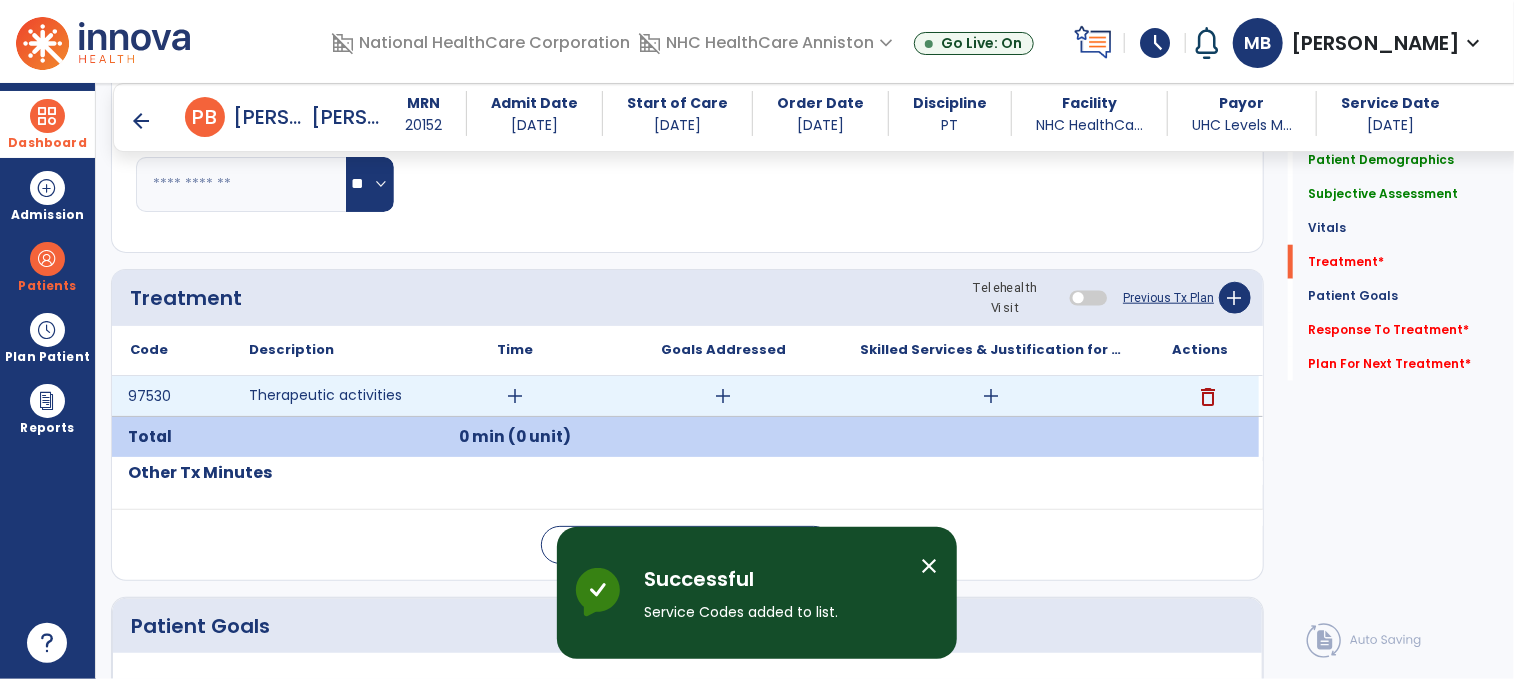 click on "add" at bounding box center [515, 396] 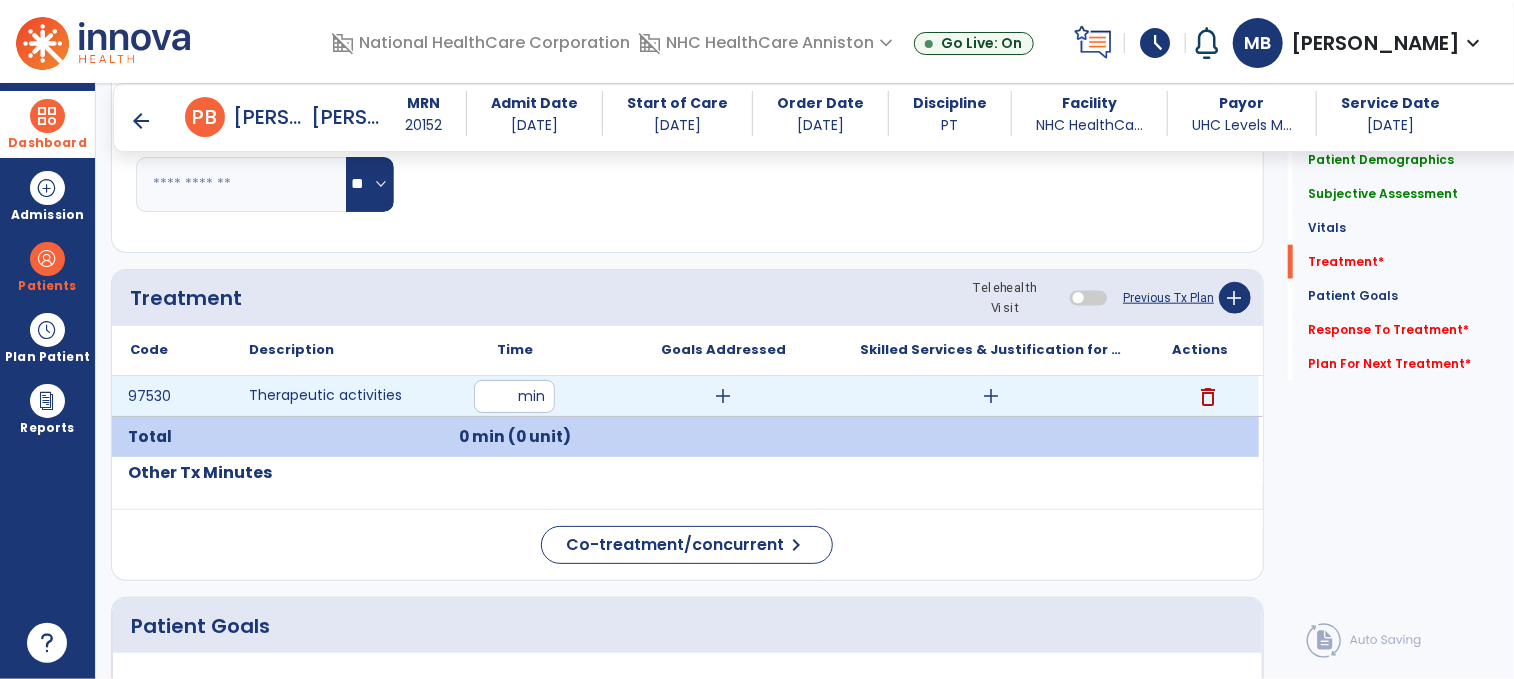 type on "**" 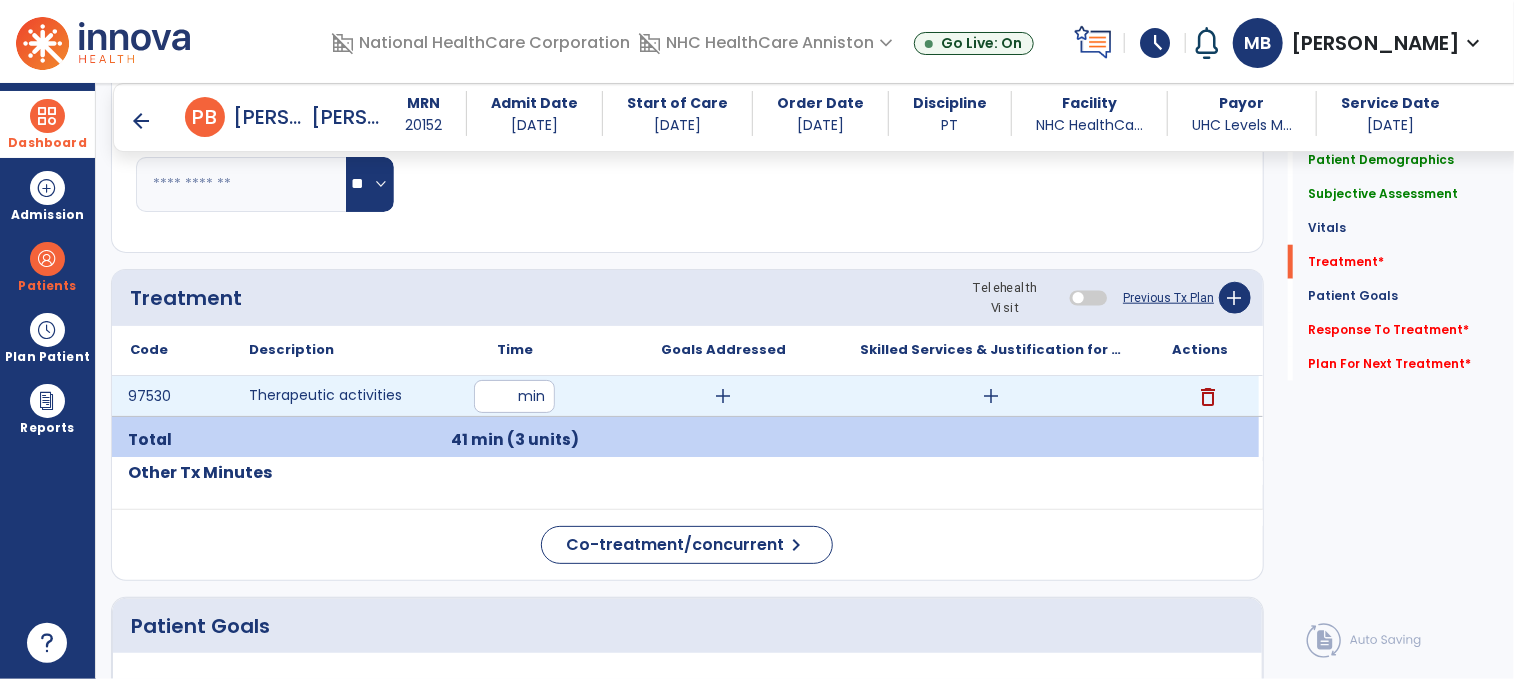 click on "add" at bounding box center (991, 396) 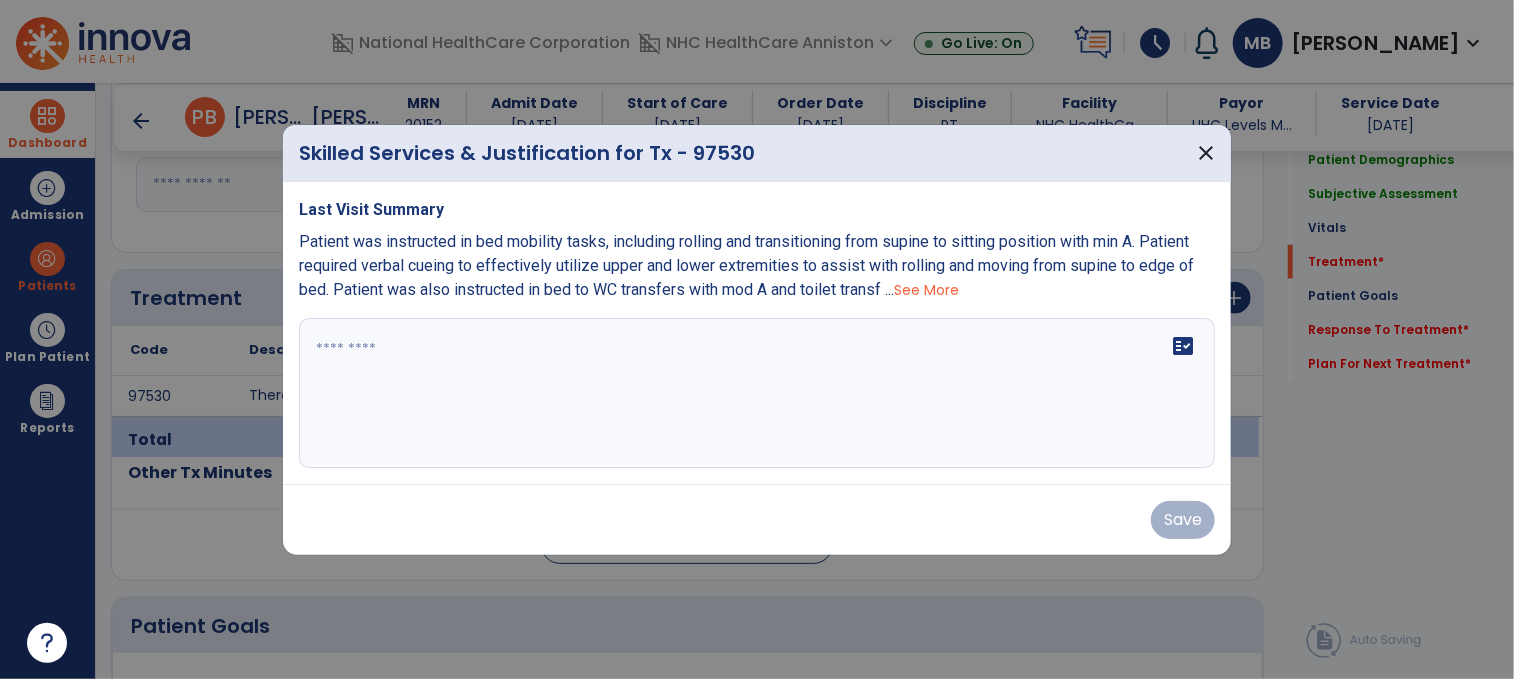 click at bounding box center (757, 393) 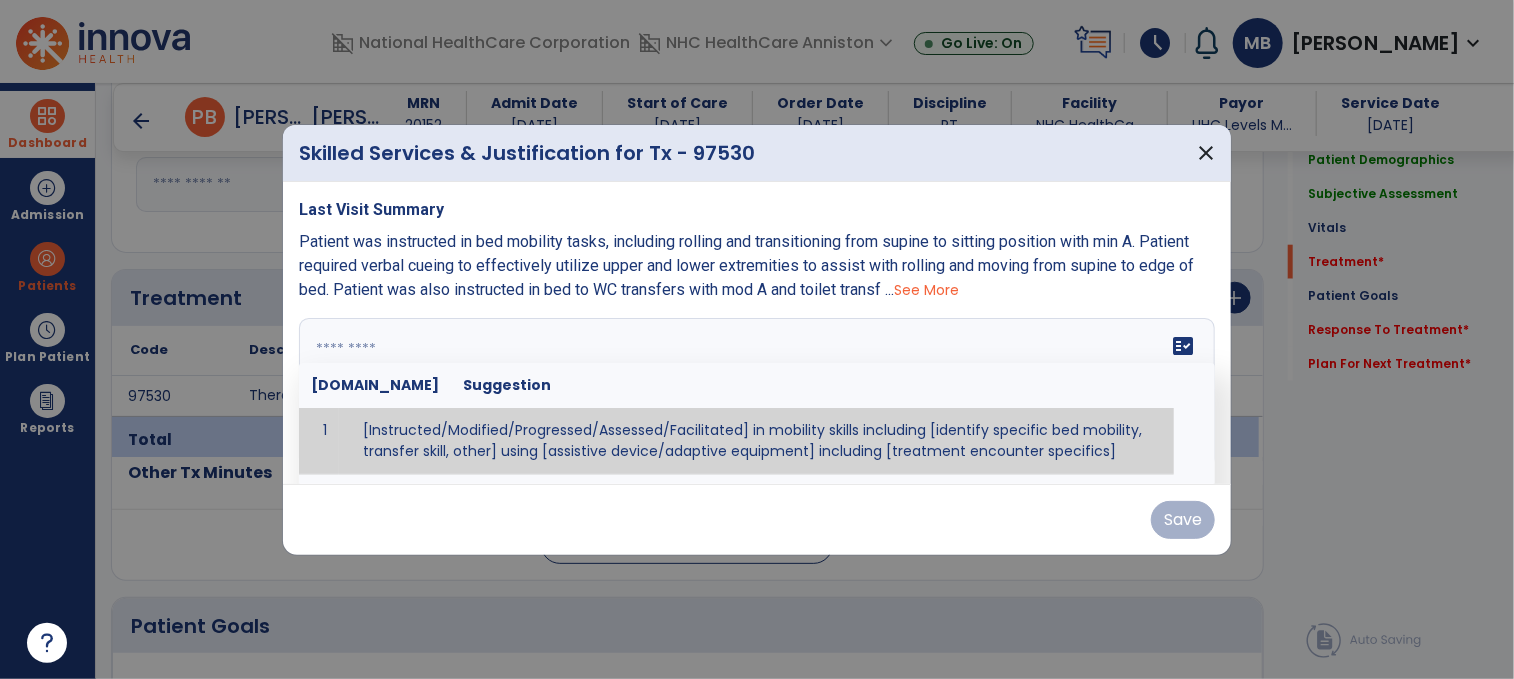 paste on "**********" 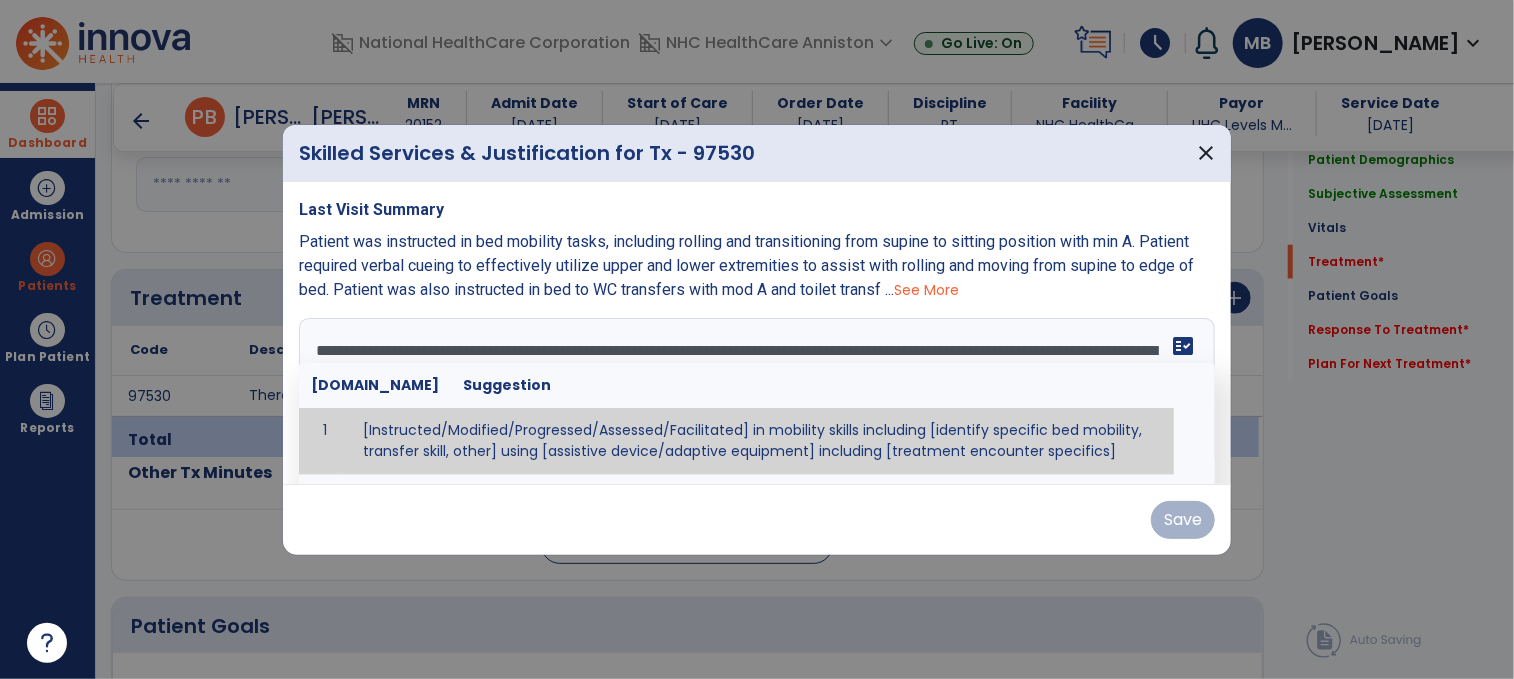 scroll, scrollTop: 159, scrollLeft: 0, axis: vertical 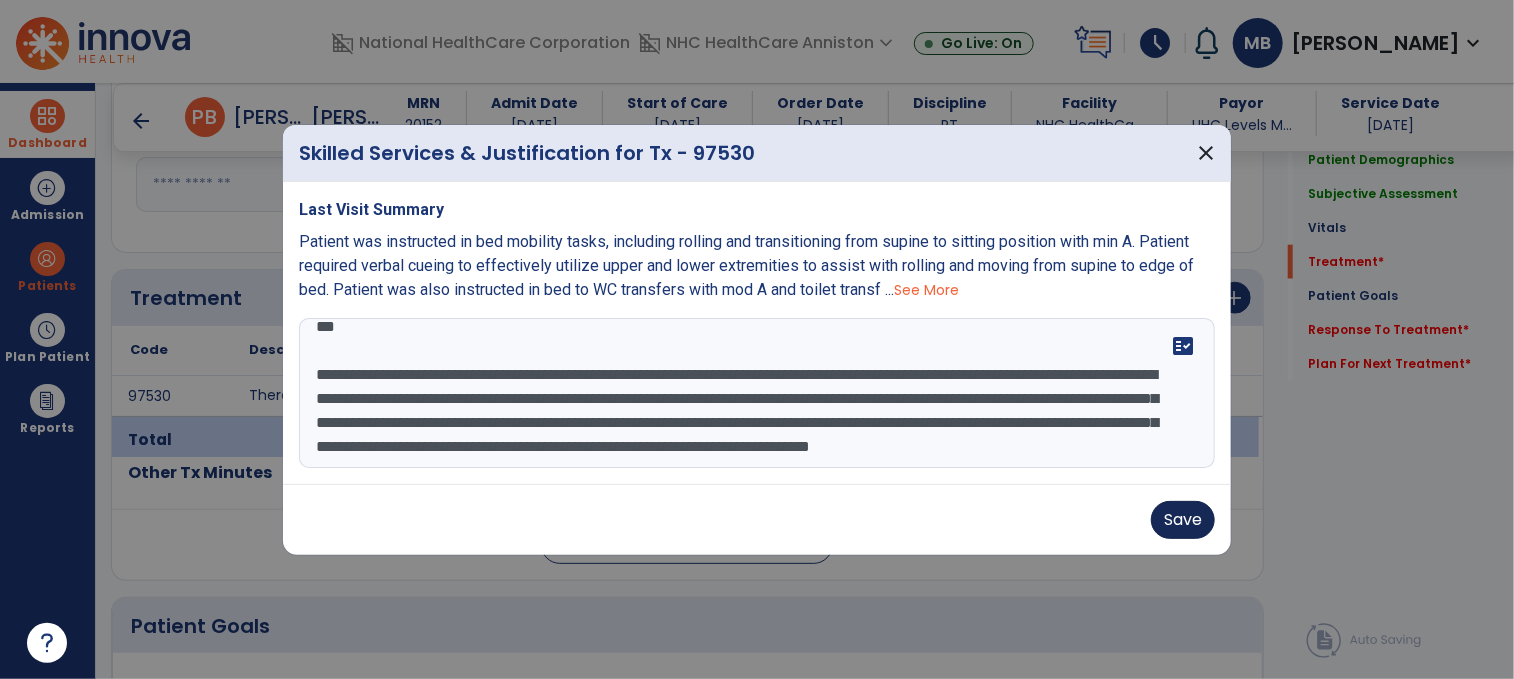 type on "**********" 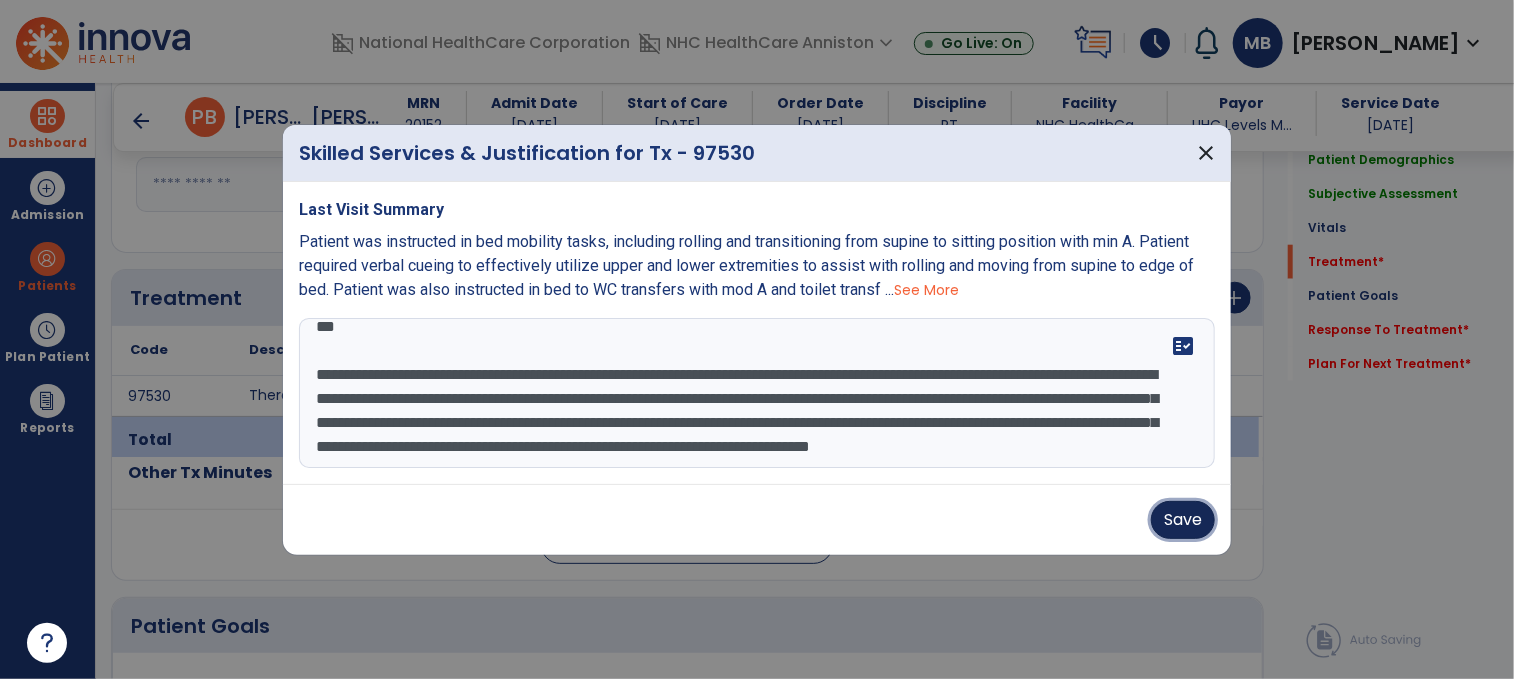 click on "Save" at bounding box center (1183, 520) 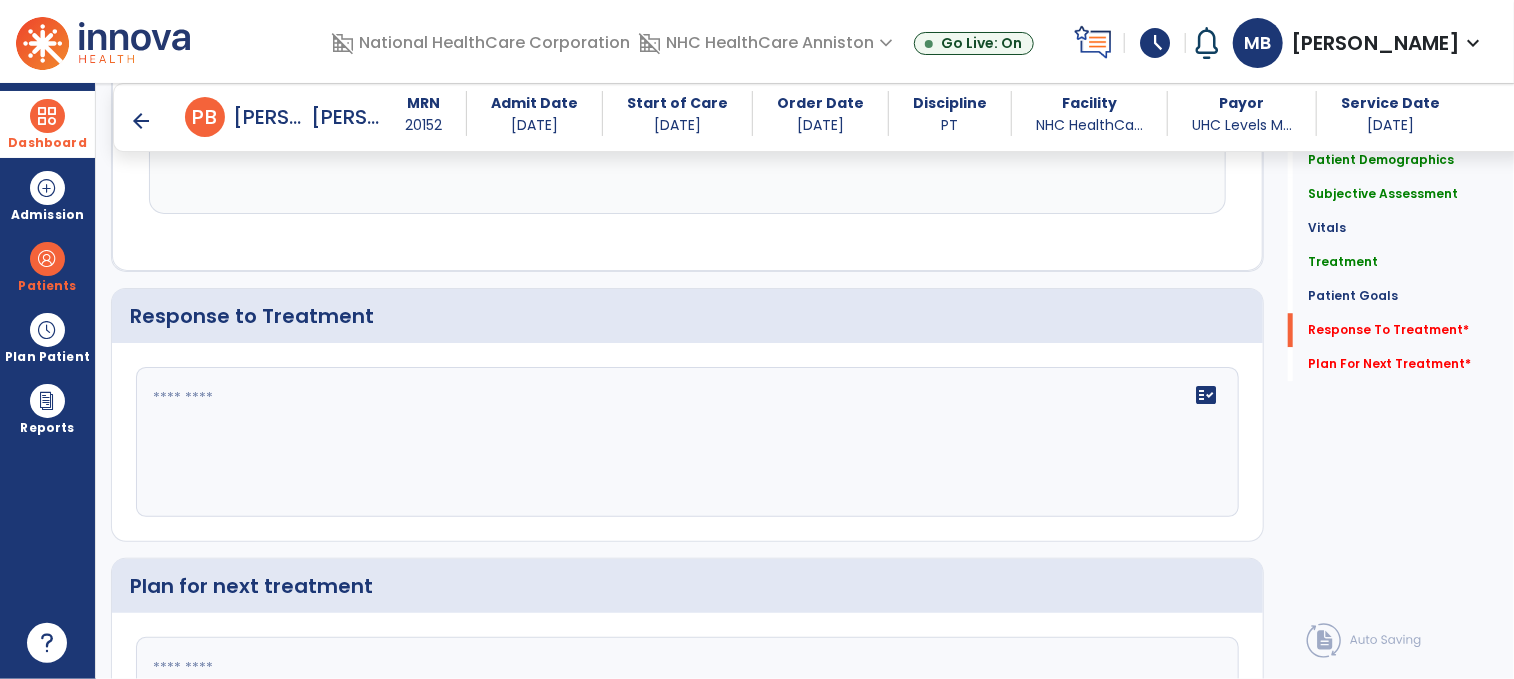 scroll, scrollTop: 2855, scrollLeft: 0, axis: vertical 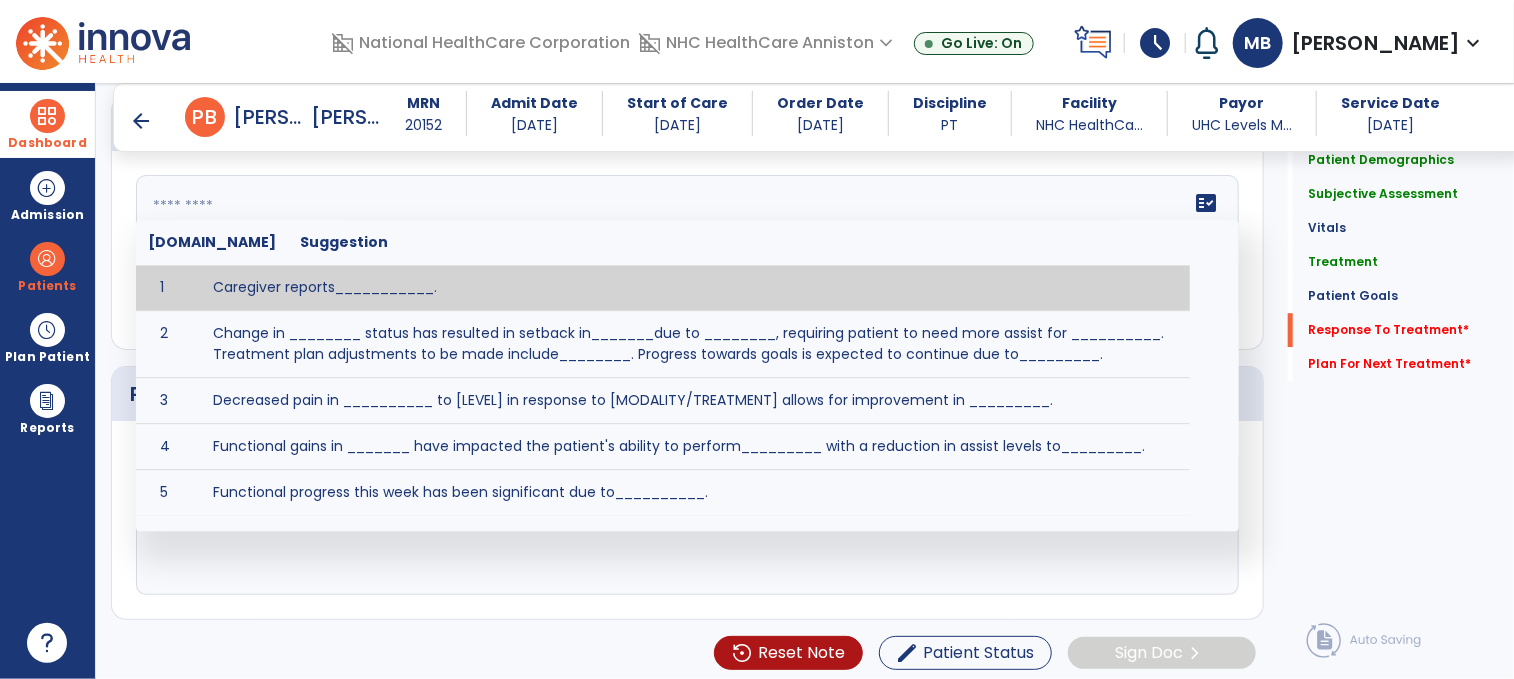 click on "fact_check  [DOMAIN_NAME] Suggestion 1 Caregiver reports___________. 2 Change in ________ status has resulted in setback in_______due to ________, requiring patient to need more assist for __________.   Treatment plan adjustments to be made include________.  Progress towards goals is expected to continue due to_________. 3 Decreased pain in __________ to [LEVEL] in response to [MODALITY/TREATMENT] allows for improvement in _________. 4 Functional gains in _______ have impacted the patient's ability to perform_________ with a reduction in assist levels to_________. 5 Functional progress this week has been significant due to__________. 6 Gains in ________ have improved the patient's ability to perform ______with decreased levels of assist to___________. 7 Improvement in ________allows patient to tolerate higher levels of challenges in_________. 8 Pain in [AREA] has decreased to [LEVEL] in response to [TREATMENT/MODALITY], allowing fore ease in completing__________. 9 10 11 12 13 14 15 16 17 18 19 20 21" 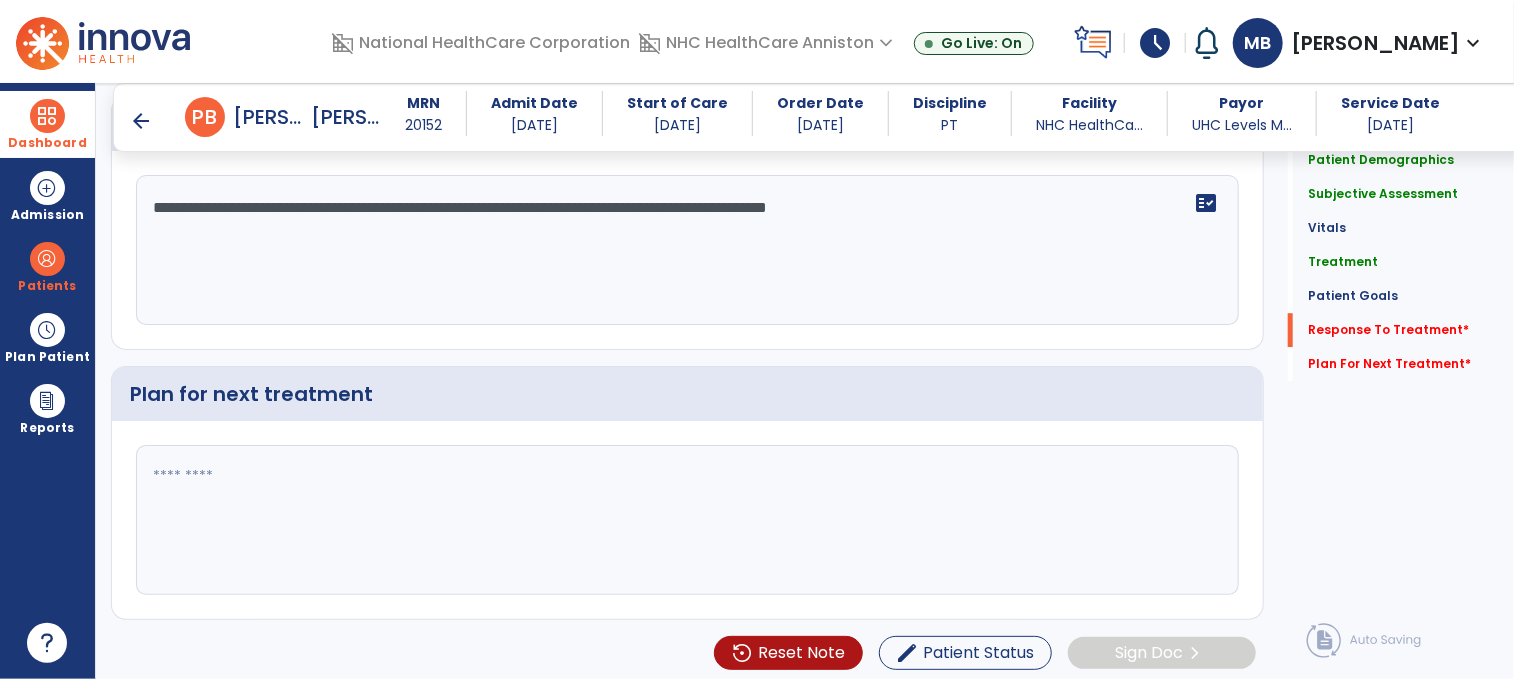 type on "**********" 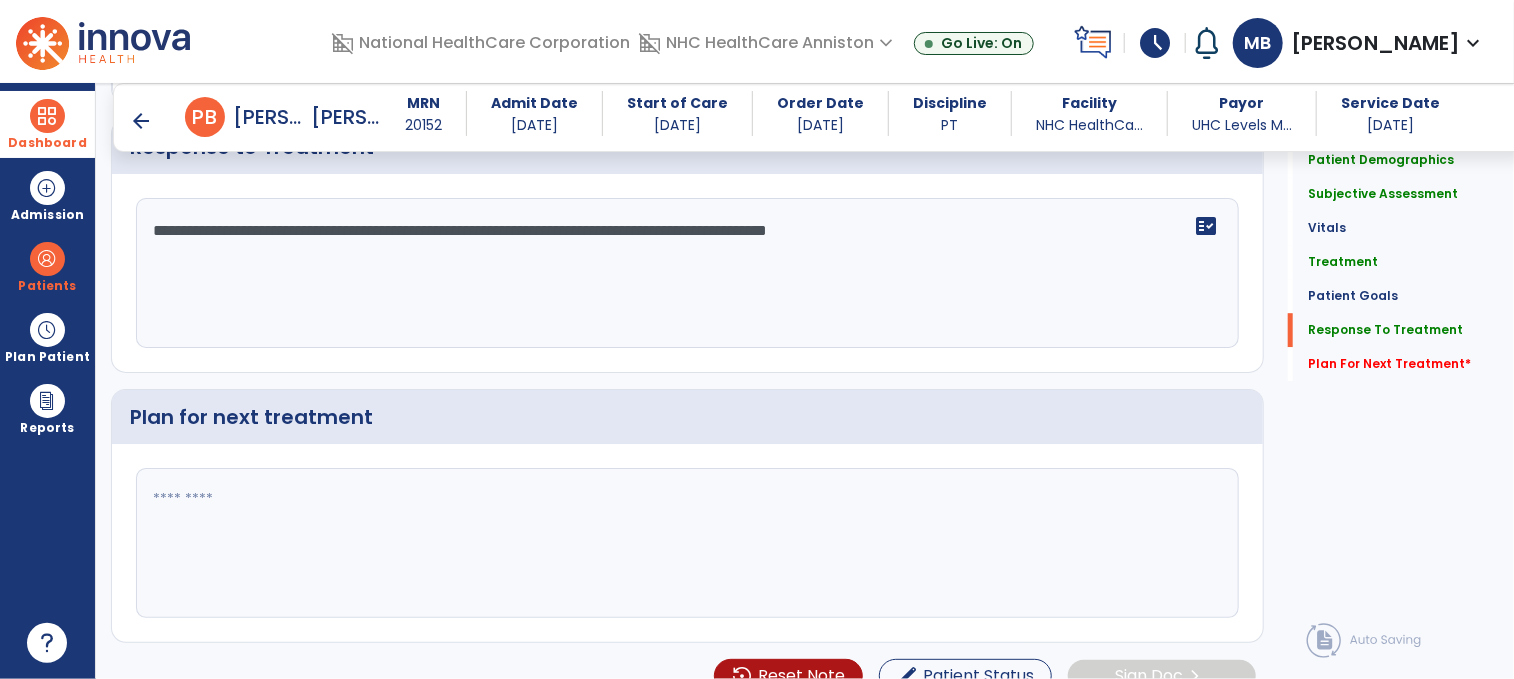 scroll, scrollTop: 2855, scrollLeft: 0, axis: vertical 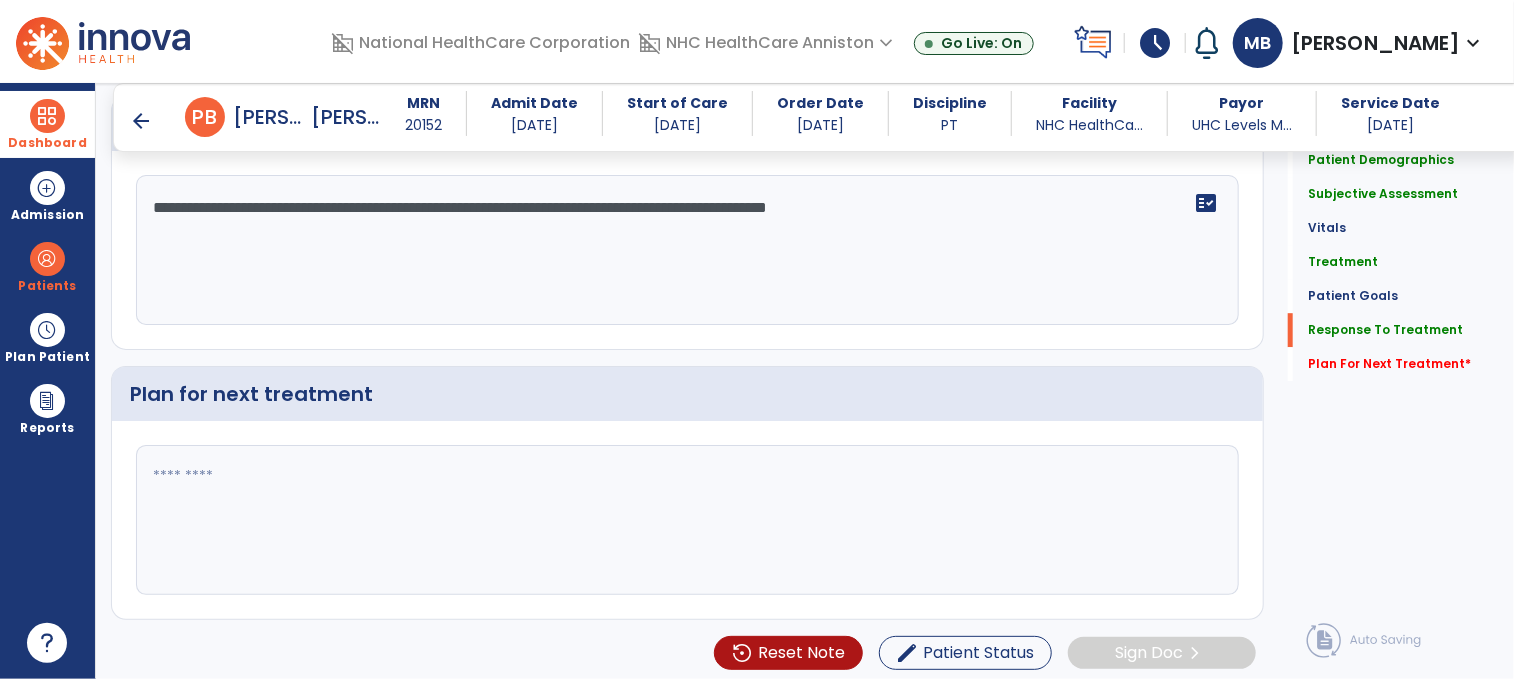 click 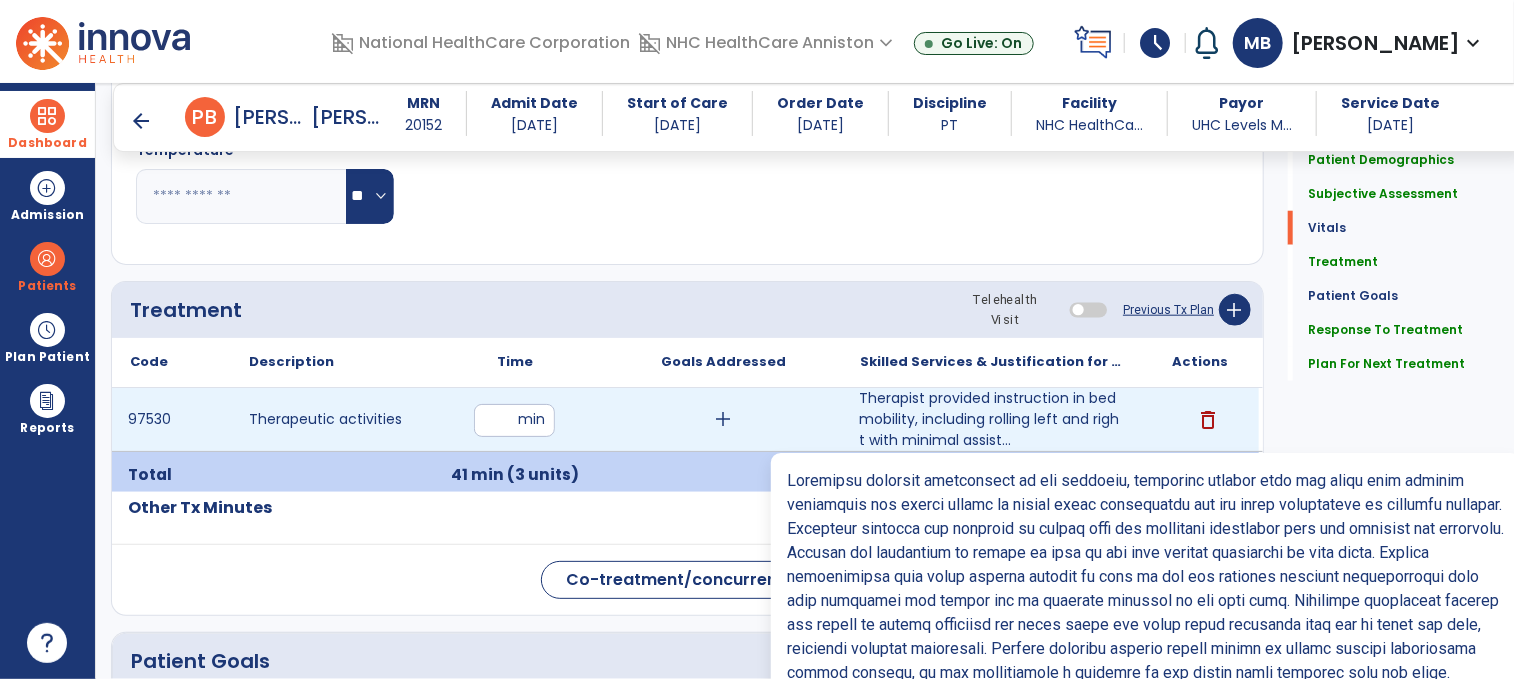 scroll, scrollTop: 879, scrollLeft: 0, axis: vertical 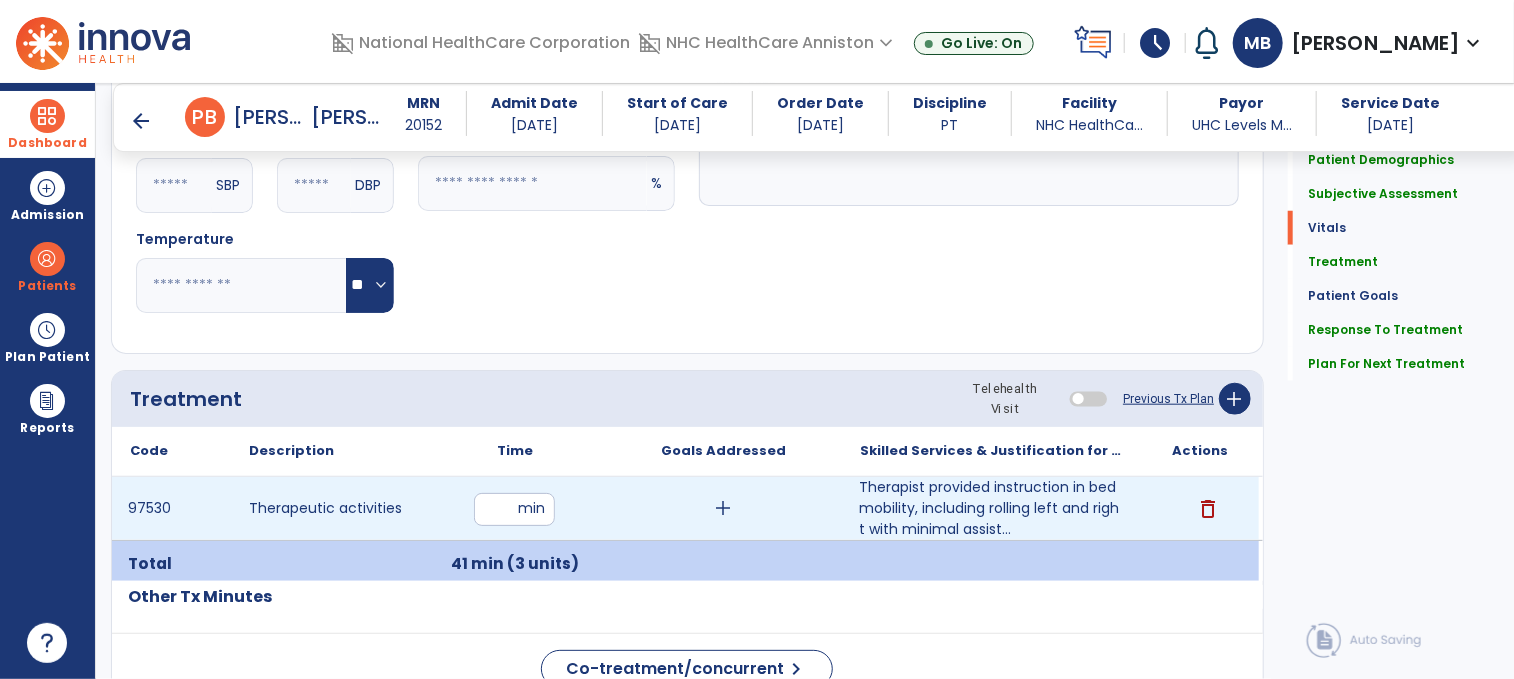 type on "**********" 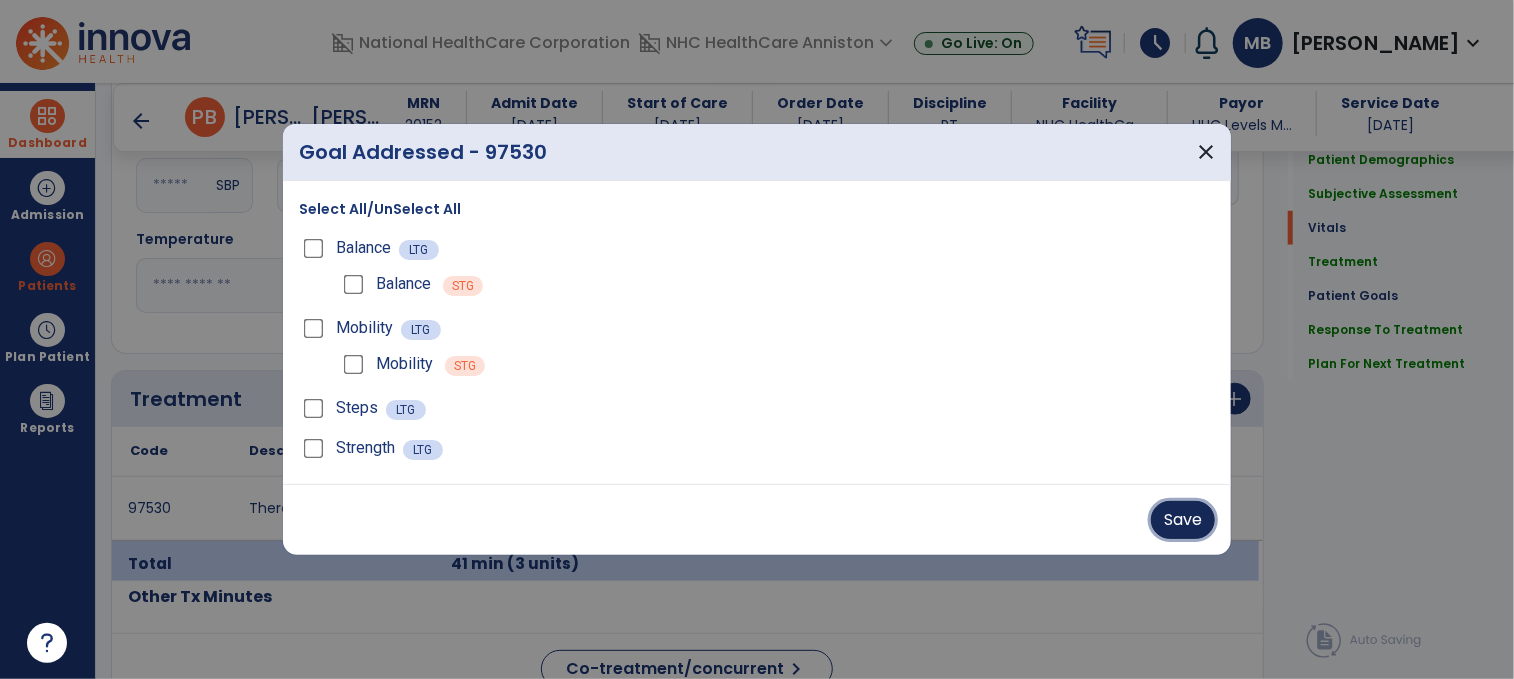 click on "Save" at bounding box center (1183, 520) 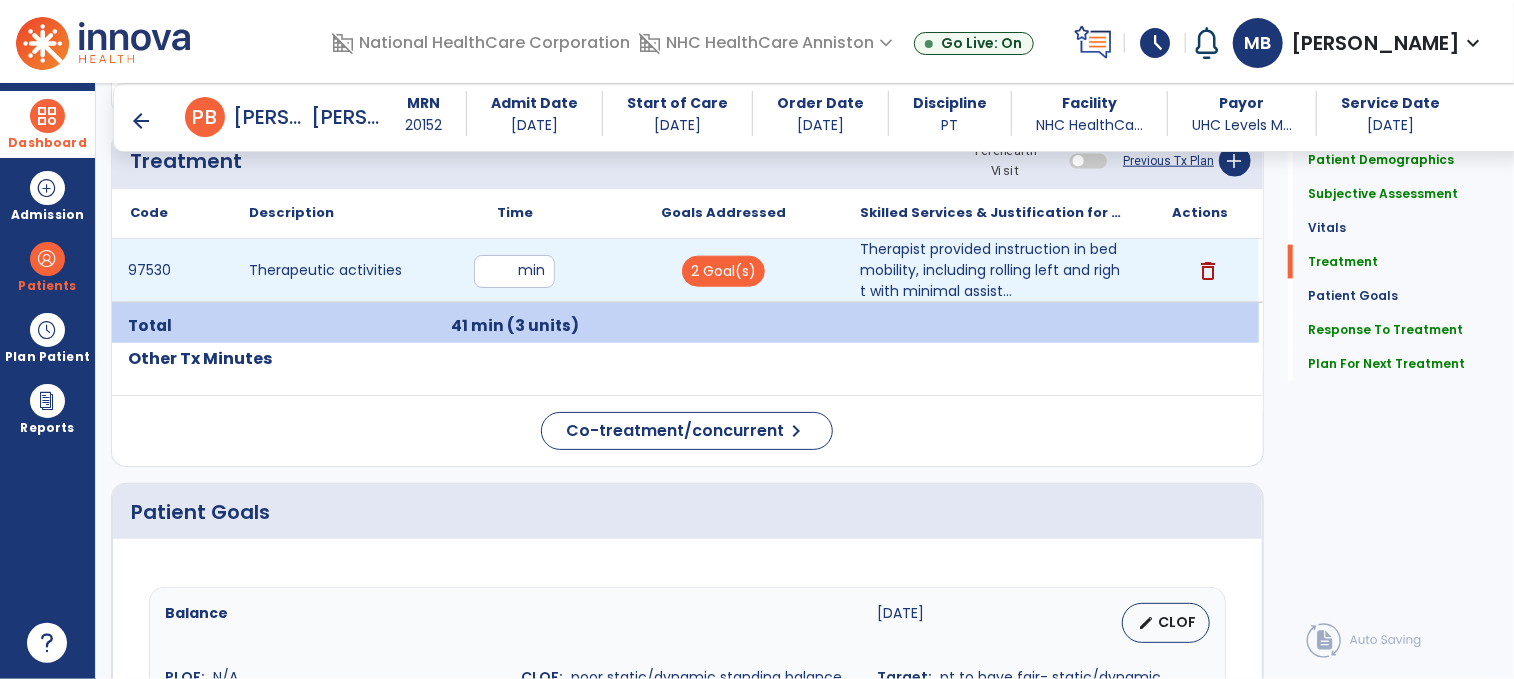 scroll, scrollTop: 1001, scrollLeft: 0, axis: vertical 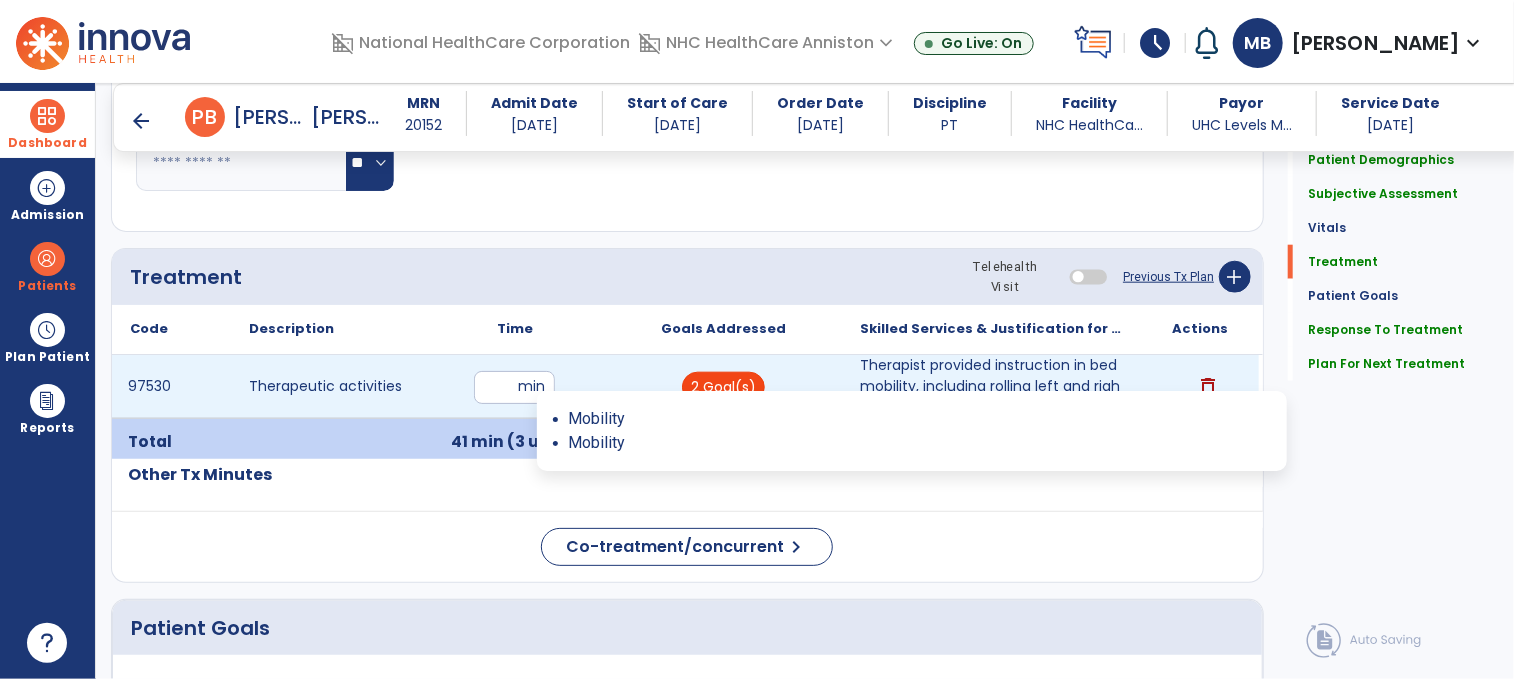 click on "2 Goal(s)" at bounding box center [723, 387] 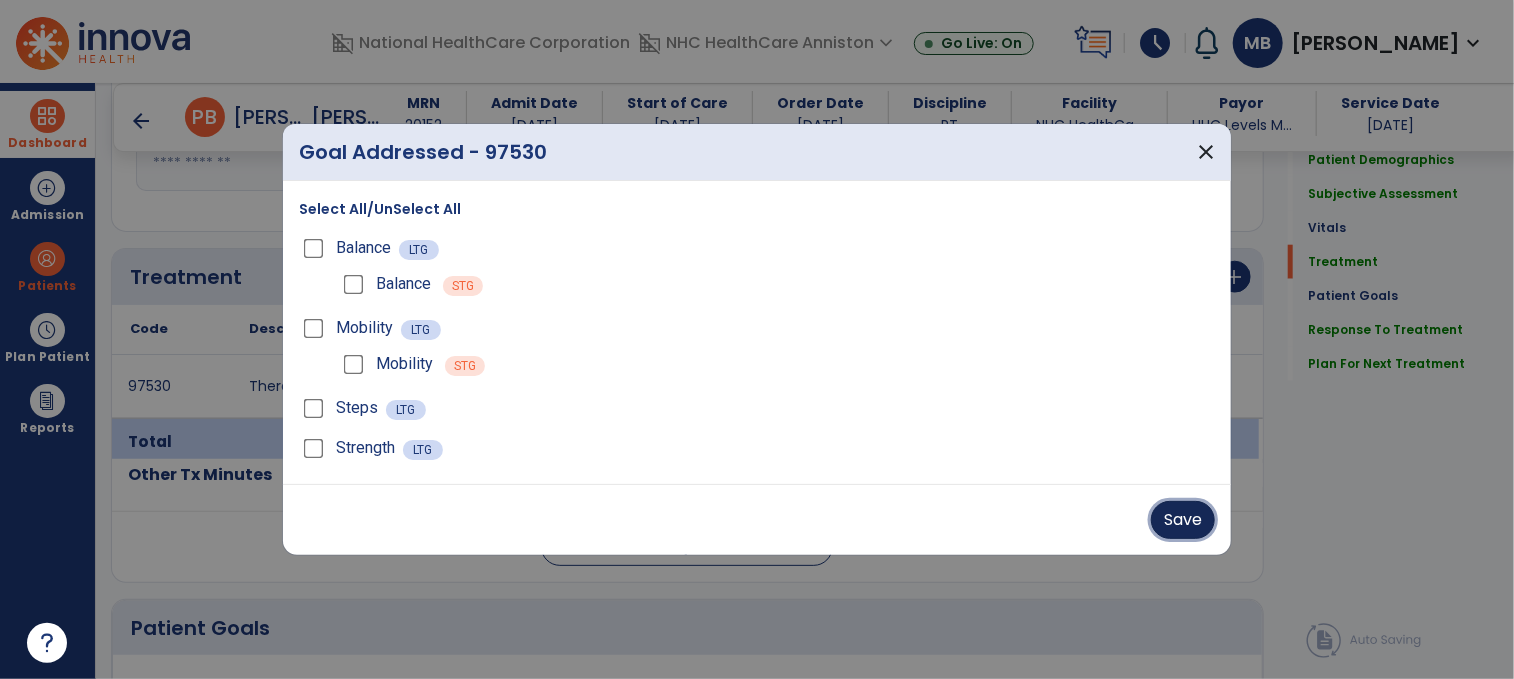 click on "Save" at bounding box center (1183, 520) 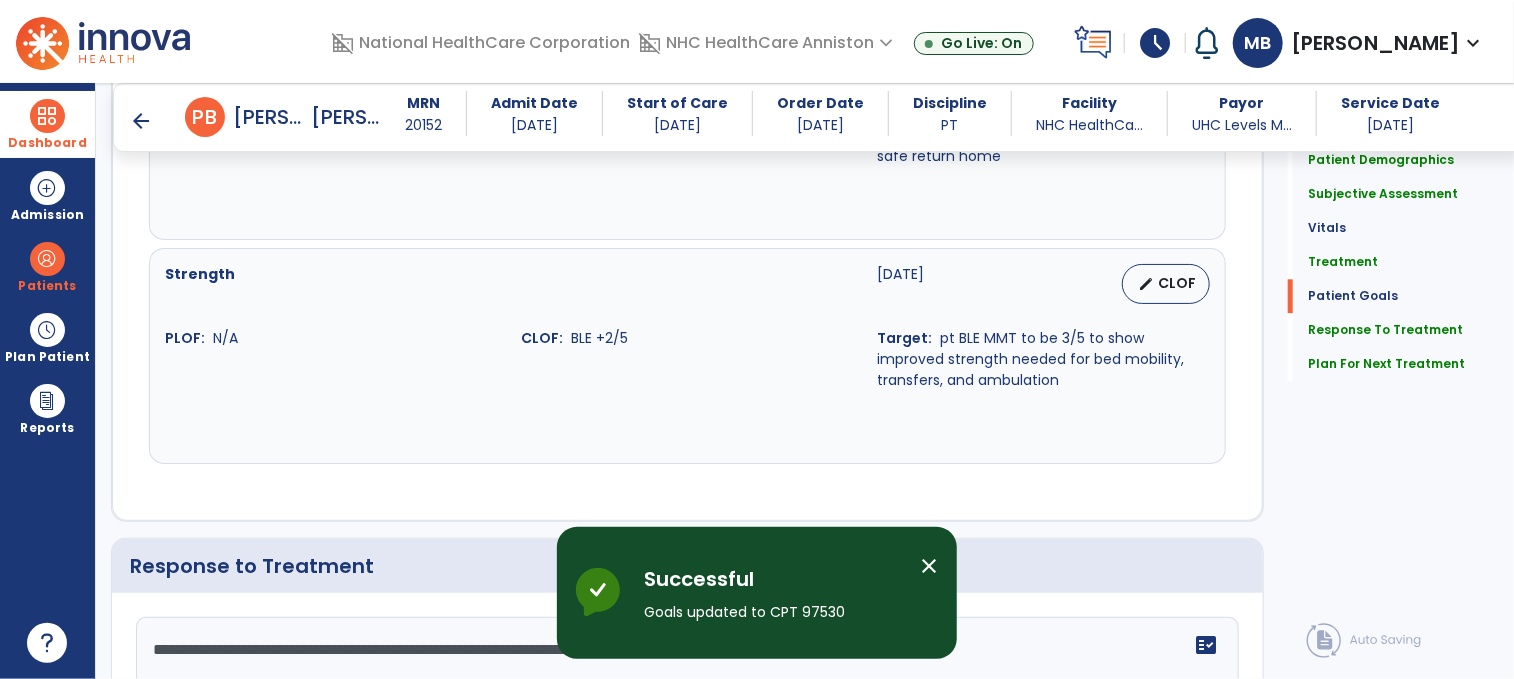 scroll, scrollTop: 2855, scrollLeft: 0, axis: vertical 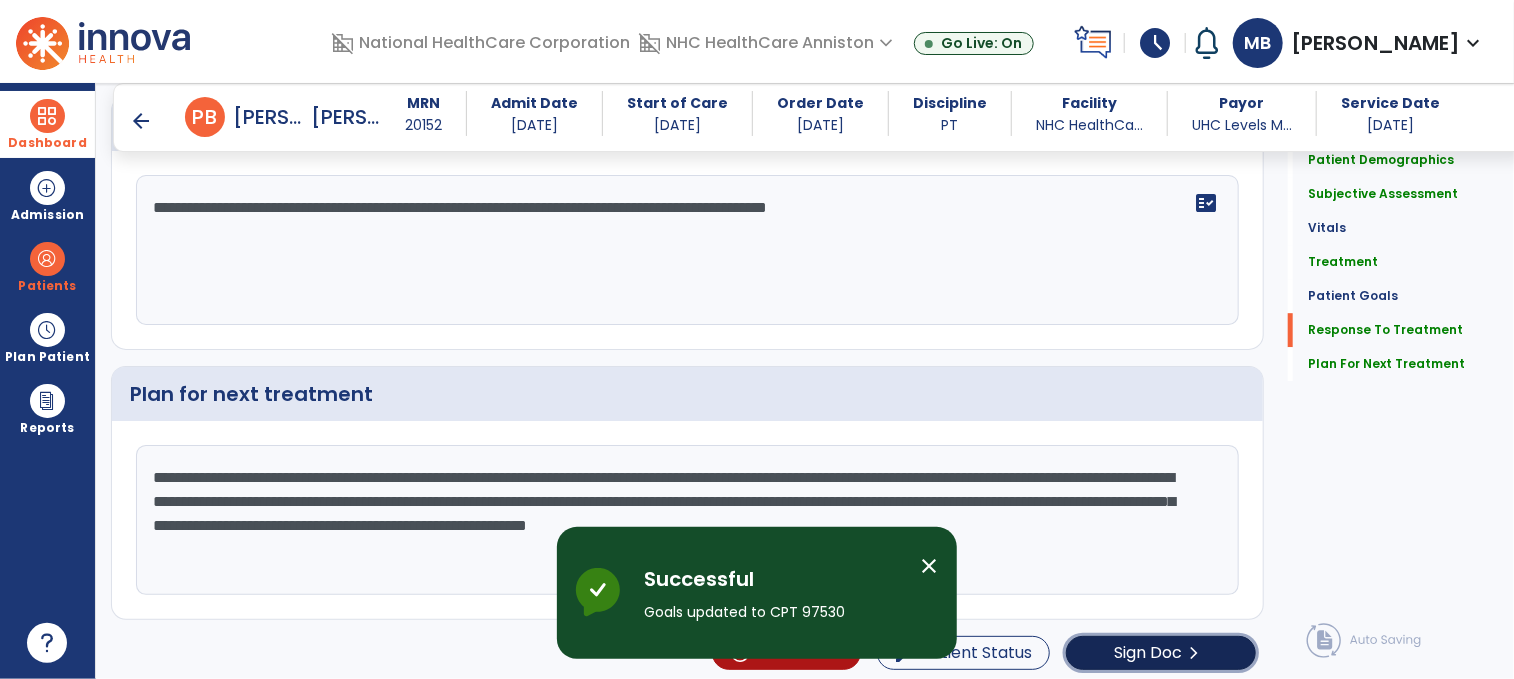 click on "Sign Doc" 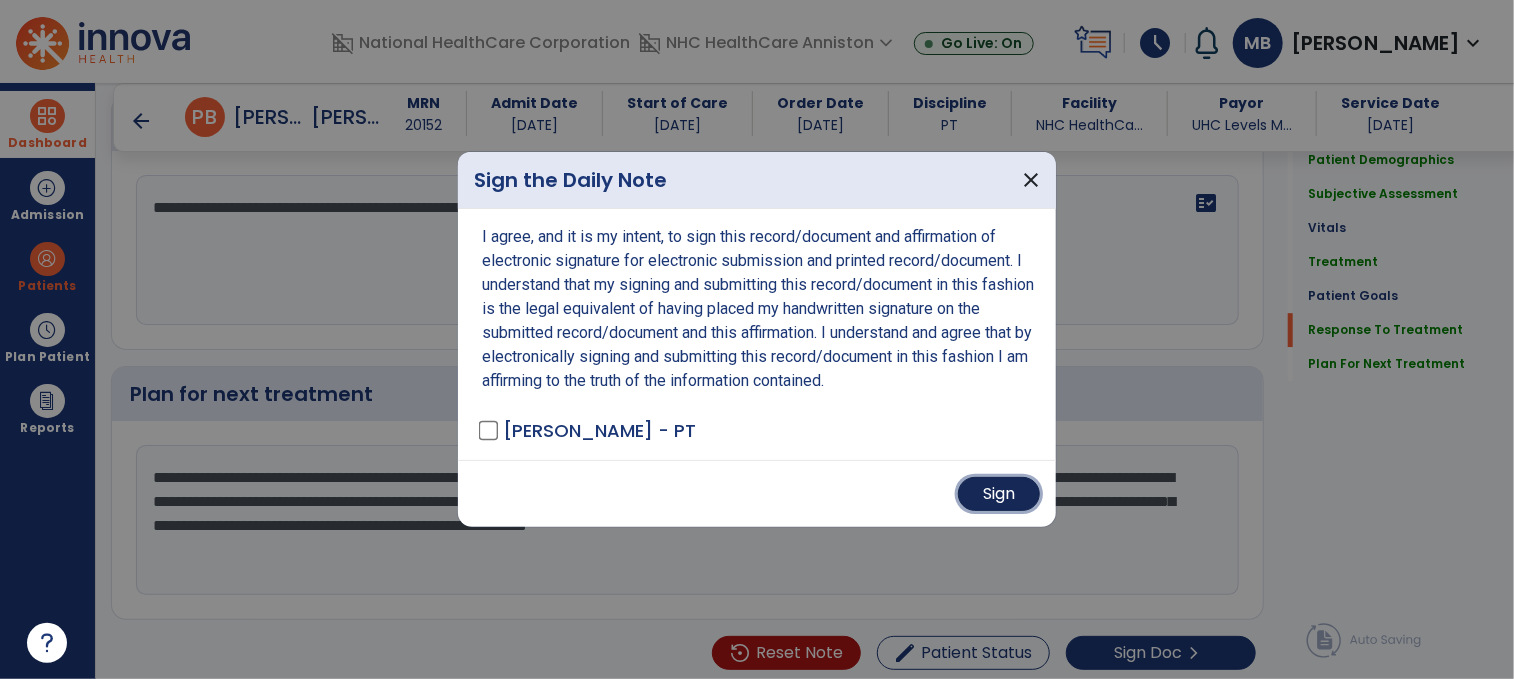 click on "Sign" at bounding box center (999, 494) 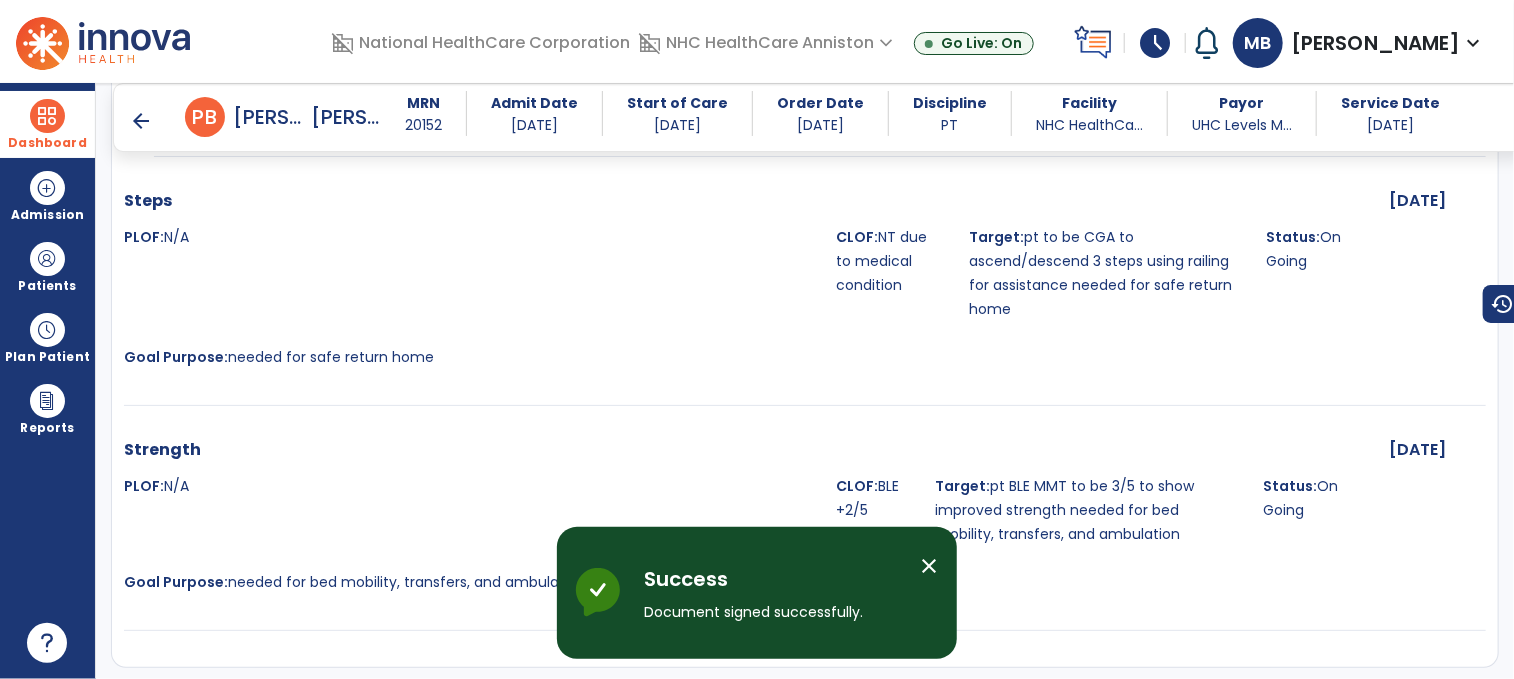scroll, scrollTop: 4697, scrollLeft: 0, axis: vertical 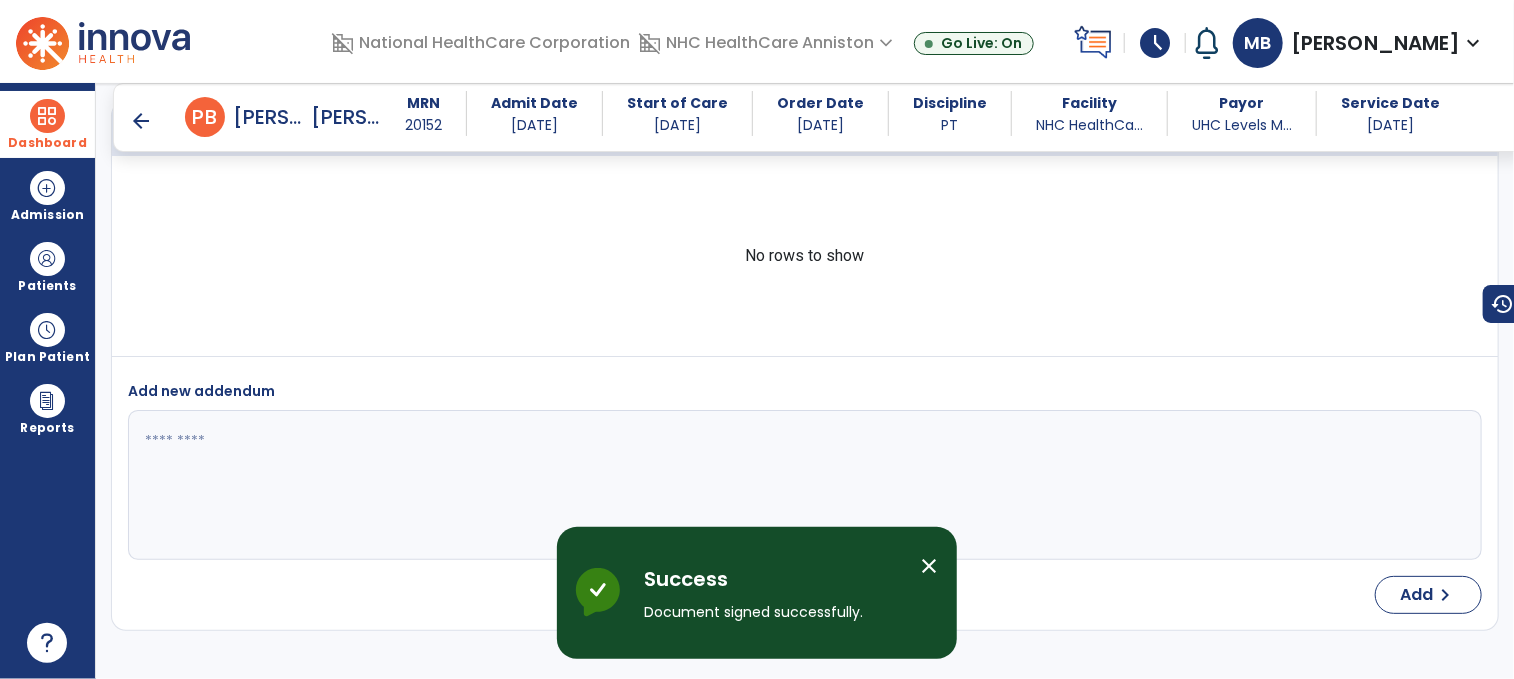 click on "arrow_back" at bounding box center [141, 121] 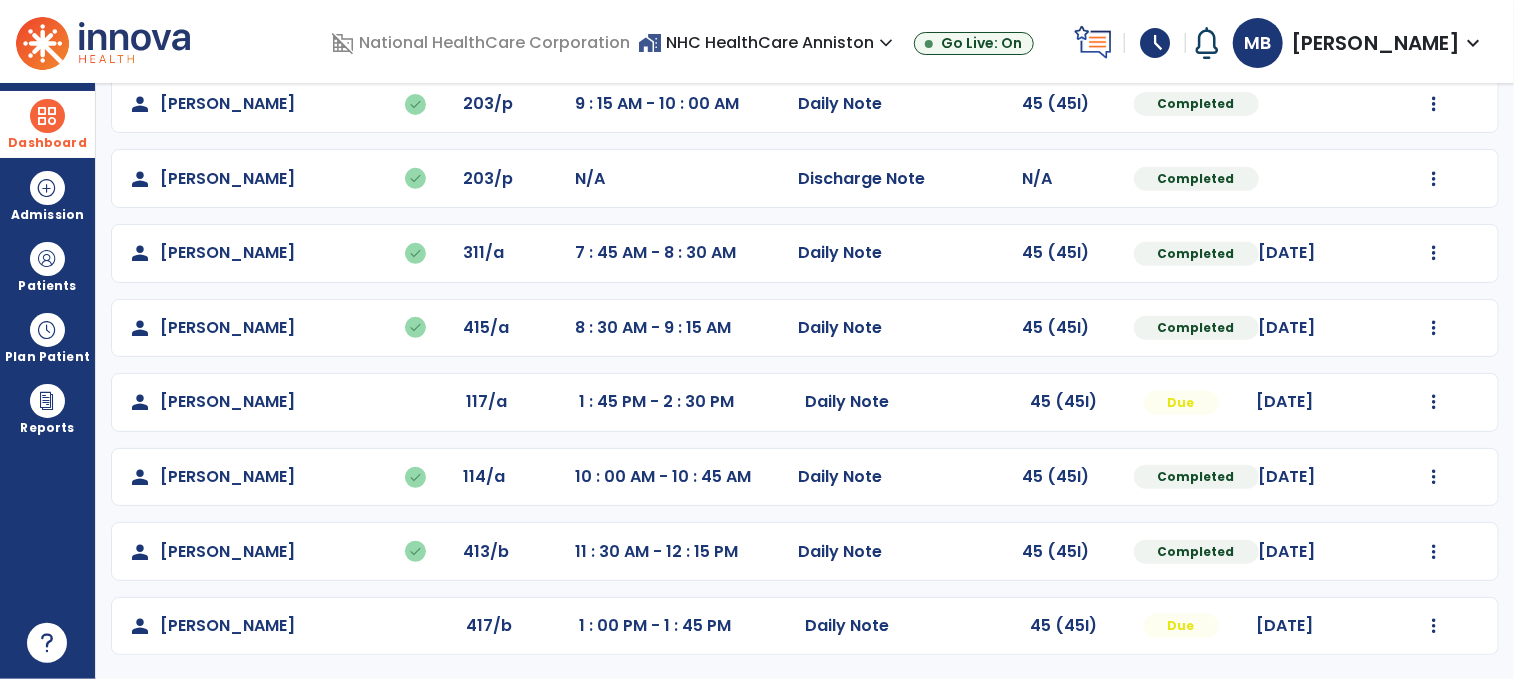 scroll, scrollTop: 408, scrollLeft: 0, axis: vertical 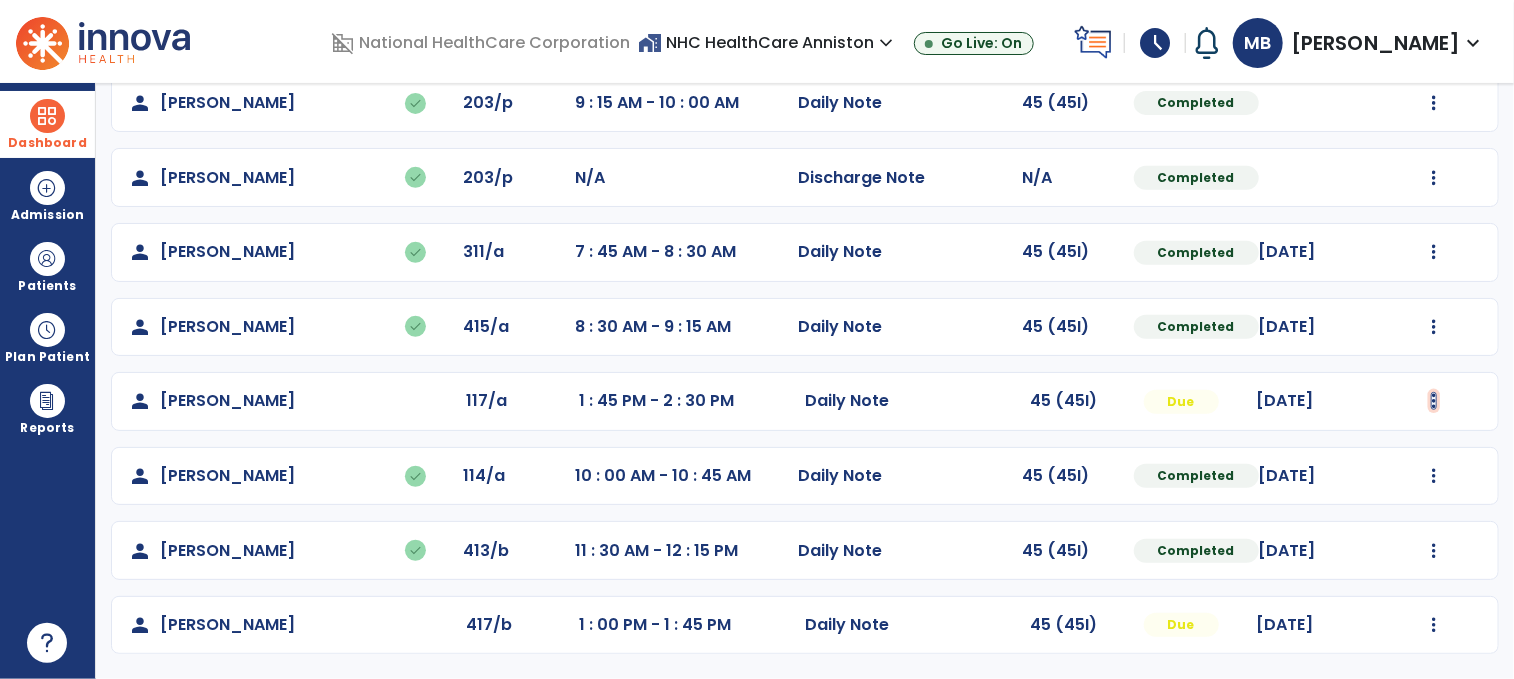 click at bounding box center (1434, -46) 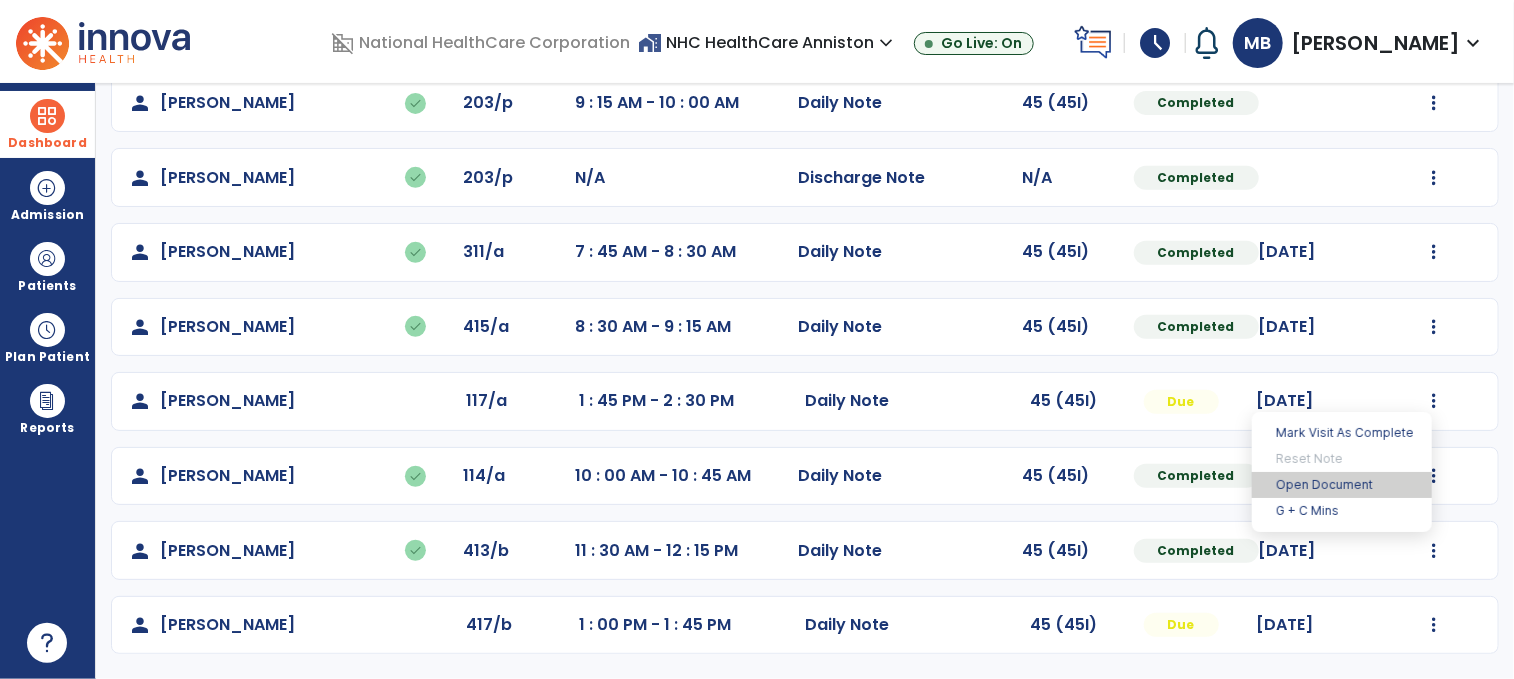 click on "Open Document" at bounding box center [1342, 485] 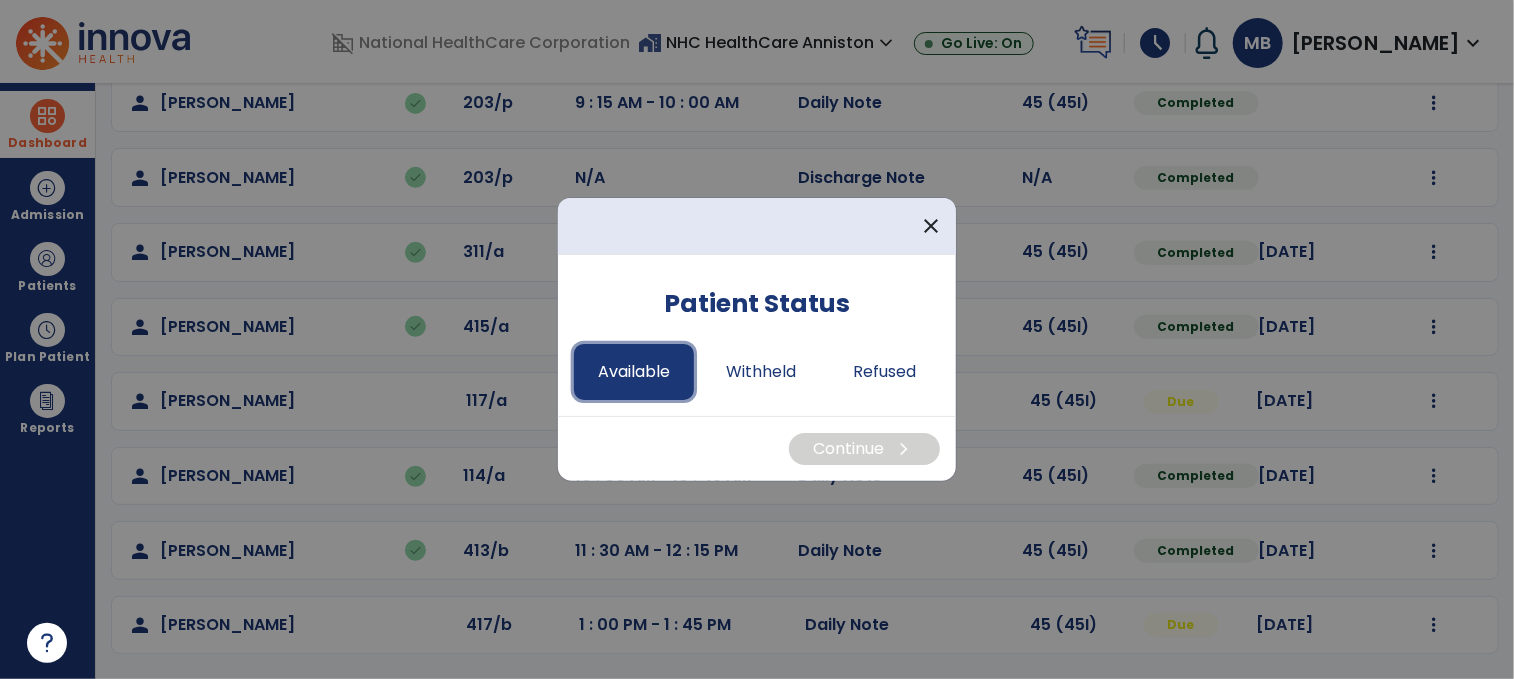 click on "Available" at bounding box center (634, 372) 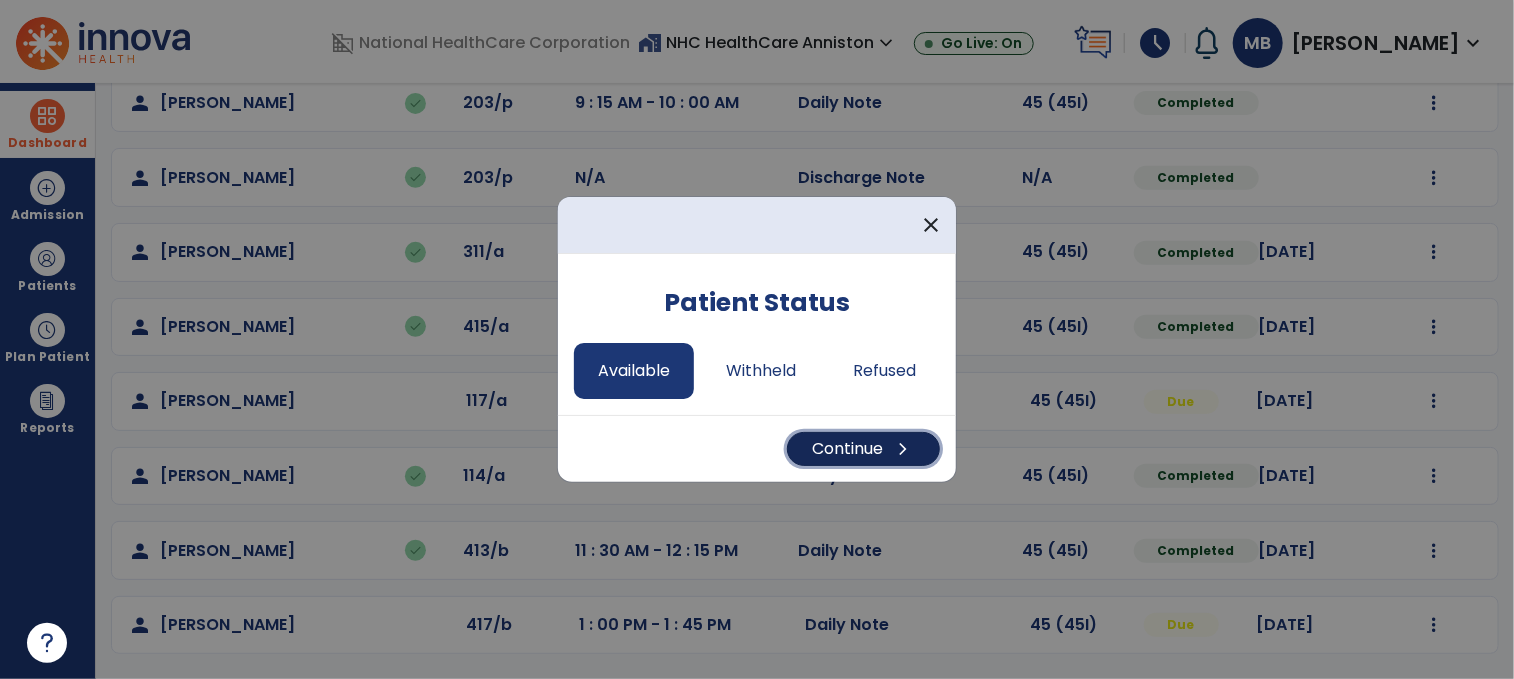 click on "Continue   chevron_right" at bounding box center (863, 449) 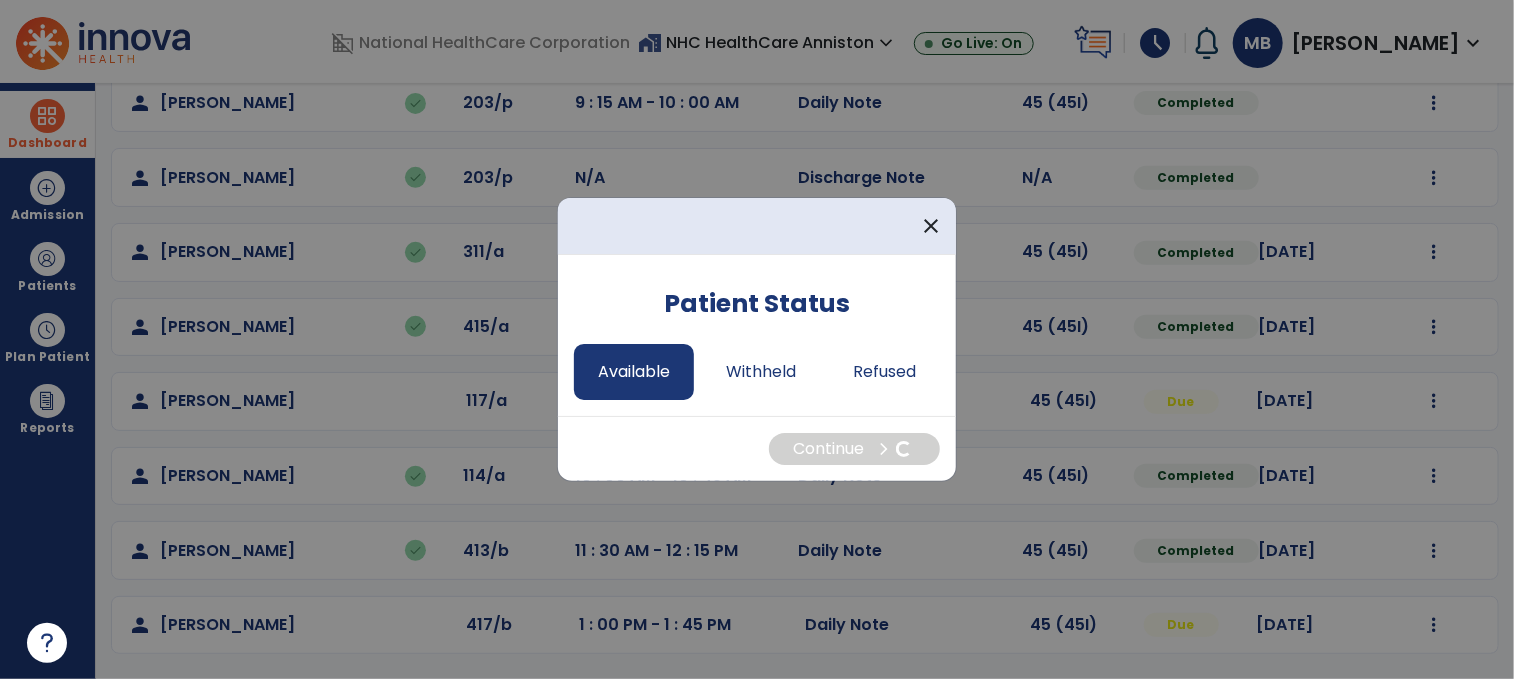 select on "*" 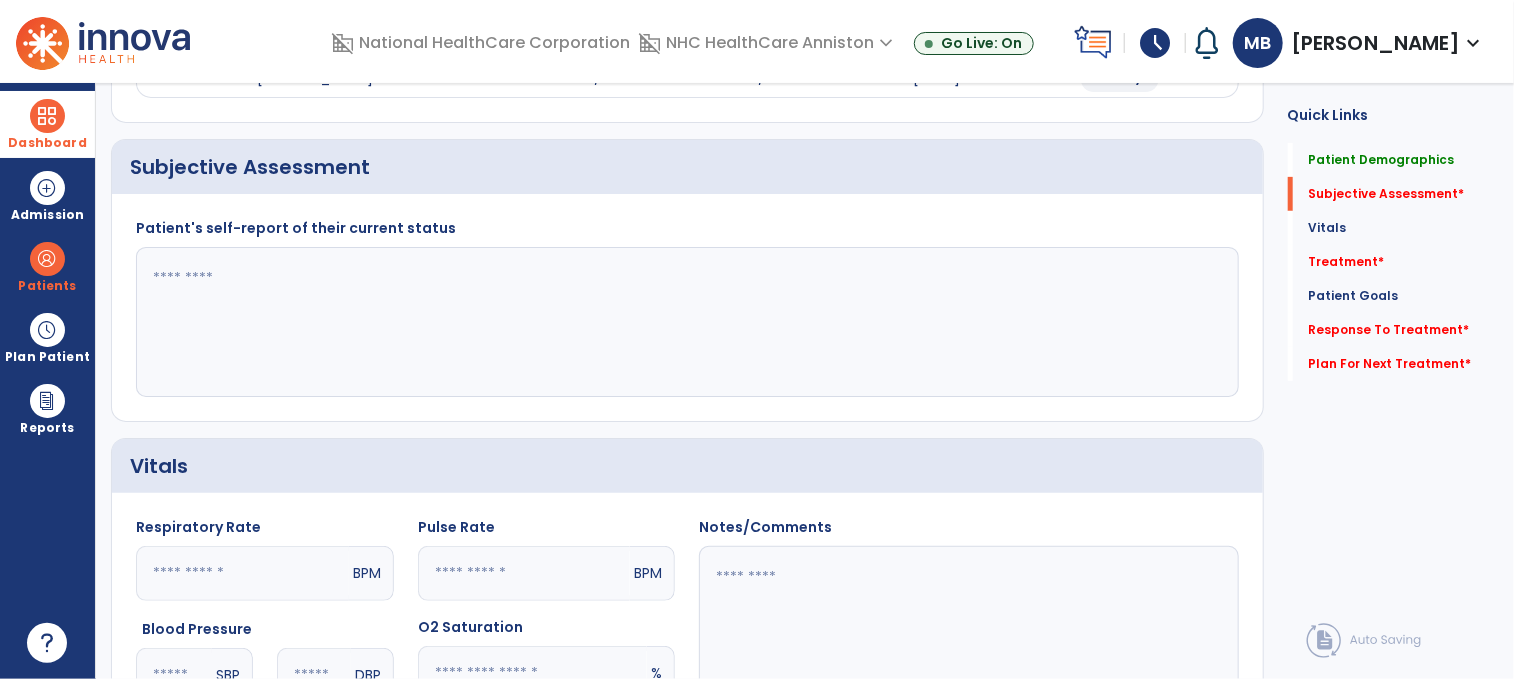 click 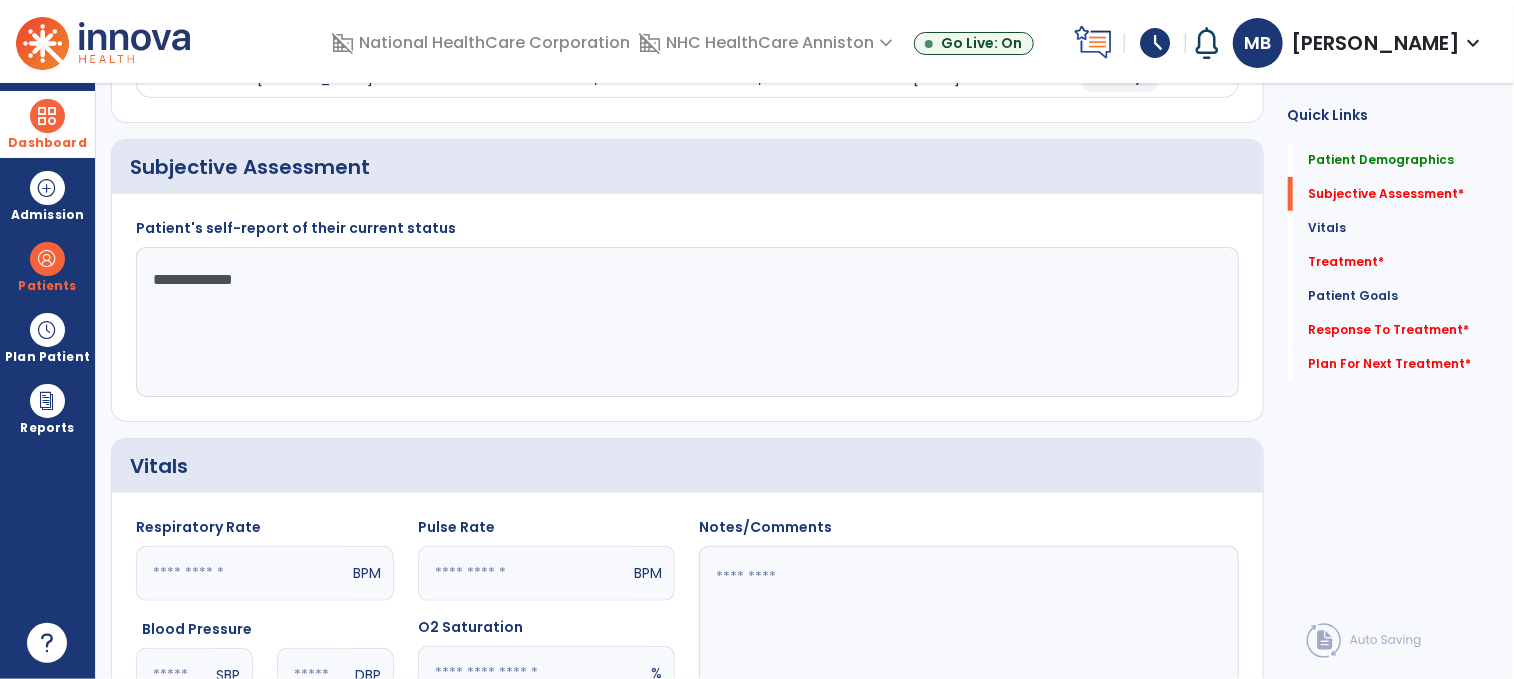 type on "**********" 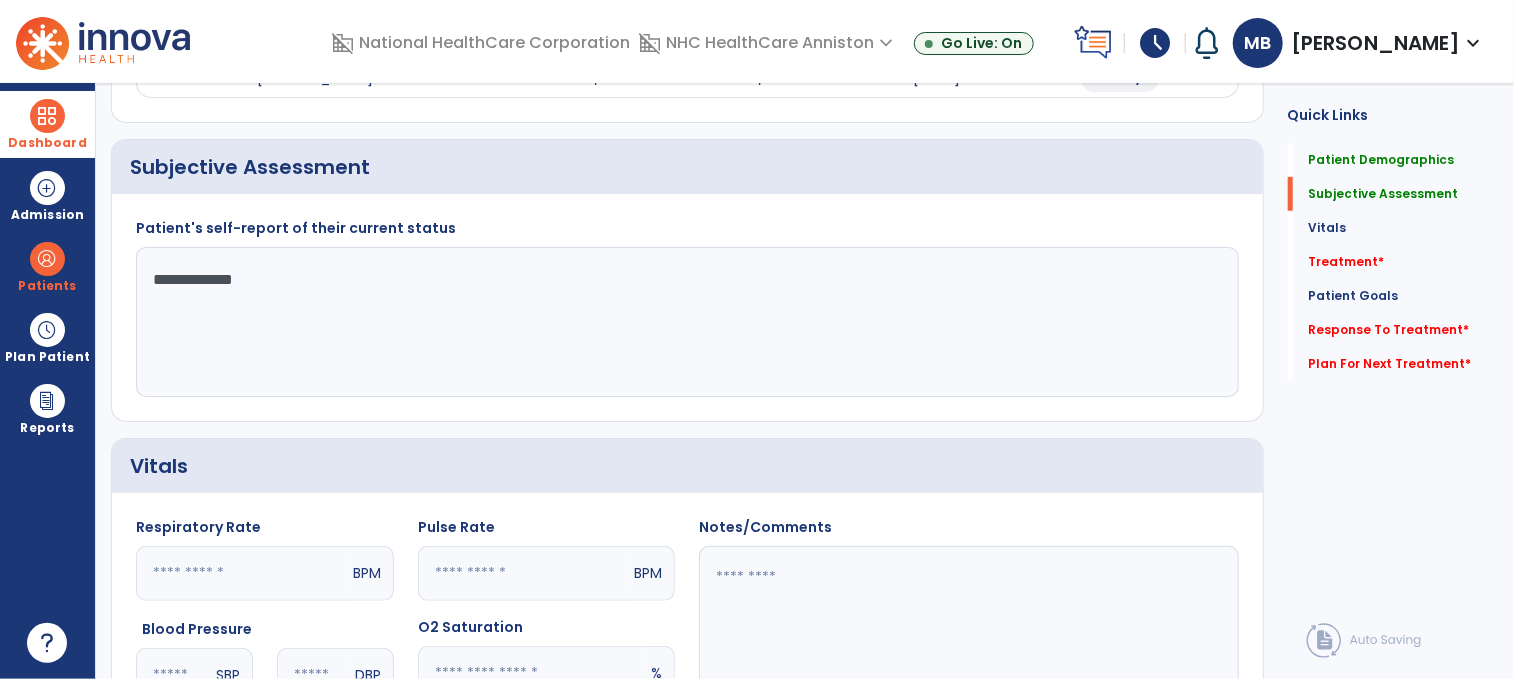 click on "Patient's self-report of their current status" 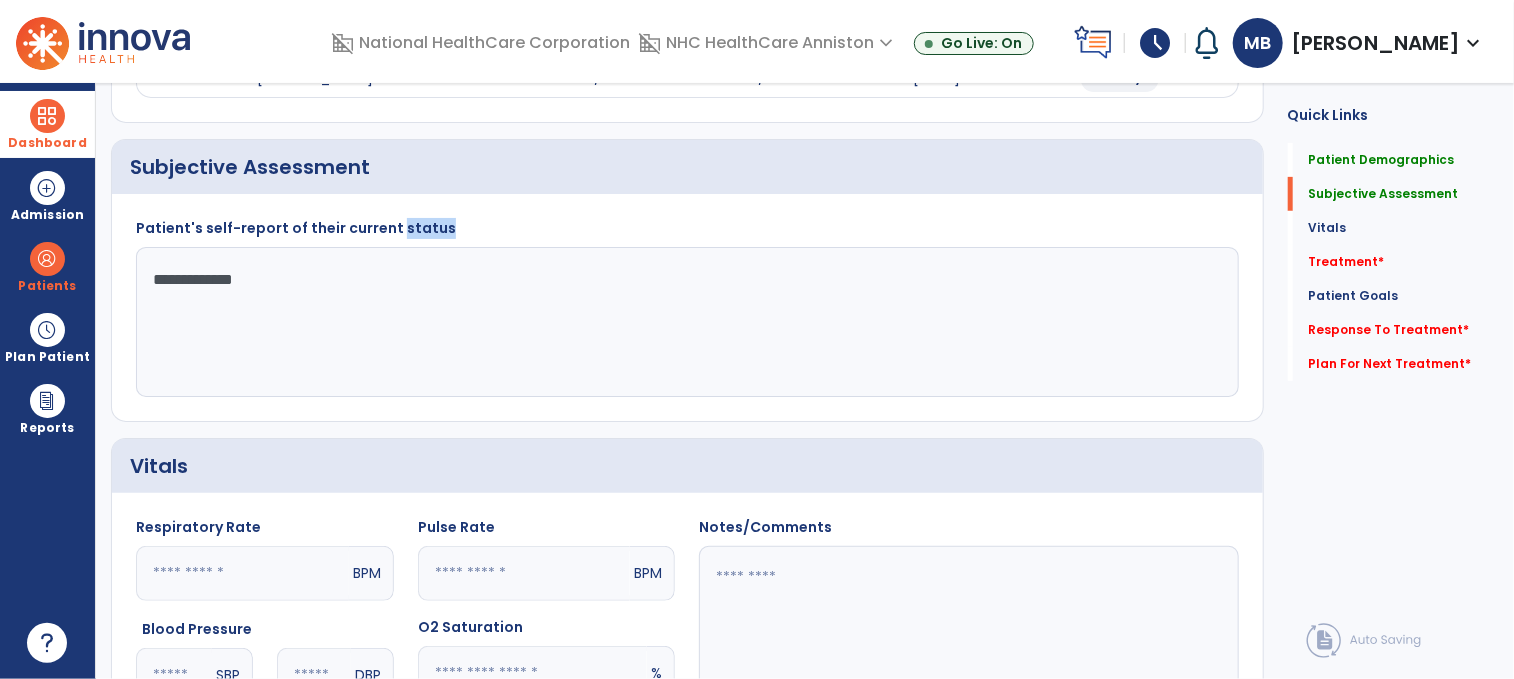 click on "Patient's self-report of their current status" 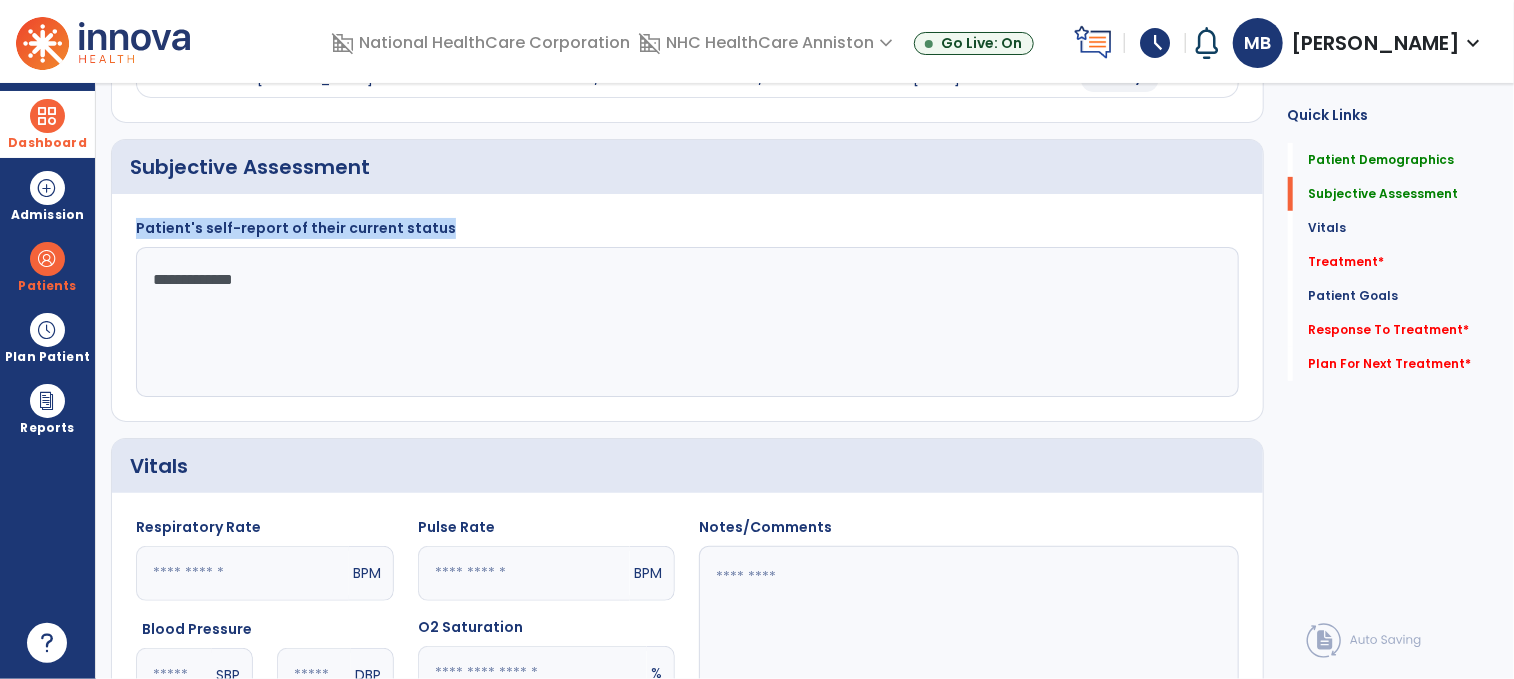 click on "Patient's self-report of their current status" 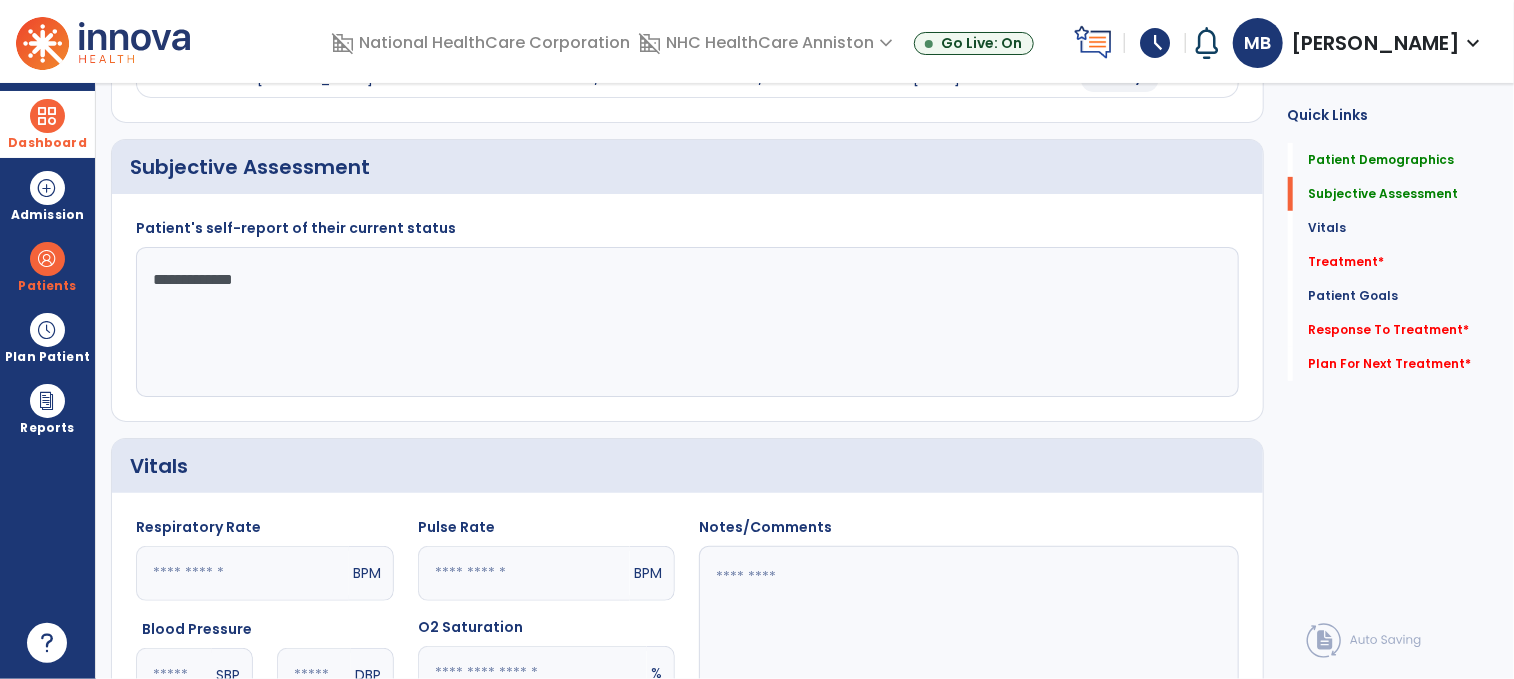 click on "**********" 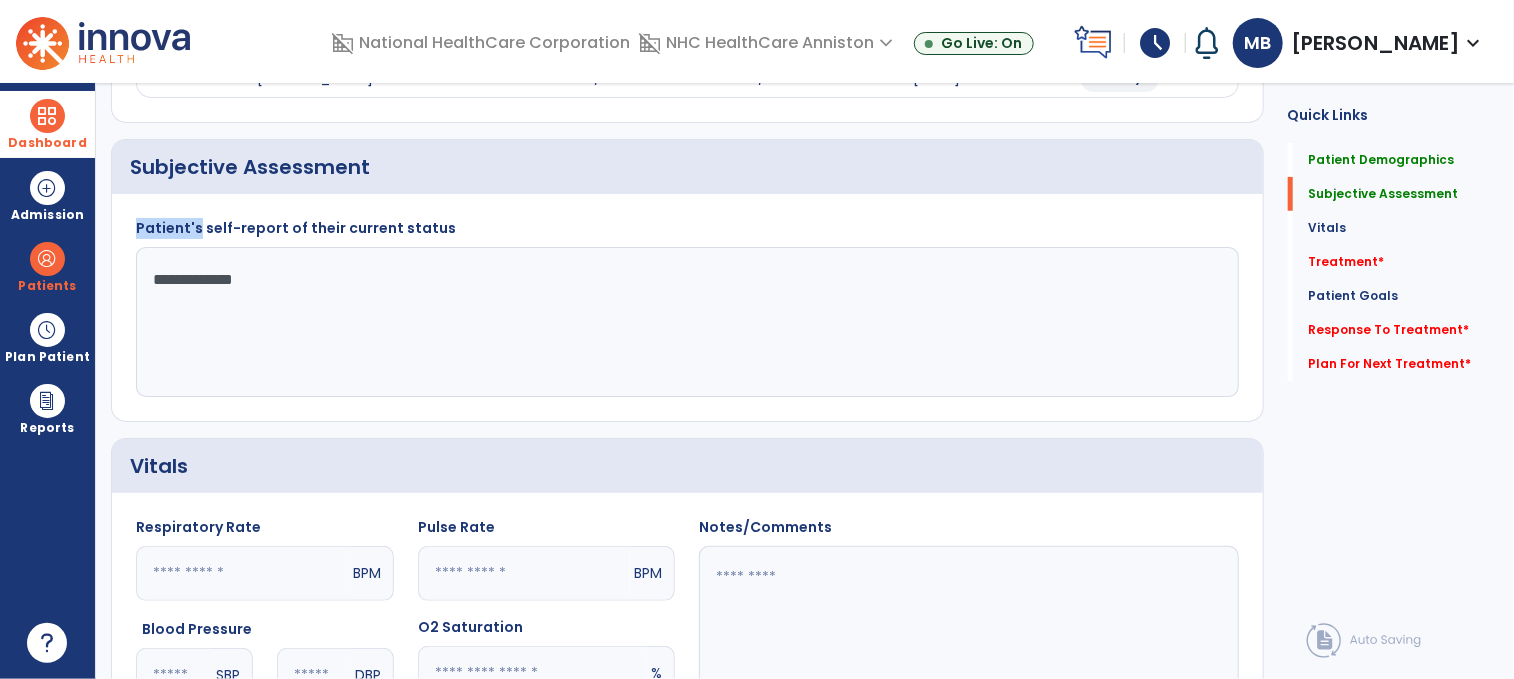click on "**********" 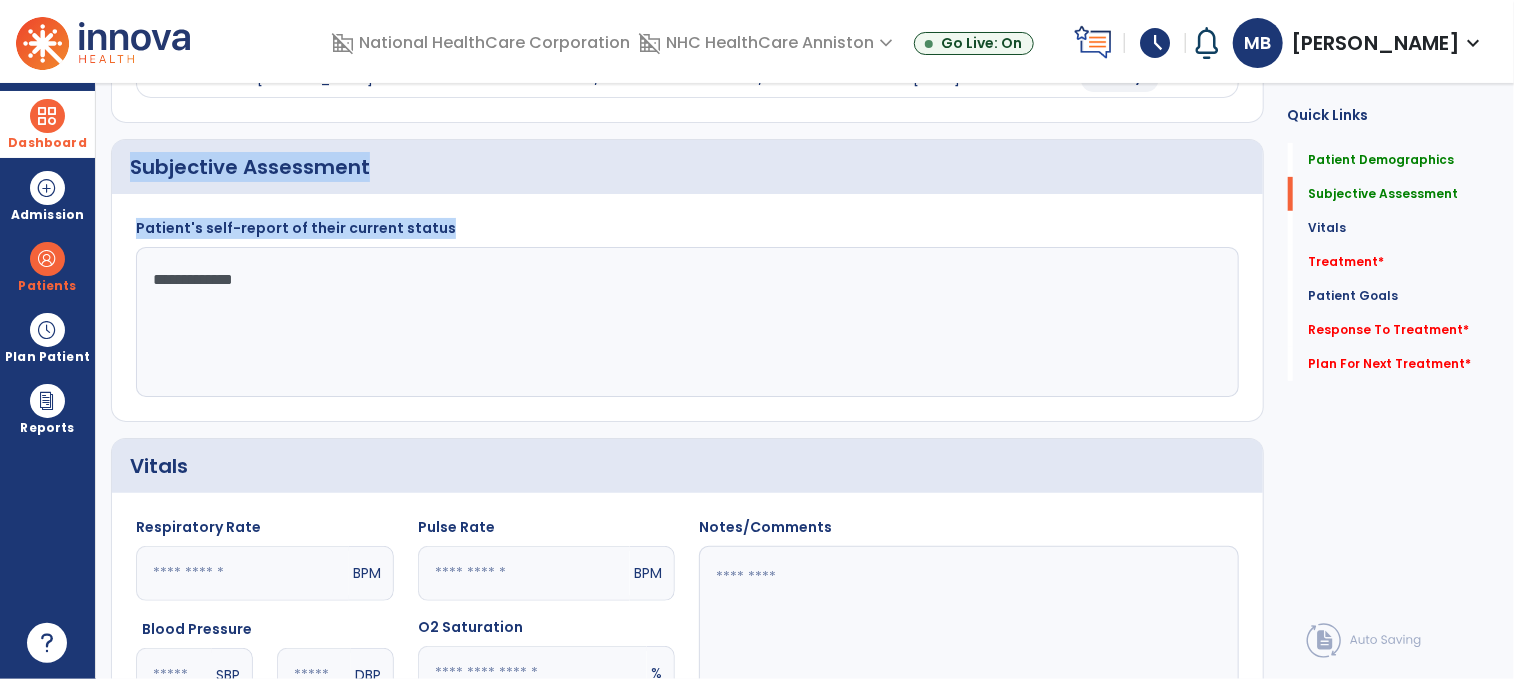 drag, startPoint x: 348, startPoint y: 211, endPoint x: 297, endPoint y: 177, distance: 61.294373 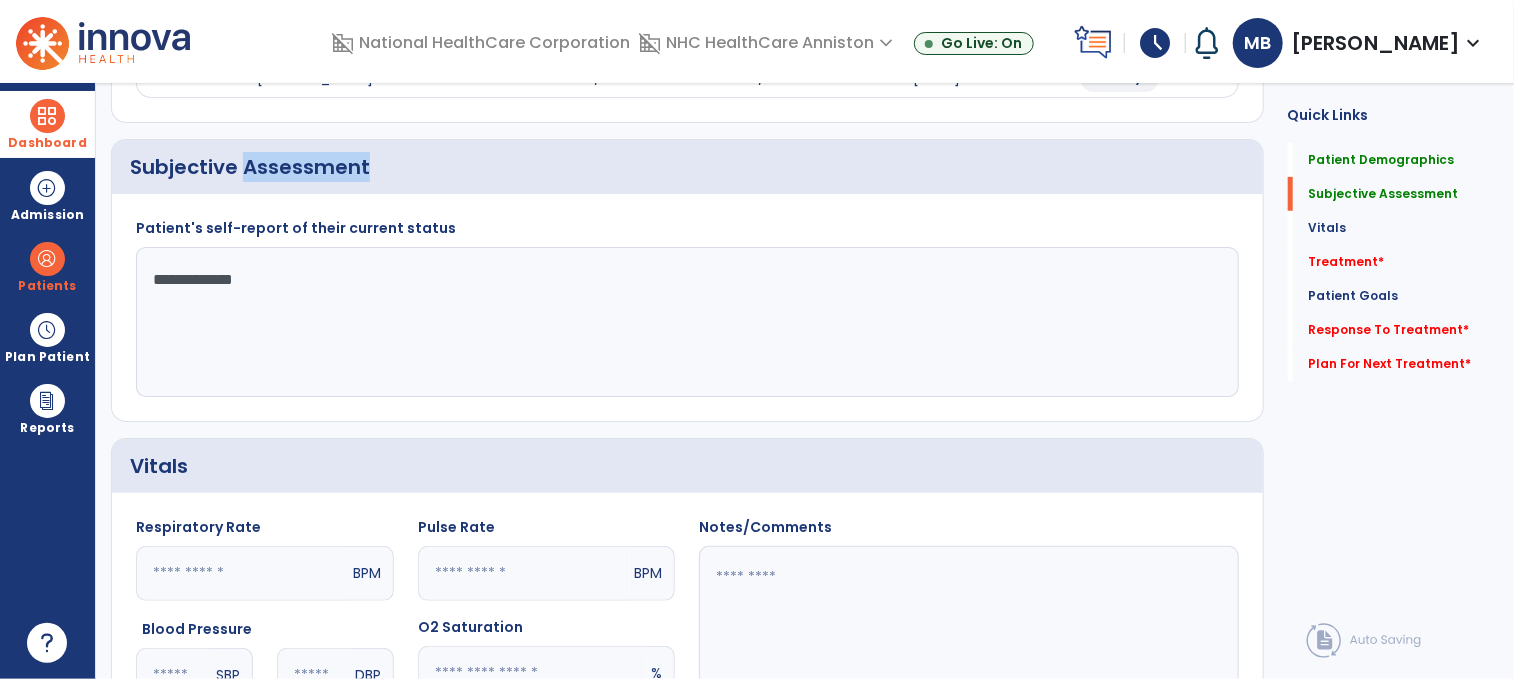 click on "Subjective Assessment" 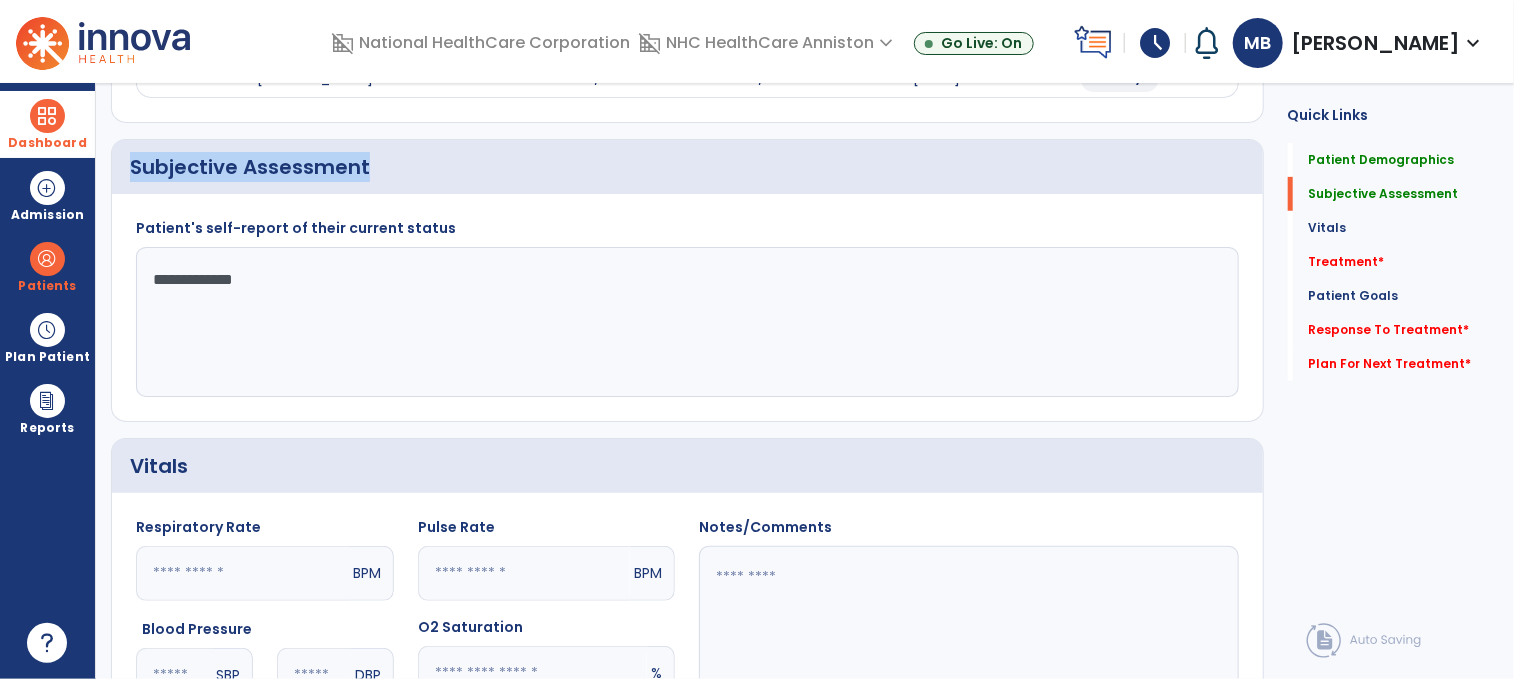 click on "Subjective Assessment" 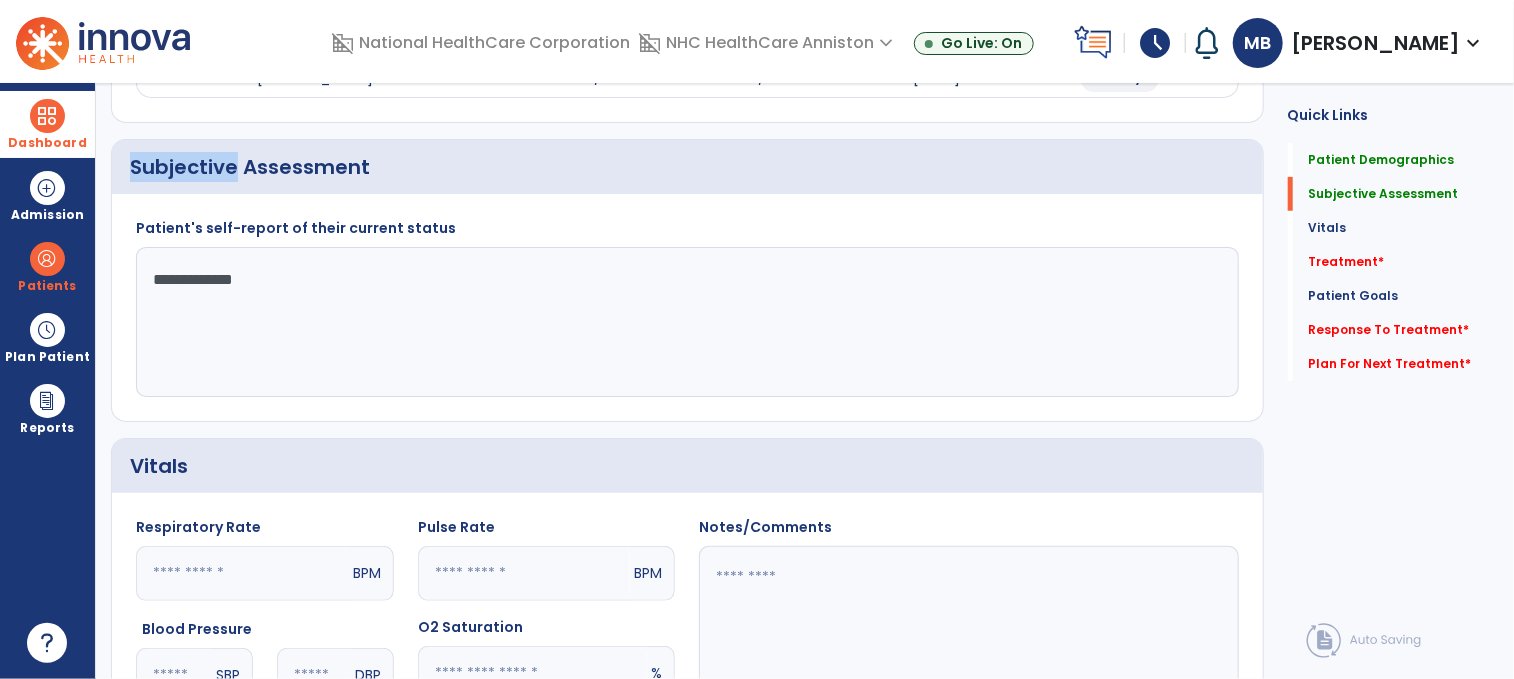 click on "Subjective Assessment" 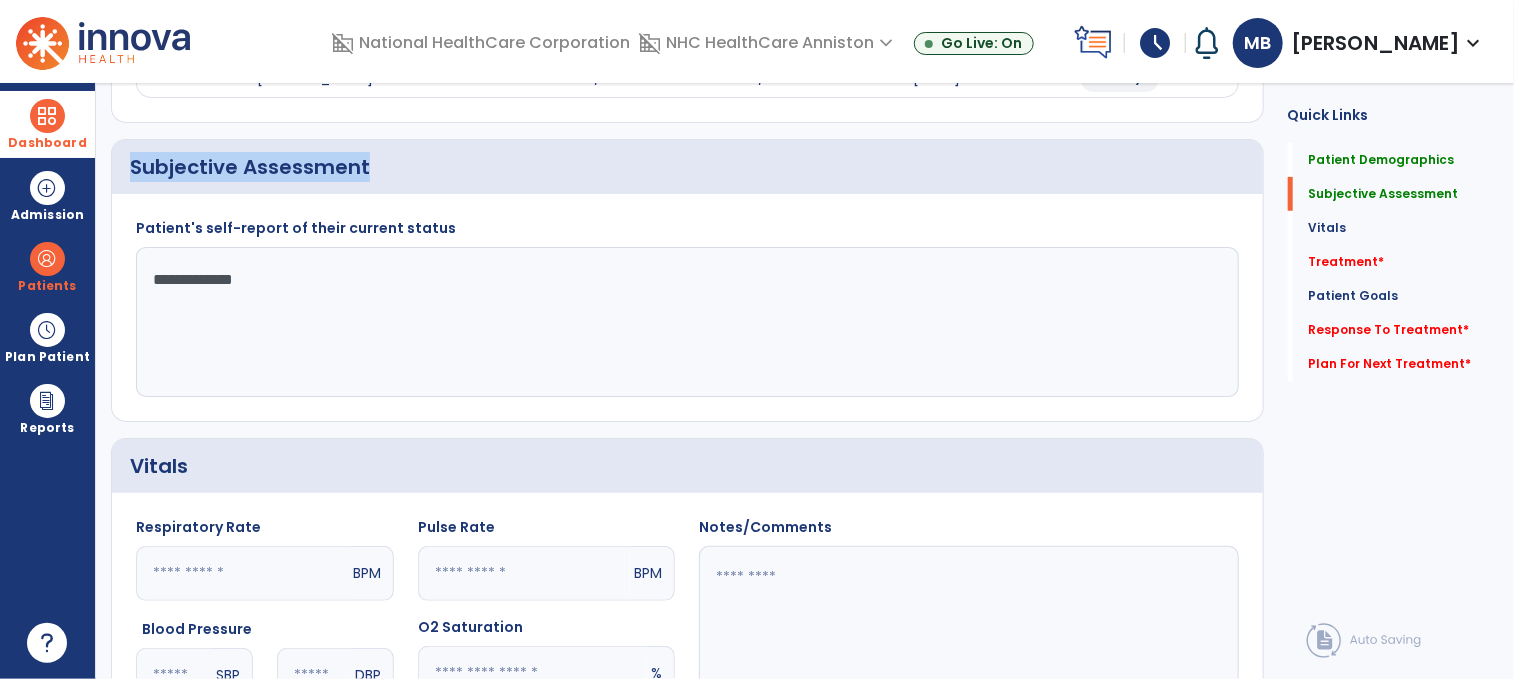 click on "Subjective Assessment" 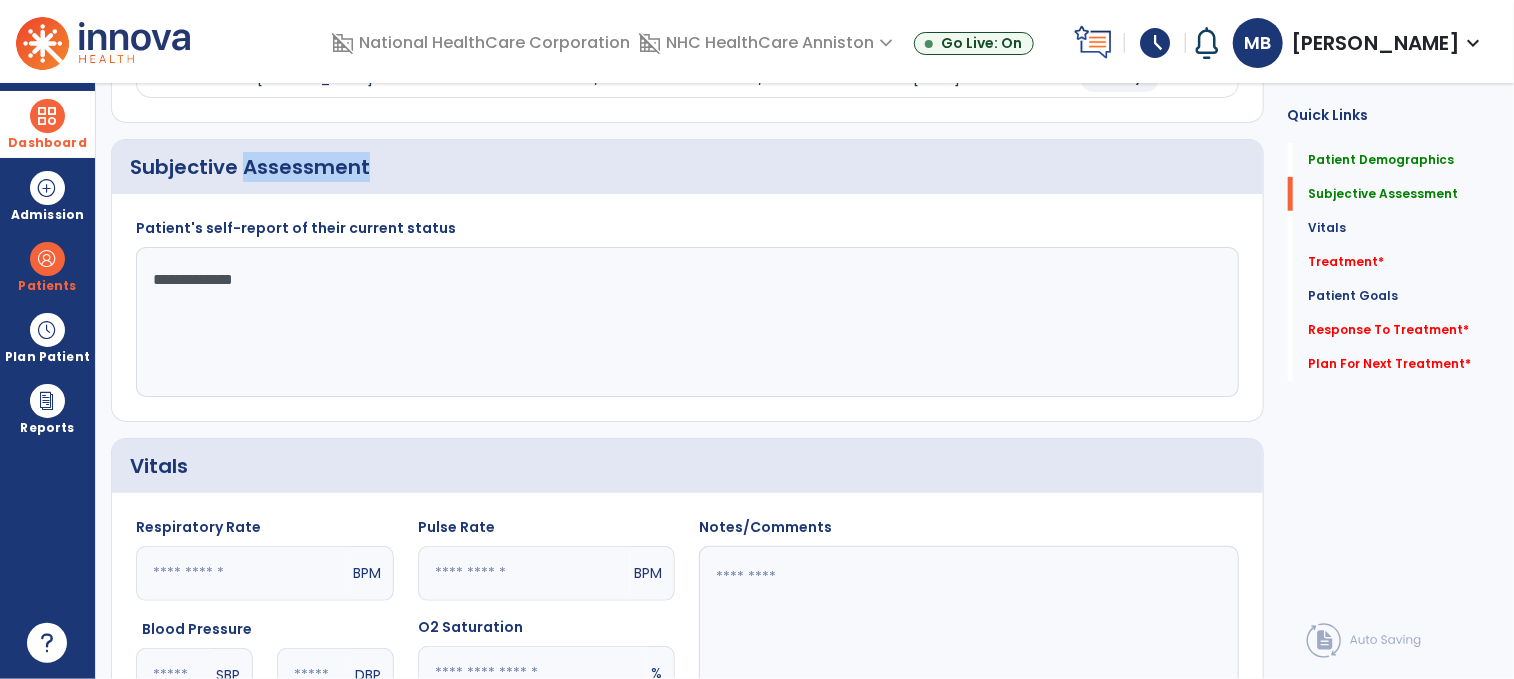 click on "Subjective Assessment" 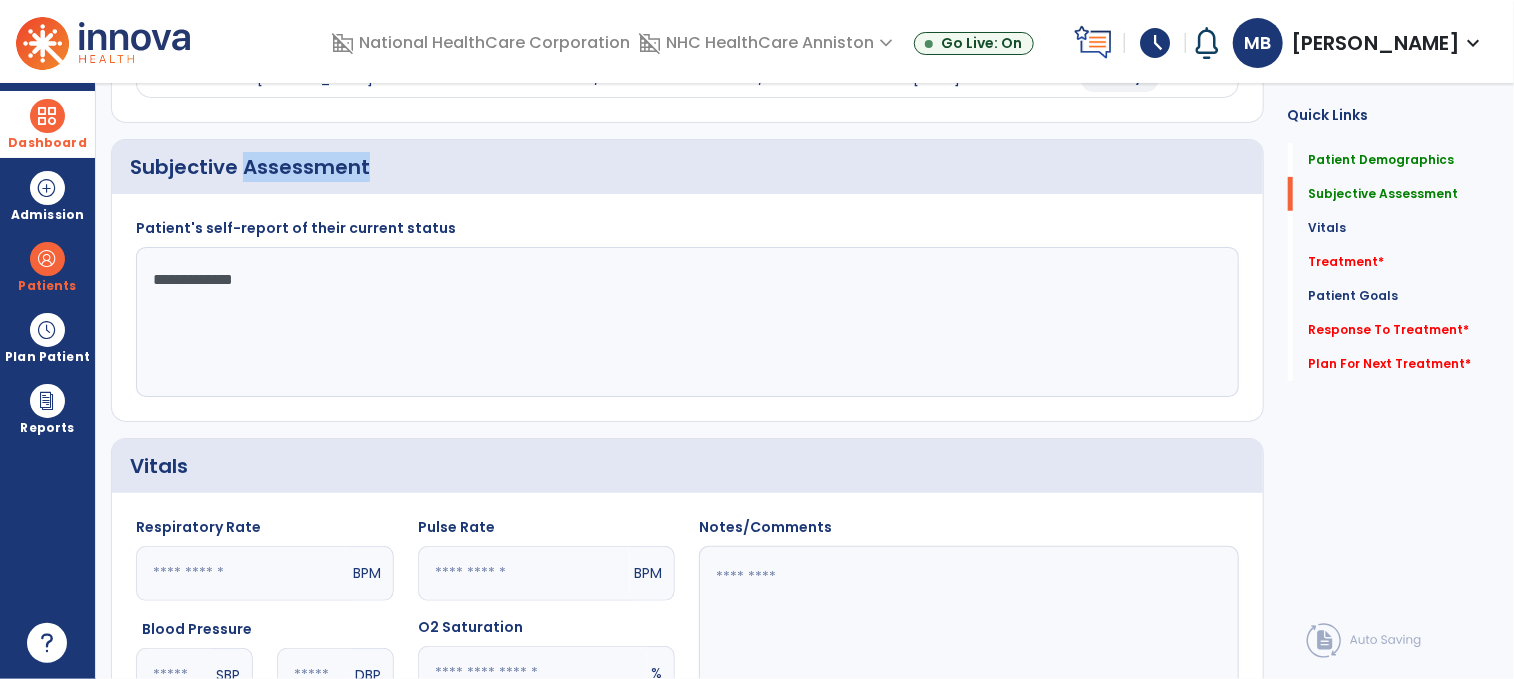 click on "Subjective Assessment" 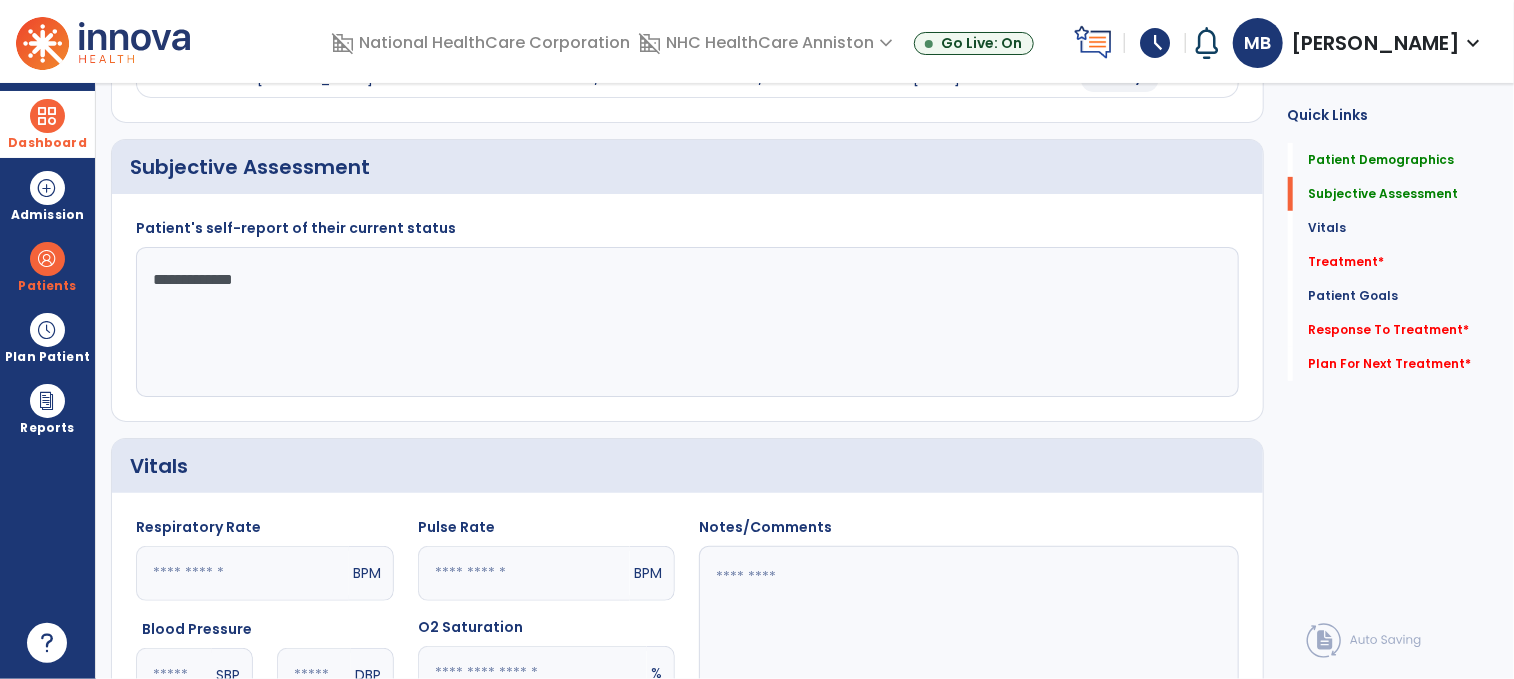 click on "**********" 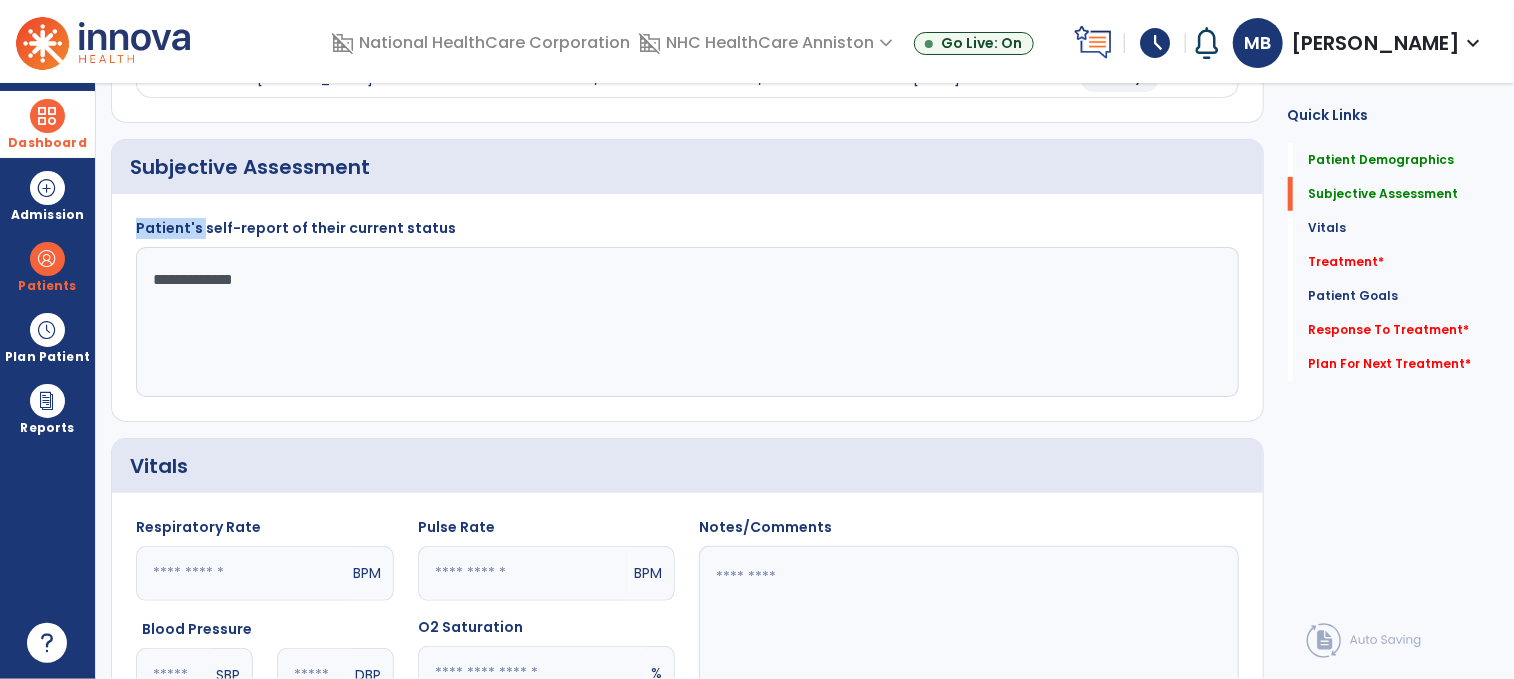 click on "Patient's self-report of their current status" 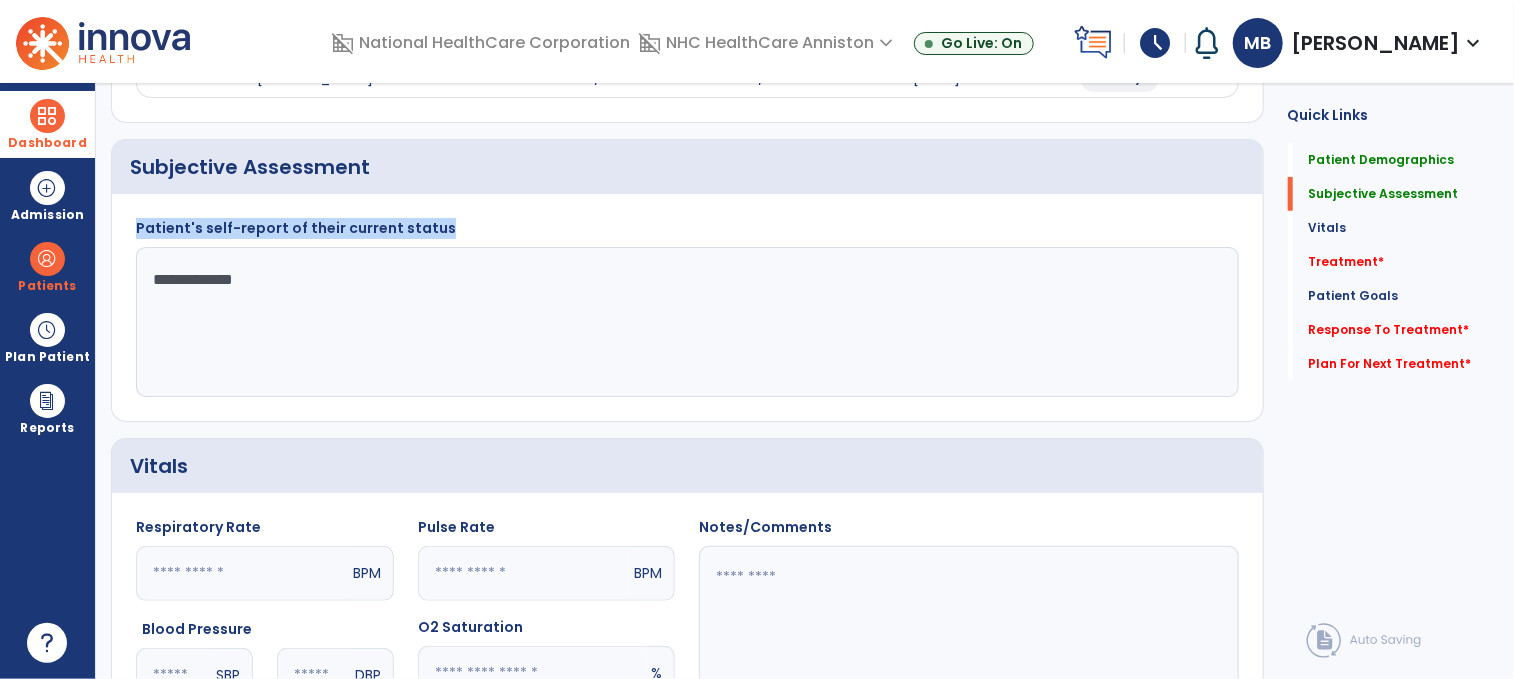 click on "Patient's self-report of their current status" 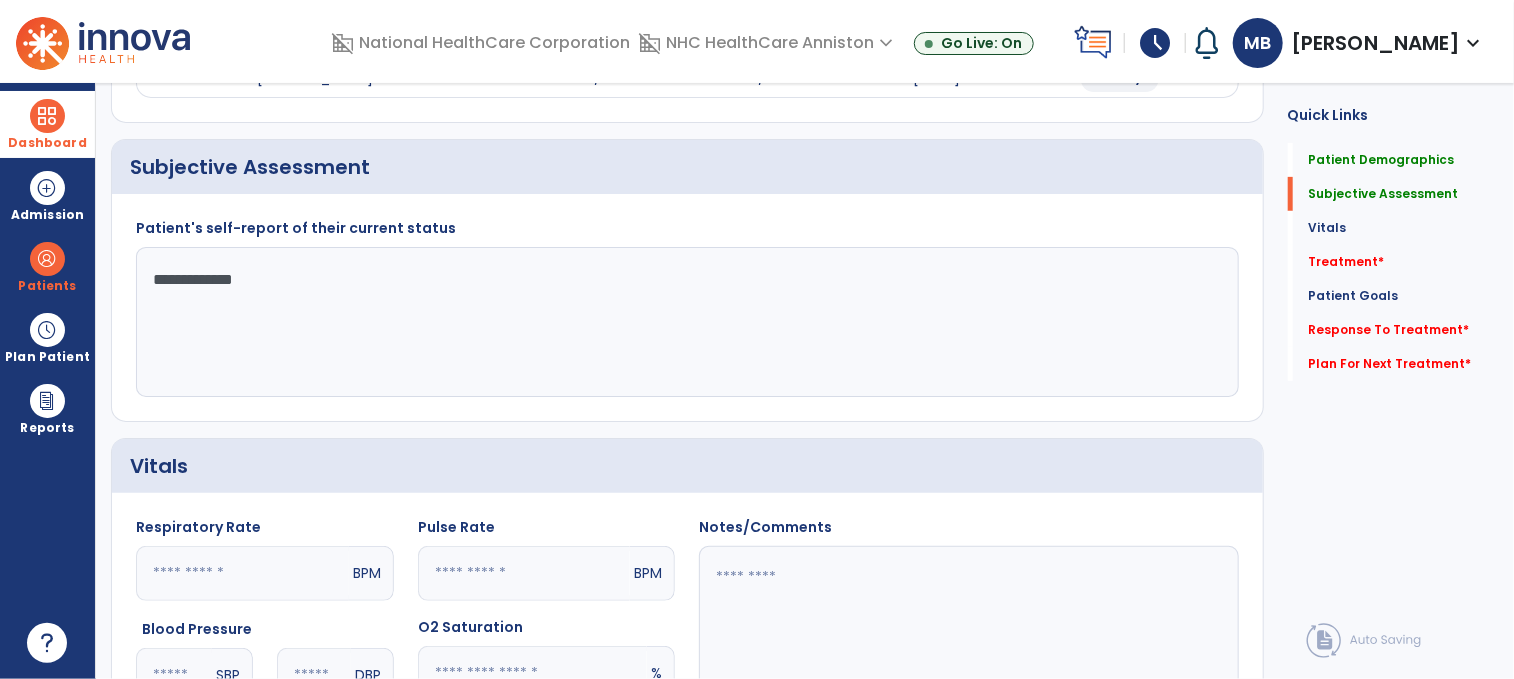 click on "**********" 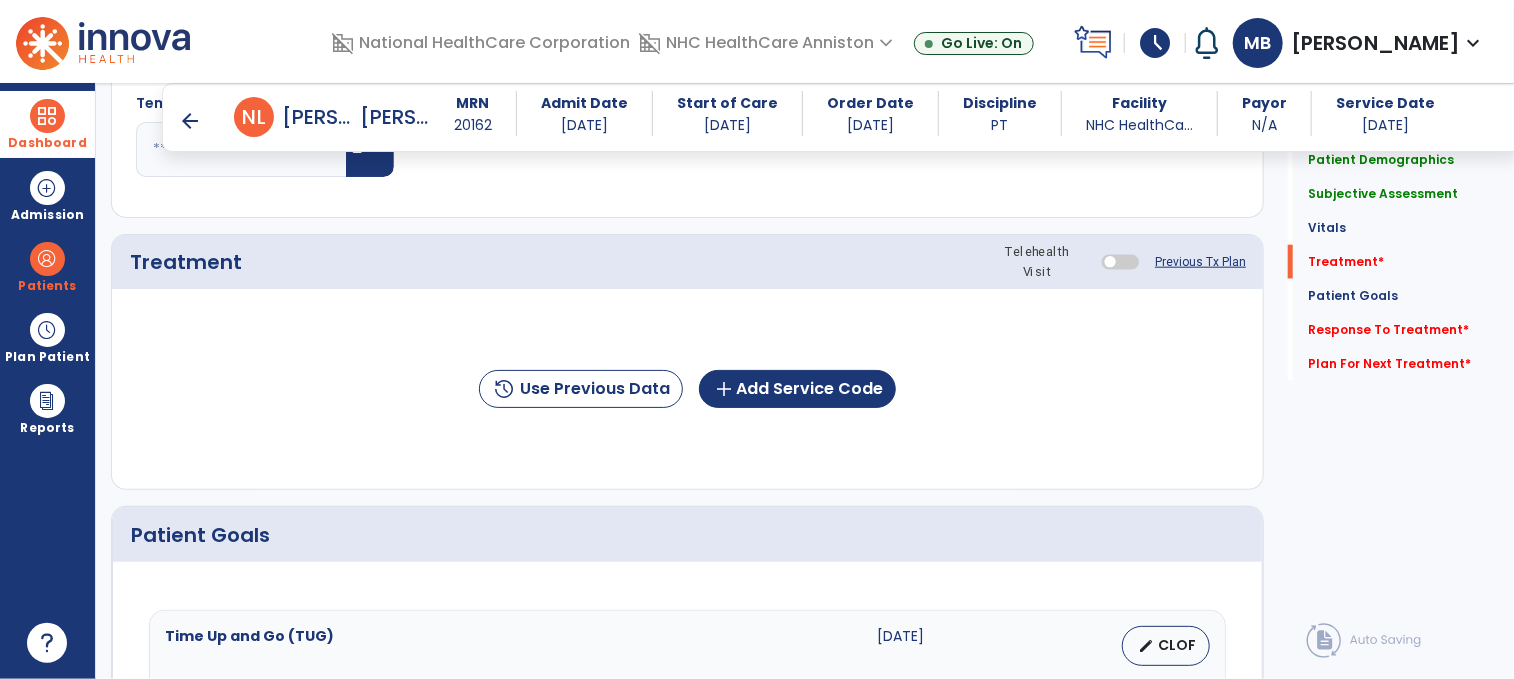 scroll, scrollTop: 984, scrollLeft: 0, axis: vertical 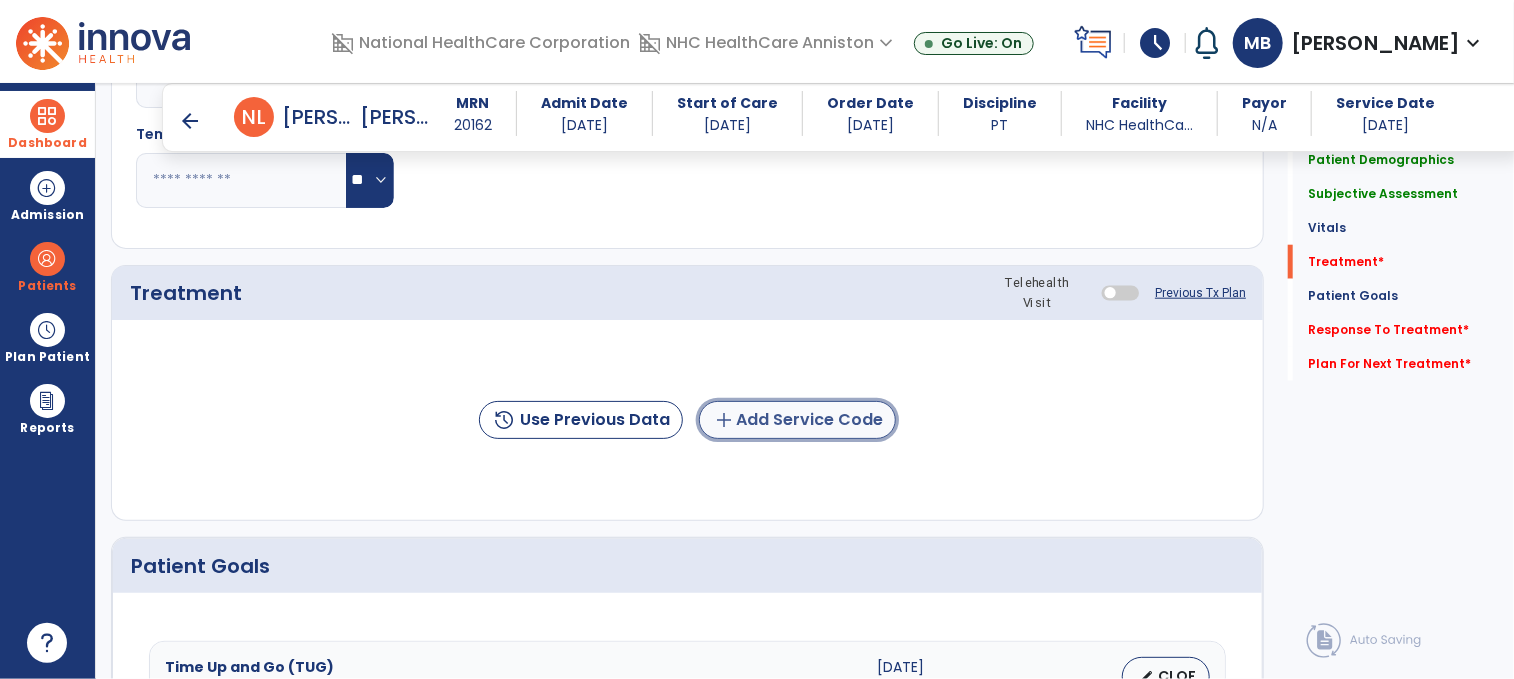 click on "add  Add Service Code" 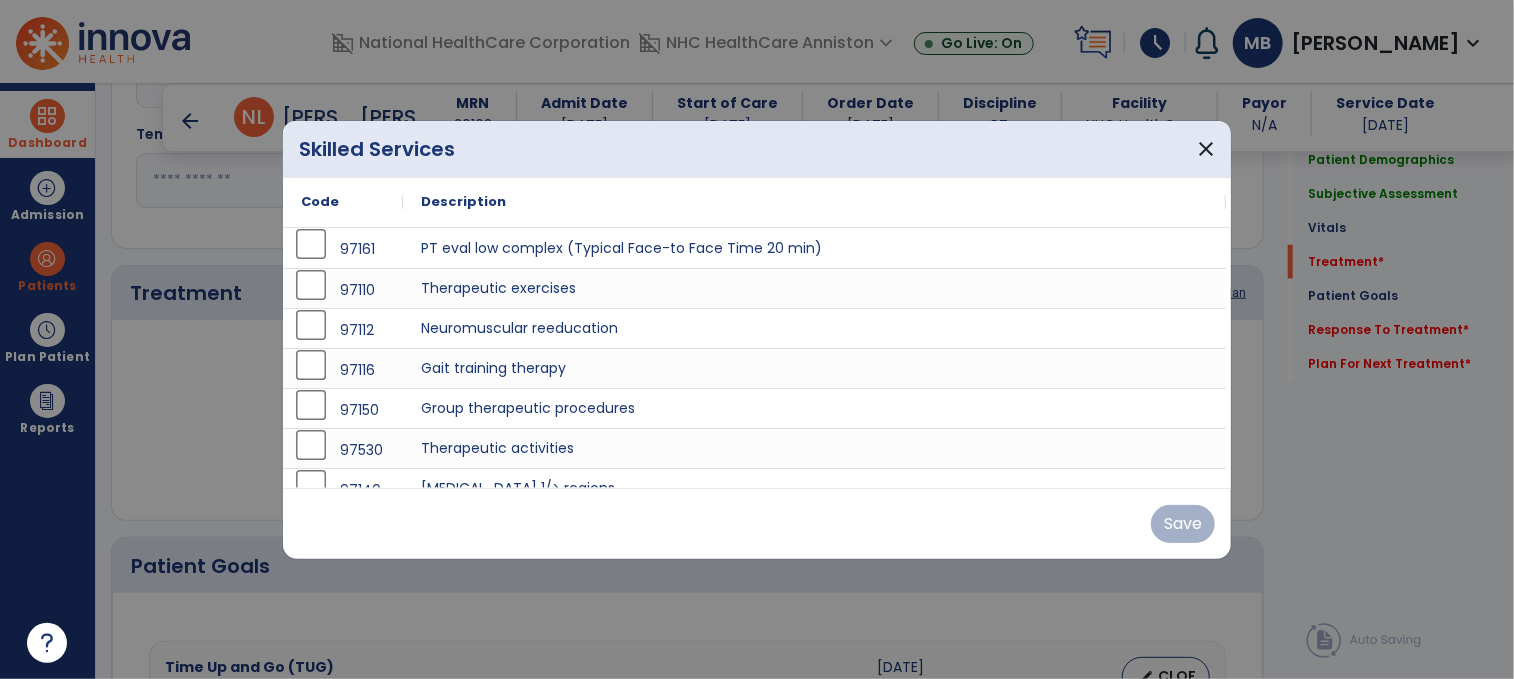 click on "Skilled Services" at bounding box center [377, 149] 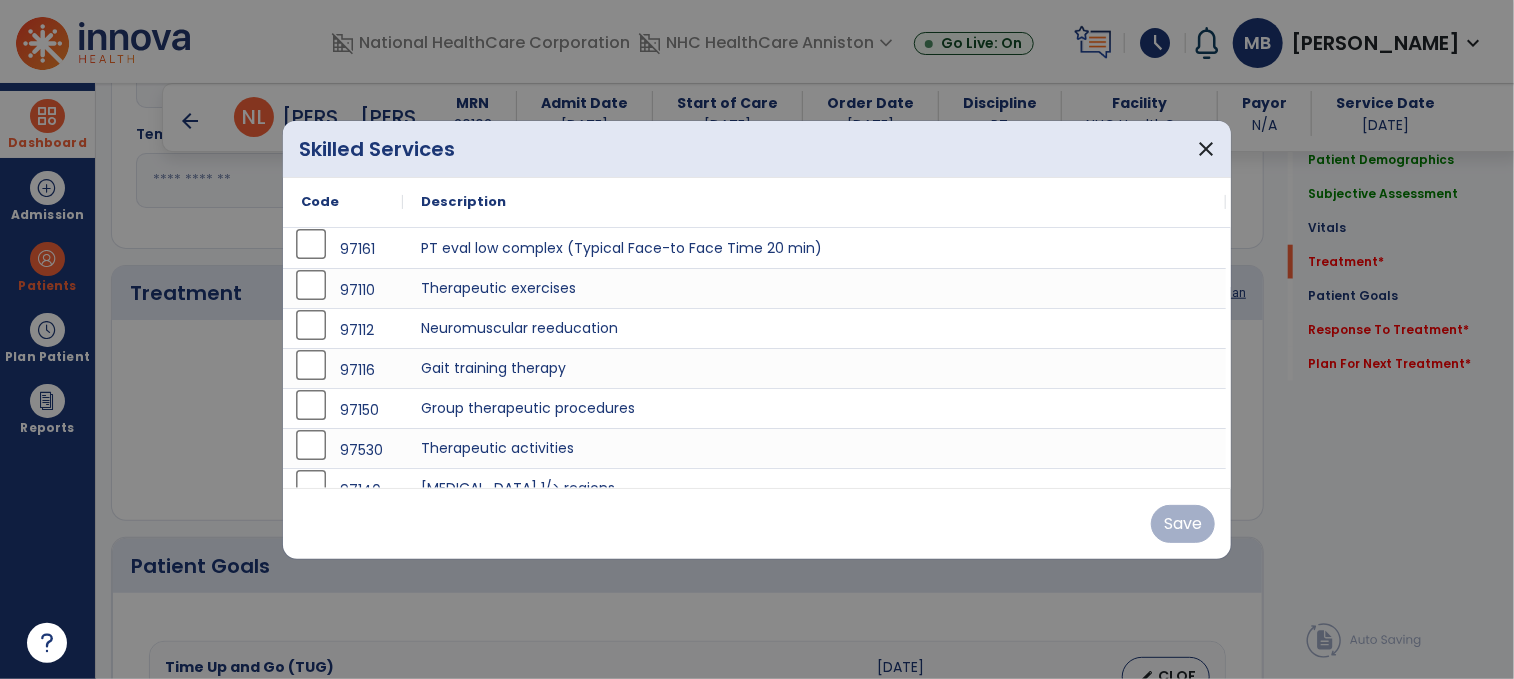 click on "Skilled Services" at bounding box center [377, 149] 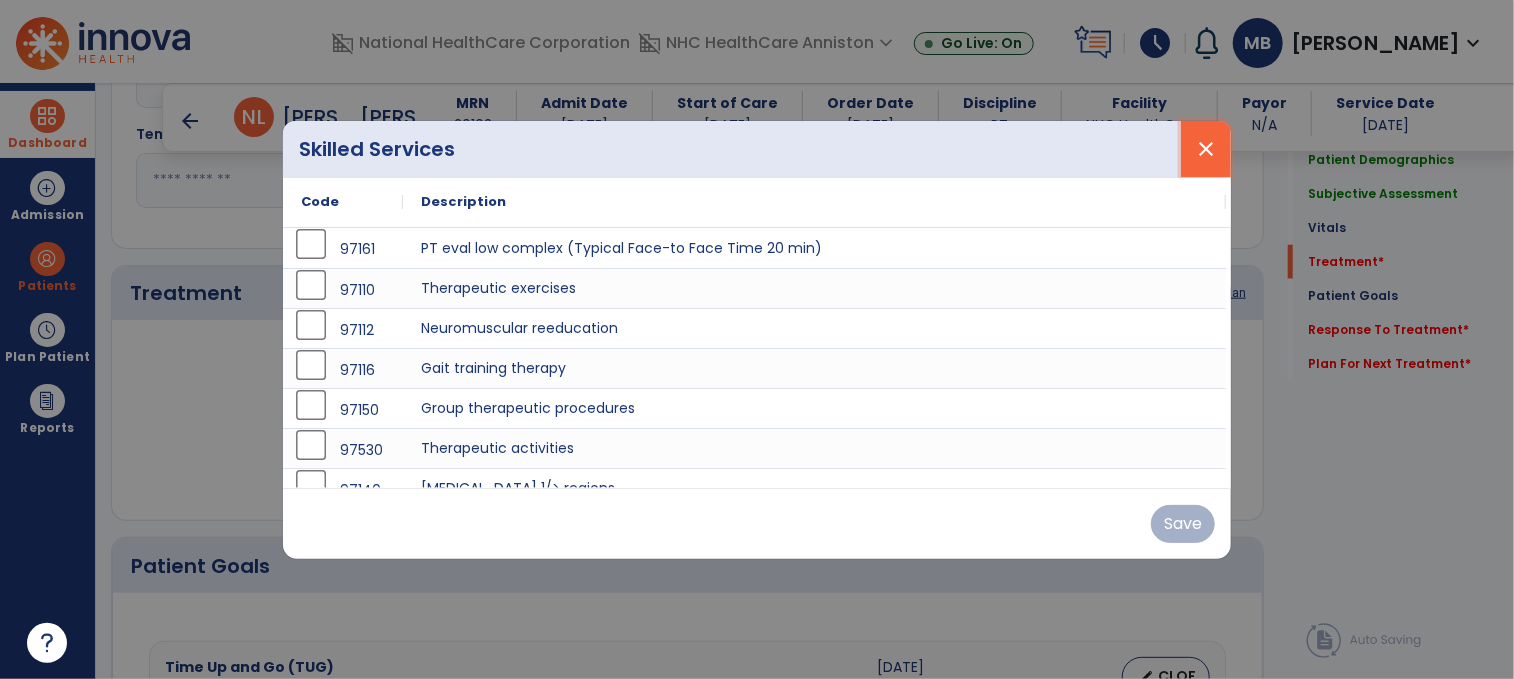 click on "close" at bounding box center (1206, 149) 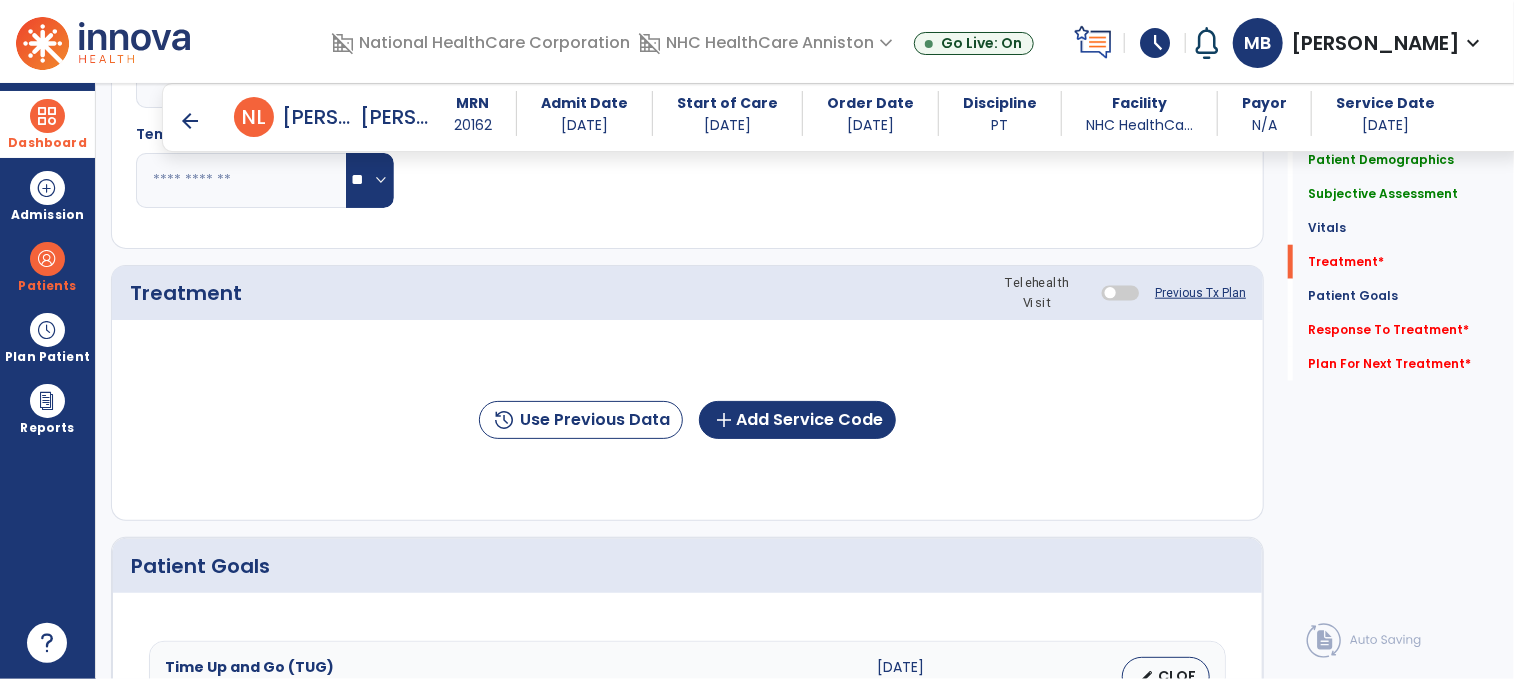 click on "Treatment Telehealth Visit  Previous Tx Plan" 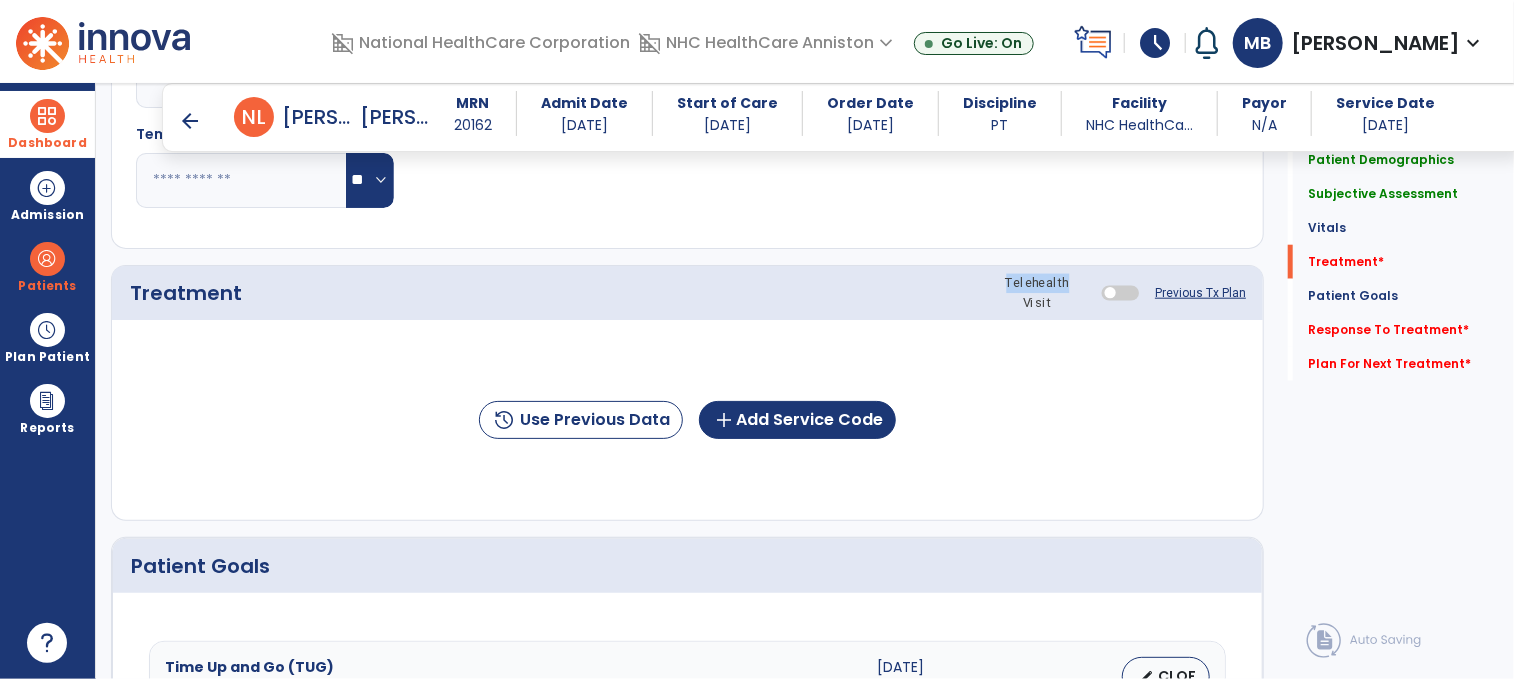 click on "Treatment Telehealth Visit  Previous Tx Plan" 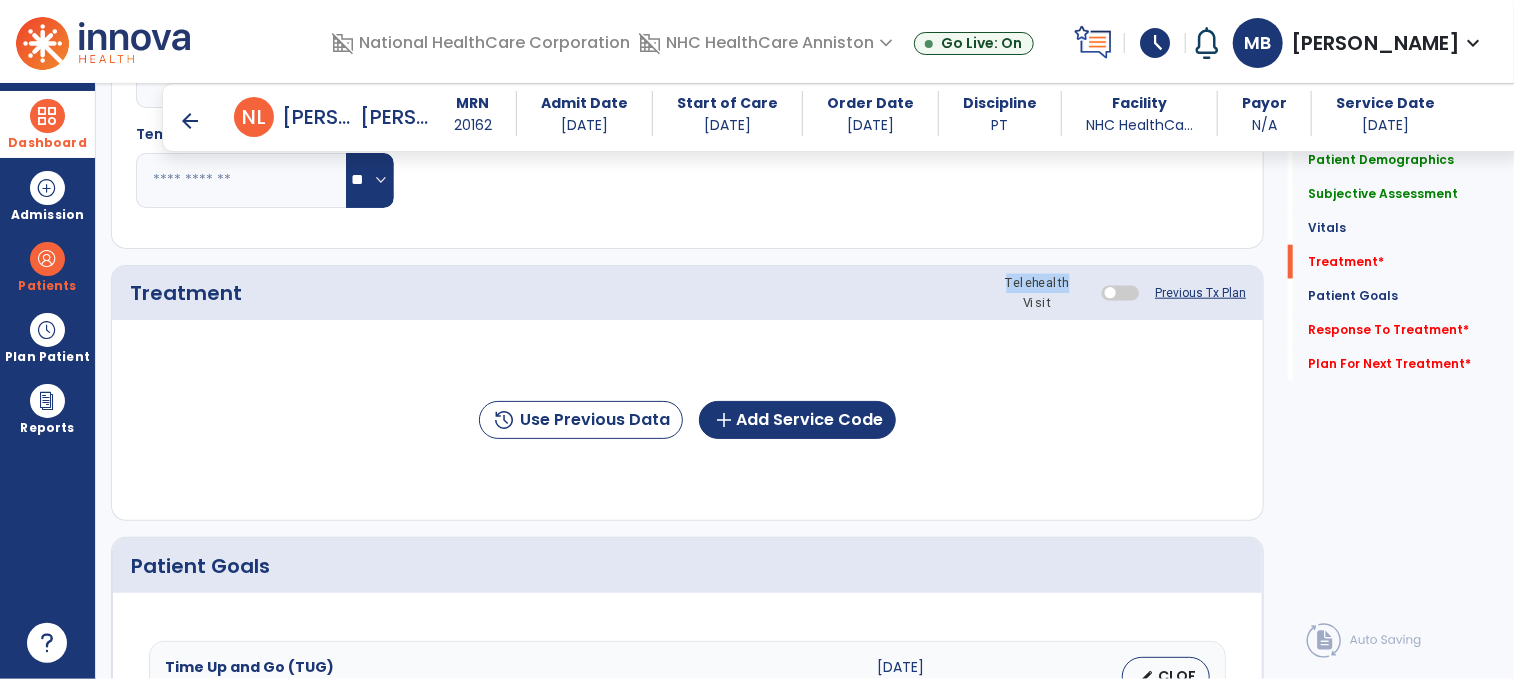 click on "Telehealth Visit" 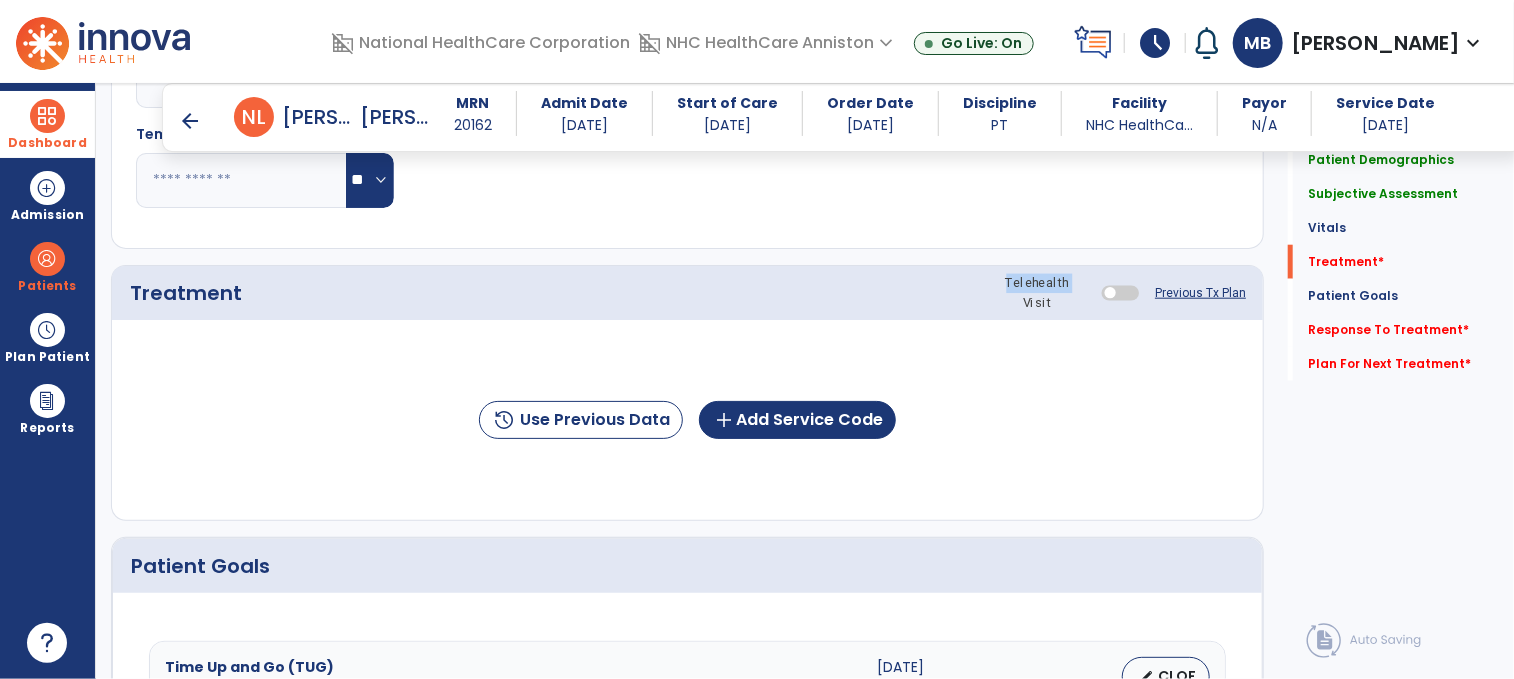 click on "Telehealth Visit" 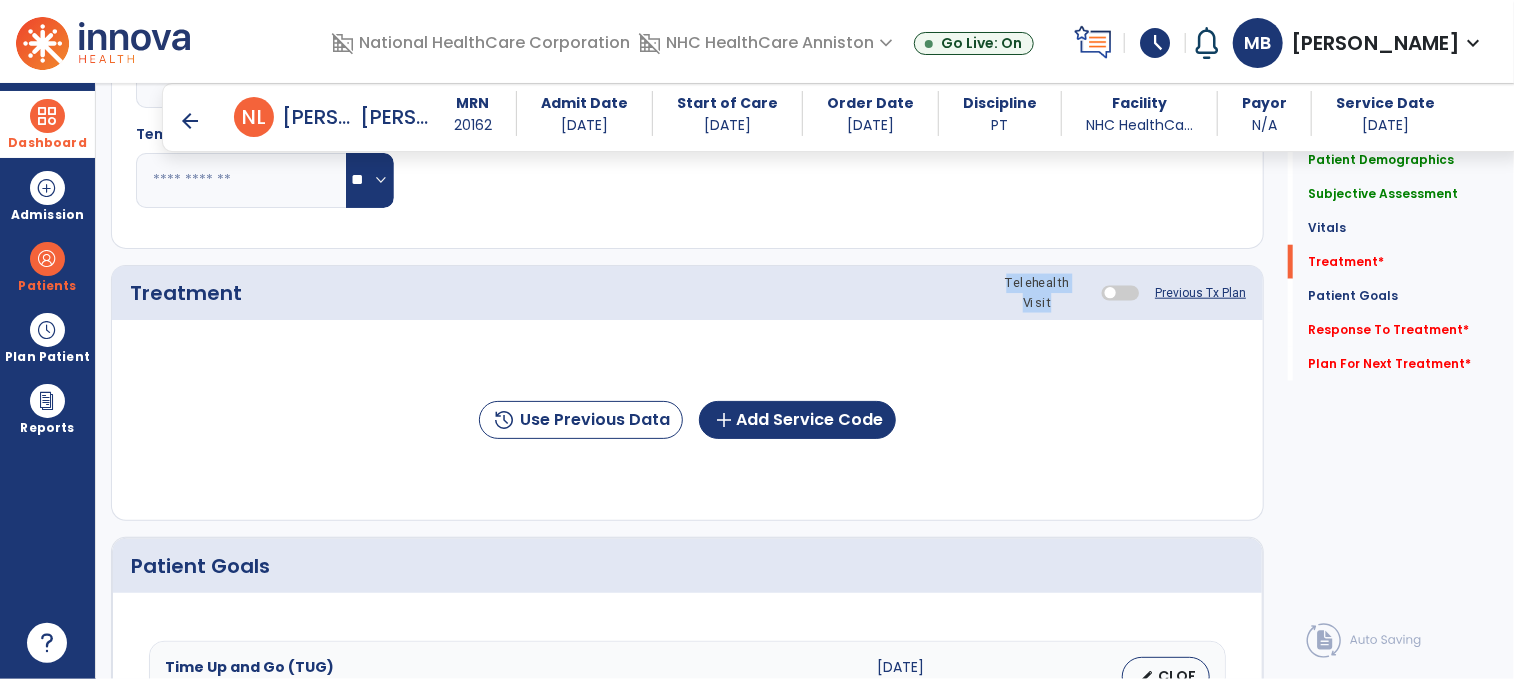 click on "Telehealth Visit" 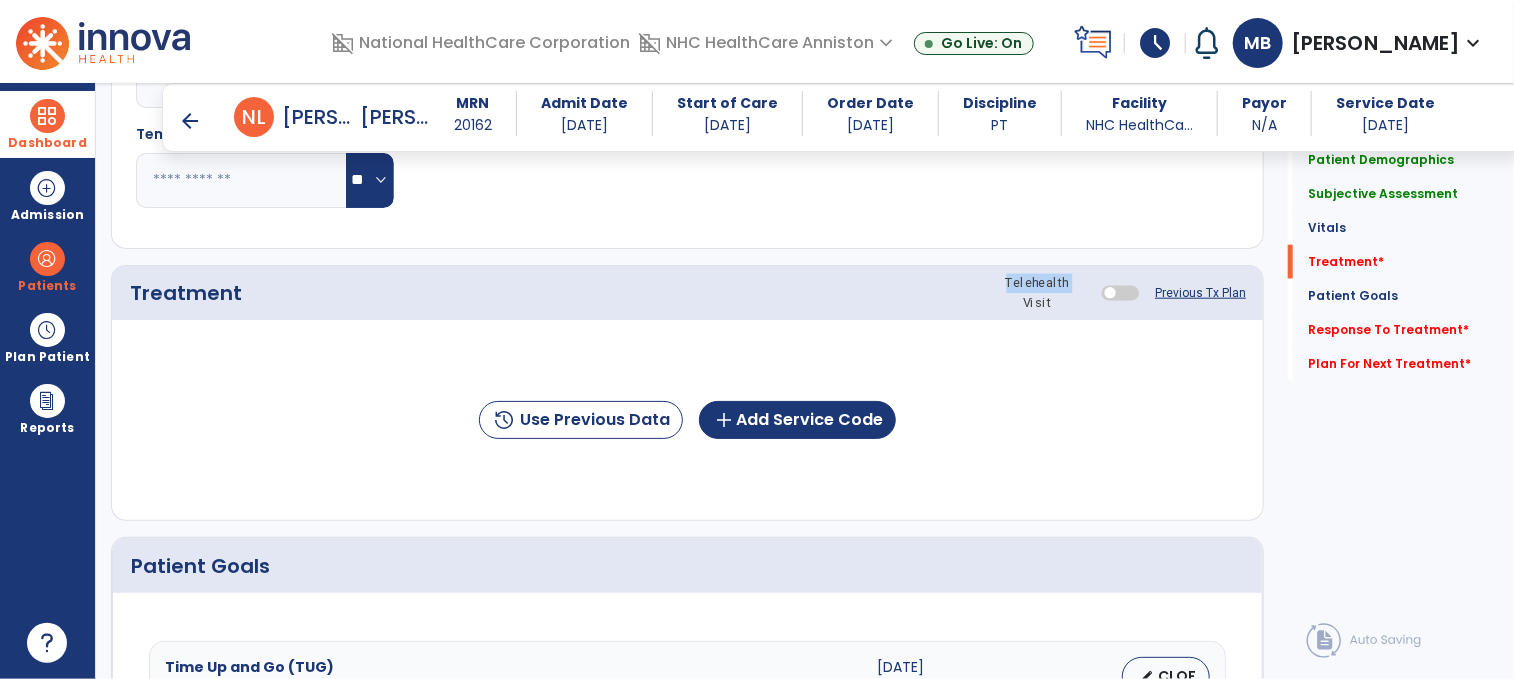 click on "Telehealth Visit" 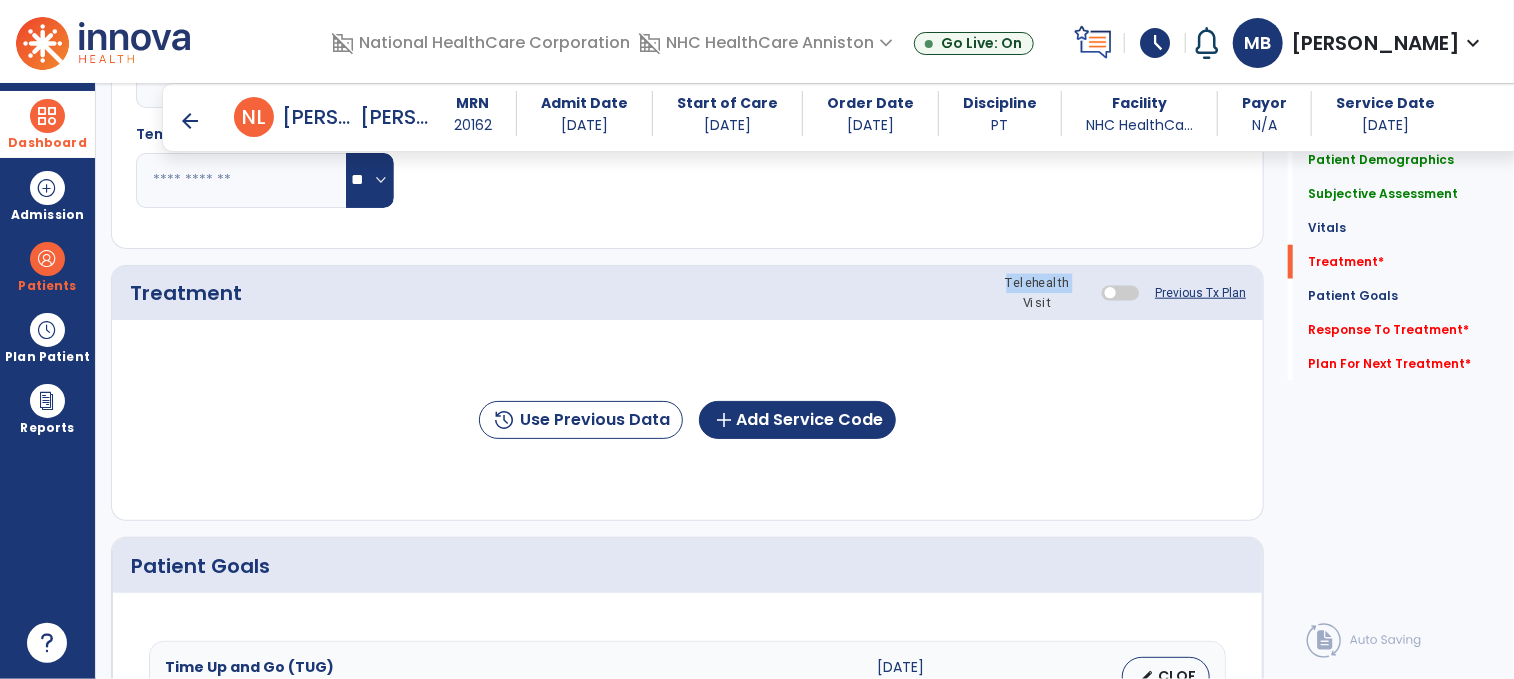 click on "Telehealth Visit" 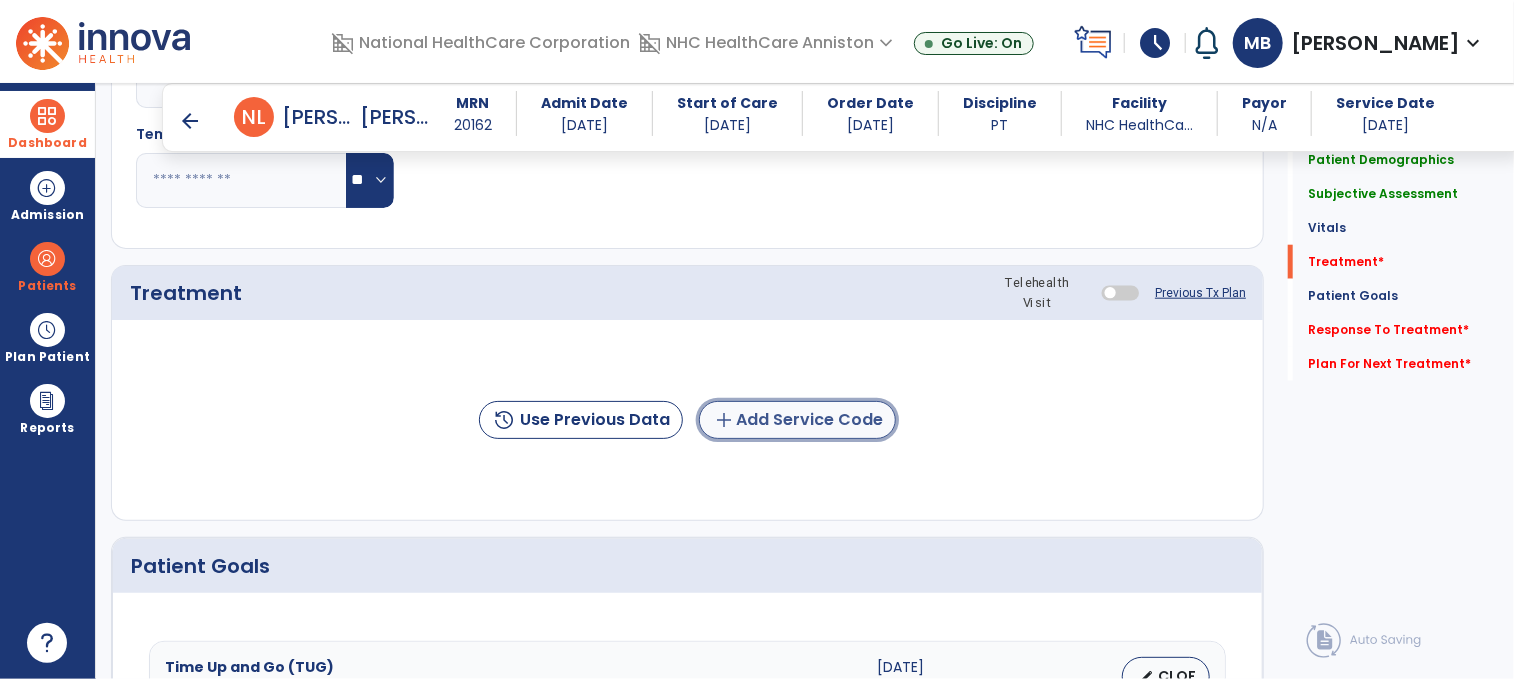 click on "add  Add Service Code" 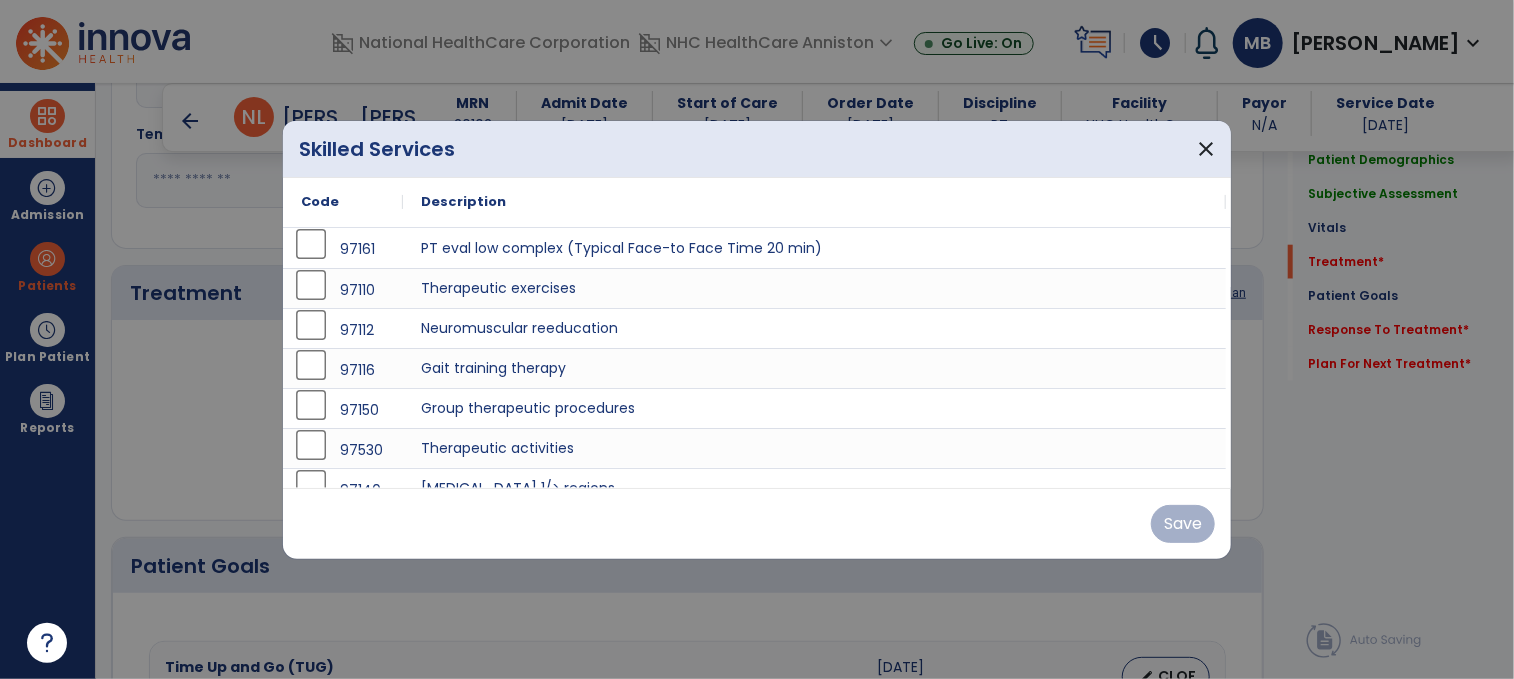 click on "Skilled Services" at bounding box center [377, 149] 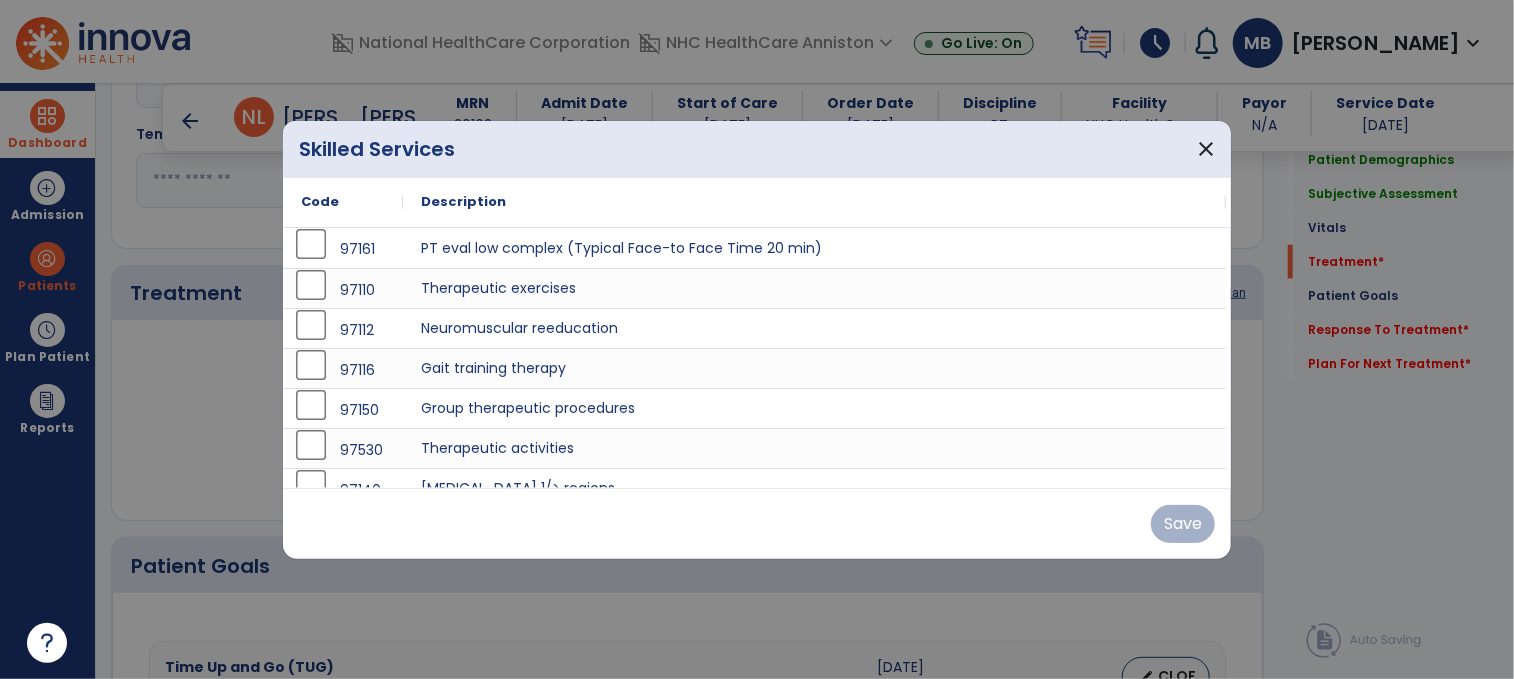 click on "Skilled Services" at bounding box center [377, 149] 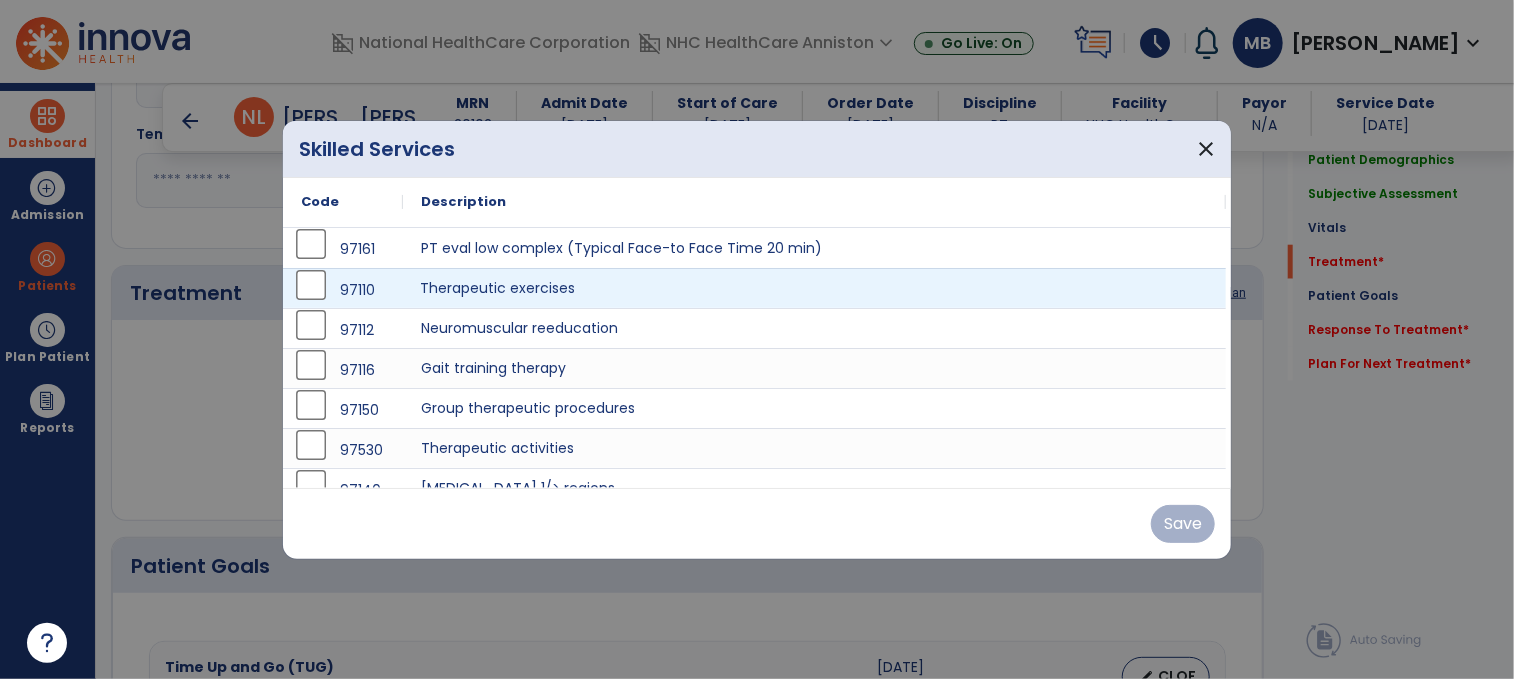 click on "Therapeutic exercises" at bounding box center (814, 288) 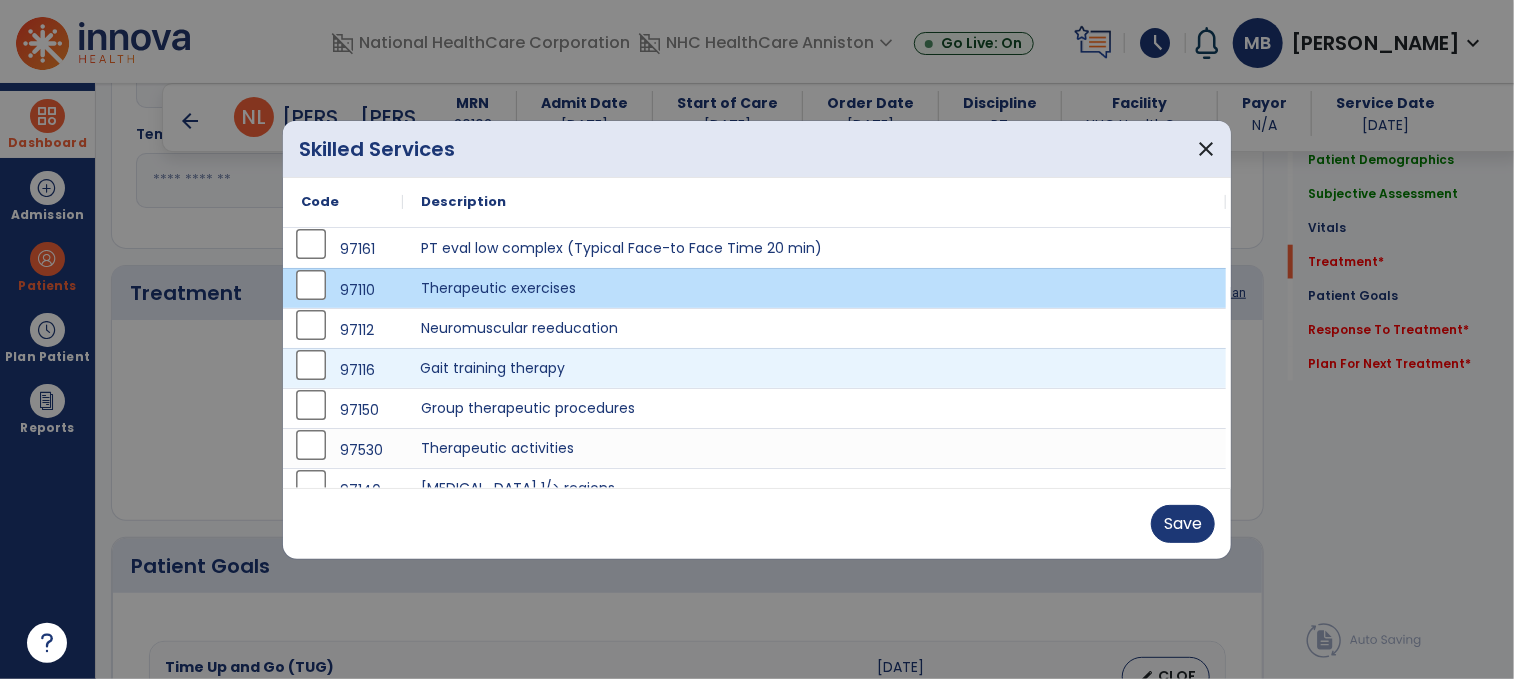 click on "Gait training therapy" at bounding box center [814, 368] 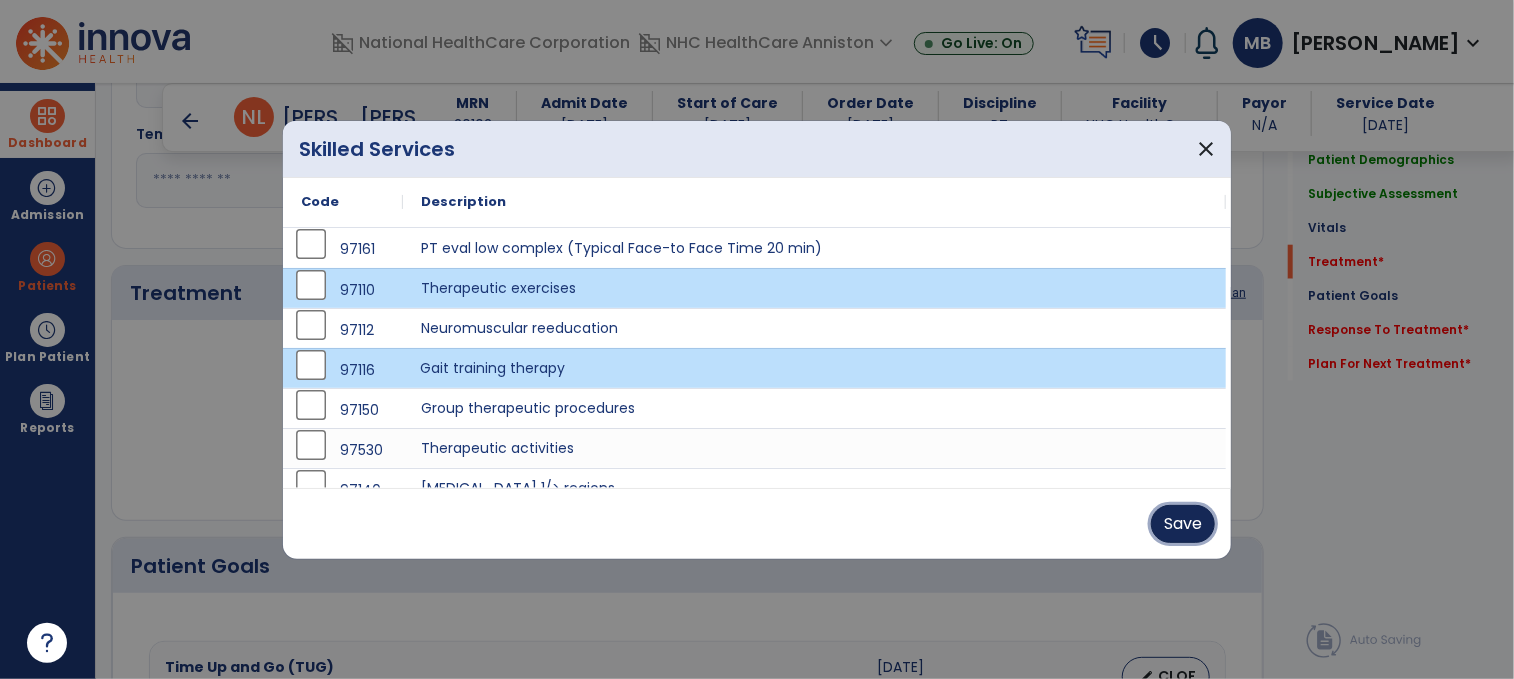 click on "Save" at bounding box center [1183, 524] 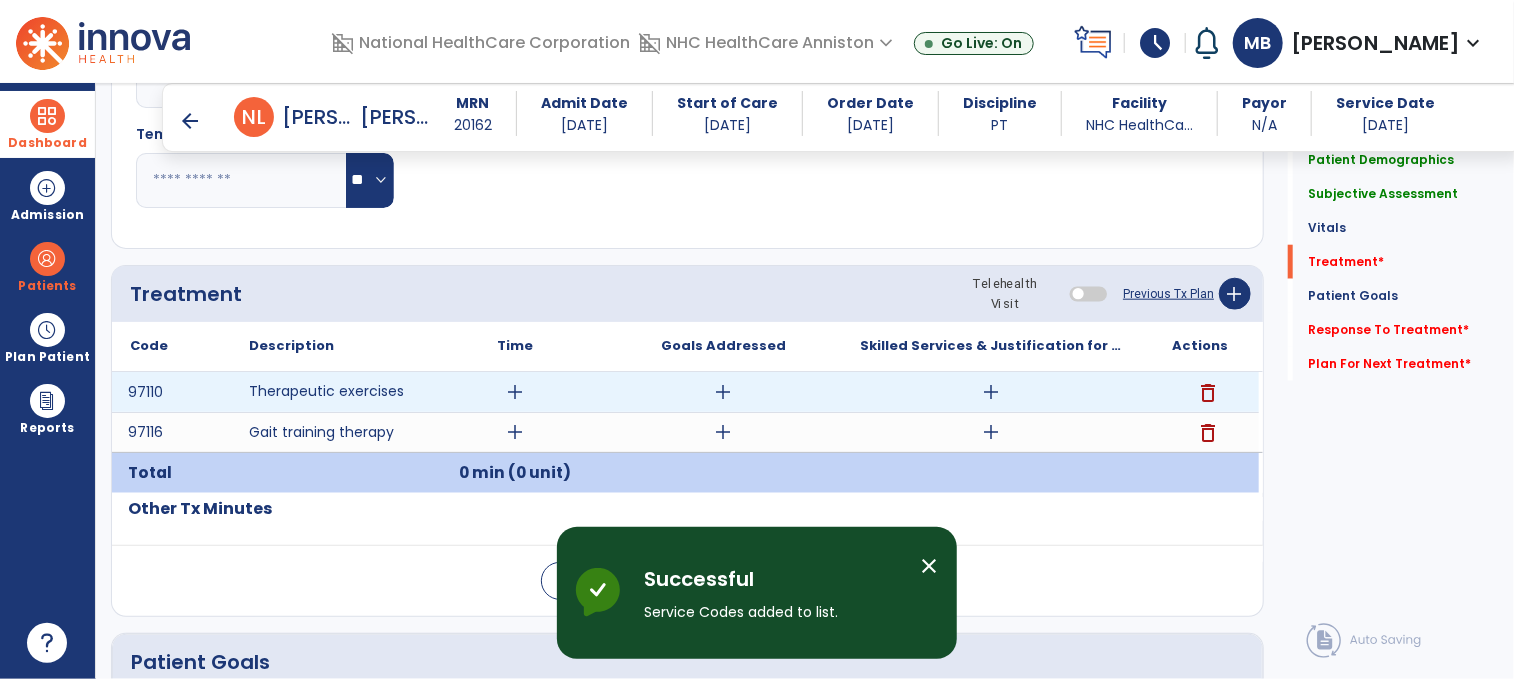 click on "add" at bounding box center [991, 392] 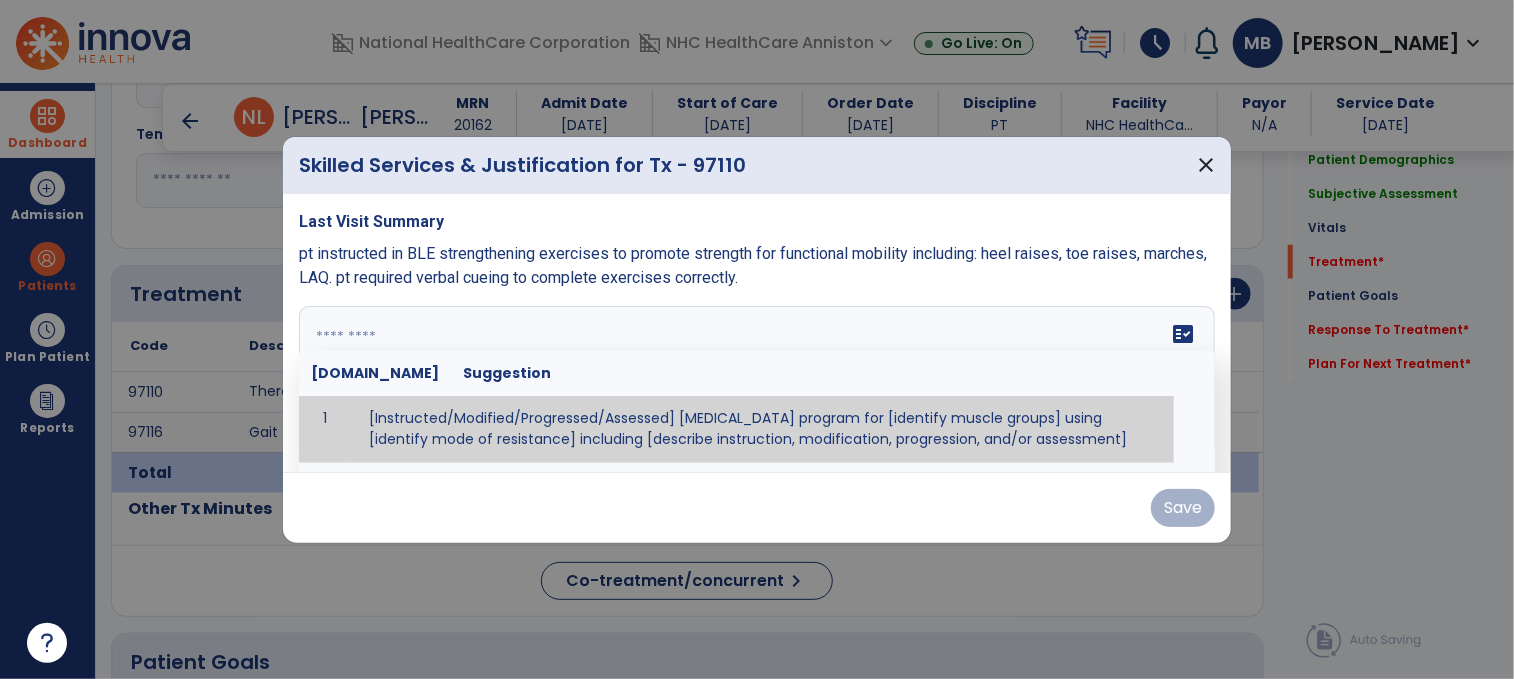 click on "fact_check  [DOMAIN_NAME] Suggestion 1 [Instructed/Modified/Progressed/Assessed] [MEDICAL_DATA] program for [identify muscle groups] using [identify mode of resistance] including [describe instruction, modification, progression, and/or assessment] 2 [Instructed/Modified/Progressed/Assessed] aerobic exercise program using [identify equipment/mode] including [describe instruction, modification,progression, and/or assessment] 3 [Instructed/Modified/Progressed/Assessed] [PROM/A/AROM/AROM] program for [identify joint movements] using [contract-relax, over-pressure, inhibitory techniques, other] 4 [Assessed/Tested] aerobic capacity with administration of [aerobic capacity test]" at bounding box center (757, 381) 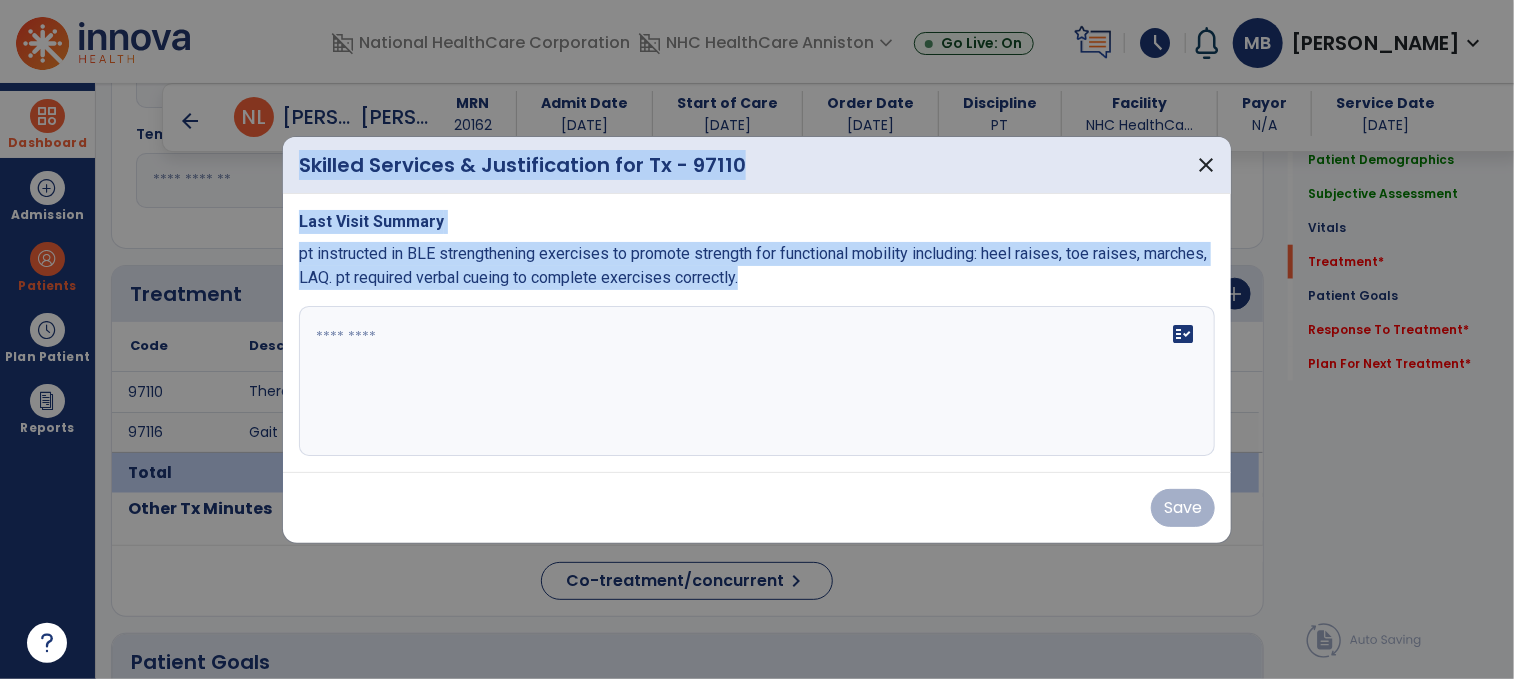 drag, startPoint x: 852, startPoint y: 289, endPoint x: 221, endPoint y: 247, distance: 632.39624 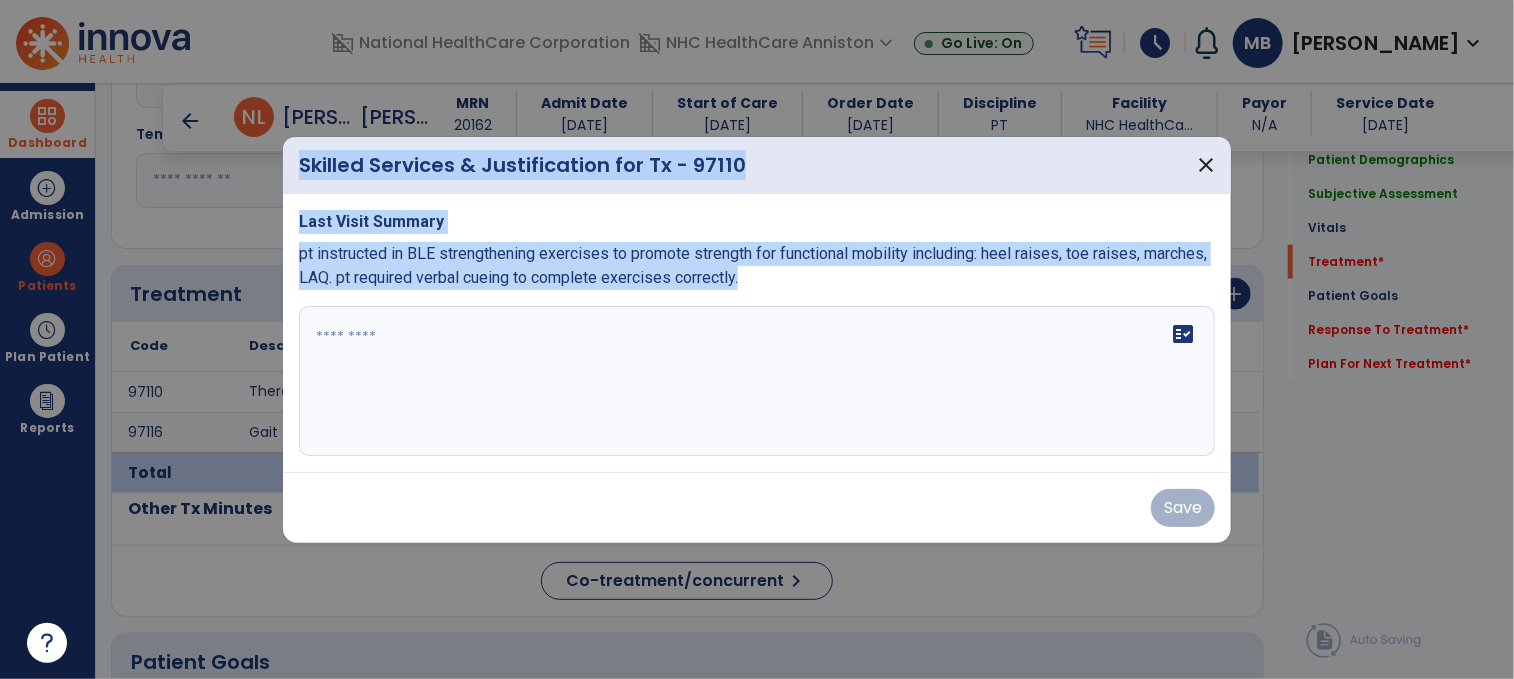 click on "Skilled Services & Justification for Tx - 97110   close   Last Visit Summary pt instructed in BLE strengthening exercises to promote strength for functional mobility including: heel raises, toe raises, marches, LAQ. pt required verbal cueing to complete exercises correctly.   fact_check   Save" at bounding box center (757, 339) 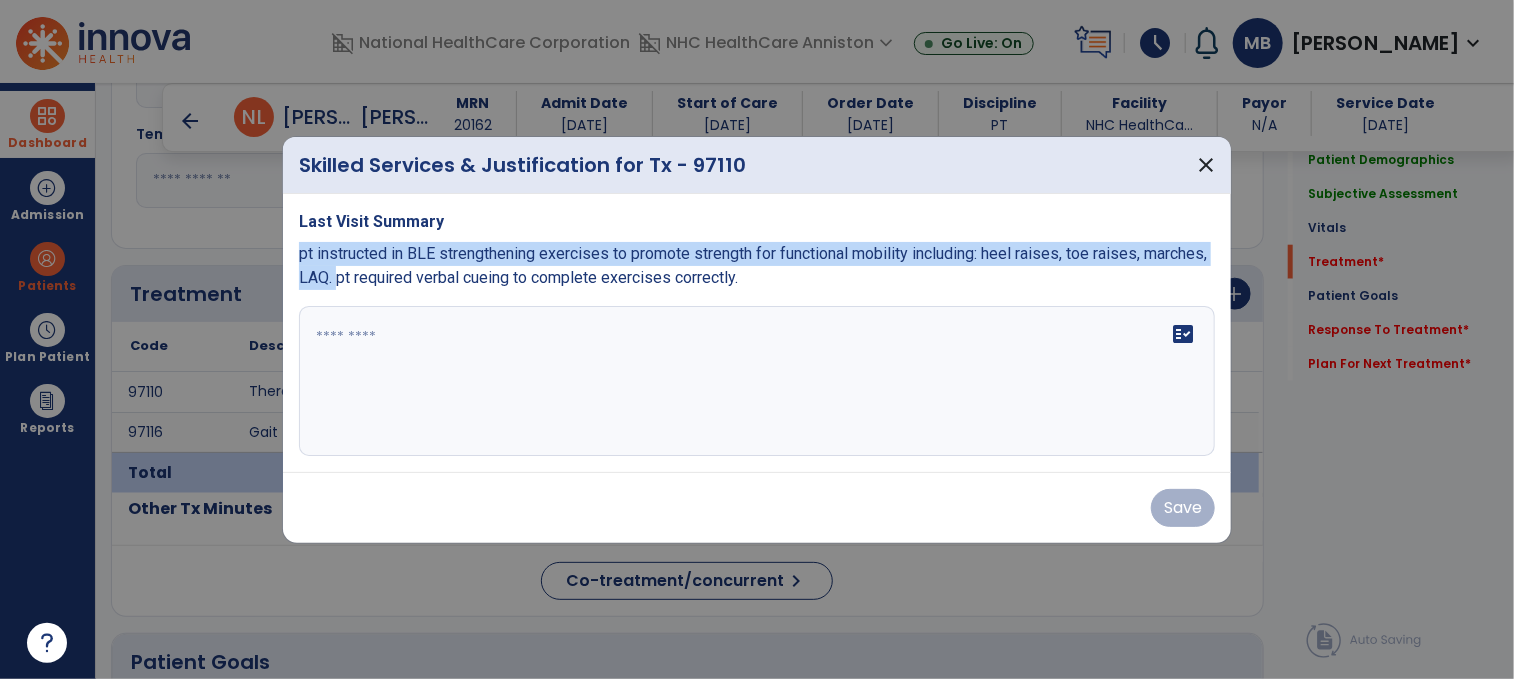 drag, startPoint x: 301, startPoint y: 255, endPoint x: 337, endPoint y: 283, distance: 45.607018 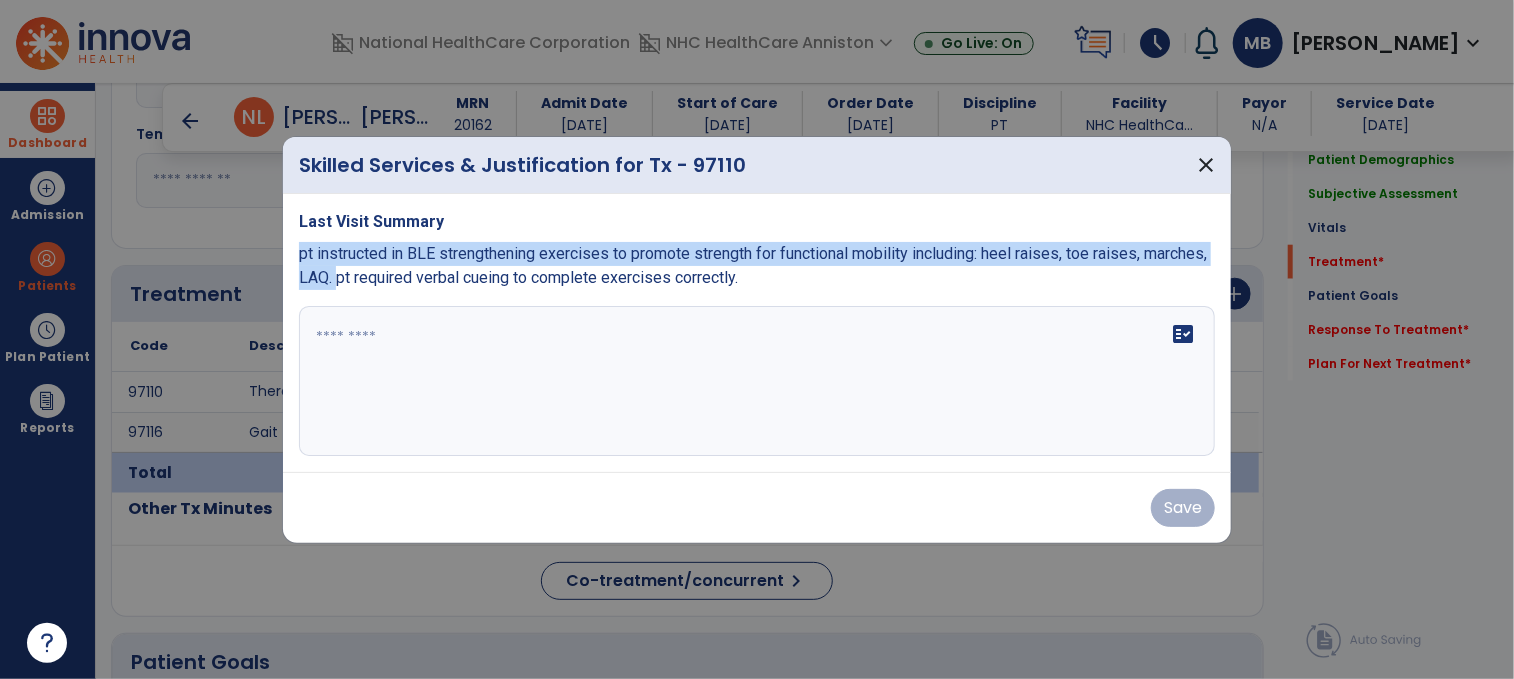 click on "pt instructed in BLE strengthening exercises to promote strength for functional mobility including: heel raises, toe raises, marches, LAQ. pt required verbal cueing to complete exercises correctly." at bounding box center [753, 265] 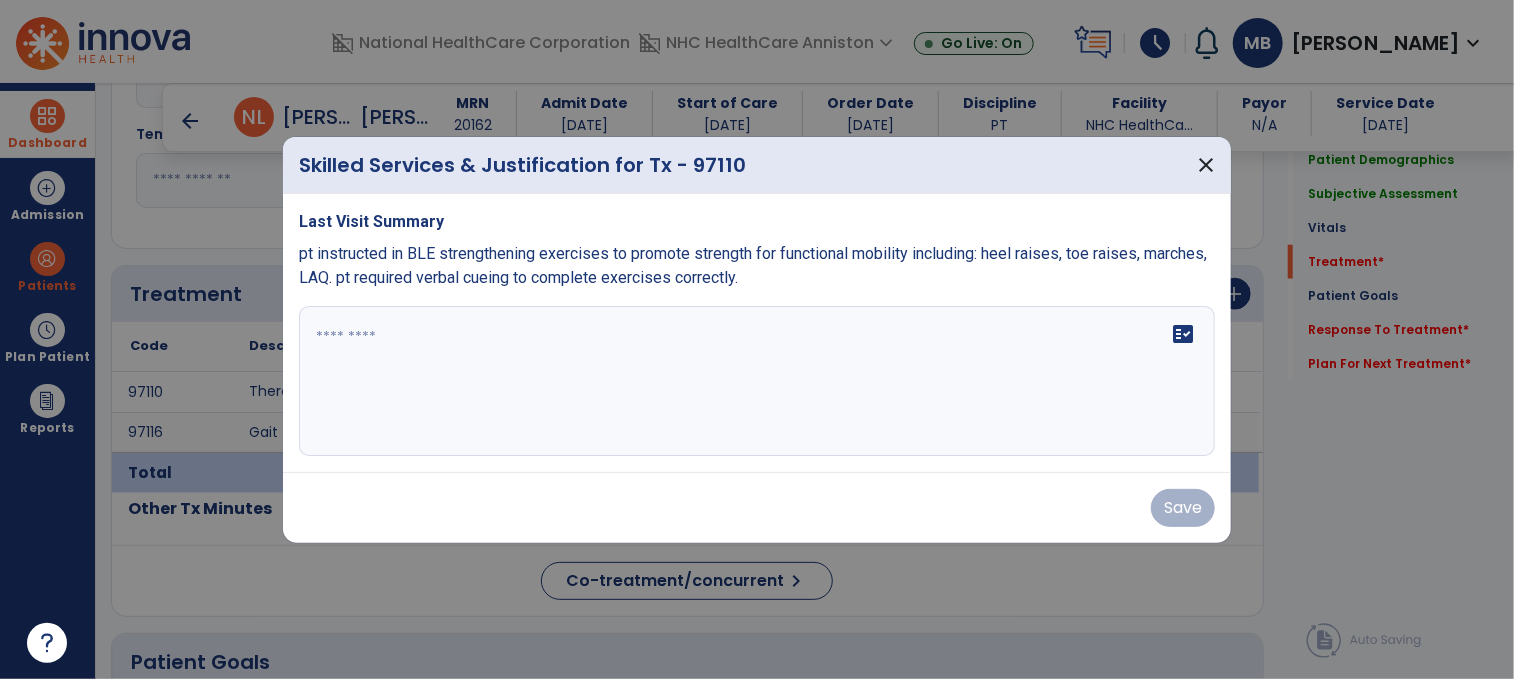 click on "fact_check" at bounding box center [757, 381] 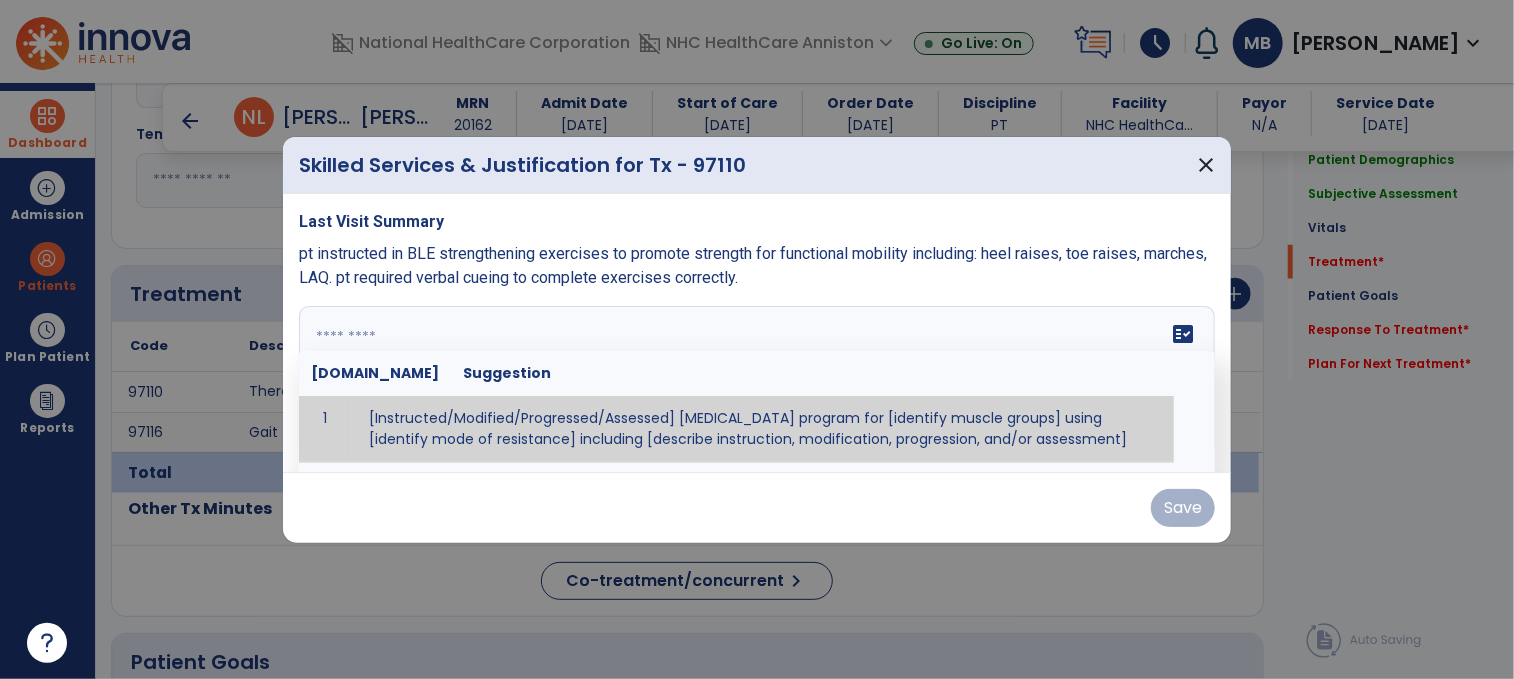 paste on "**********" 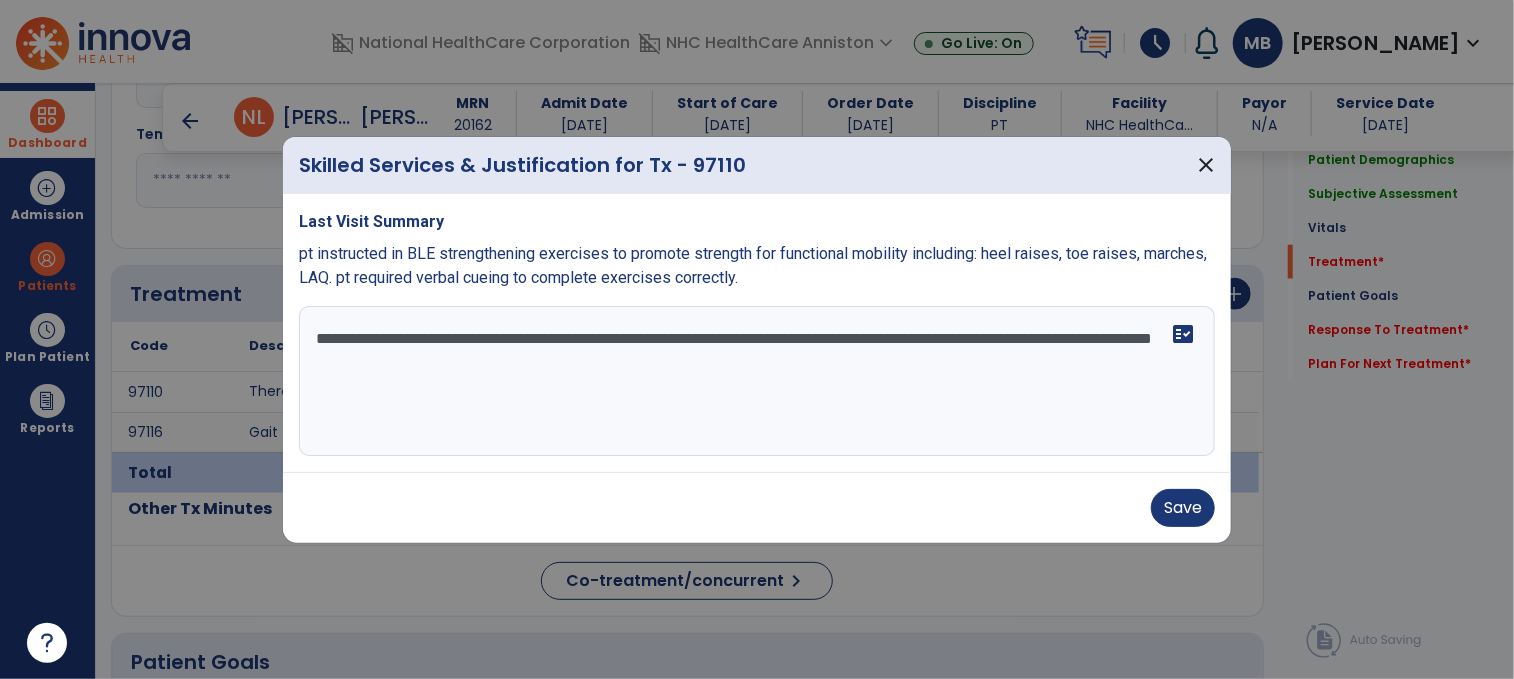 click on "**********" at bounding box center (757, 381) 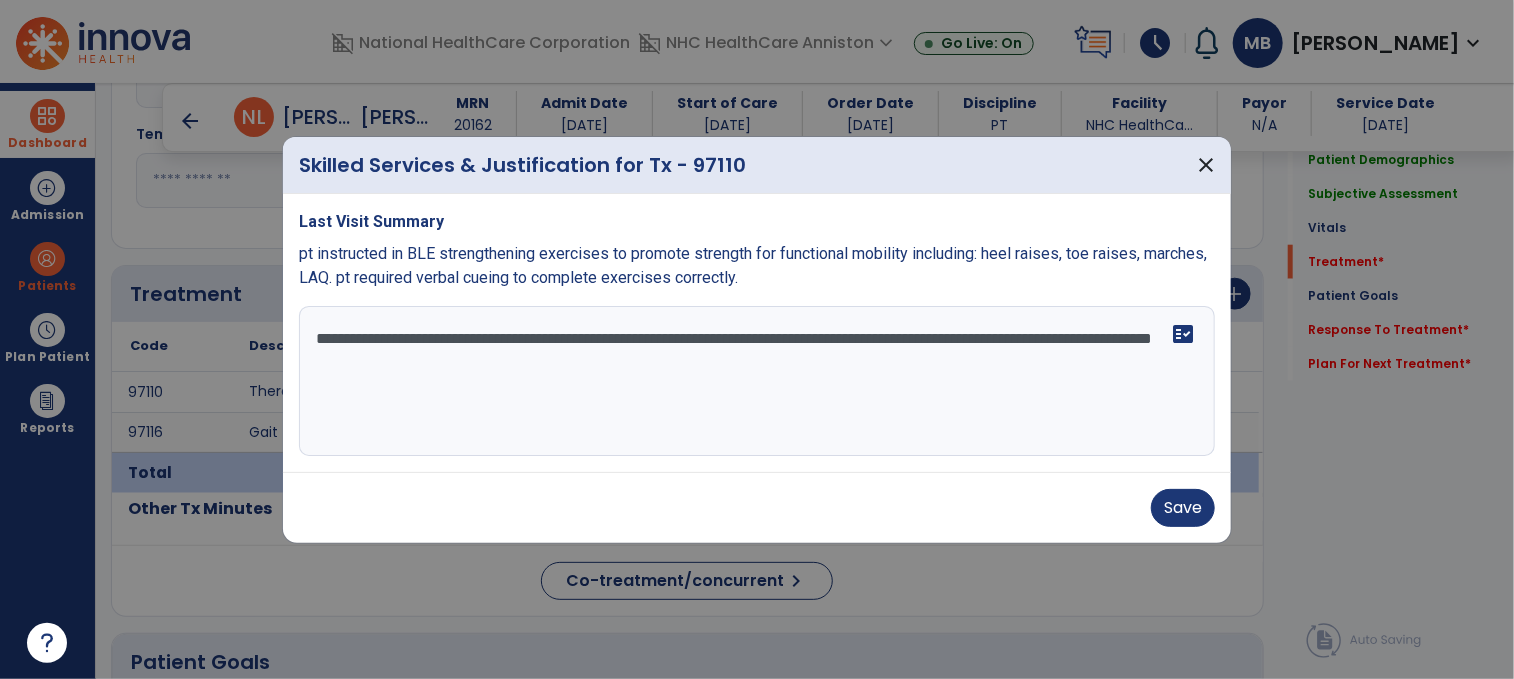 click on "**********" at bounding box center (757, 381) 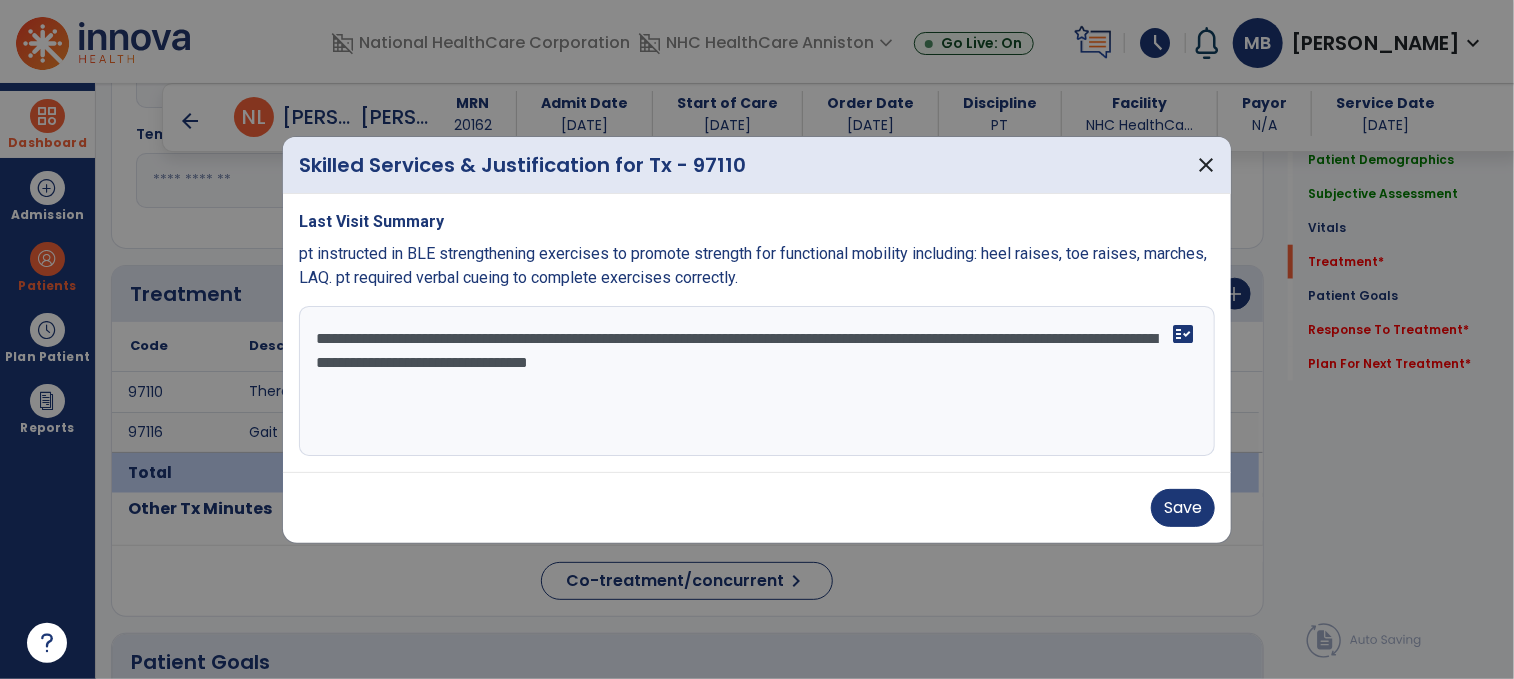 click on "**********" at bounding box center [757, 381] 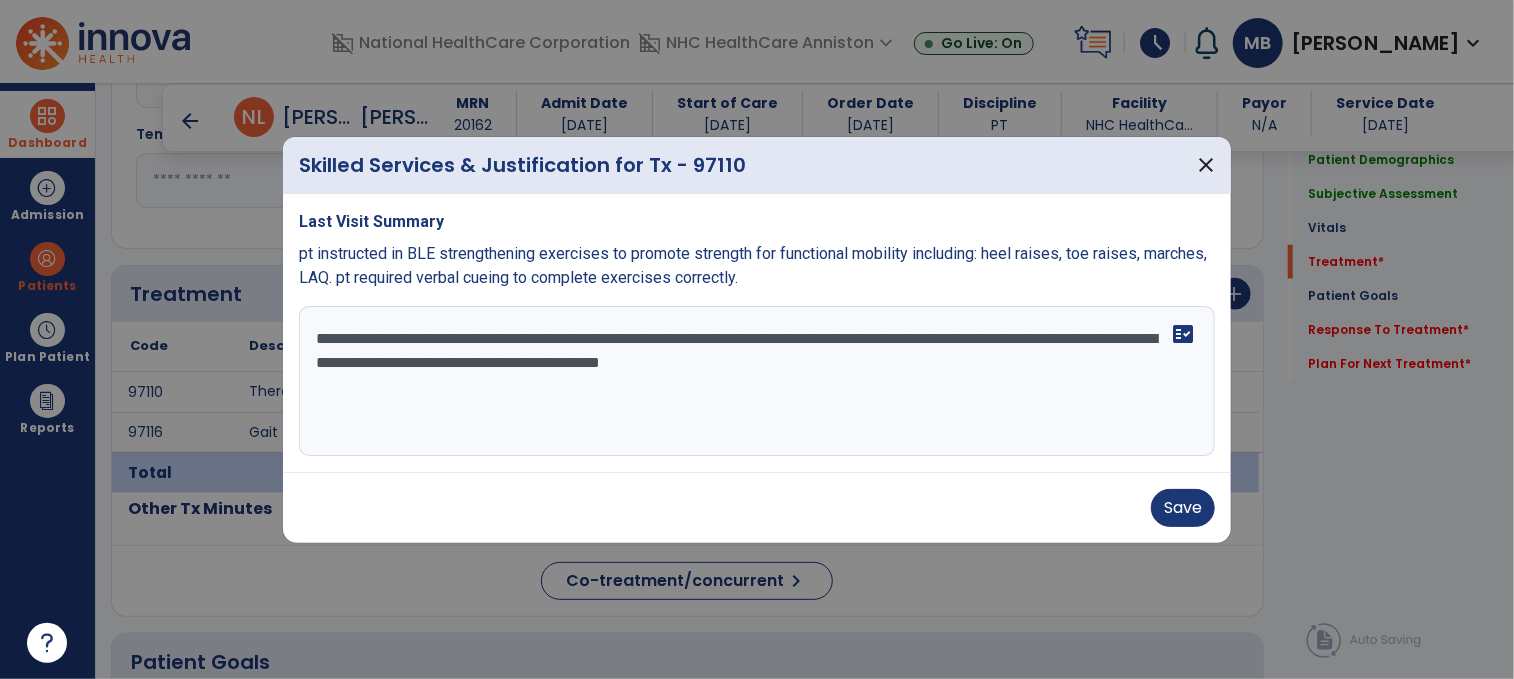 click on "**********" at bounding box center (757, 381) 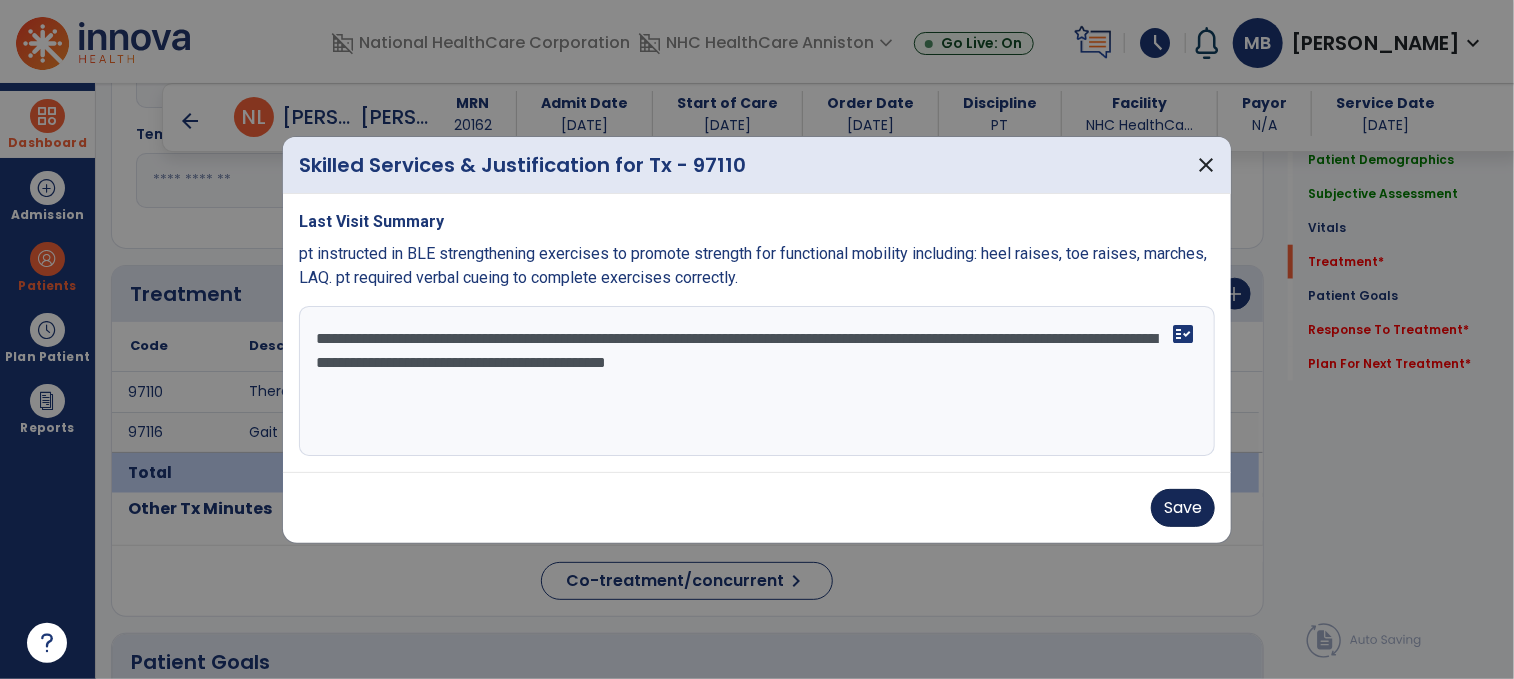 type on "**********" 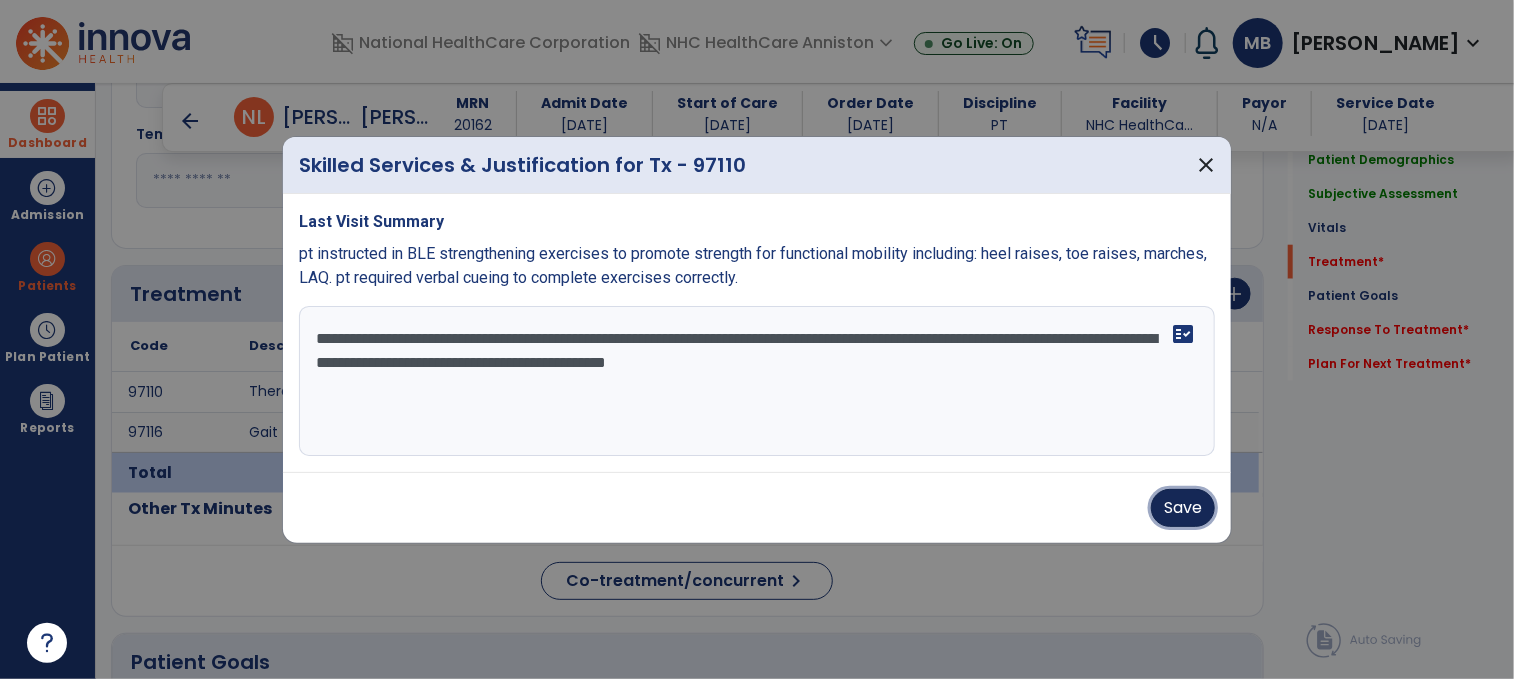 click on "Save" at bounding box center (1183, 508) 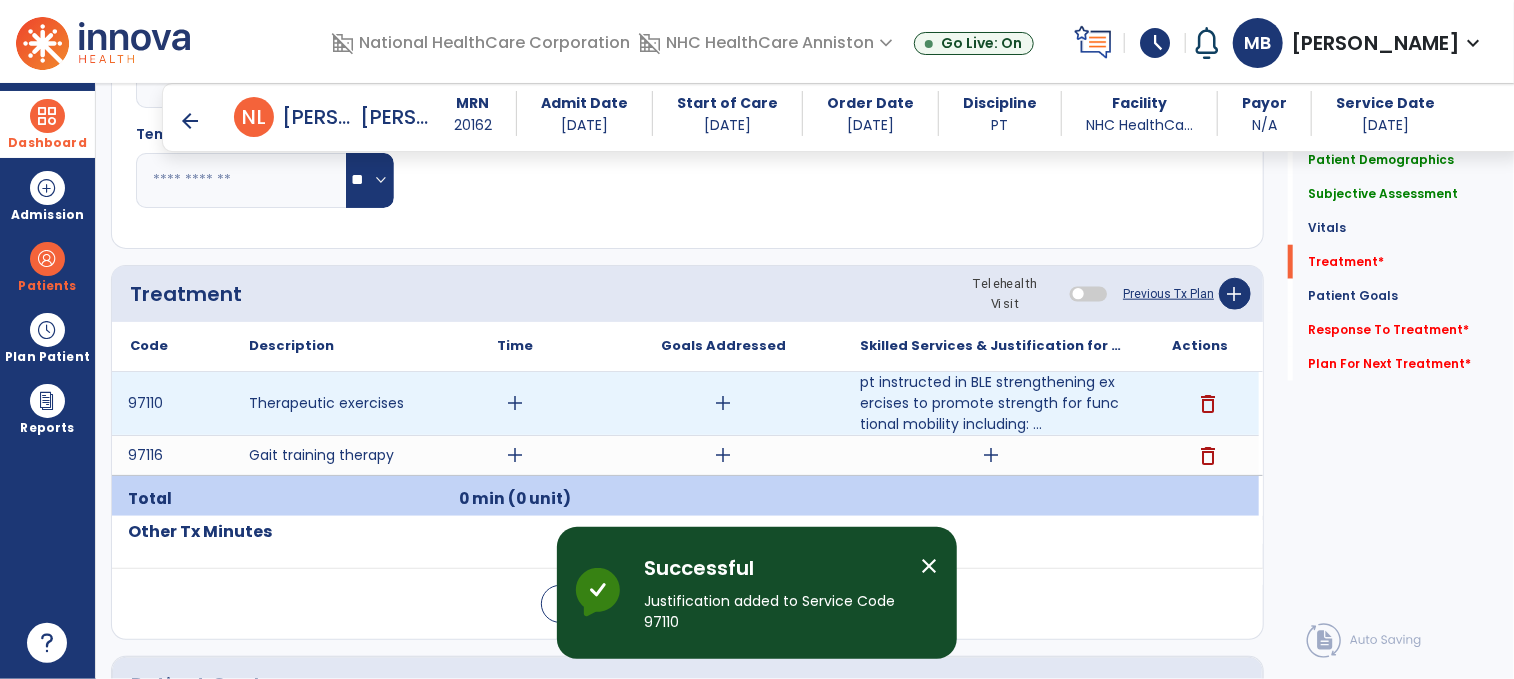 click on "add" at bounding box center (515, 403) 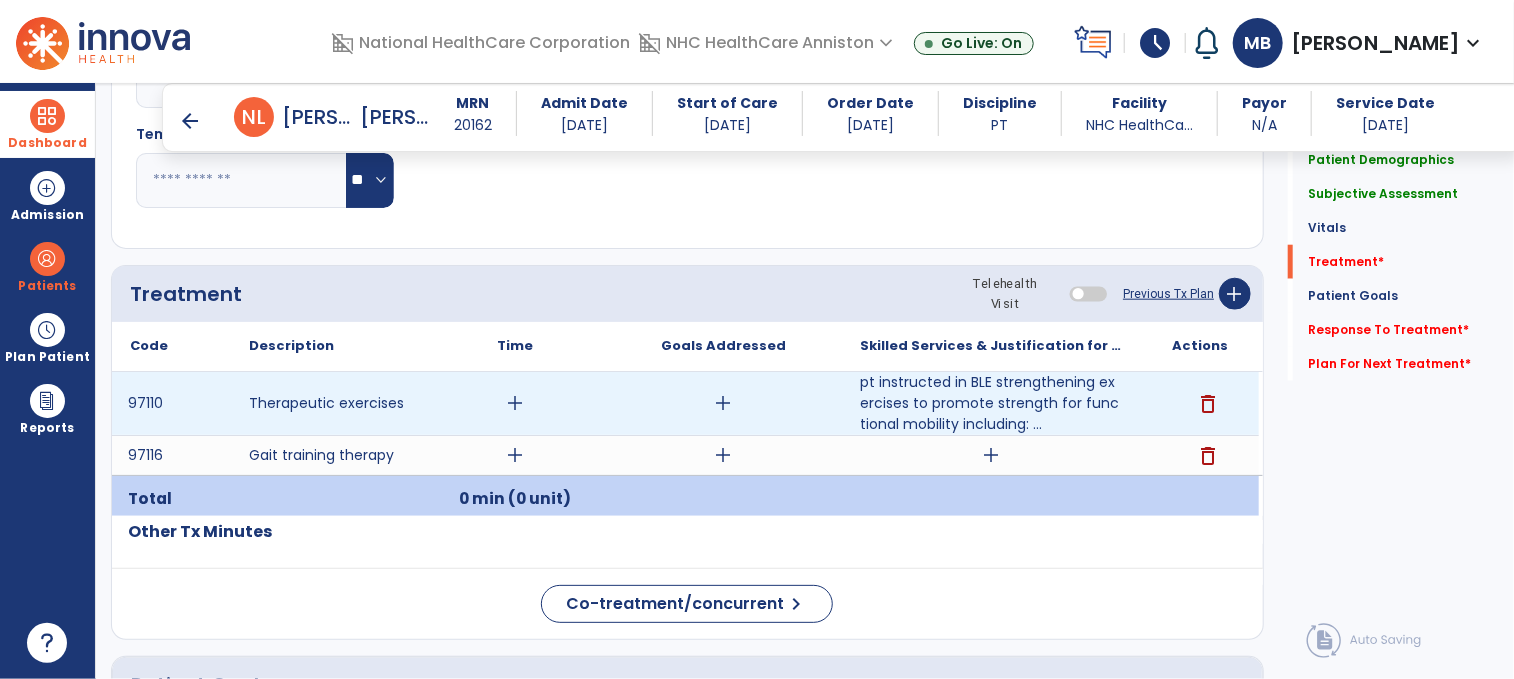 click on "add" at bounding box center [515, 403] 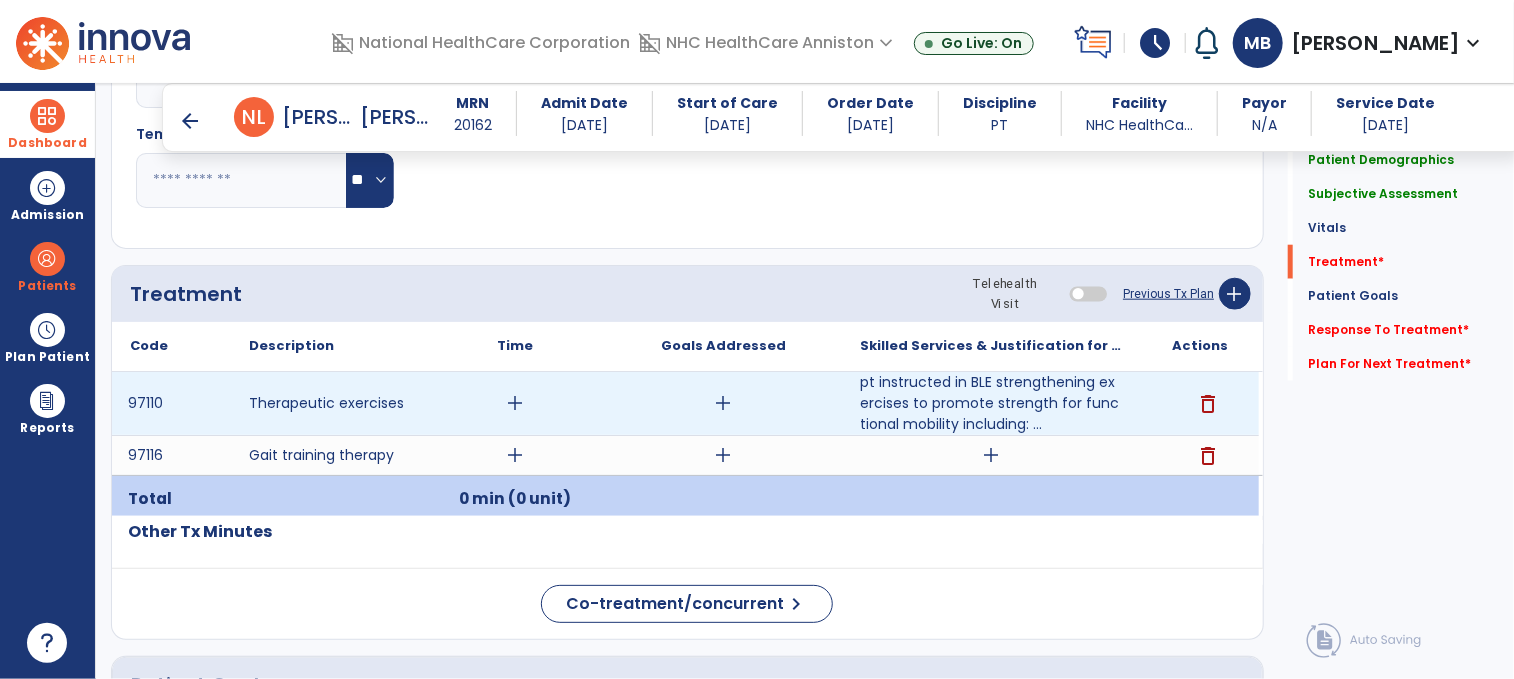 click on "add" at bounding box center (723, 403) 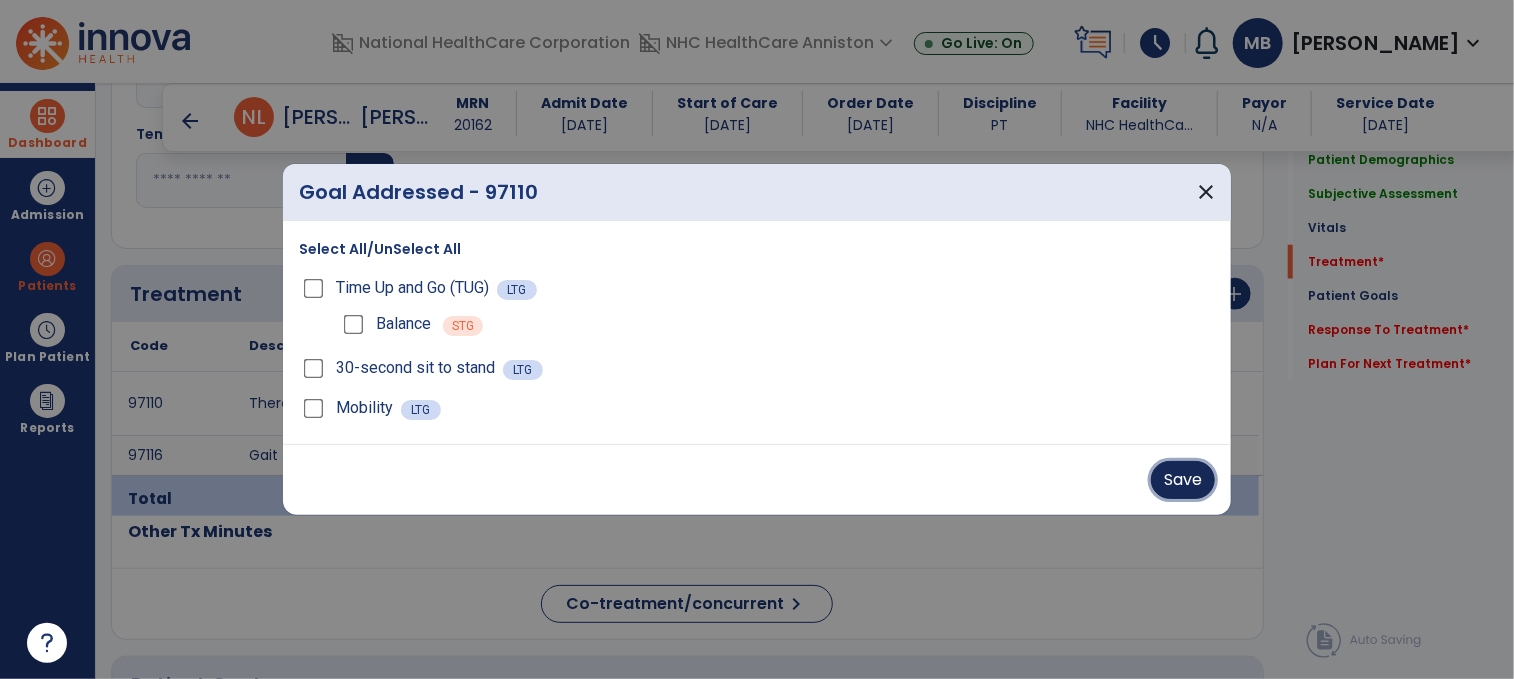 click on "Save" at bounding box center [1183, 480] 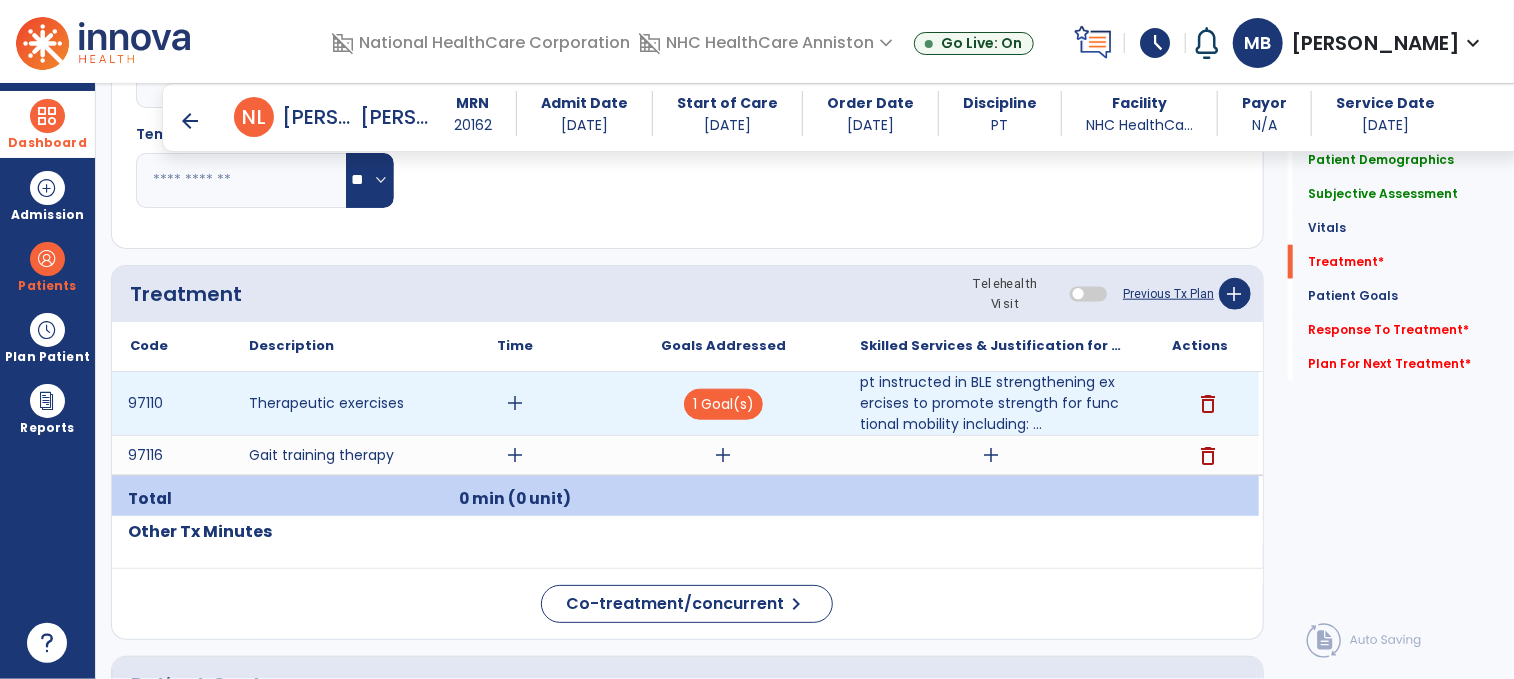 click on "add" at bounding box center (515, 403) 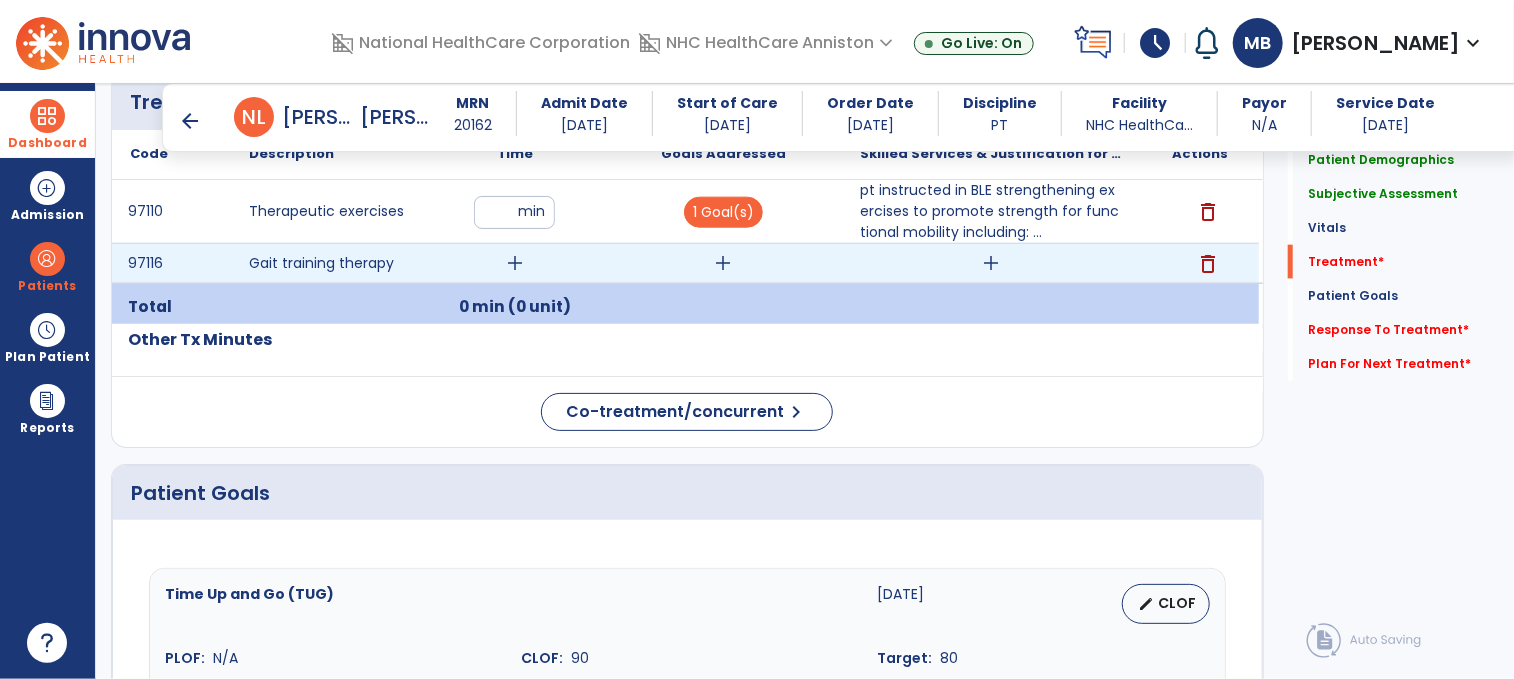 scroll, scrollTop: 968, scrollLeft: 0, axis: vertical 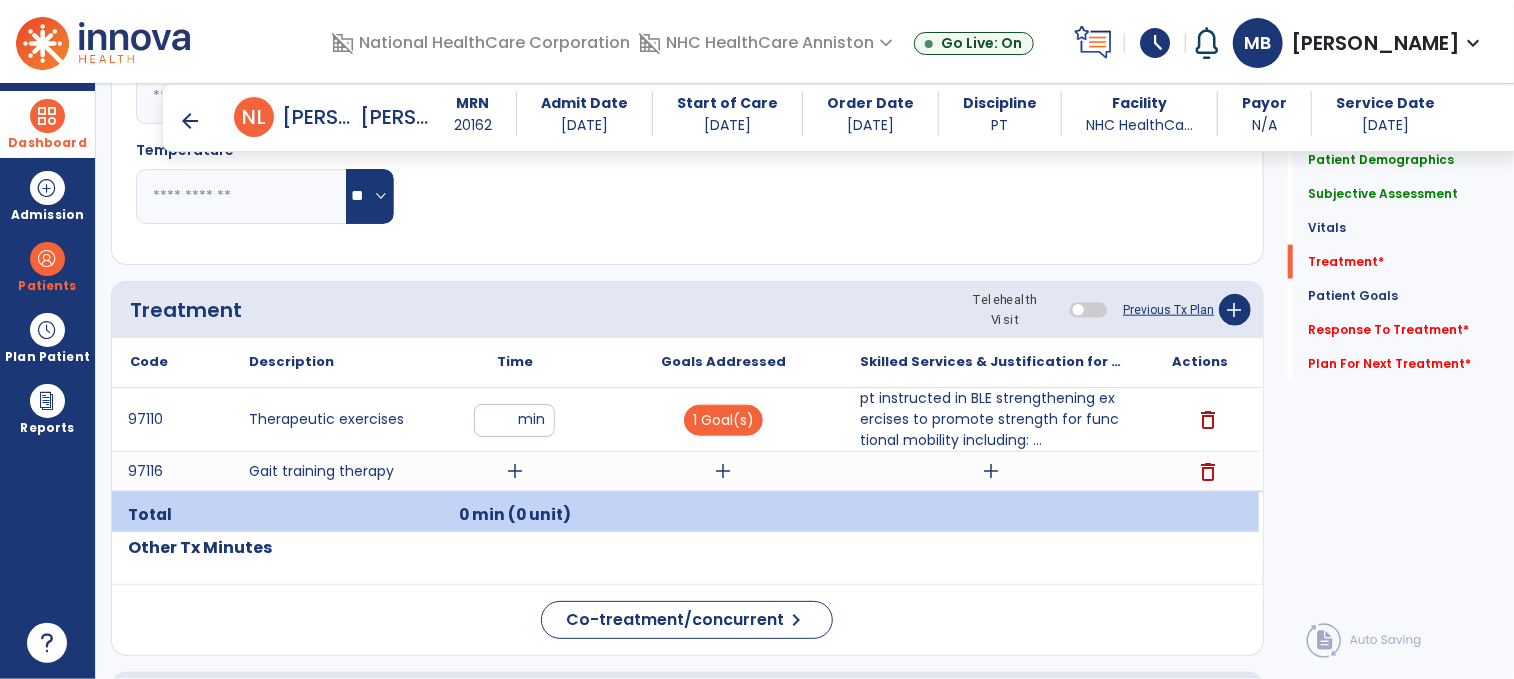 type on "**" 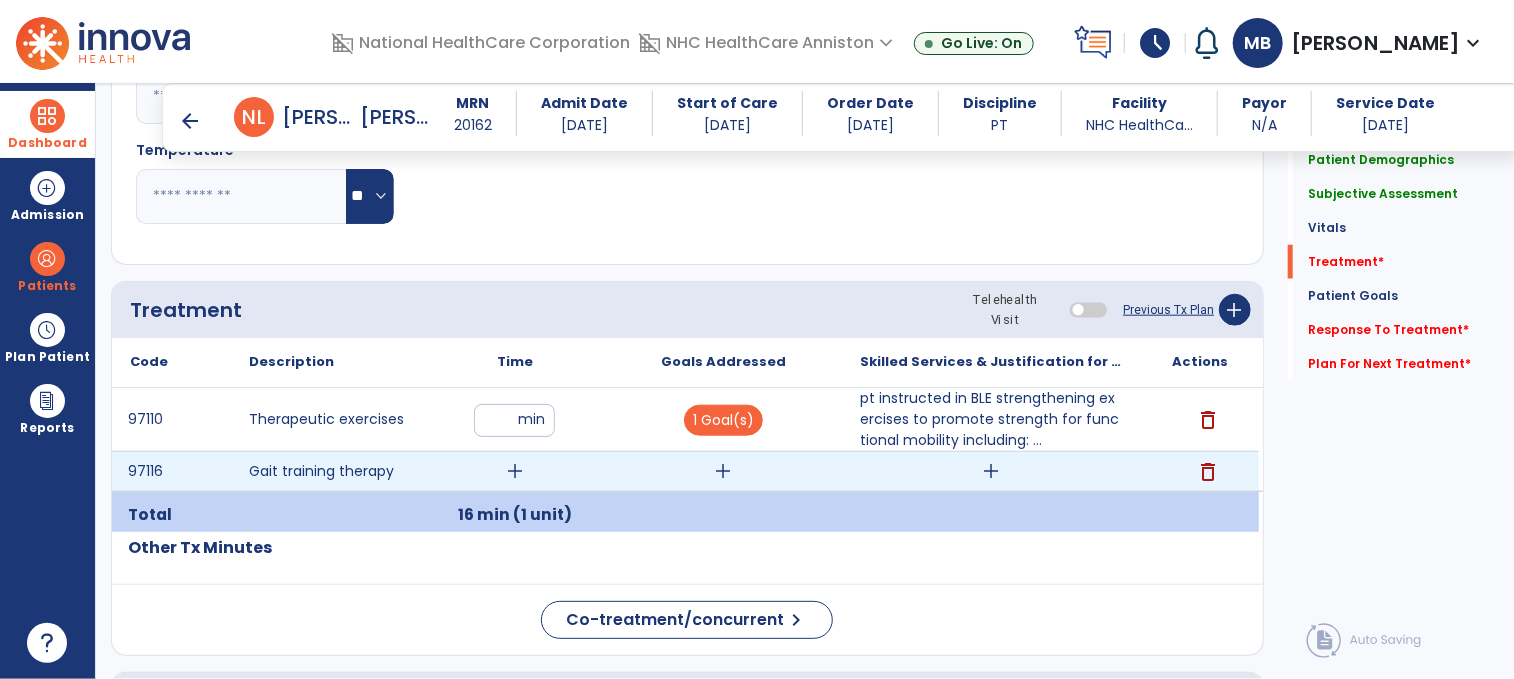 click on "add" at bounding box center (515, 471) 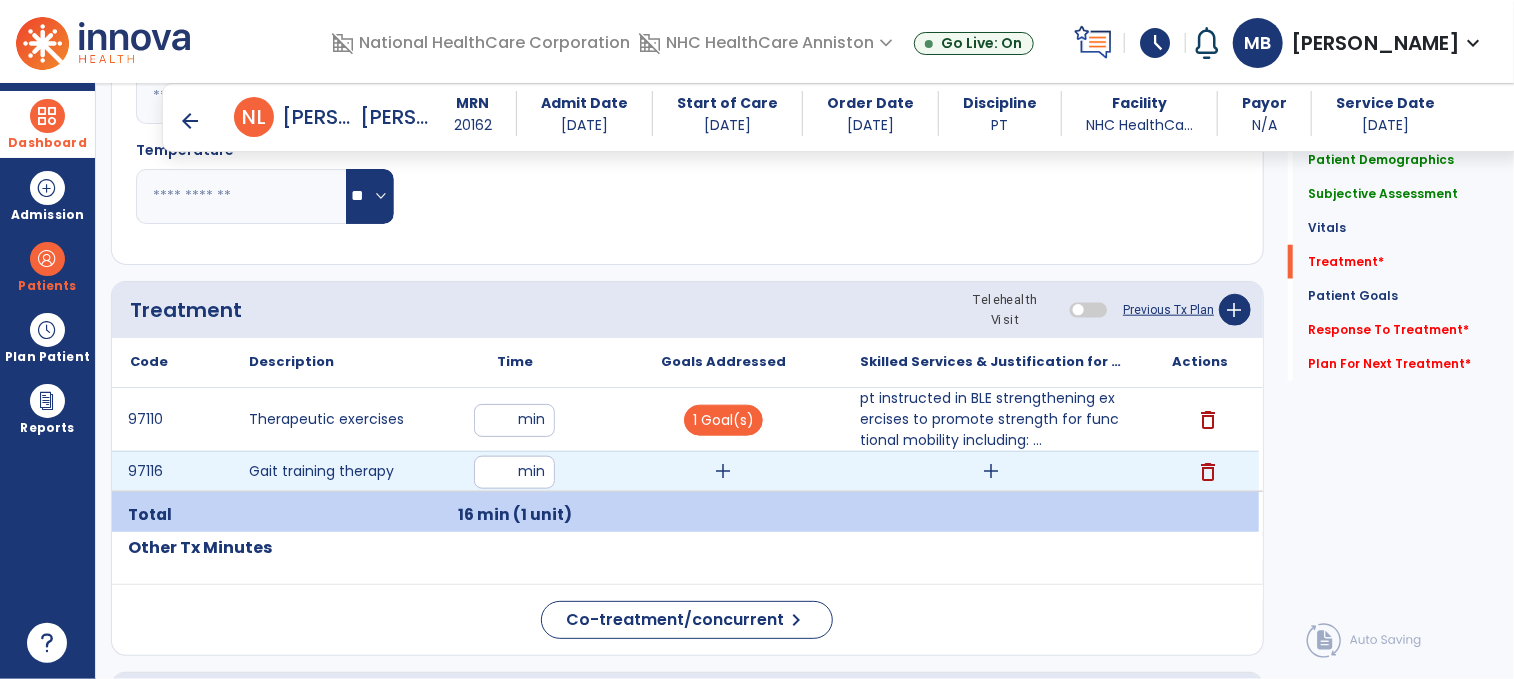 type on "**" 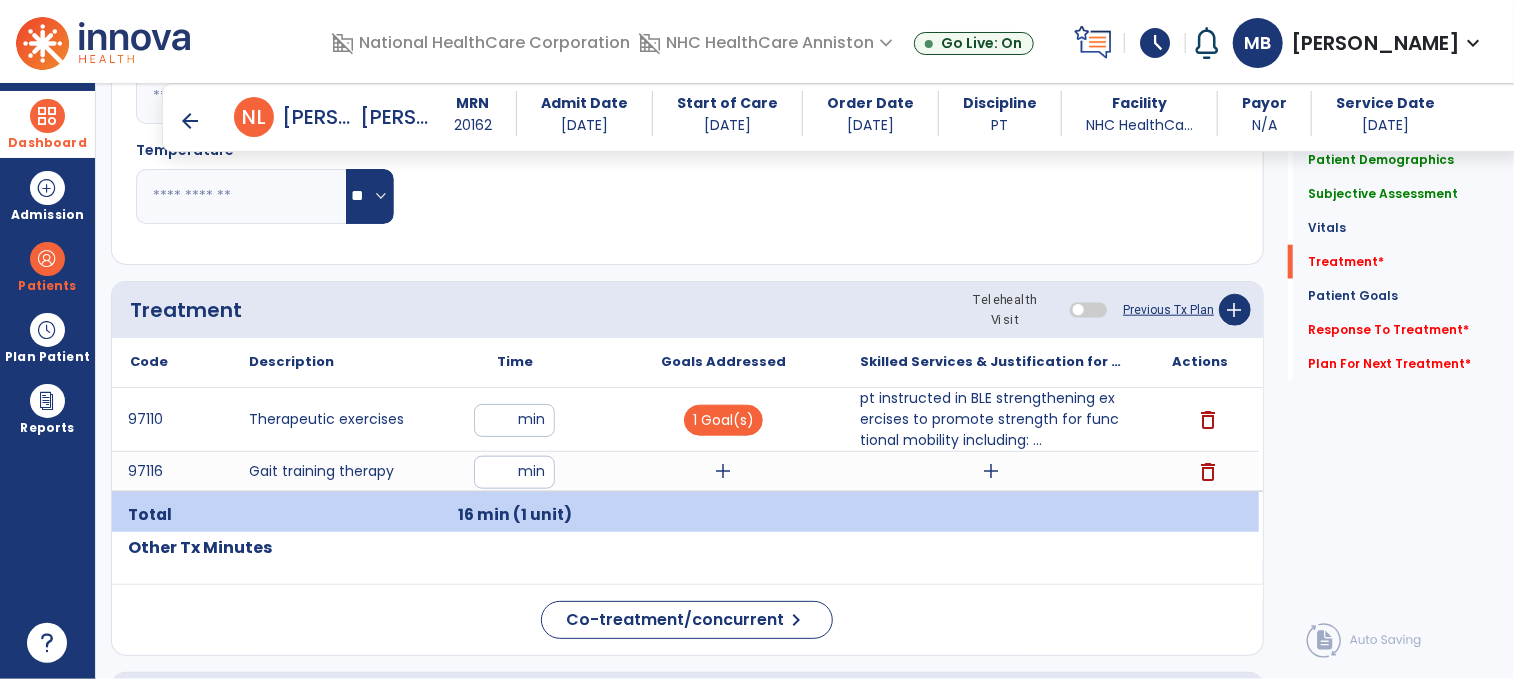 click on "Treatment Telehealth Visit  Previous Tx Plan   add" 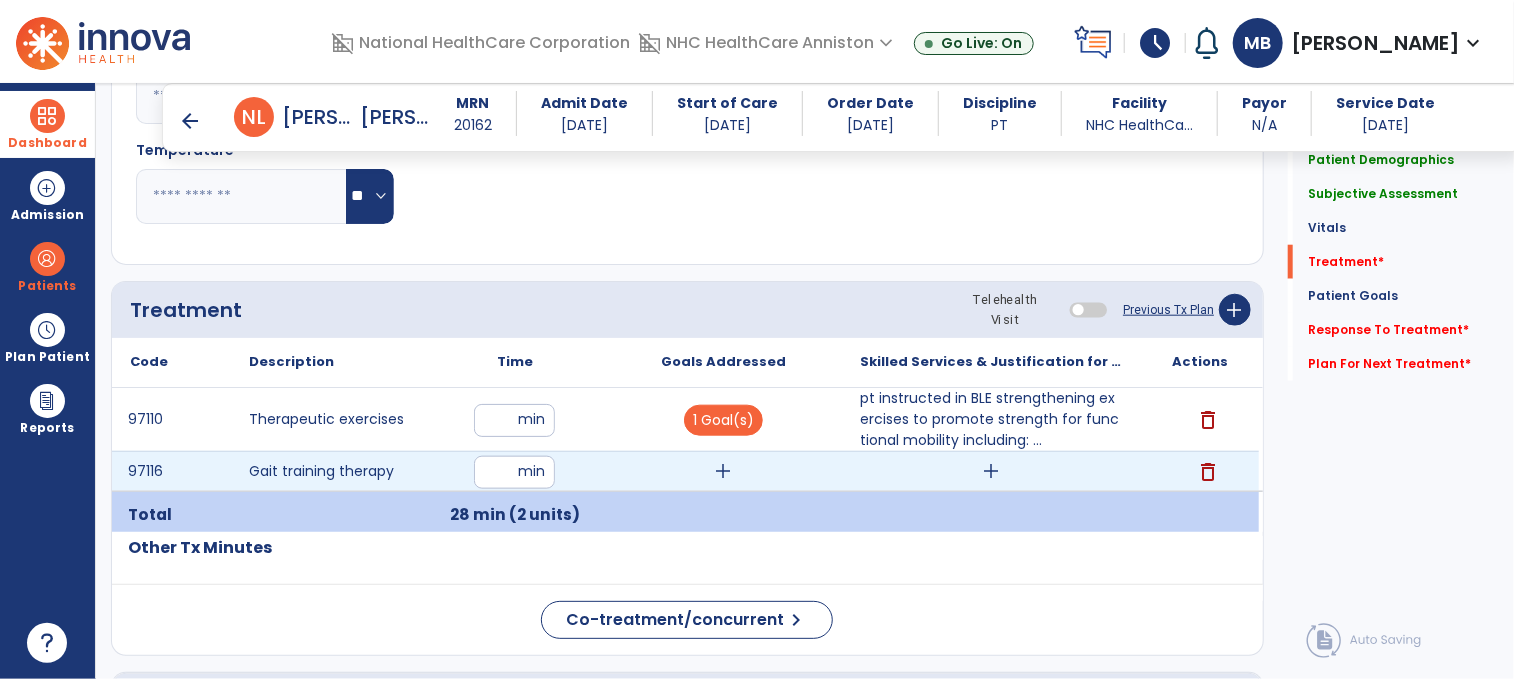 click on "**" at bounding box center [514, 472] 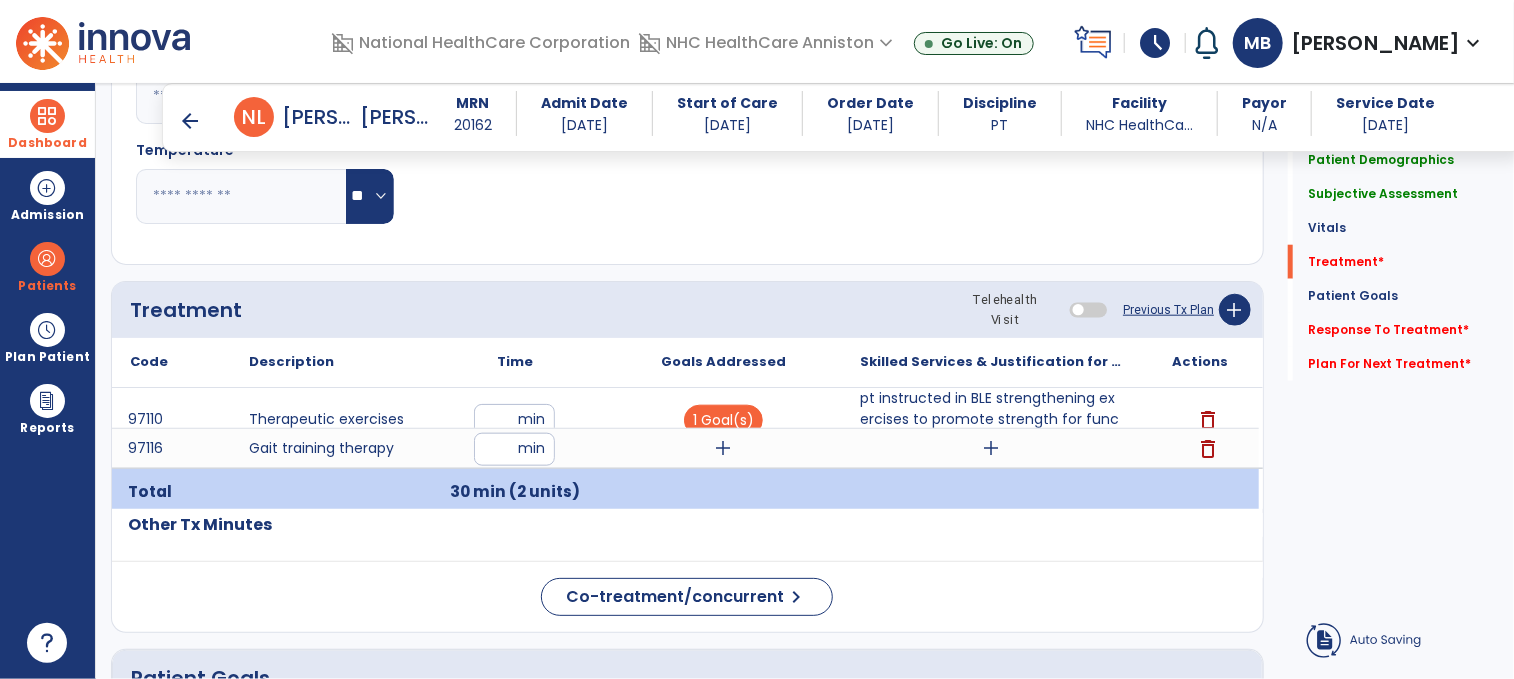 click on "Treatment Telehealth Visit  Previous Tx Plan   add" 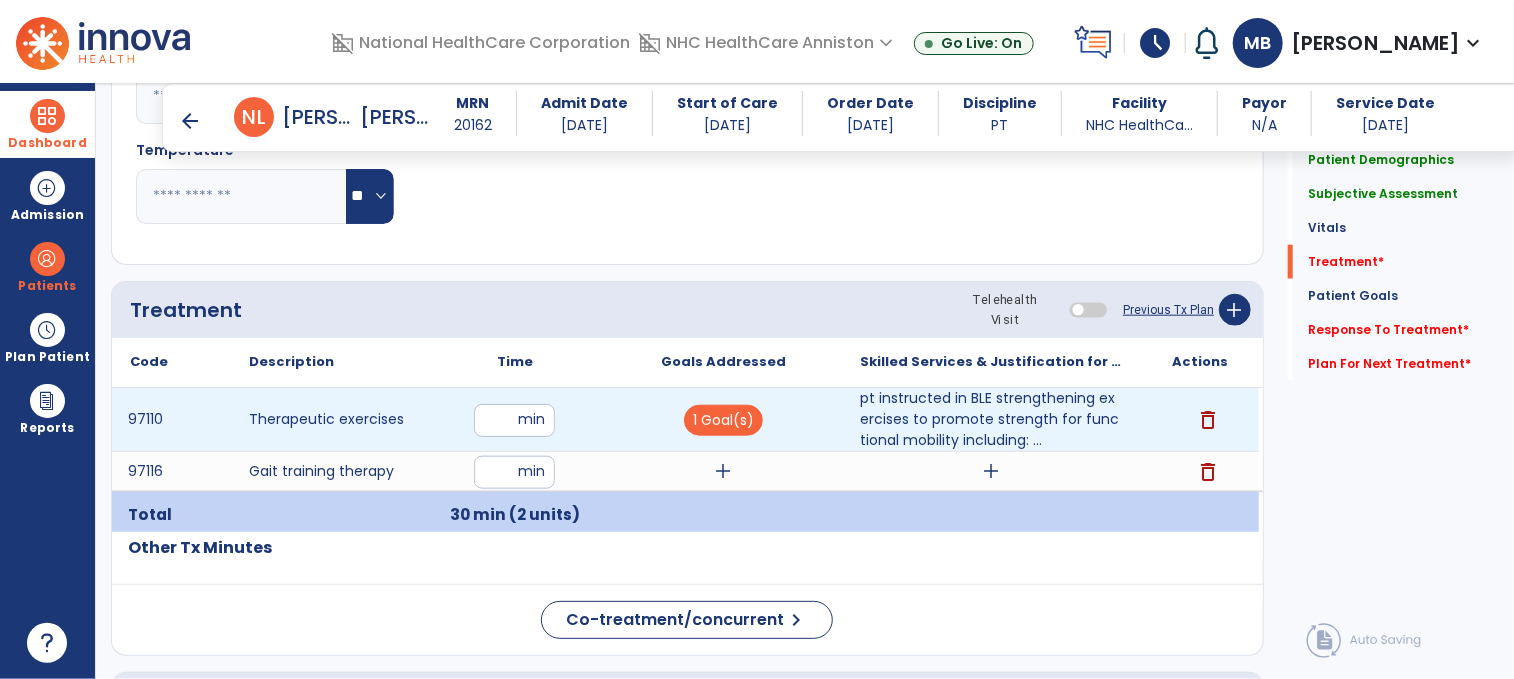 click on "**" at bounding box center (514, 420) 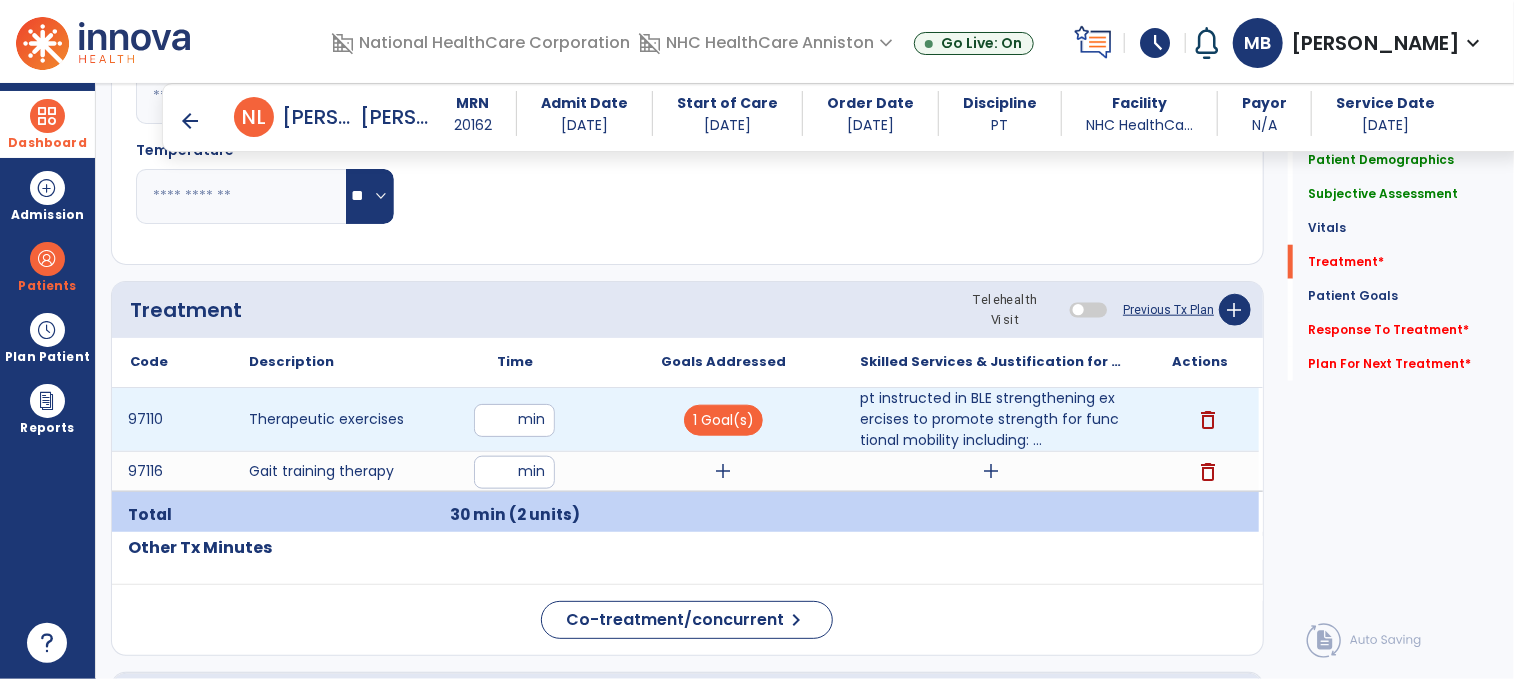 type on "**" 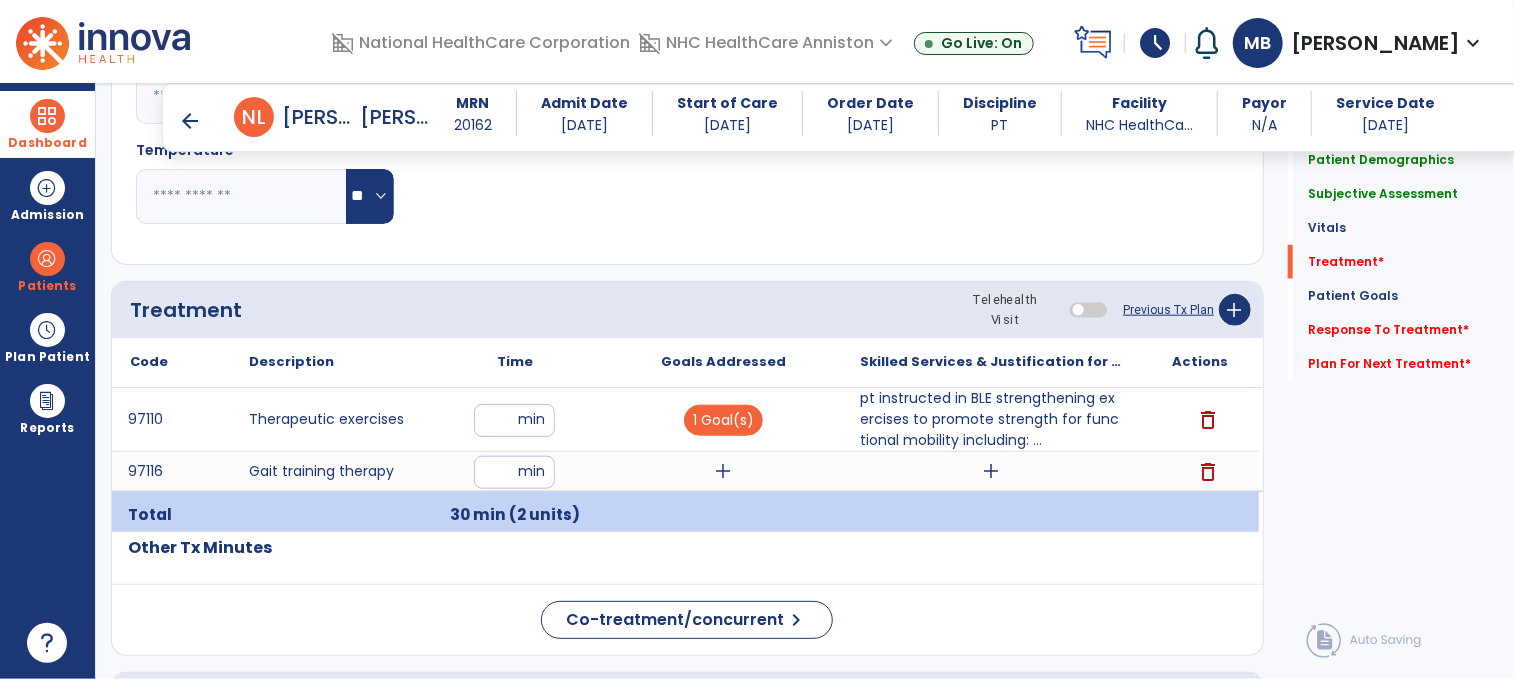 click on "Treatment Telehealth Visit  Previous Tx Plan   add" 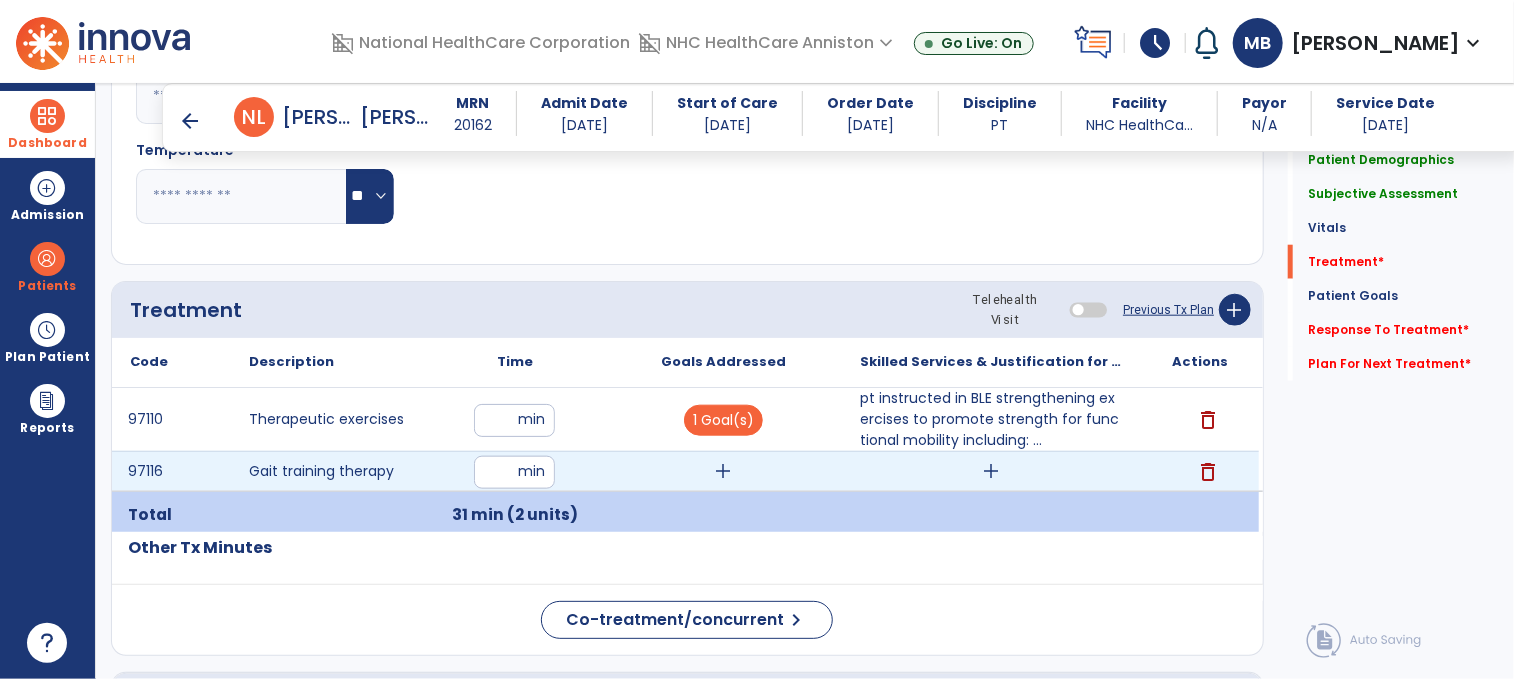 click on "**" at bounding box center (514, 472) 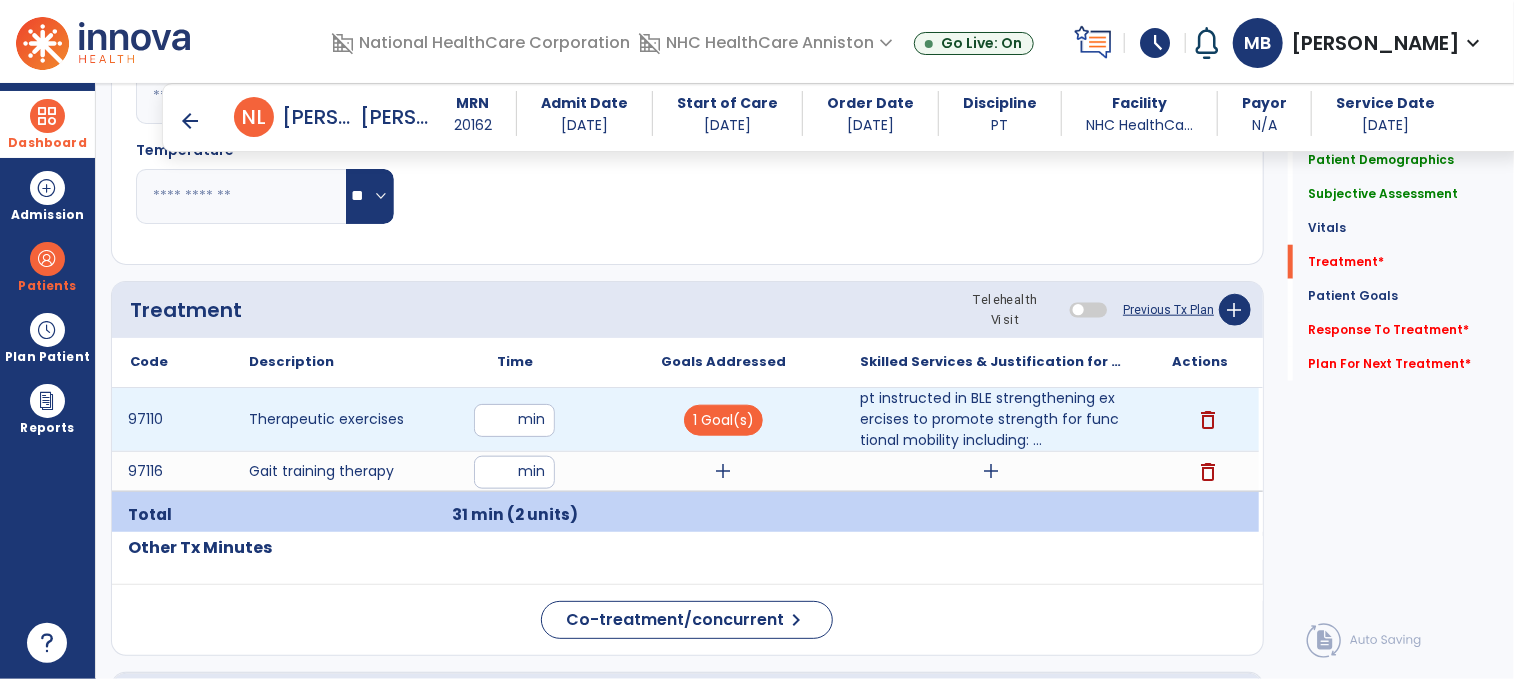 click on "**" at bounding box center (514, 420) 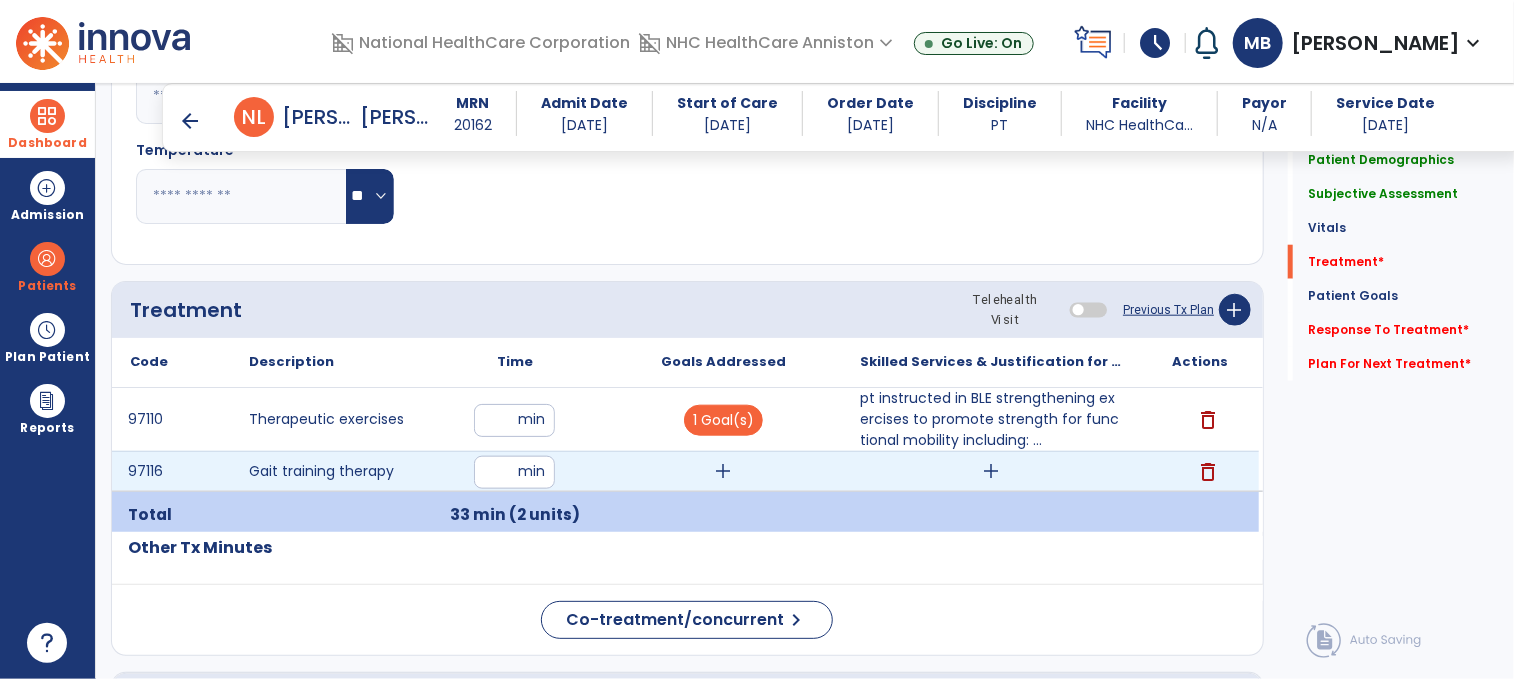 click on "**" at bounding box center (514, 472) 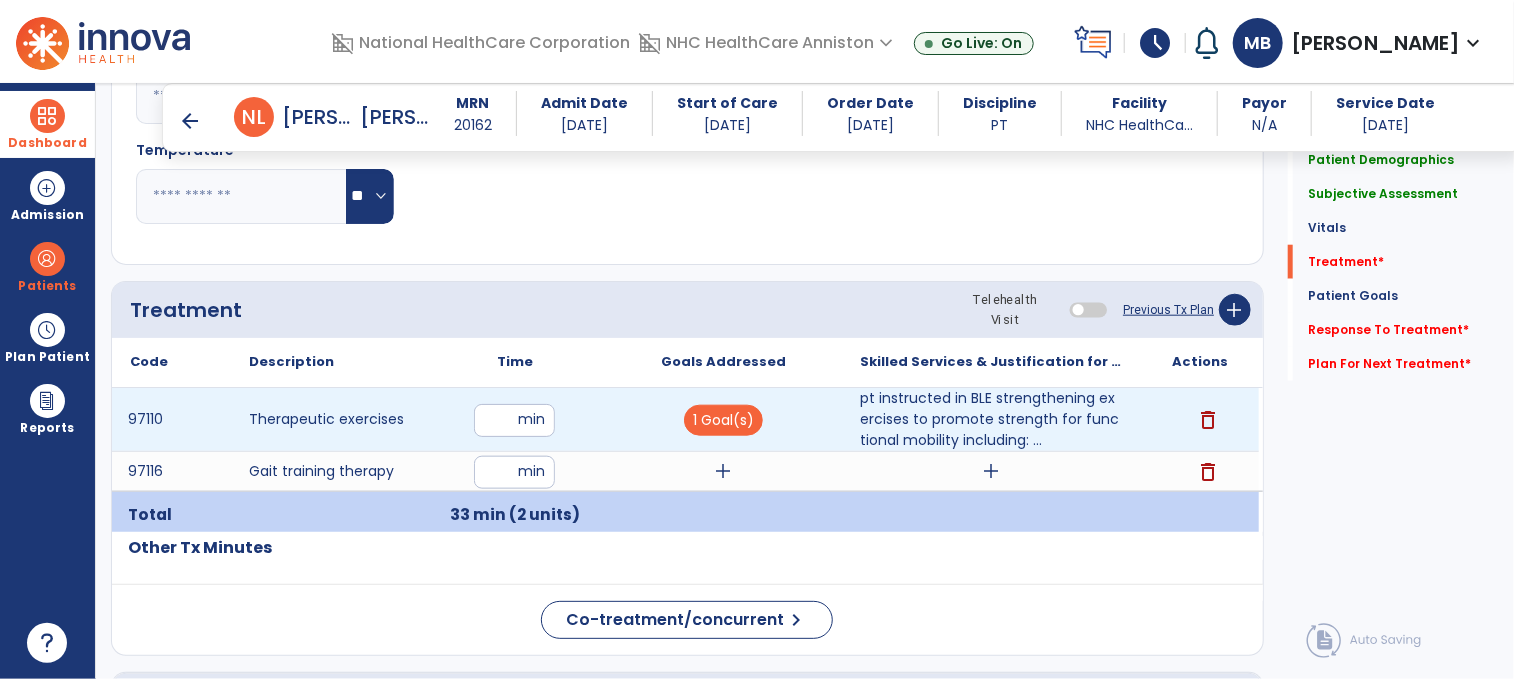 click on "**" at bounding box center [514, 420] 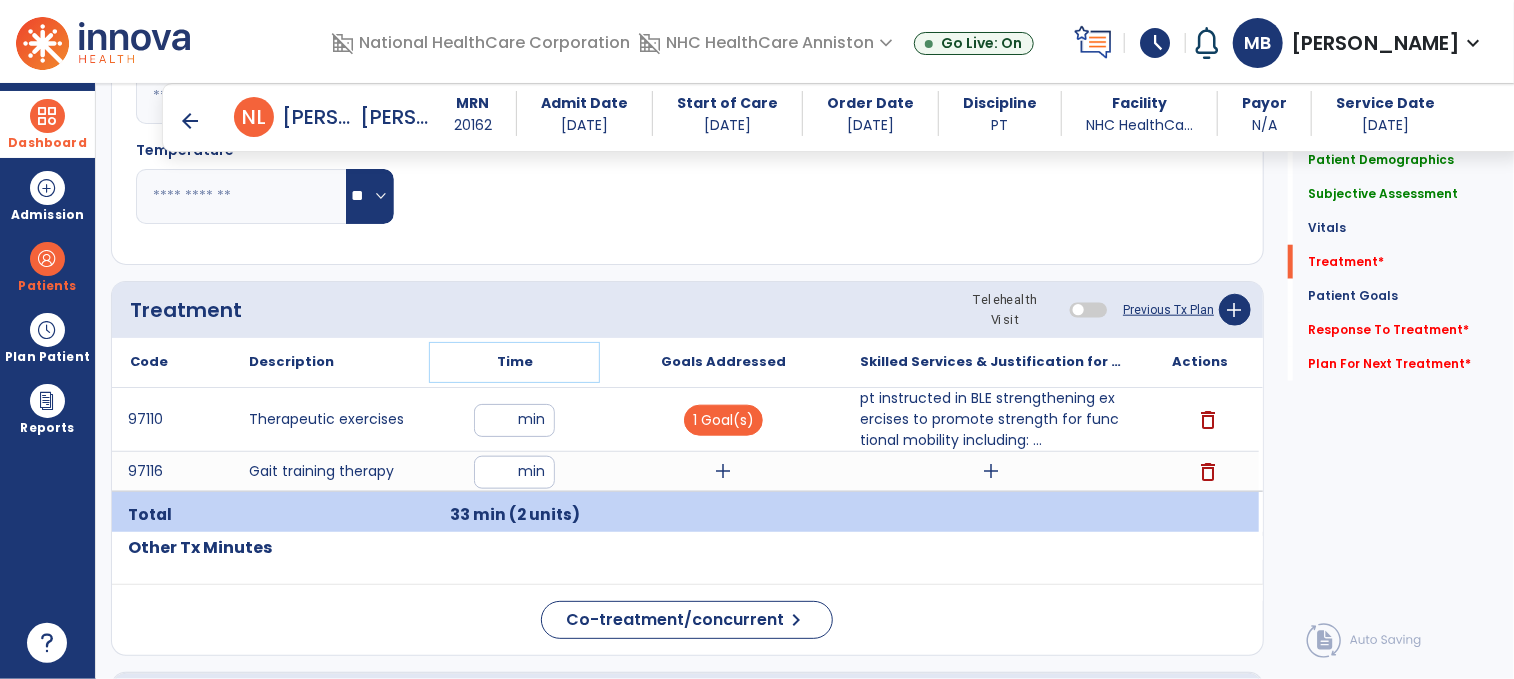 click on "Time" at bounding box center (515, 362) 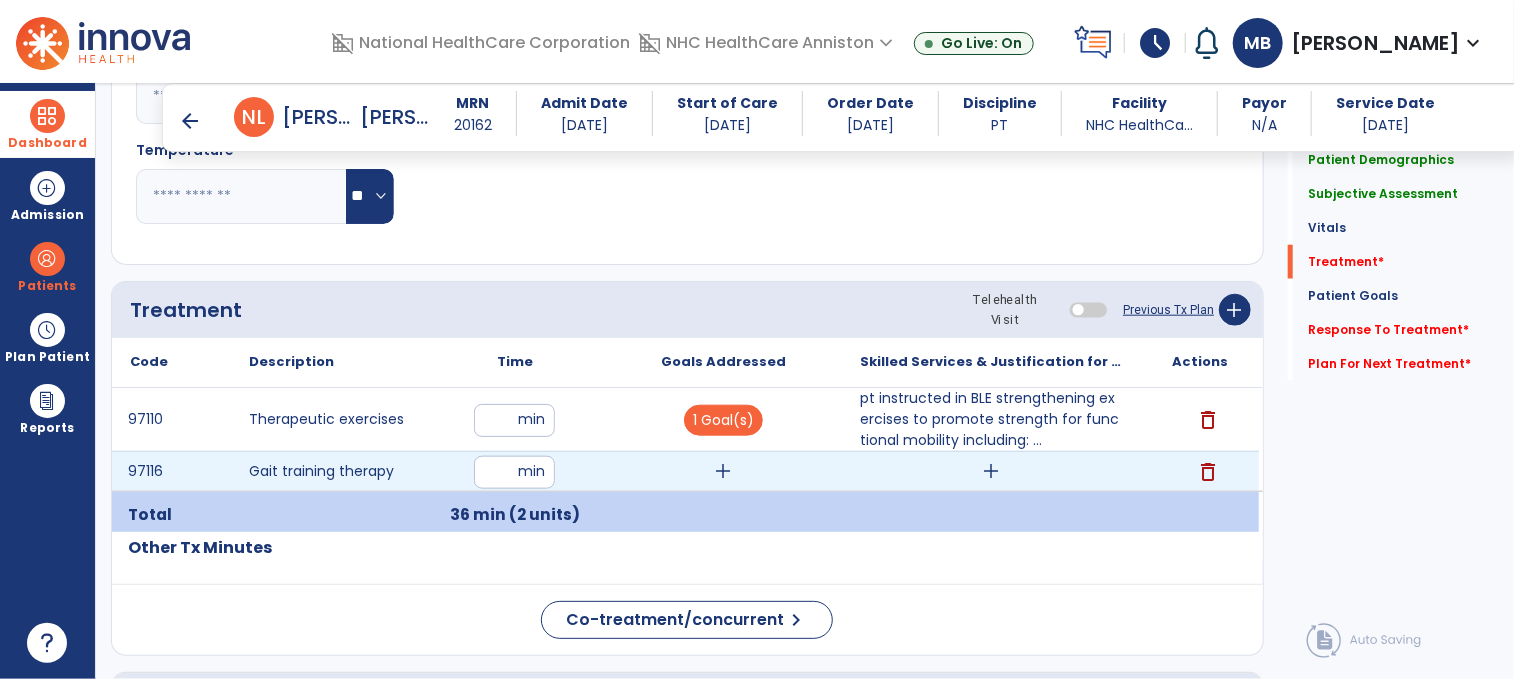 click on "add" at bounding box center [991, 471] 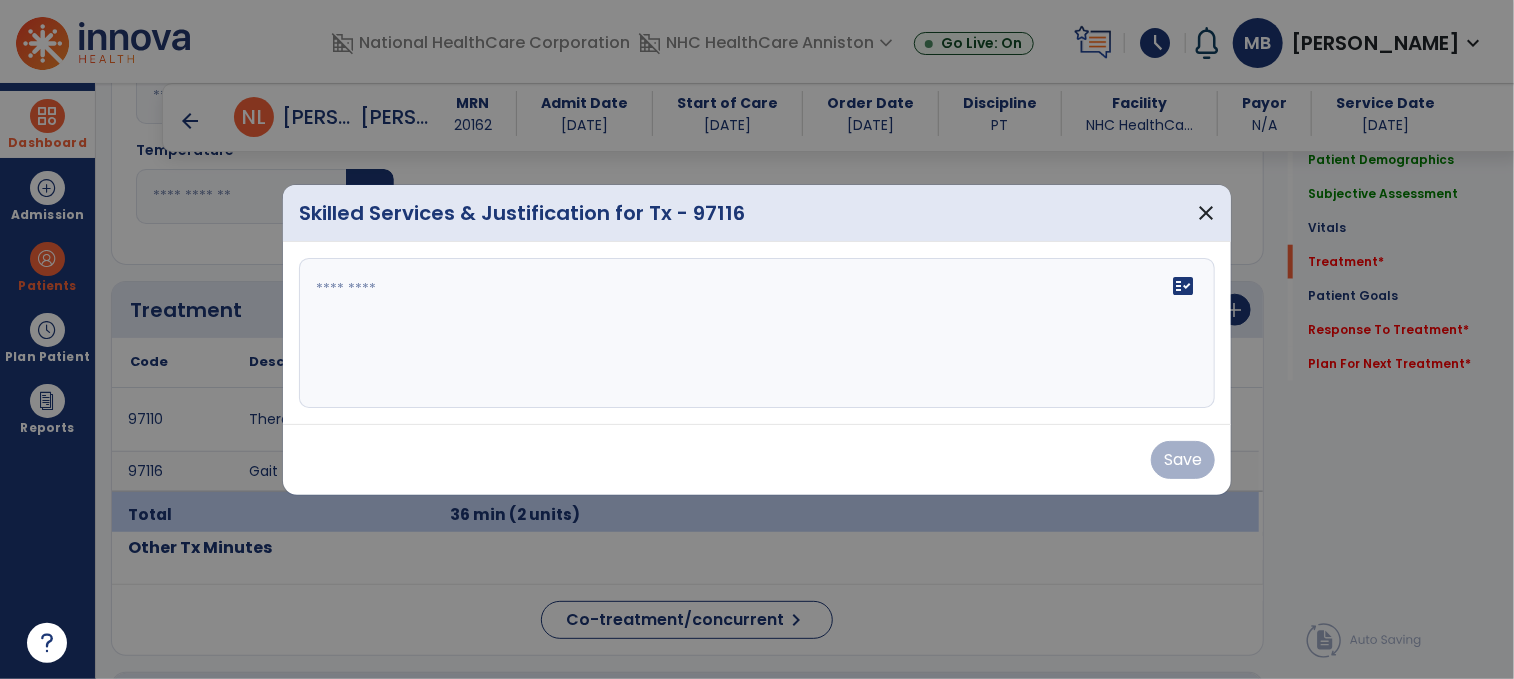 click on "Save" at bounding box center [757, 459] 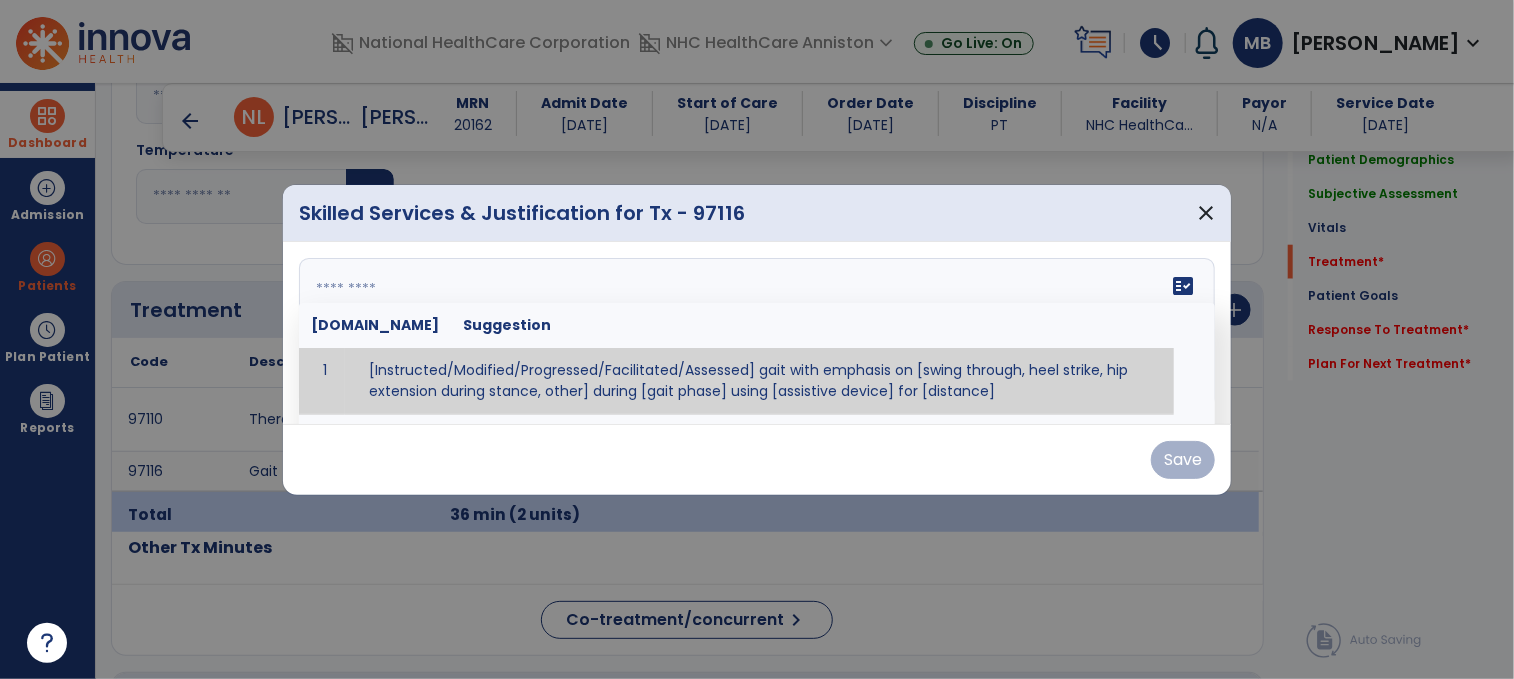 click on "fact_check  [DOMAIN_NAME] Suggestion 1 [Instructed/Modified/Progressed/Facilitated/Assessed] gait with emphasis on [swing through, heel strike, hip extension during stance, other] during [gait phase] using [assistive device] for [distance] 2 [Instructed/Modified/Progressed/Facilitated/Assessed] use of [assistive device] and [NWB, PWB, step-to gait pattern, step through gait pattern] 3 [Instructed/Modified/Progressed/Facilitated/Assessed] patient's ability to [ascend/descend # of steps, perform directional changes, walk on even/uneven surfaces, pick-up objects off floor, velocity changes, other] using [assistive device]. 4 [Instructed/Modified/Progressed/Facilitated/Assessed] pre-gait activities including [identify exercise] in order to prepare for gait training. 5" at bounding box center (757, 333) 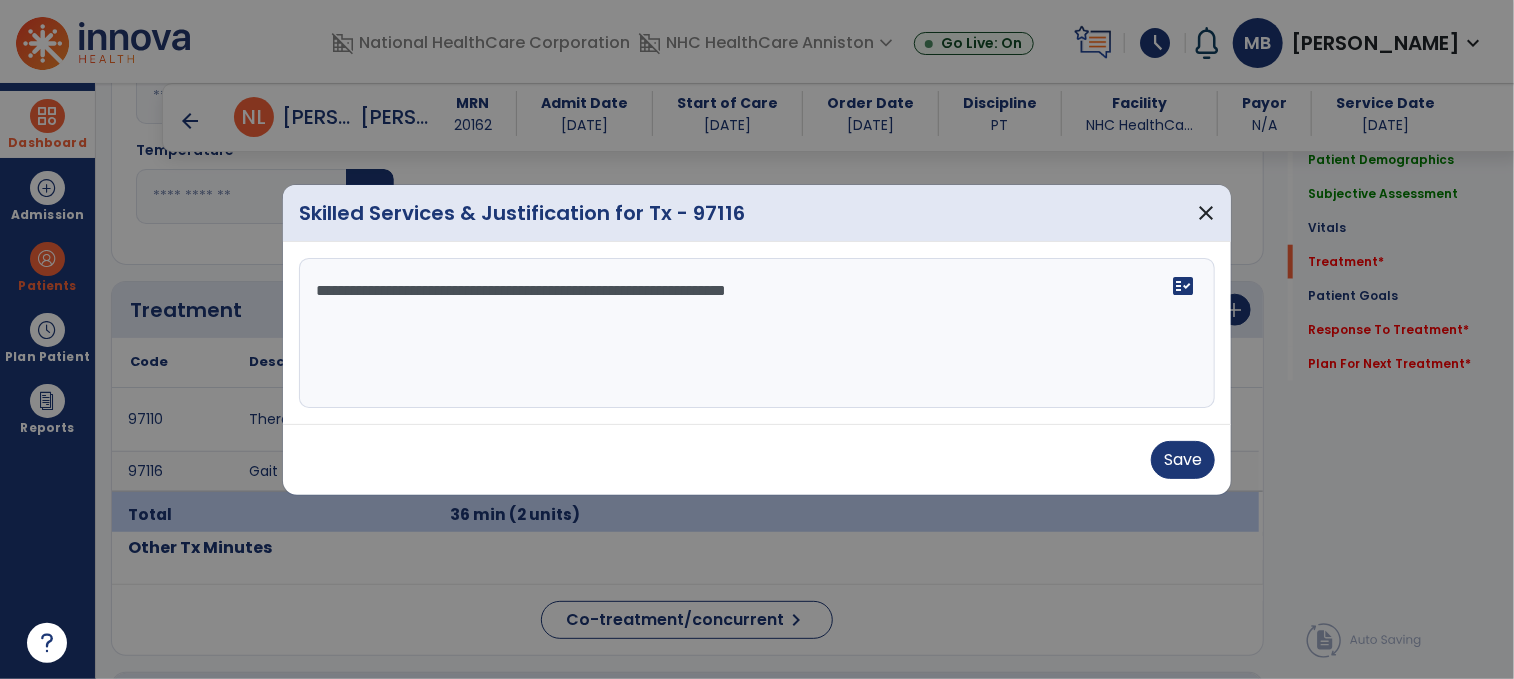 click on "**********" at bounding box center [757, 333] 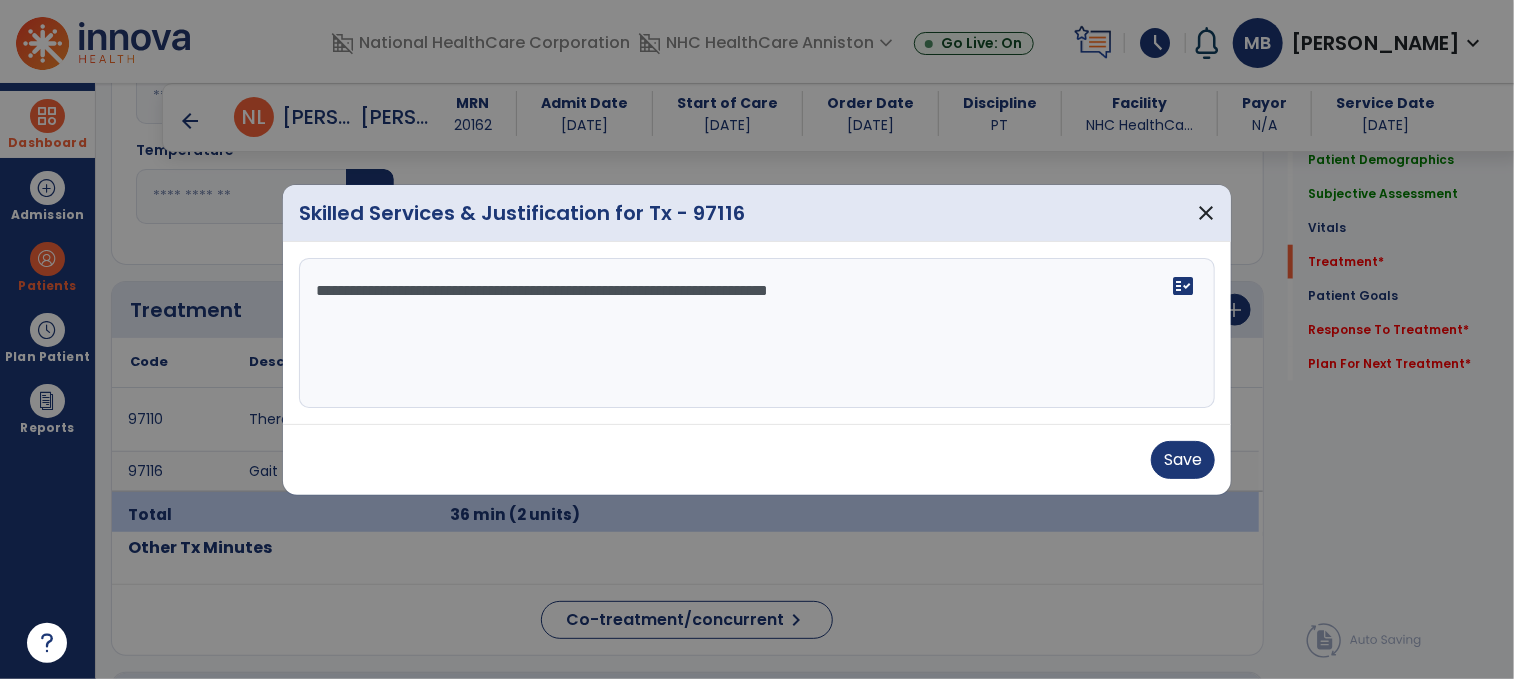 click on "**********" at bounding box center (757, 333) 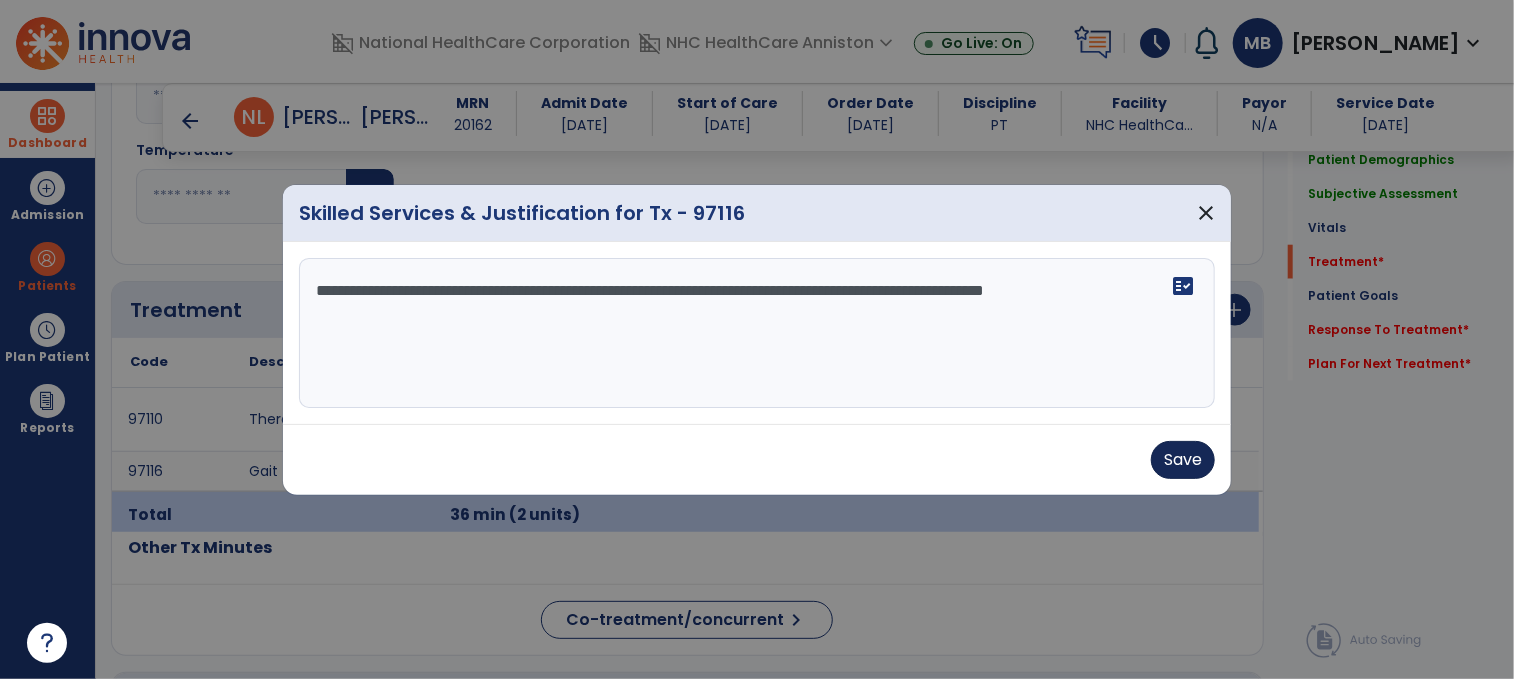 type on "**********" 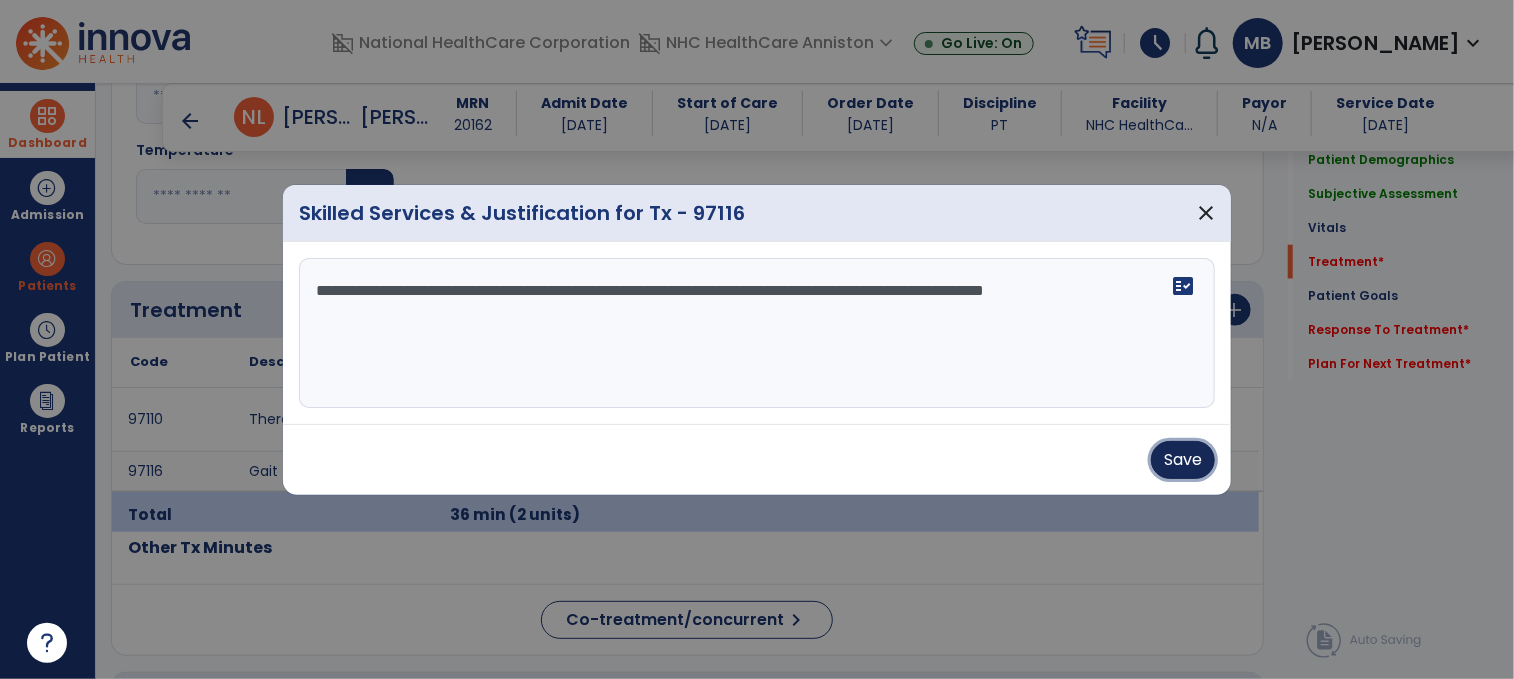 click on "Save" at bounding box center (1183, 460) 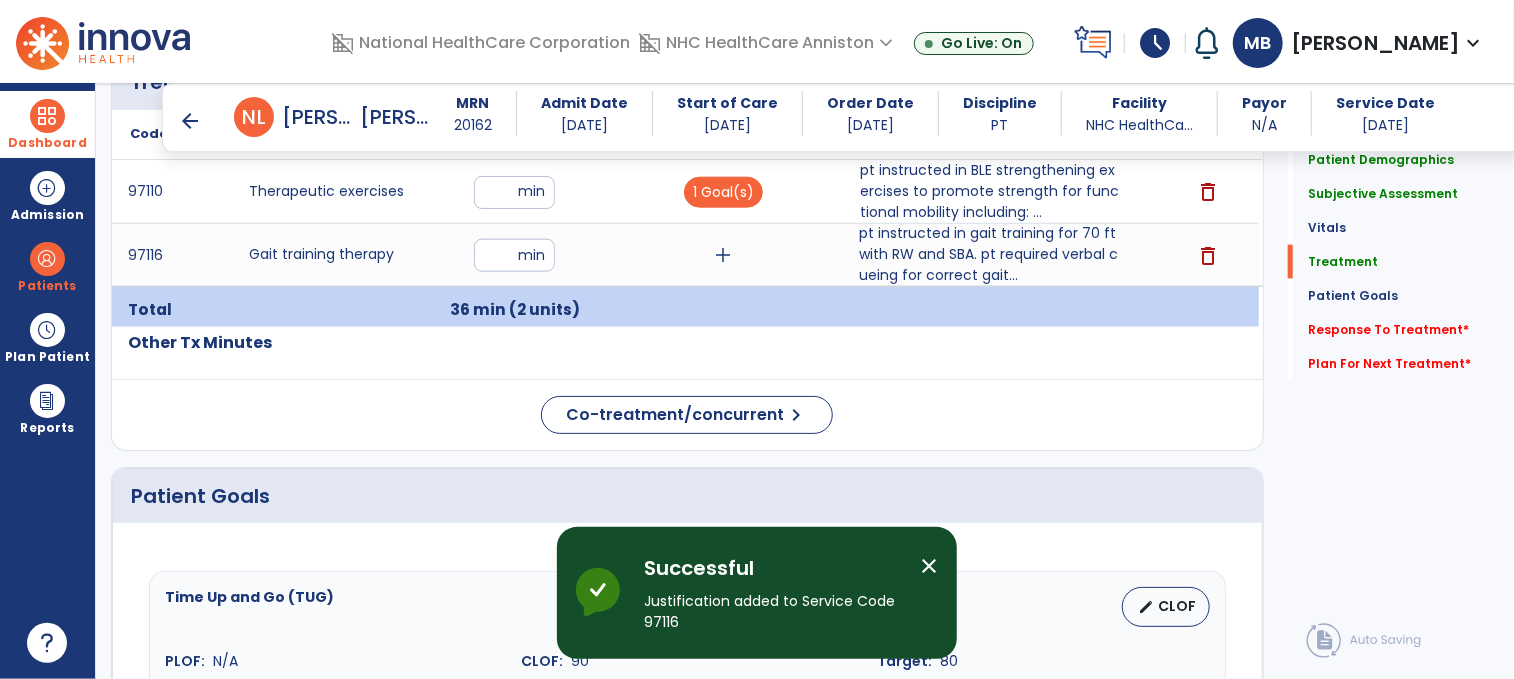 scroll, scrollTop: 1200, scrollLeft: 0, axis: vertical 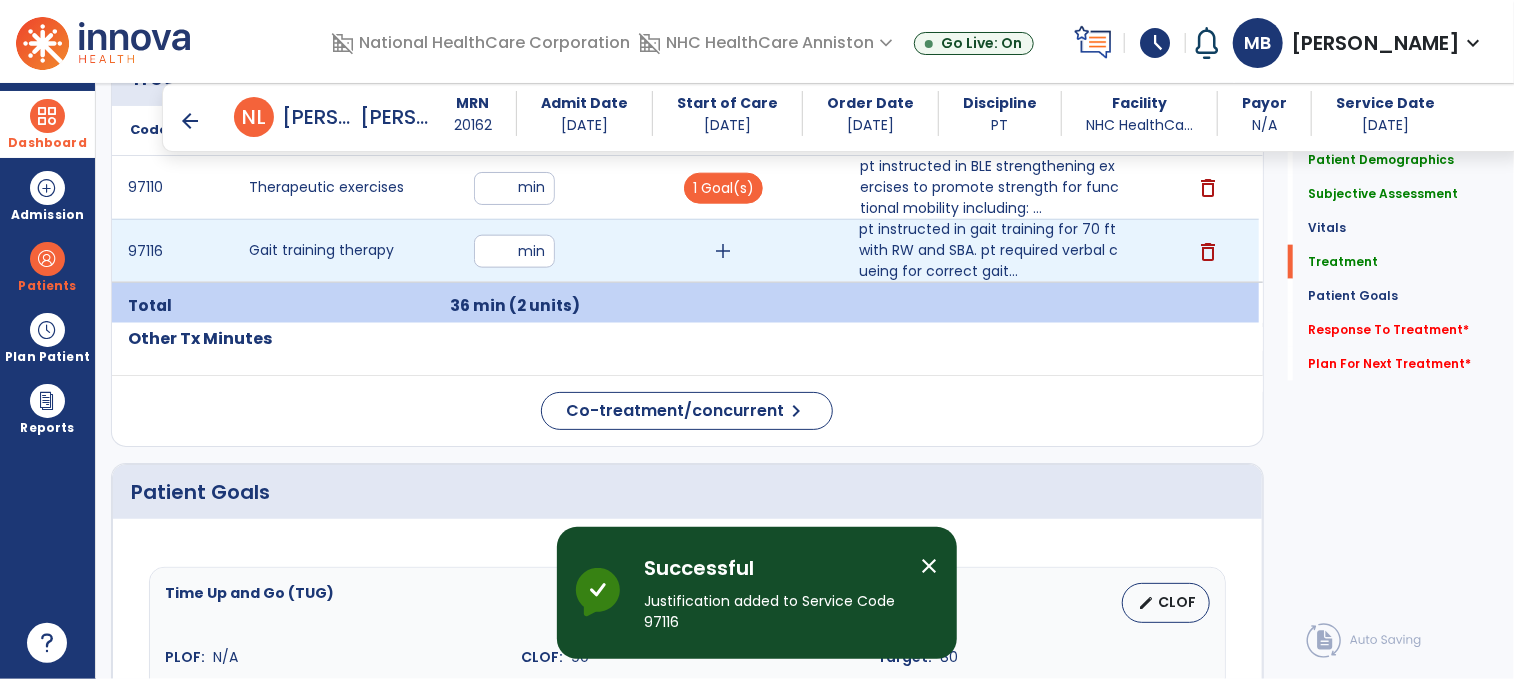 click on "add" at bounding box center (723, 251) 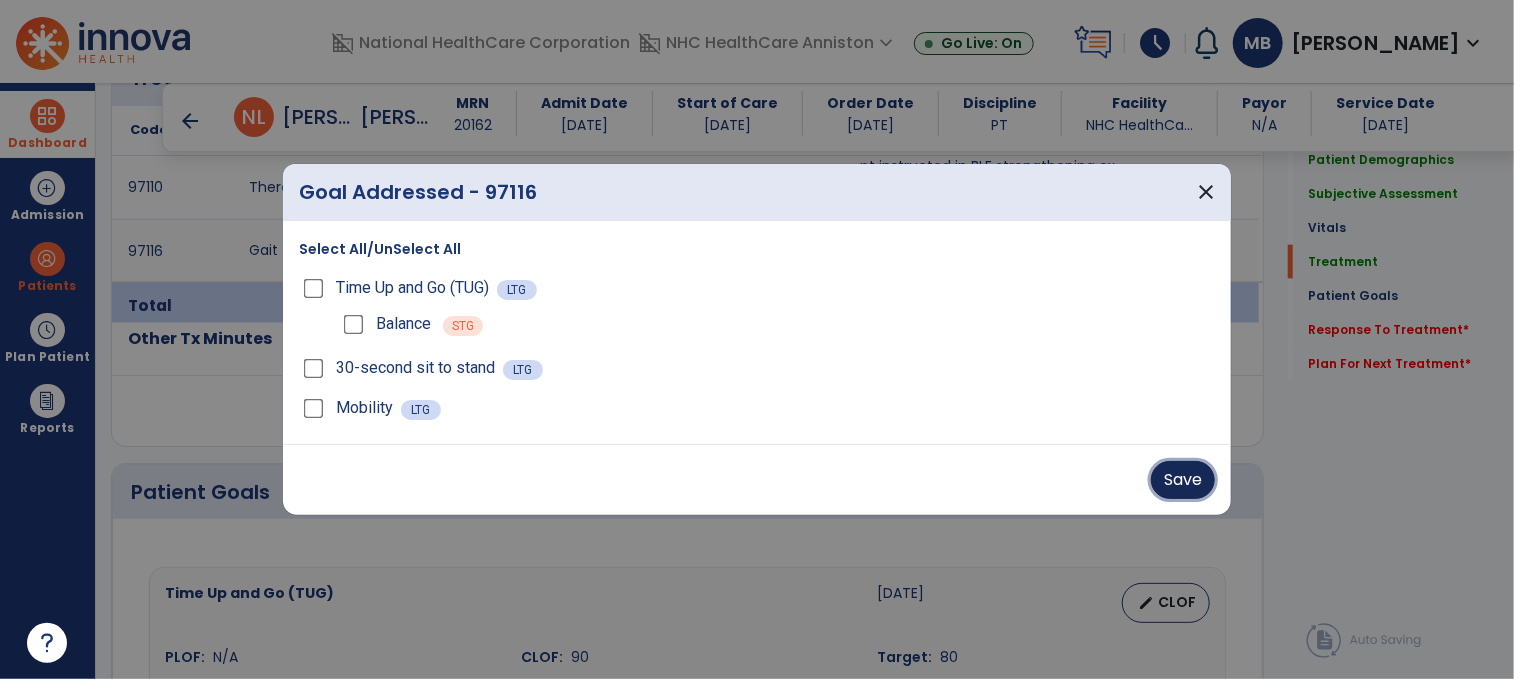 click on "Save" at bounding box center [1183, 480] 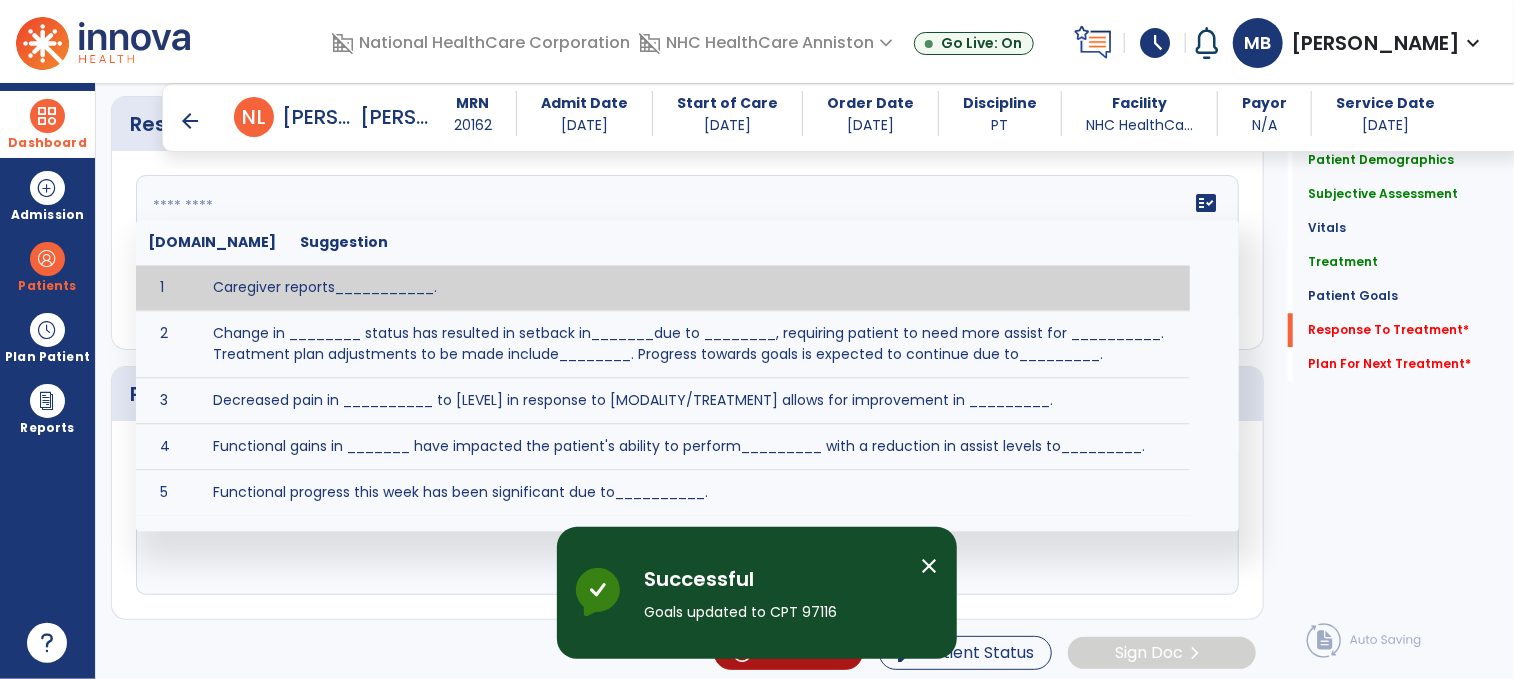 click on "fact_check  [DOMAIN_NAME] Suggestion 1 Caregiver reports___________. 2 Change in ________ status has resulted in setback in_______due to ________, requiring patient to need more assist for __________.   Treatment plan adjustments to be made include________.  Progress towards goals is expected to continue due to_________. 3 Decreased pain in __________ to [LEVEL] in response to [MODALITY/TREATMENT] allows for improvement in _________. 4 Functional gains in _______ have impacted the patient's ability to perform_________ with a reduction in assist levels to_________. 5 Functional progress this week has been significant due to__________. 6 Gains in ________ have improved the patient's ability to perform ______with decreased levels of assist to___________. 7 Improvement in ________allows patient to tolerate higher levels of challenges in_________. 8 Pain in [AREA] has decreased to [LEVEL] in response to [TREATMENT/MODALITY], allowing fore ease in completing__________. 9 10 11 12 13 14 15 16 17 18 19 20 21" 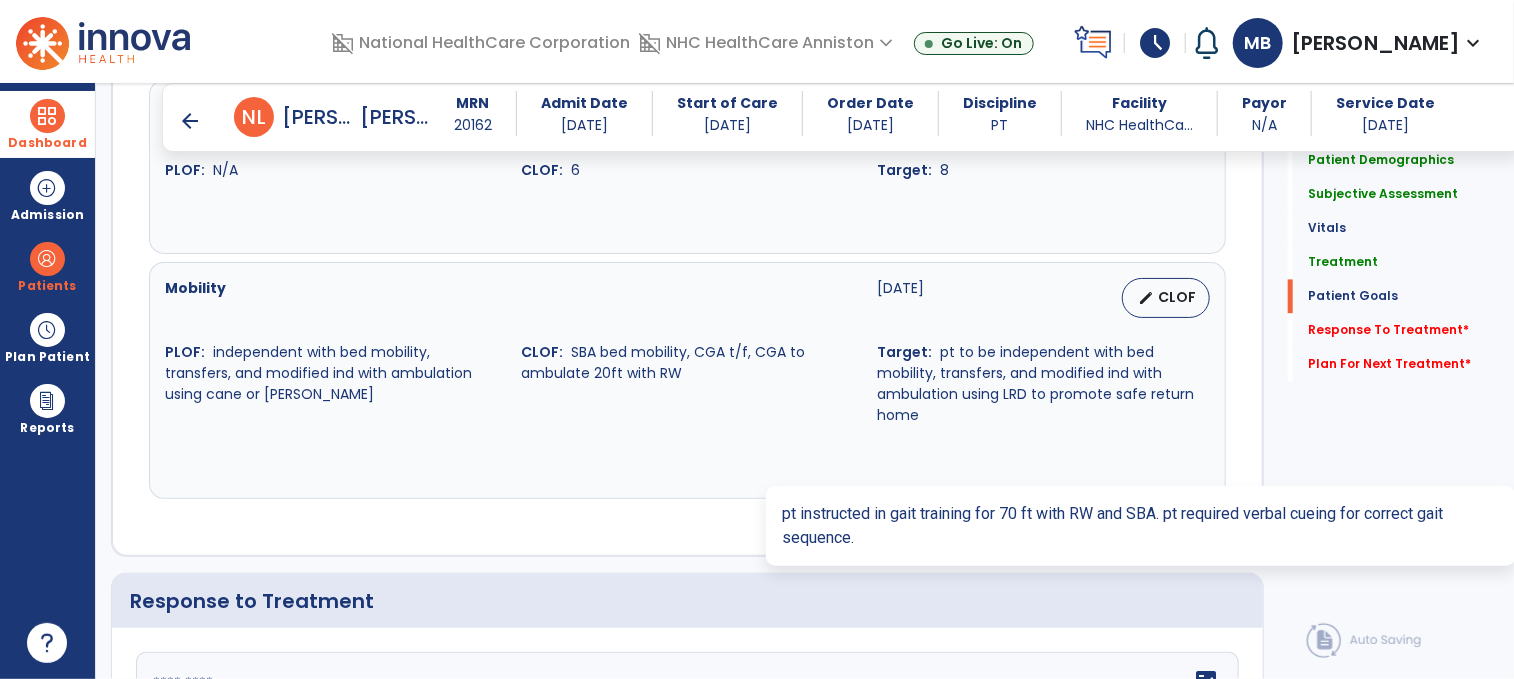 scroll, scrollTop: 2272, scrollLeft: 0, axis: vertical 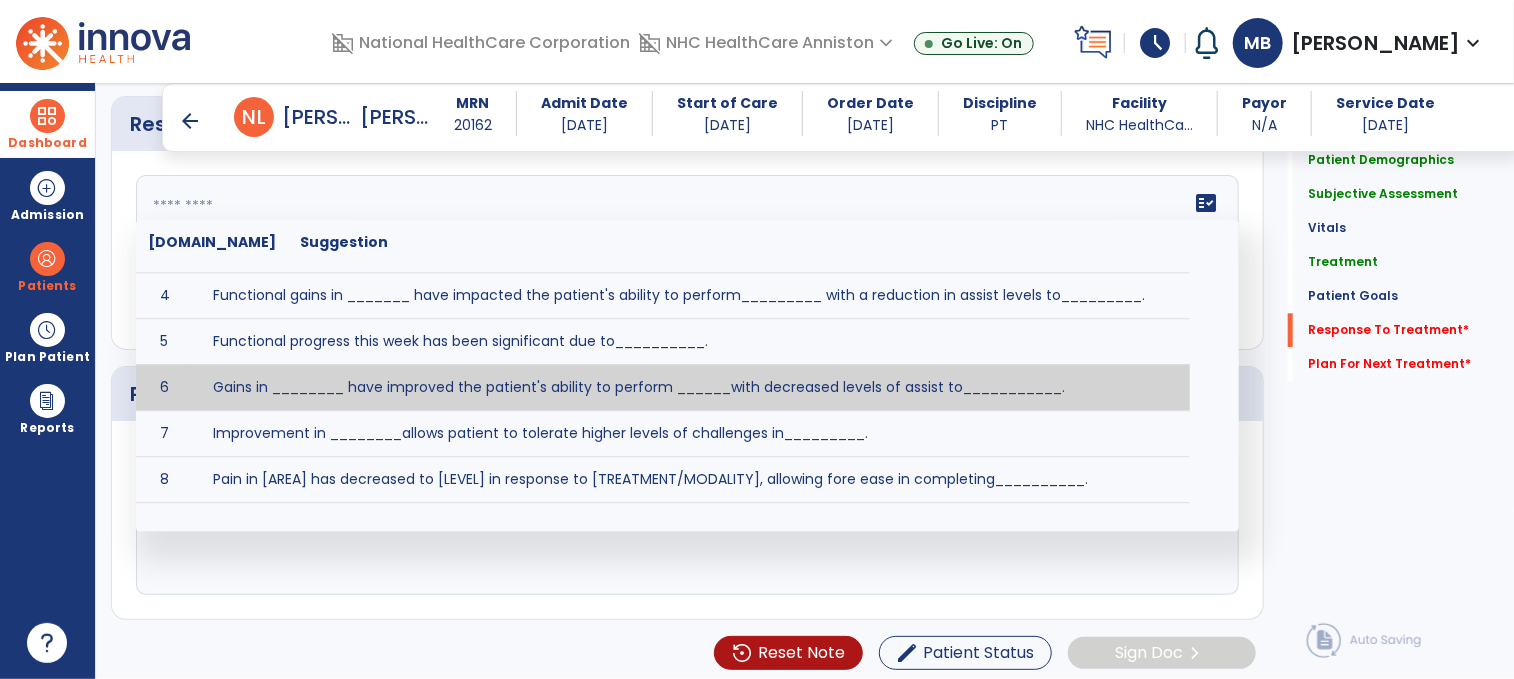 click 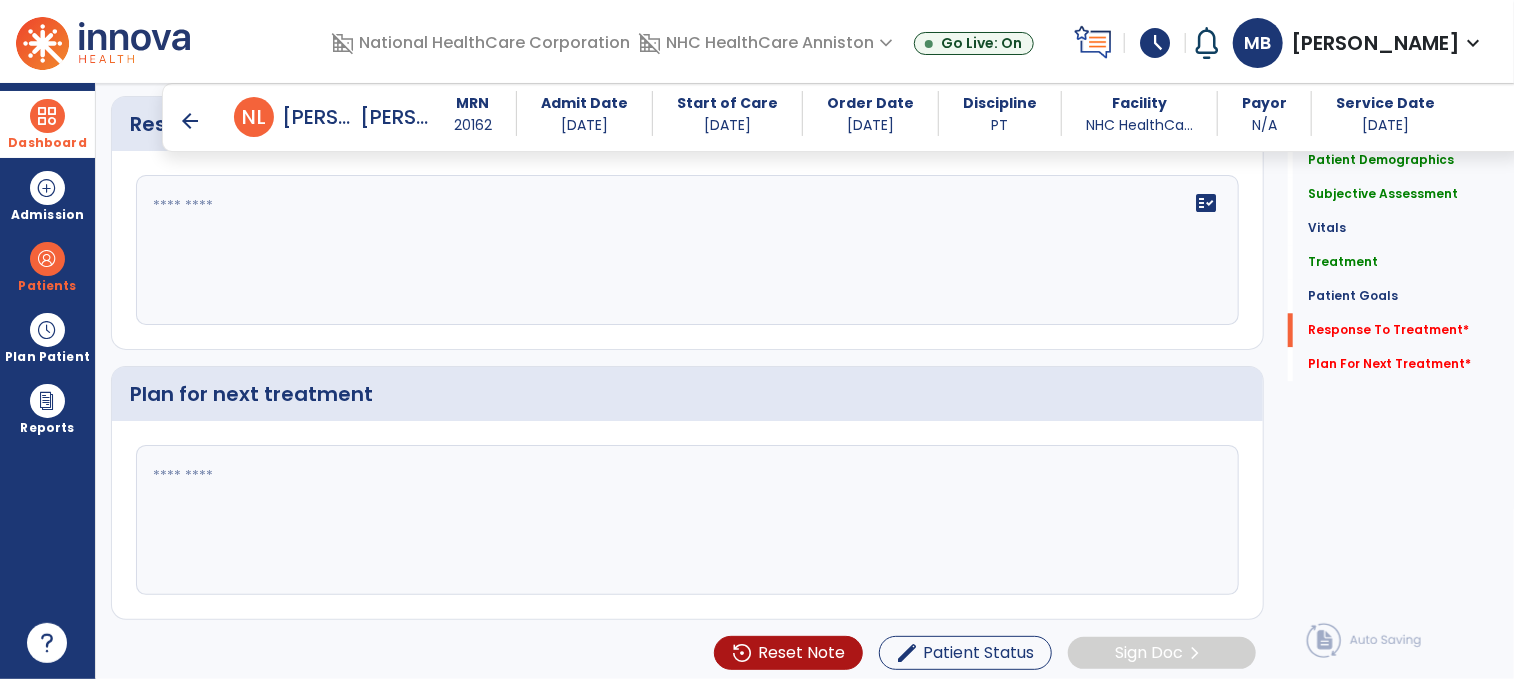 click 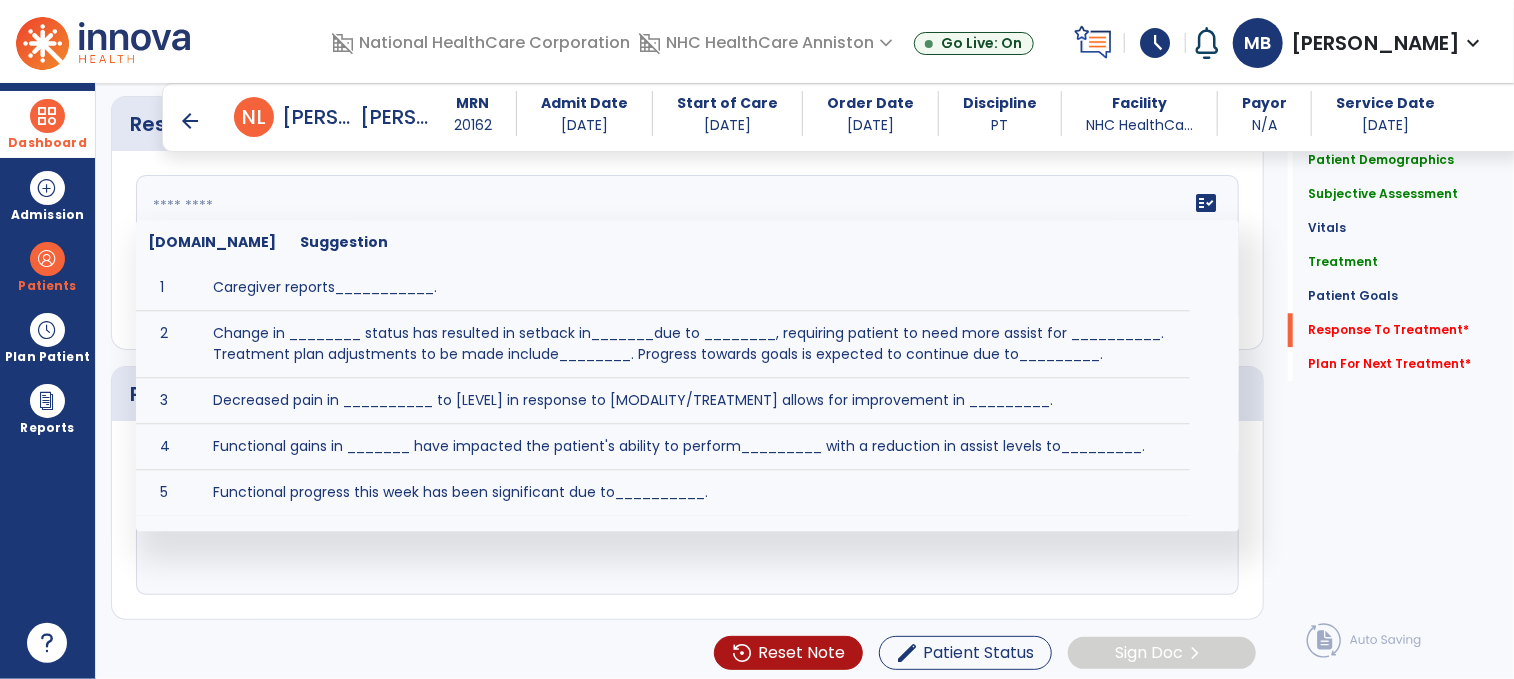 click 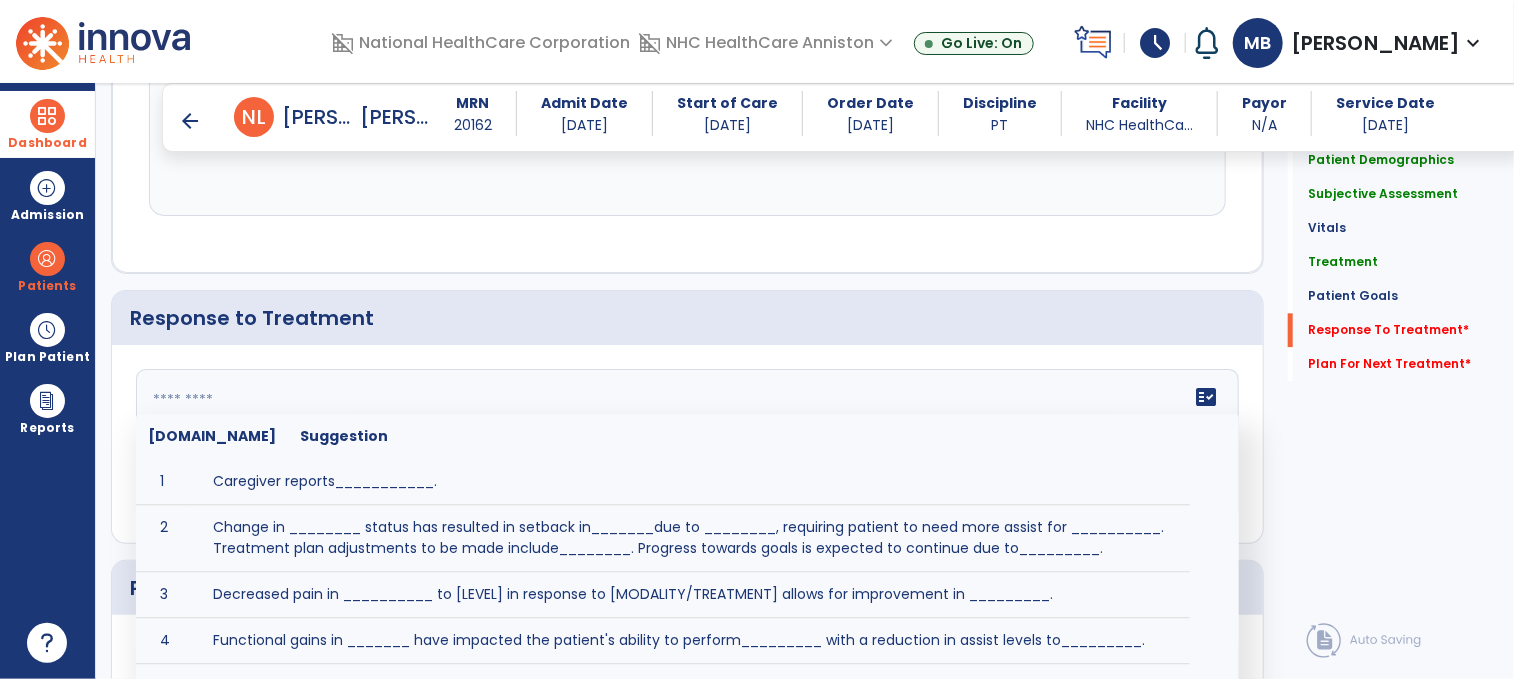 scroll, scrollTop: 2258, scrollLeft: 0, axis: vertical 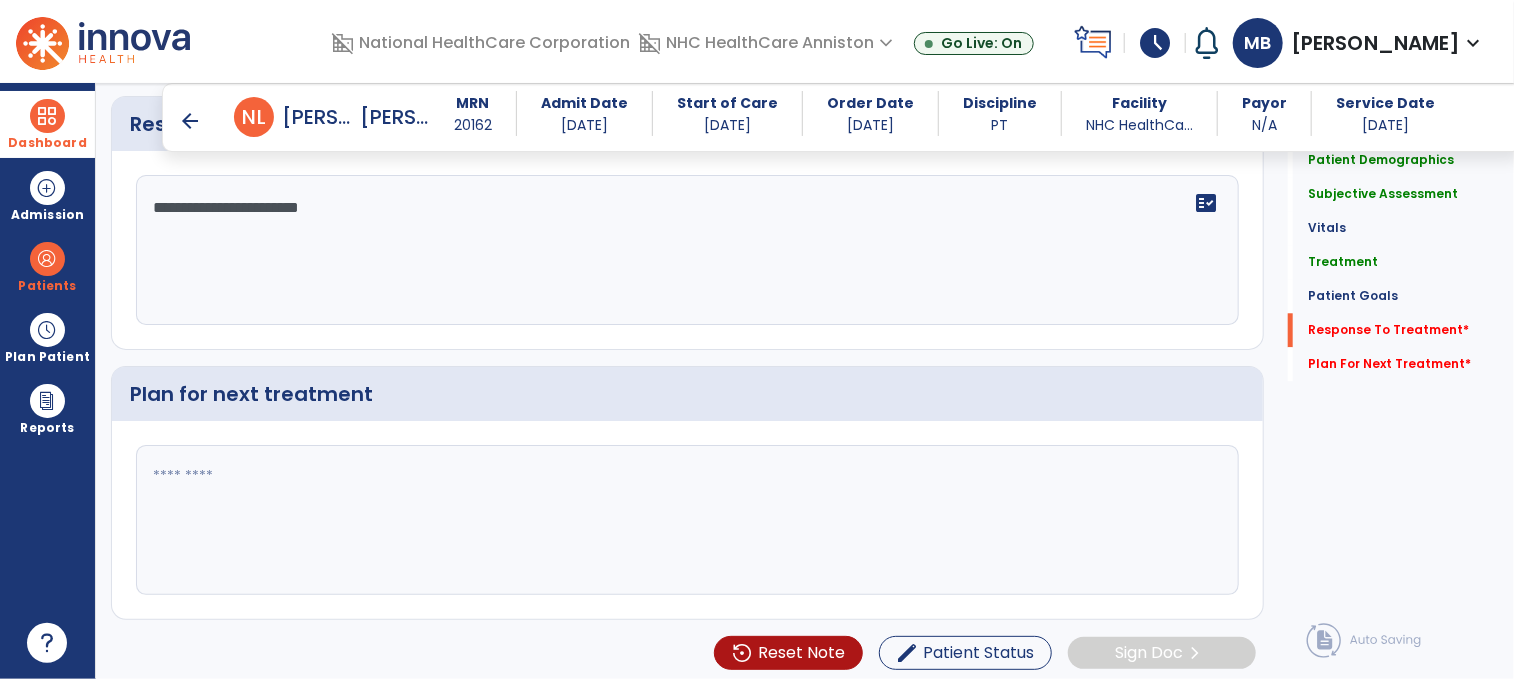 type on "**********" 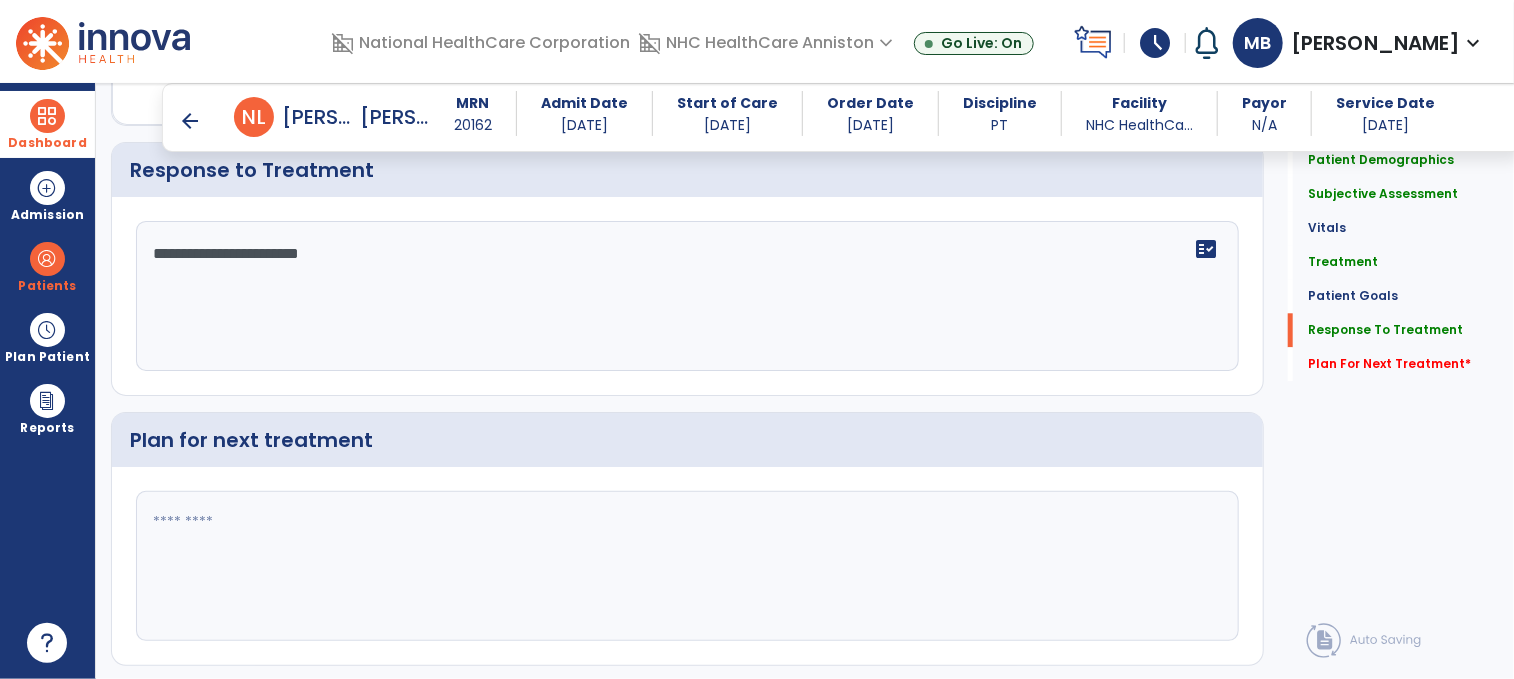 scroll, scrollTop: 2478, scrollLeft: 0, axis: vertical 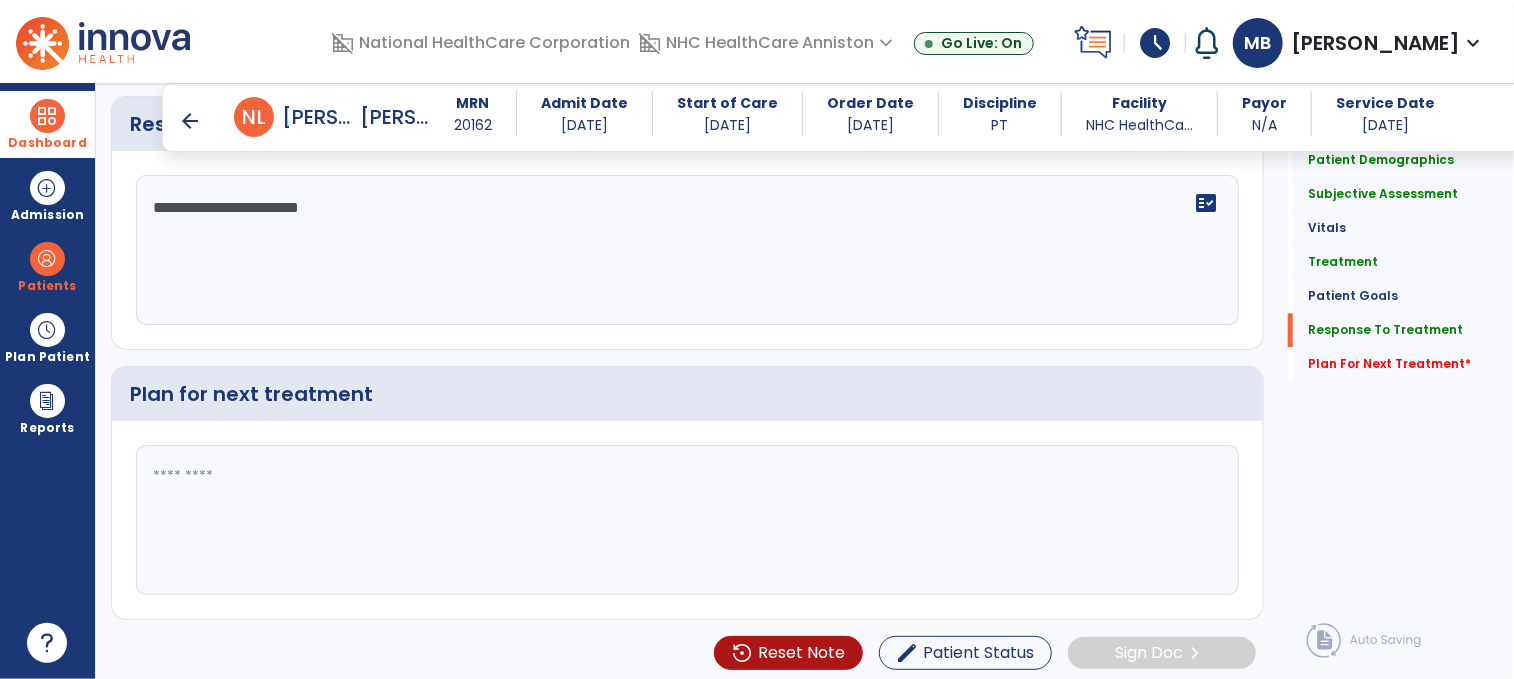 click 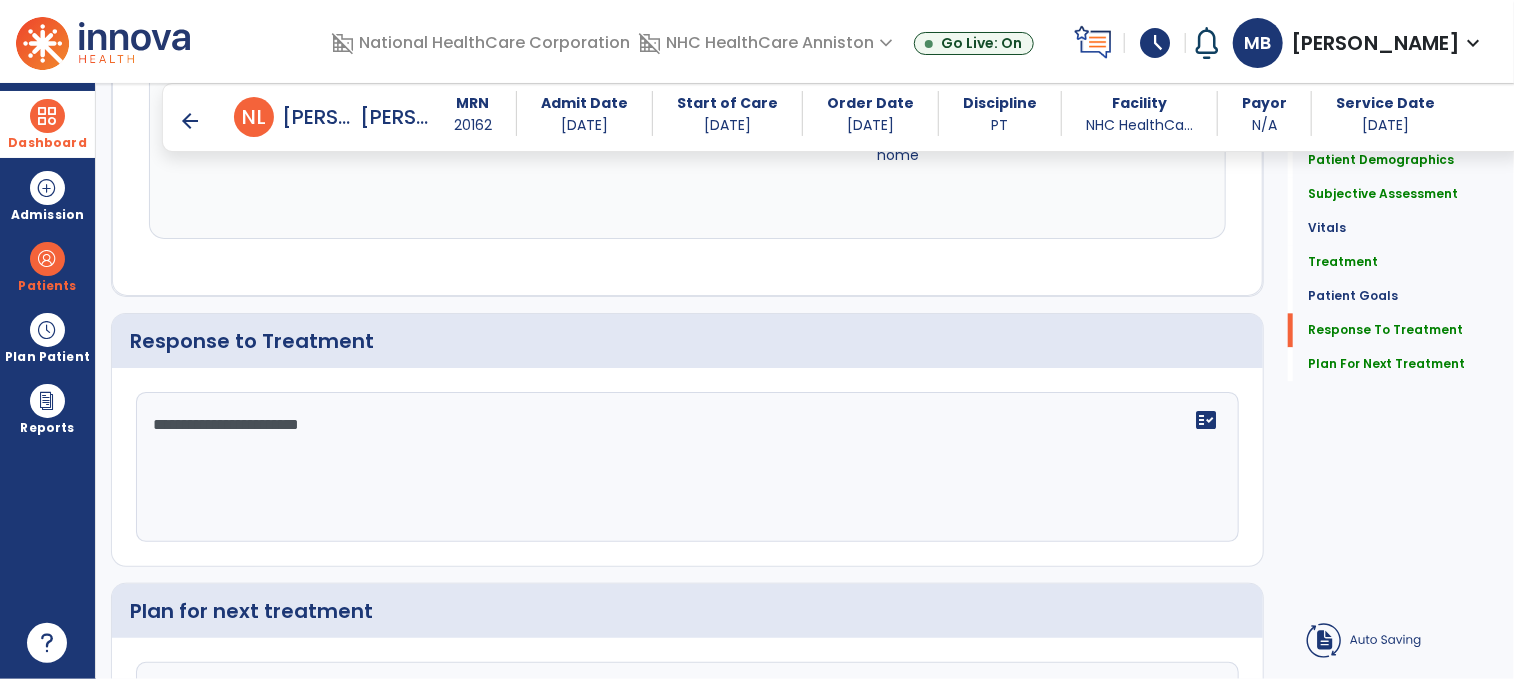 type on "**********" 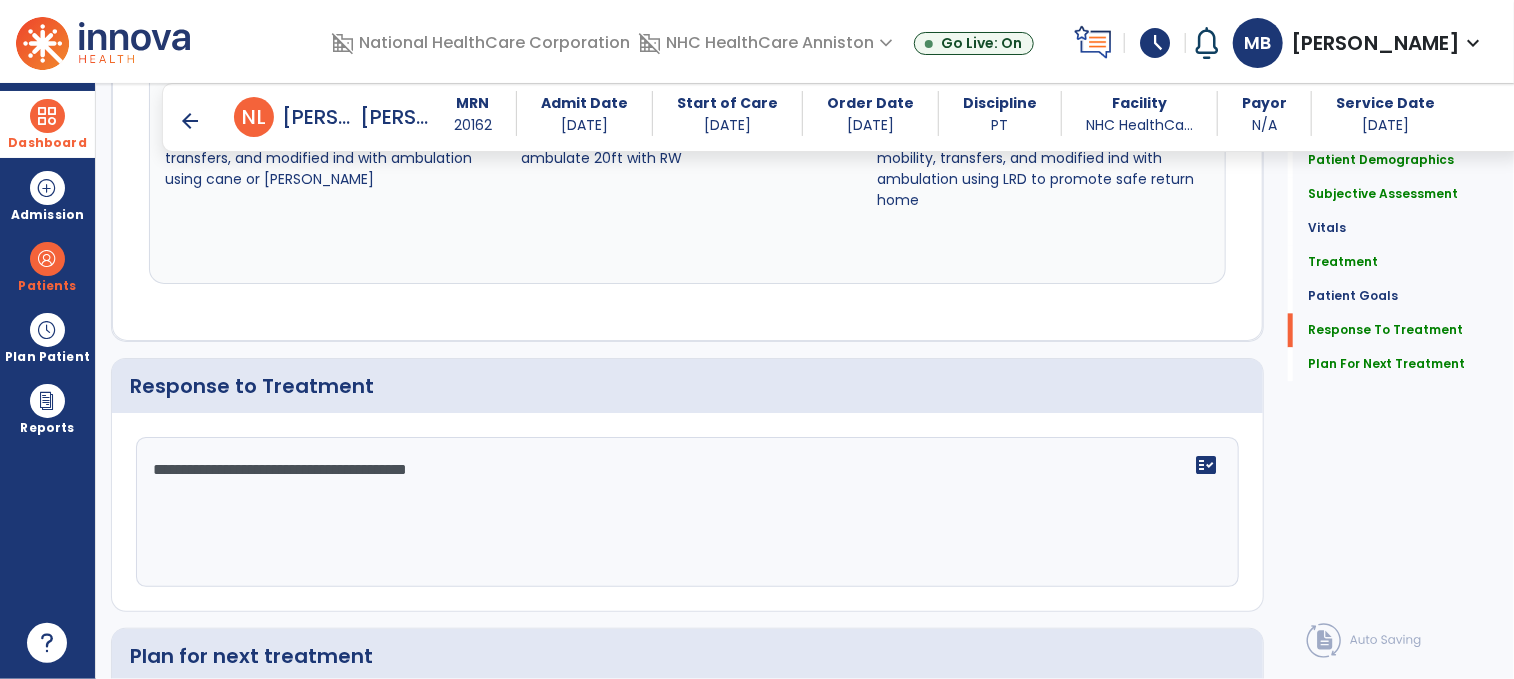 scroll, scrollTop: 2261, scrollLeft: 0, axis: vertical 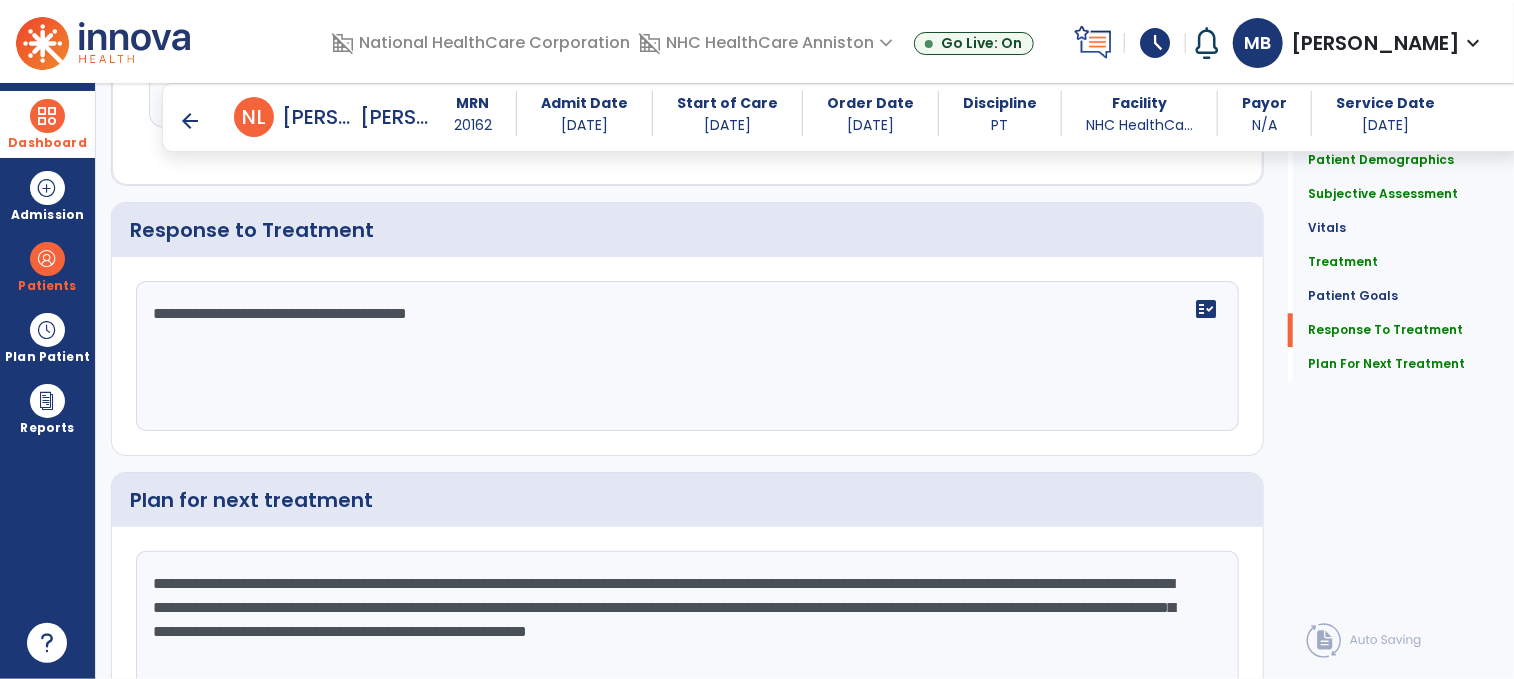click on "**********" 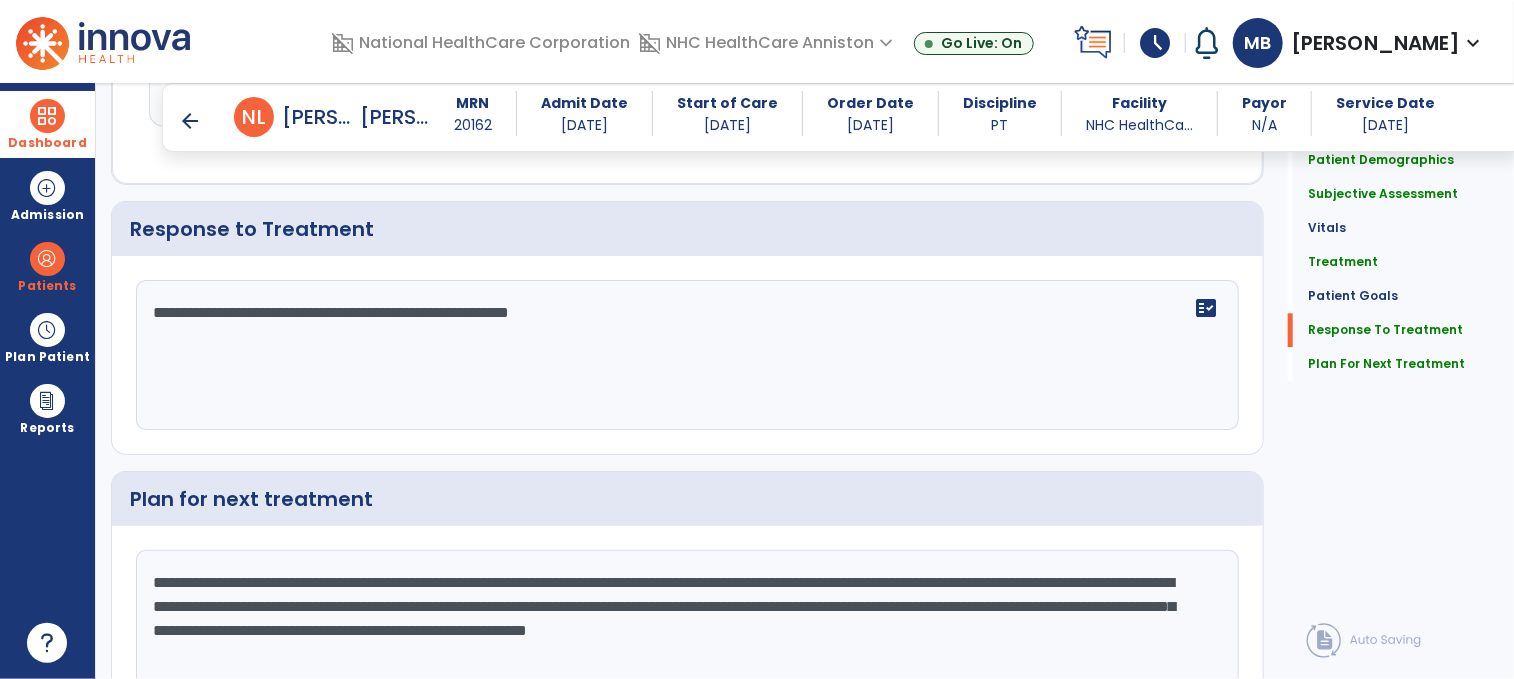 scroll, scrollTop: 2372, scrollLeft: 0, axis: vertical 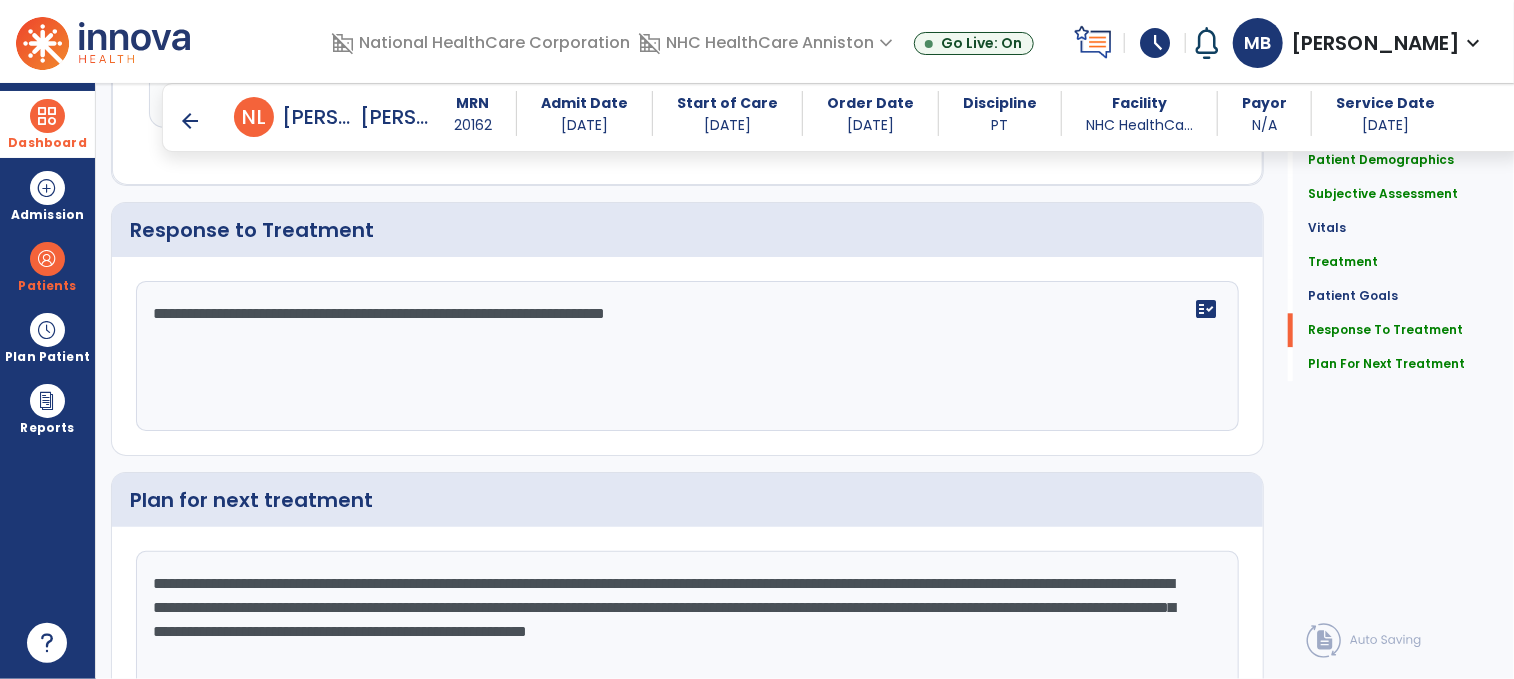 click on "**********" 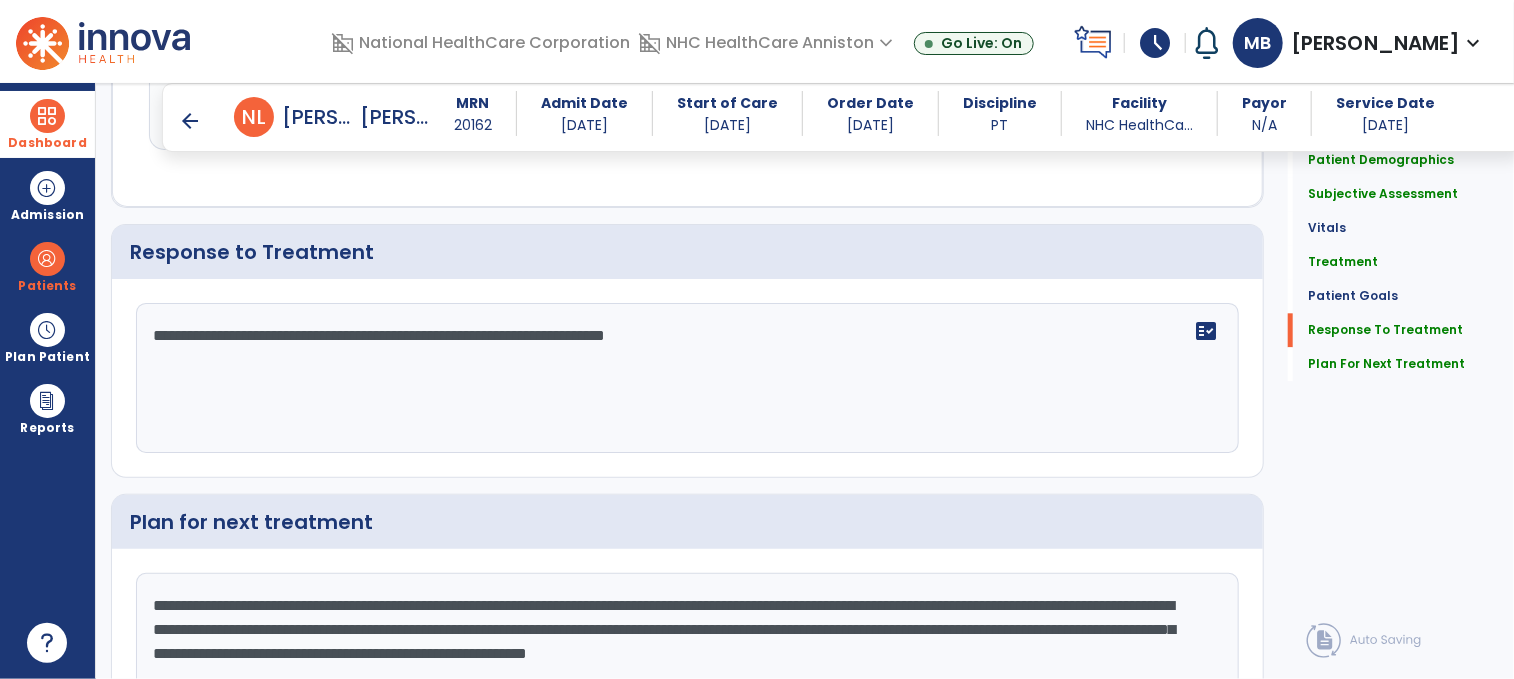 scroll, scrollTop: 2372, scrollLeft: 0, axis: vertical 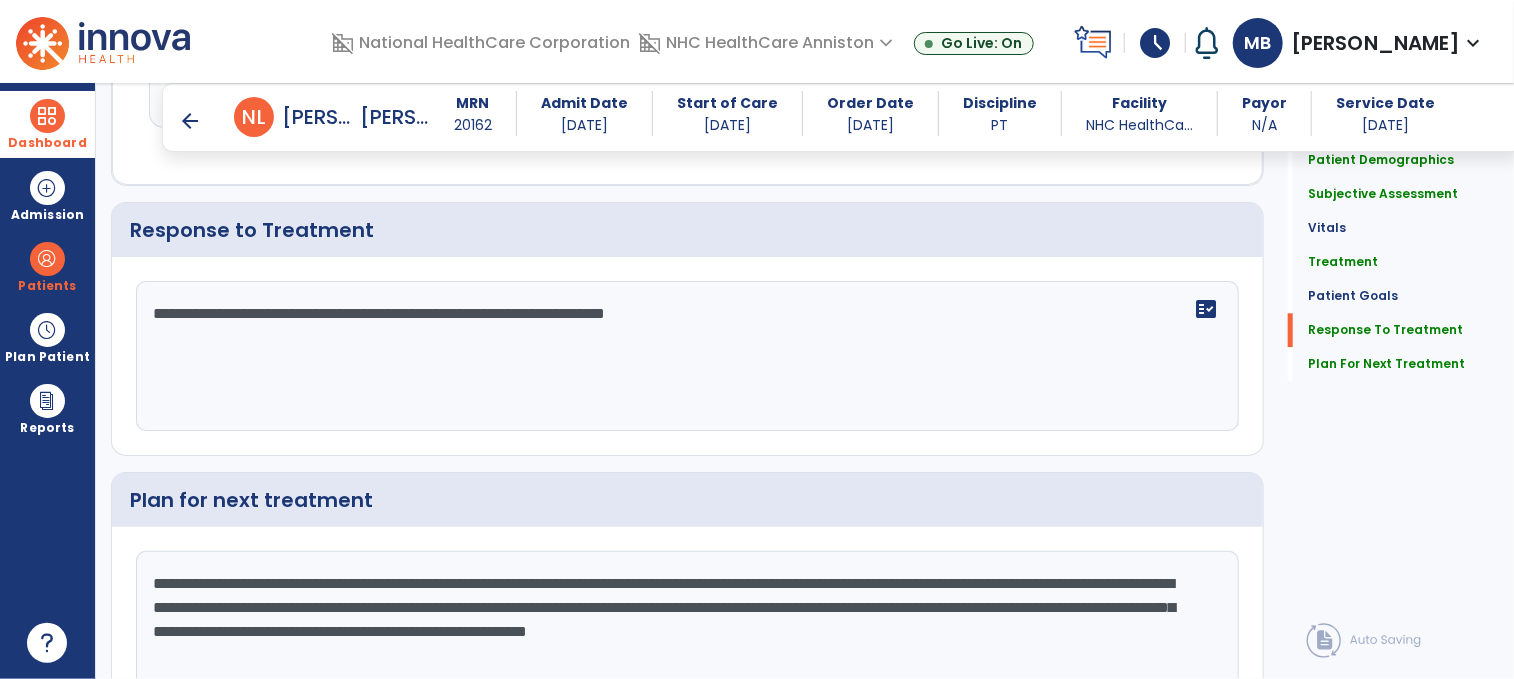 click on "**********" 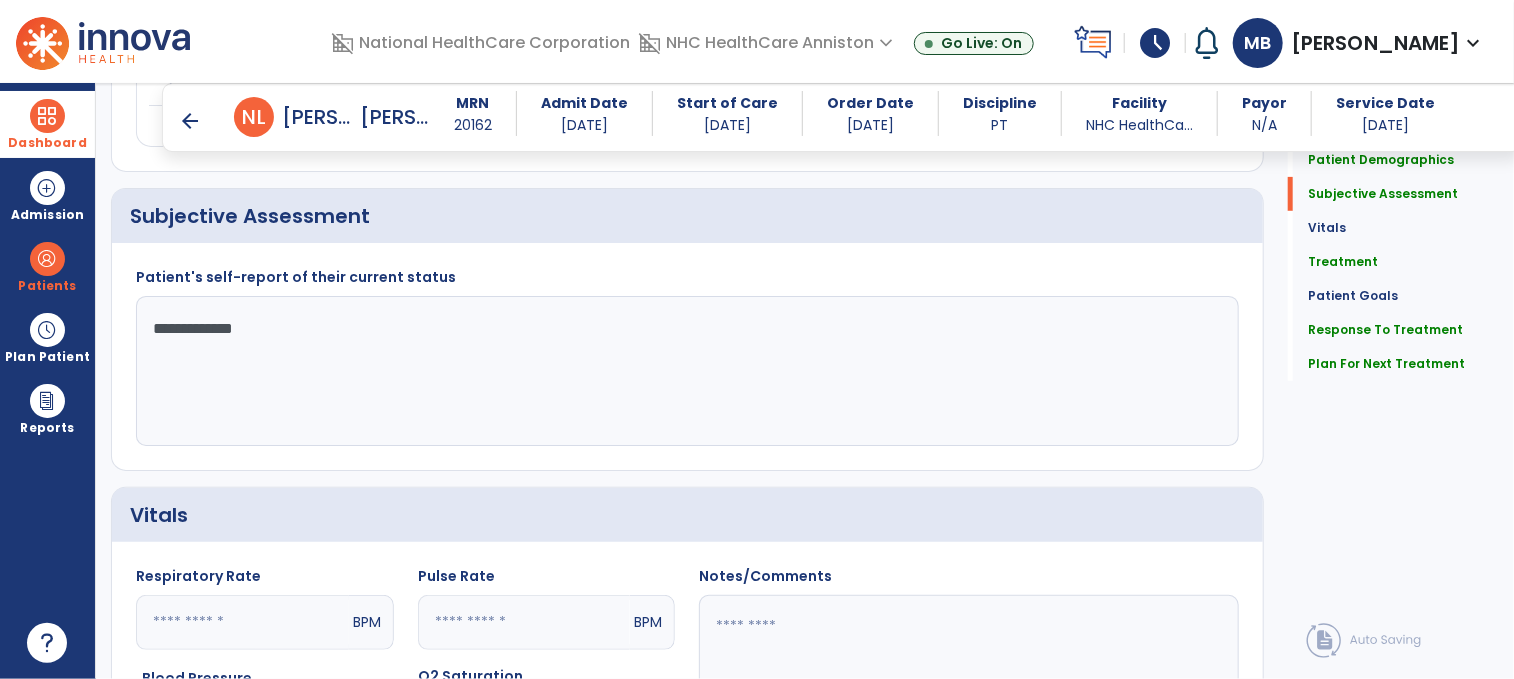 scroll, scrollTop: 341, scrollLeft: 0, axis: vertical 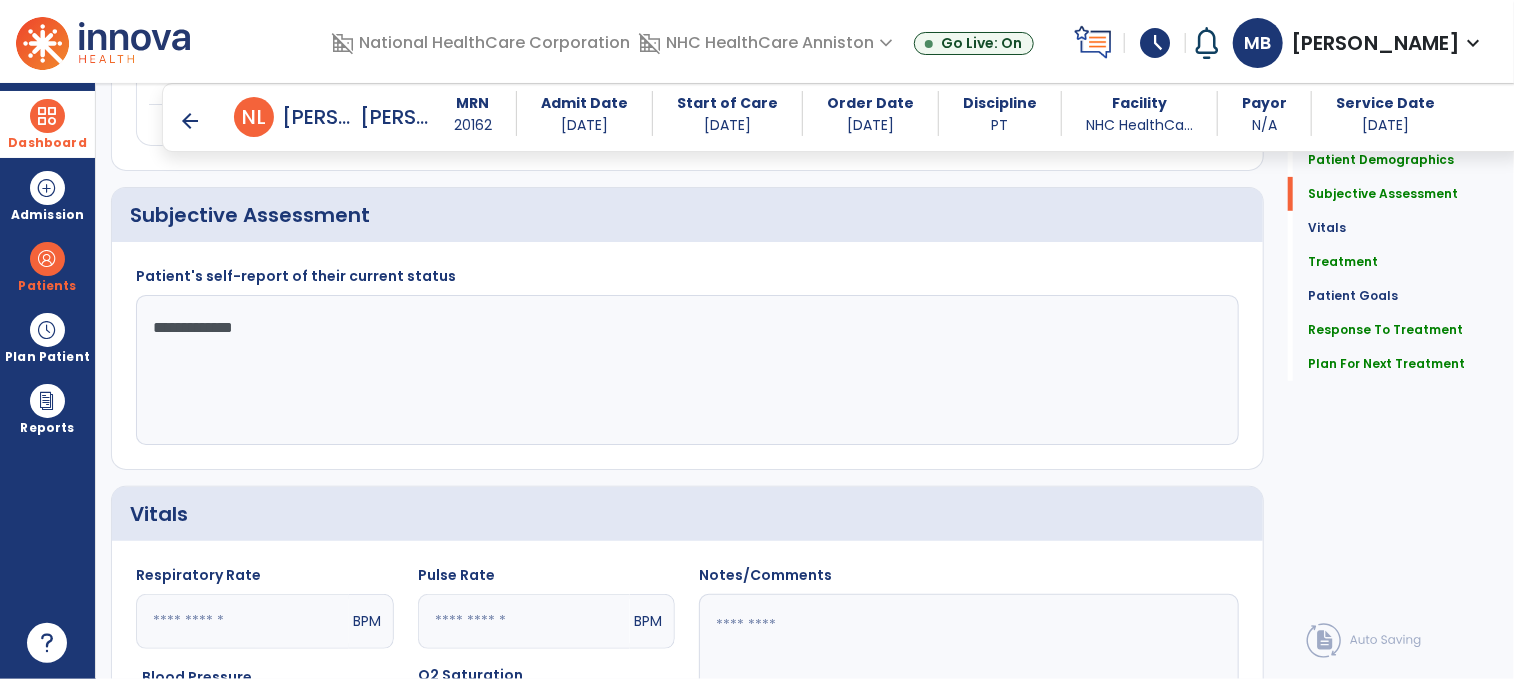 type on "**********" 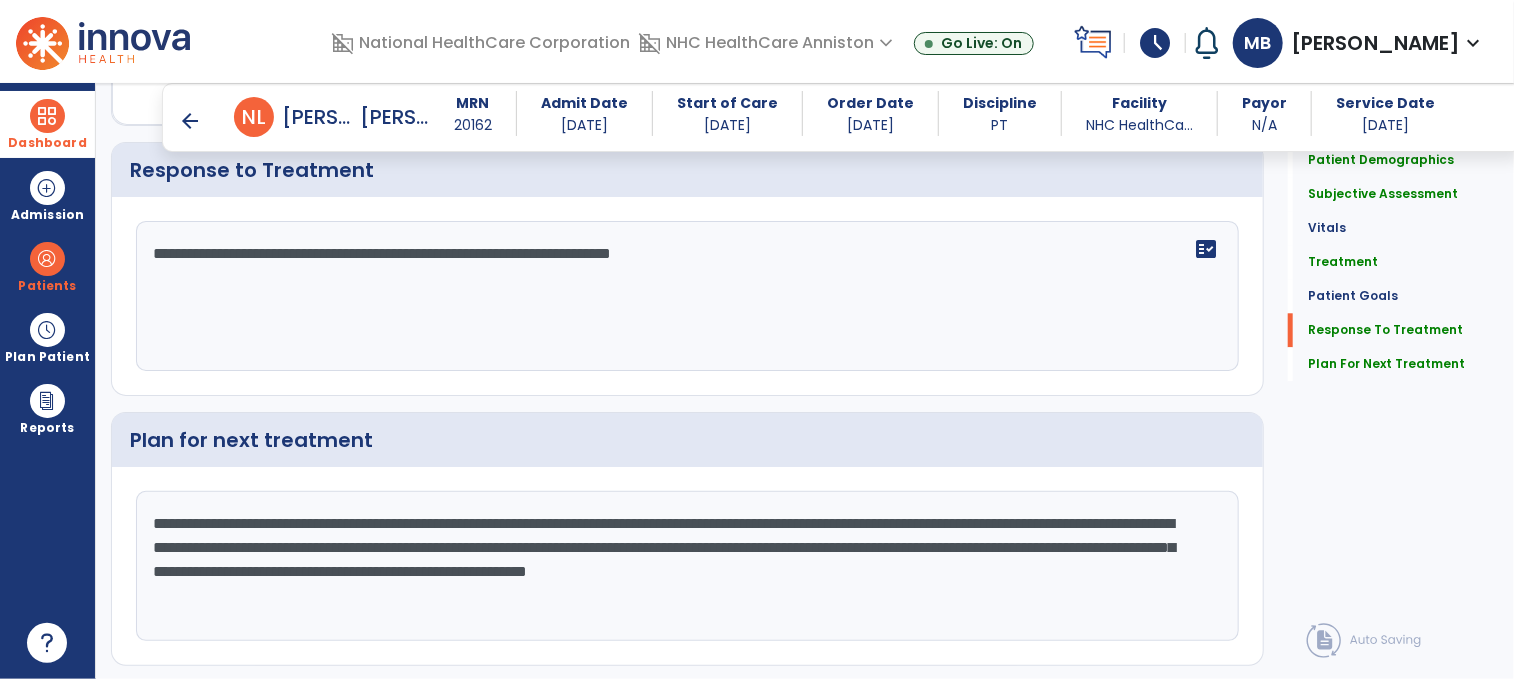 scroll, scrollTop: 2478, scrollLeft: 0, axis: vertical 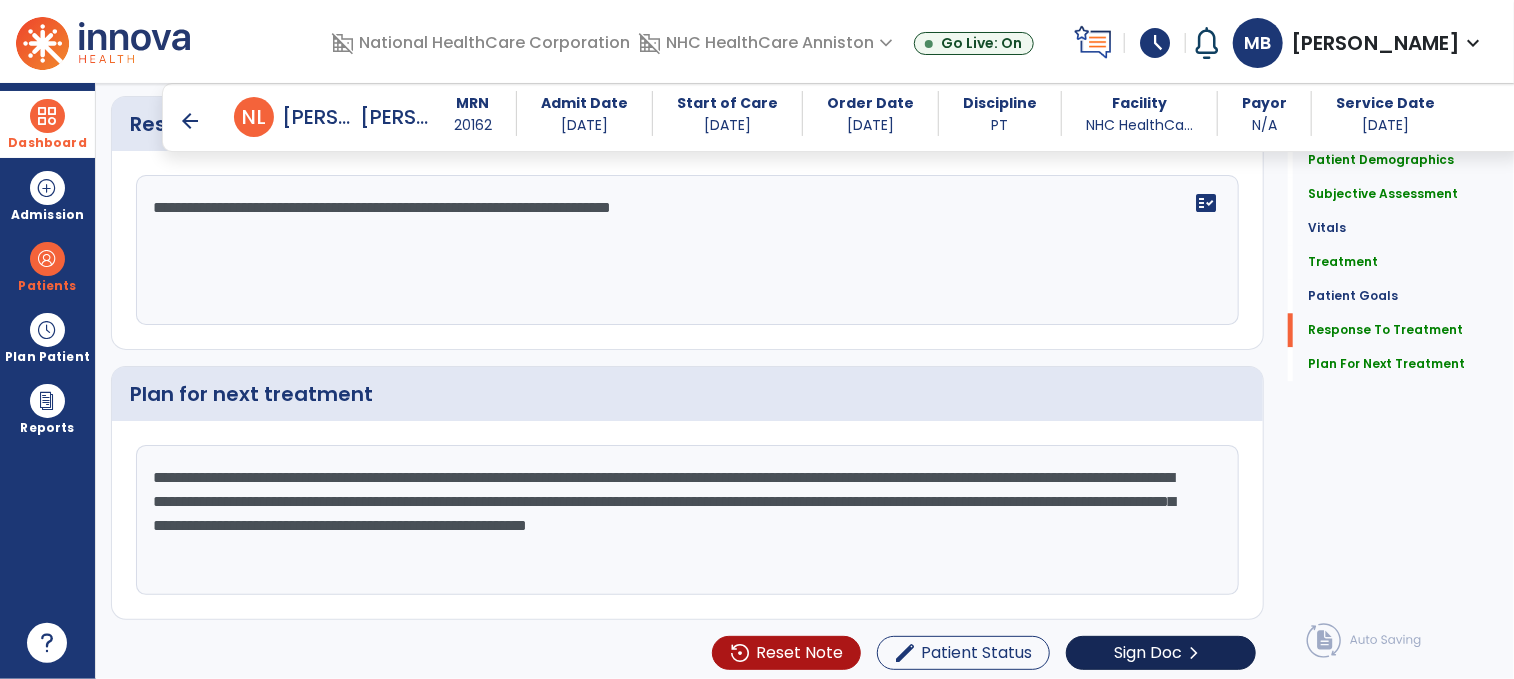 type on "**********" 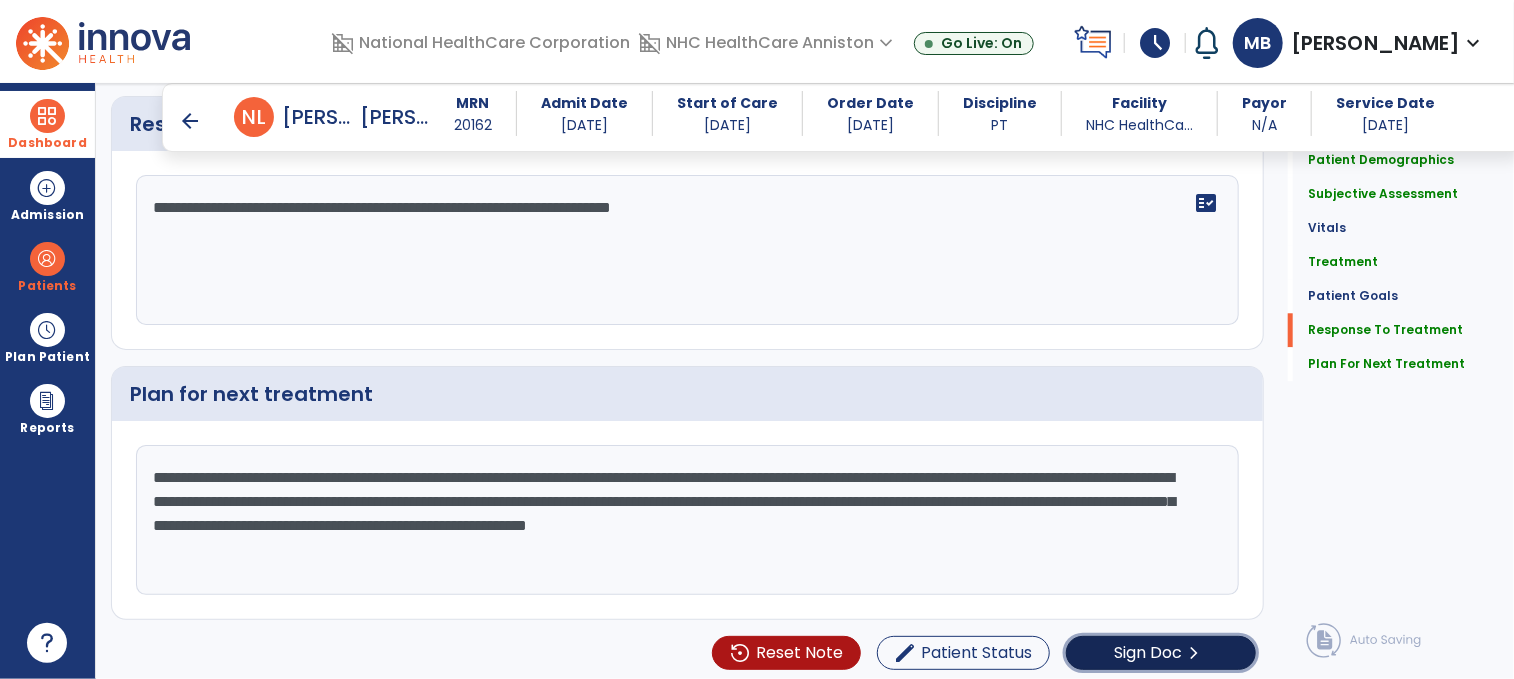 click on "Sign Doc" 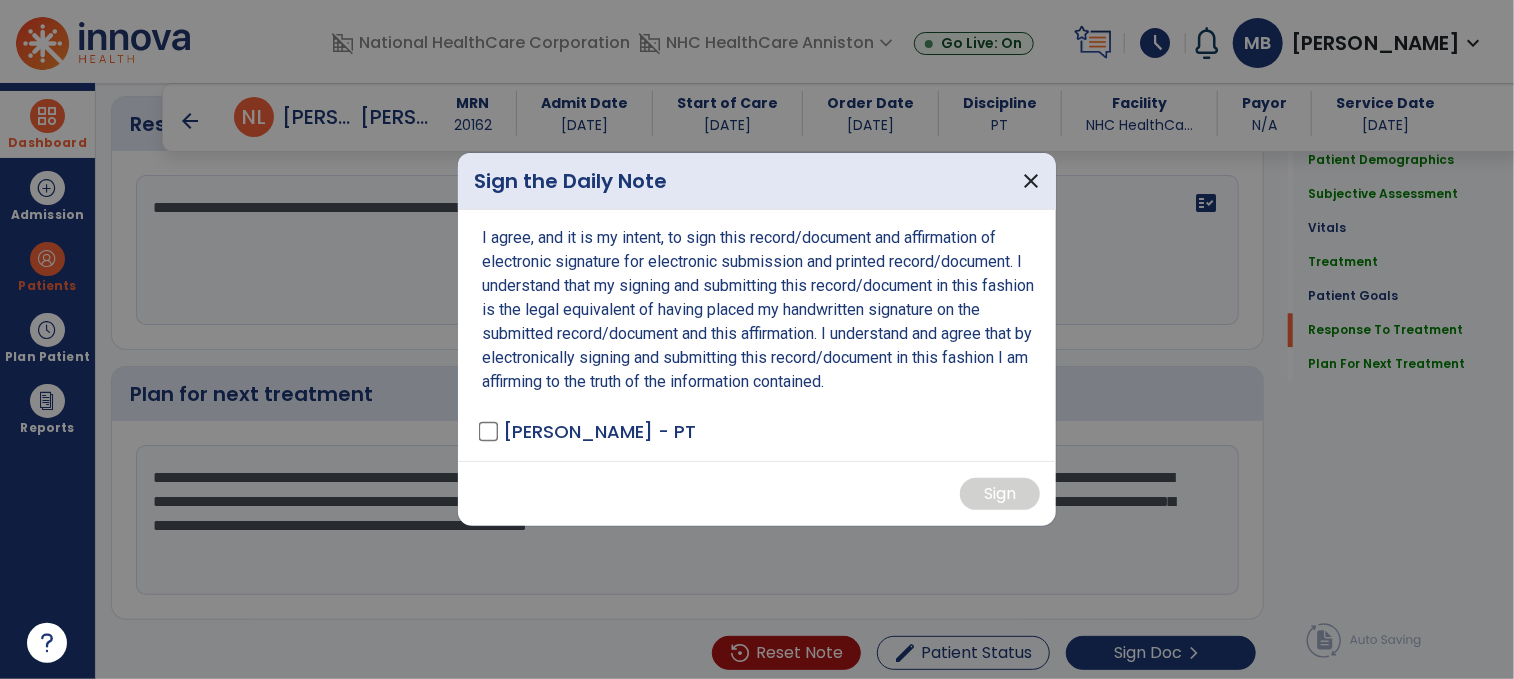 click on "[PERSON_NAME]  - PT" at bounding box center [589, 431] 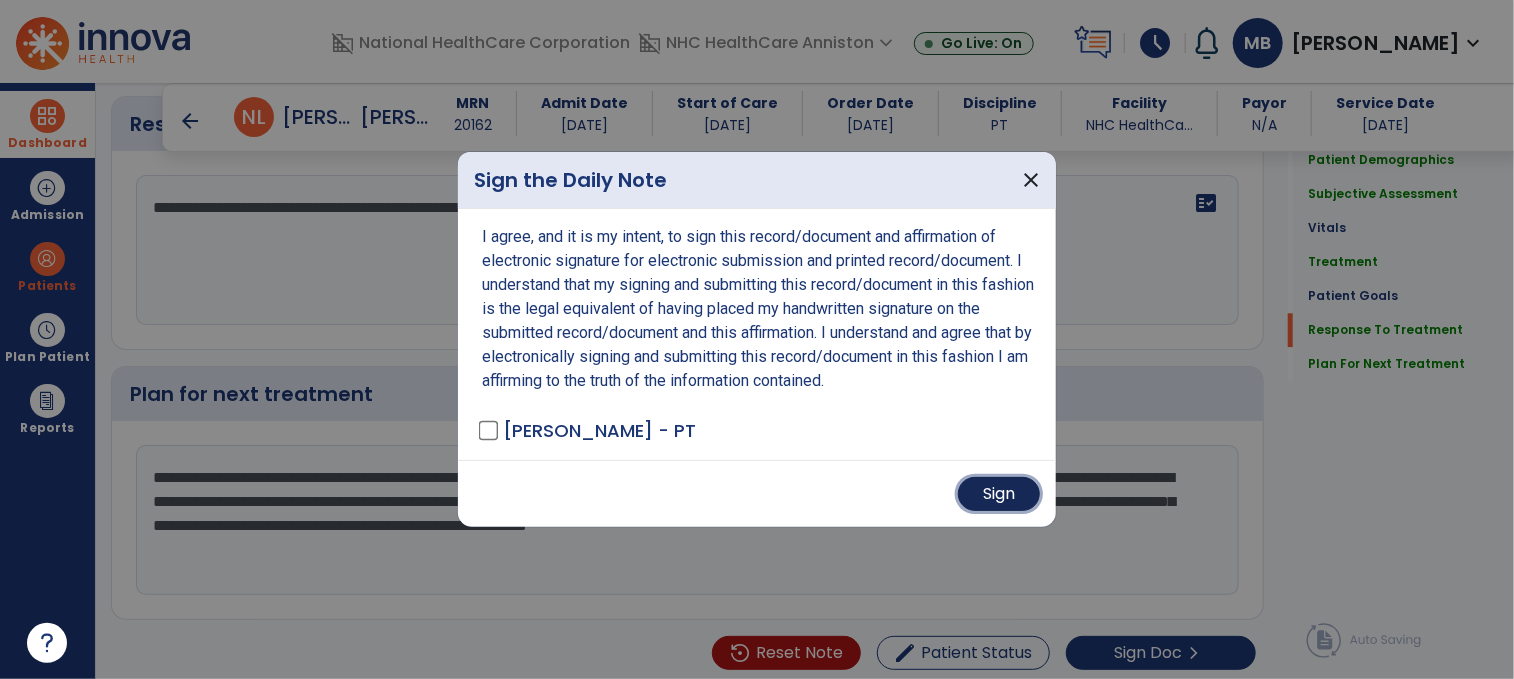 click on "Sign" at bounding box center (999, 494) 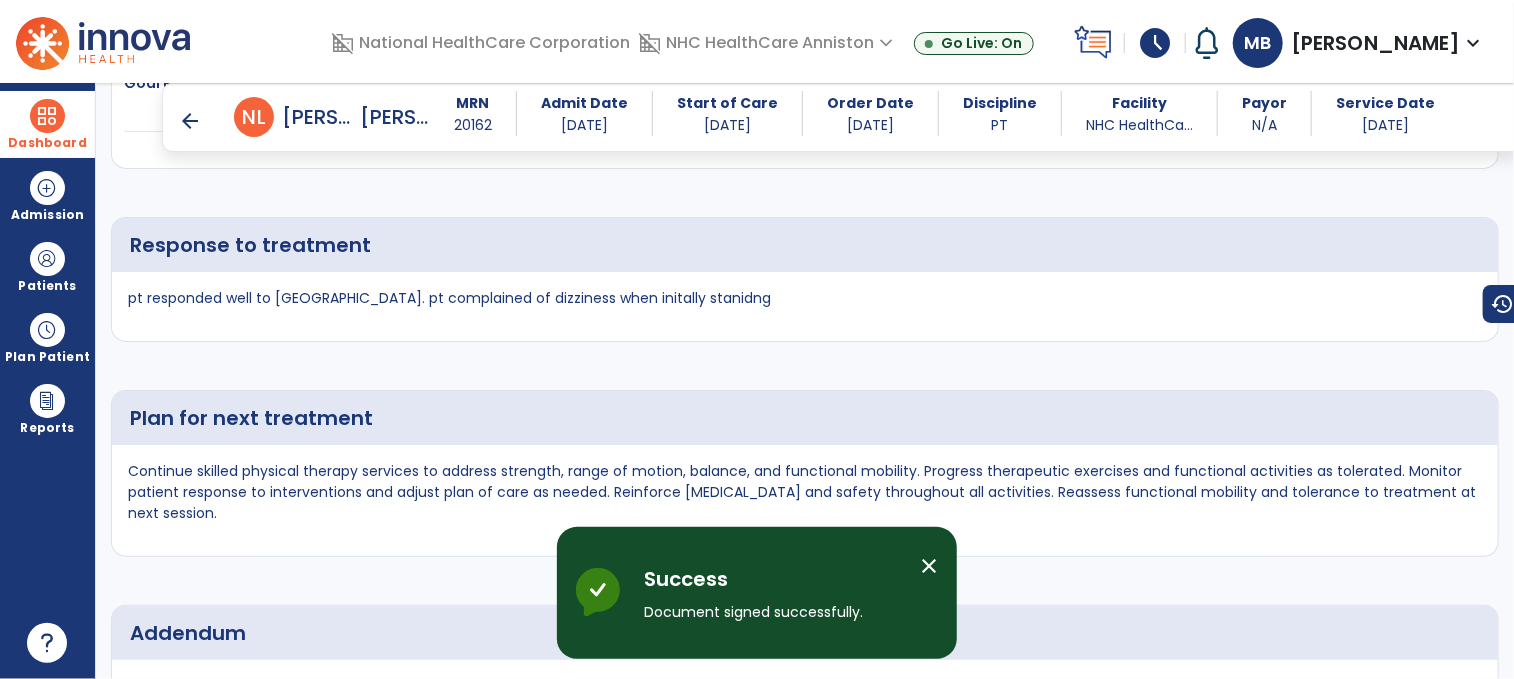 scroll, scrollTop: 3025, scrollLeft: 0, axis: vertical 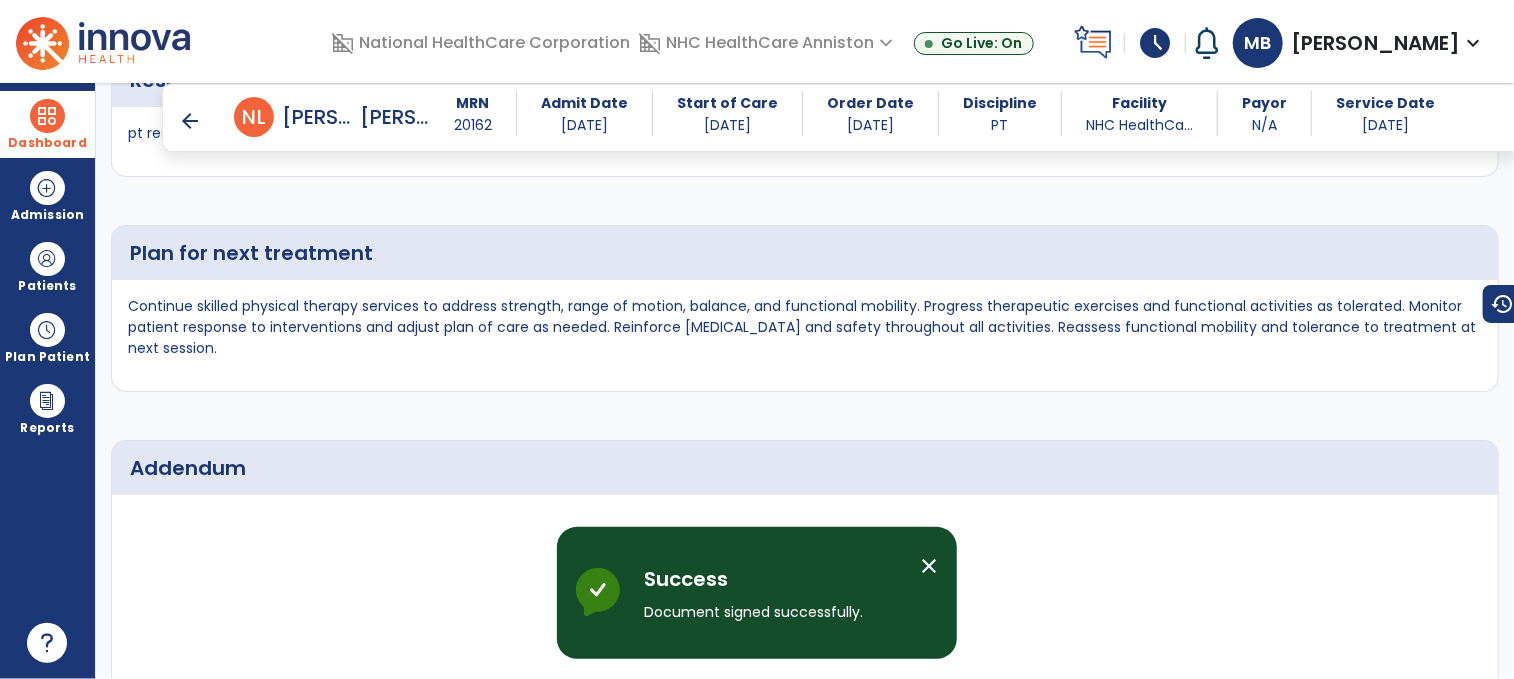 click on "arrow_back" at bounding box center [190, 121] 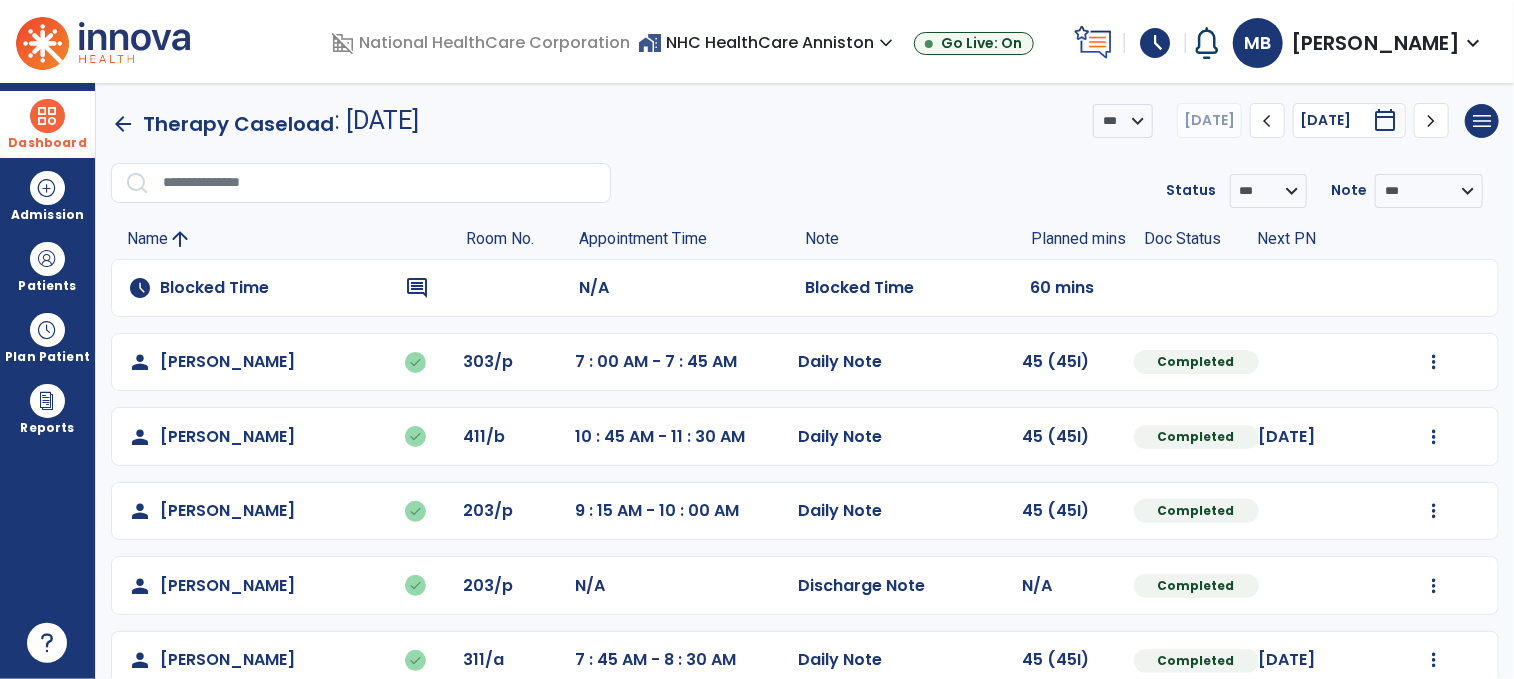 scroll, scrollTop: 408, scrollLeft: 0, axis: vertical 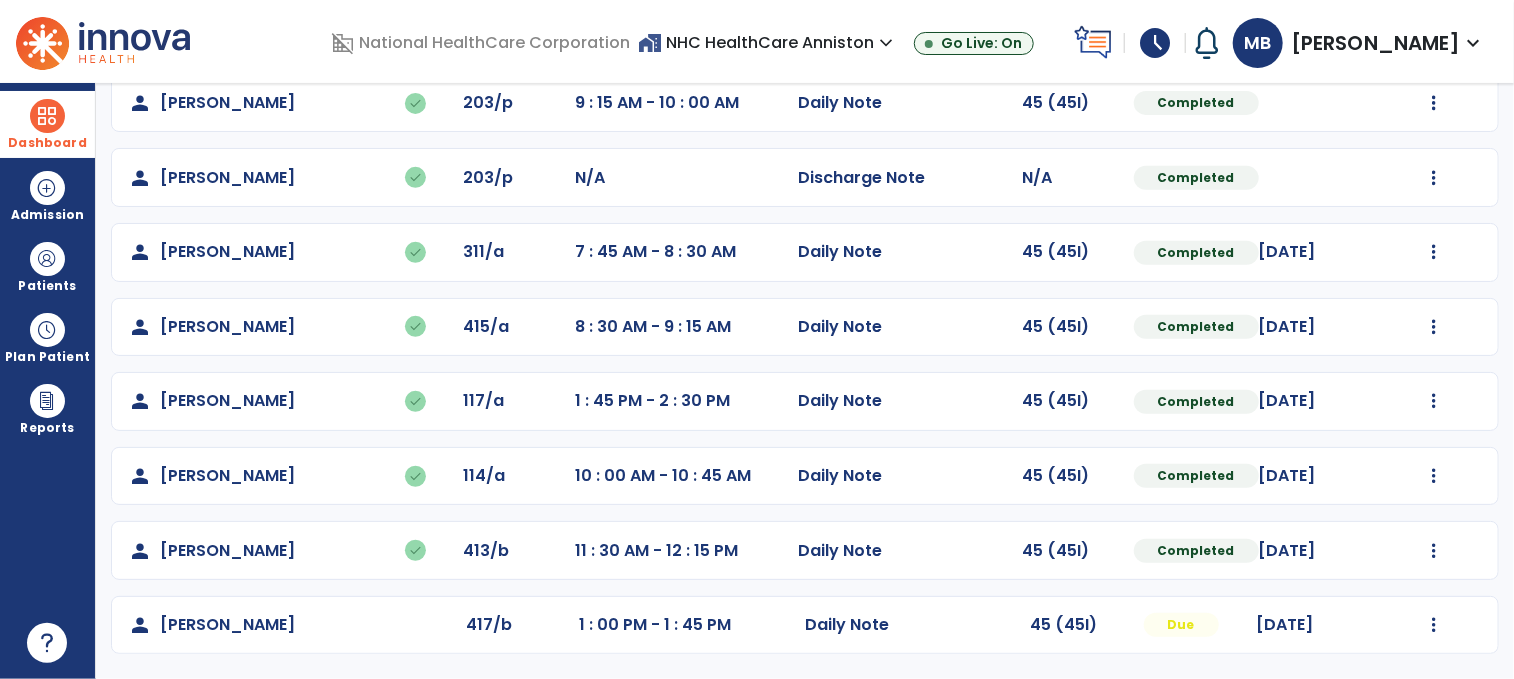 click on "Mark Visit As Complete   Reset Note   Open Document   G + C Mins" 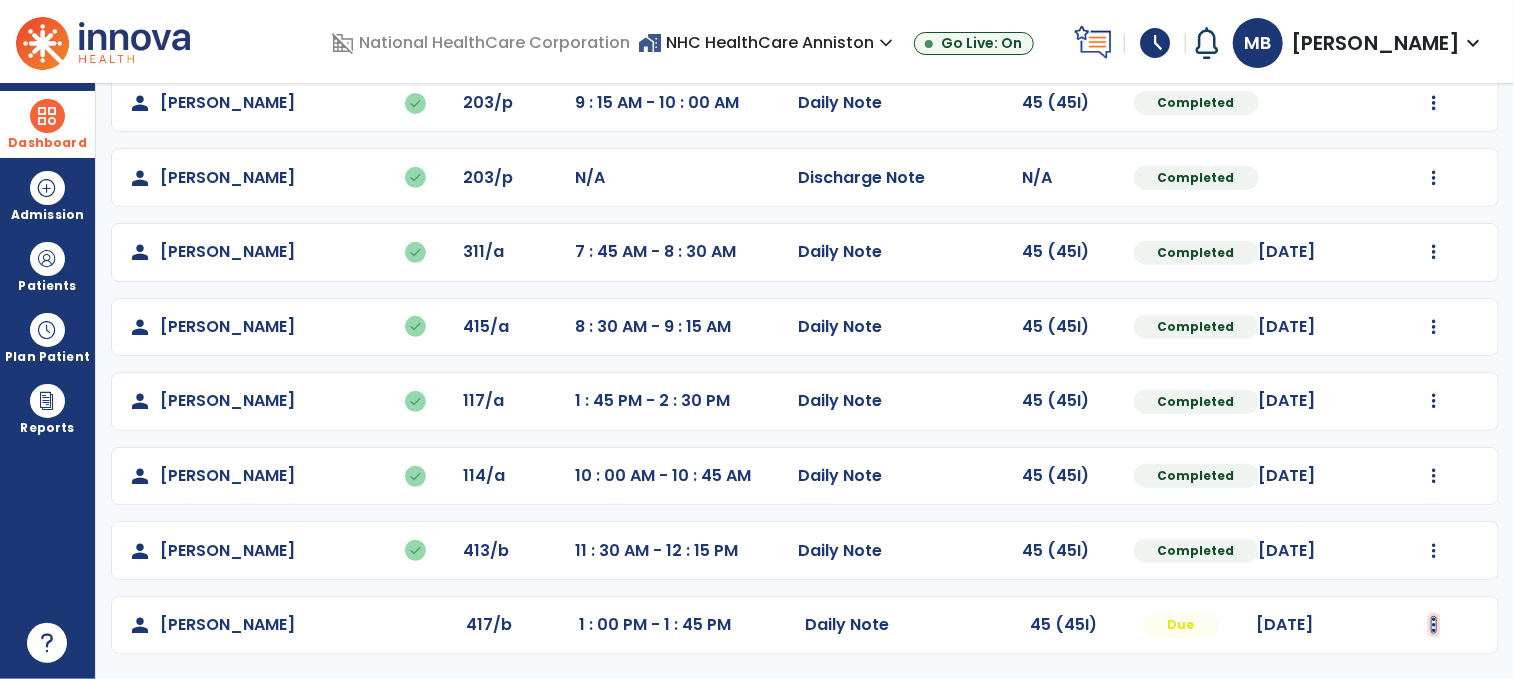 click at bounding box center [1434, -46] 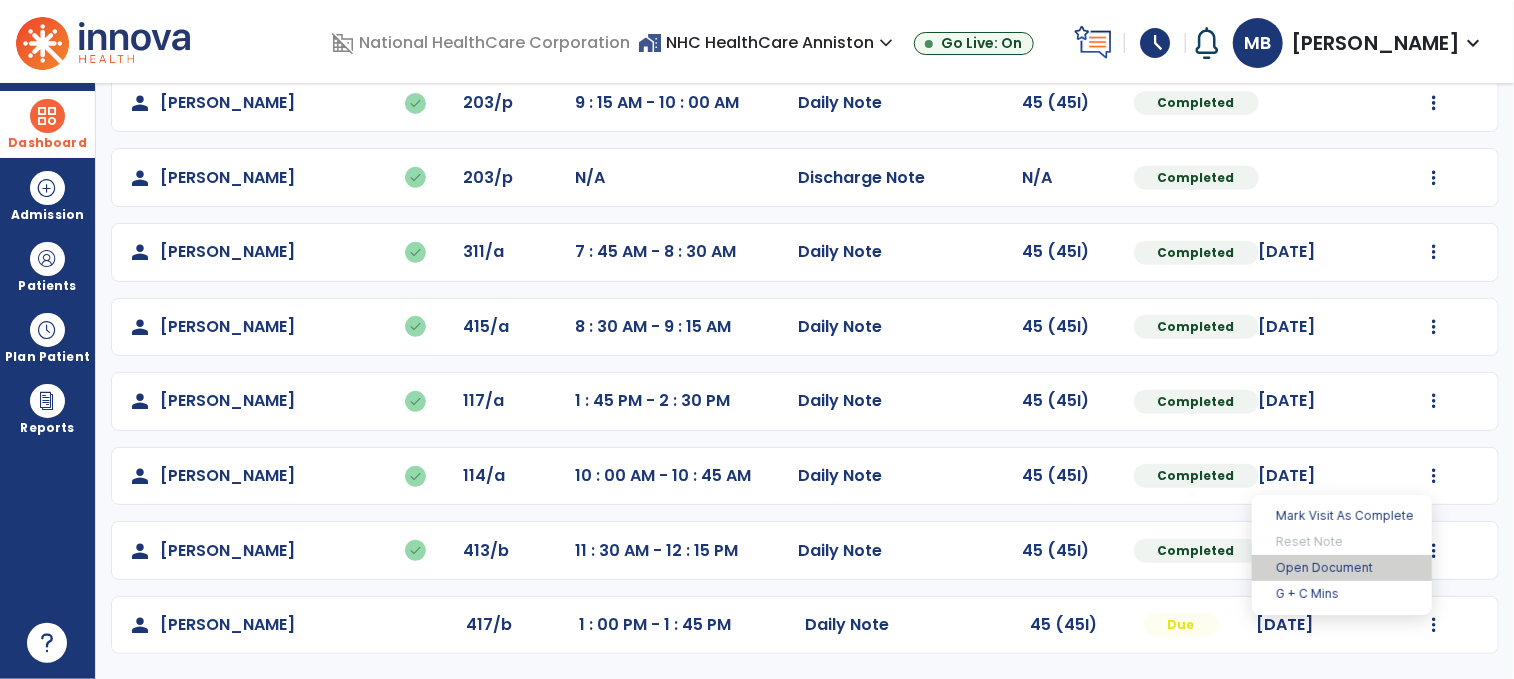 click on "Open Document" at bounding box center [1342, 568] 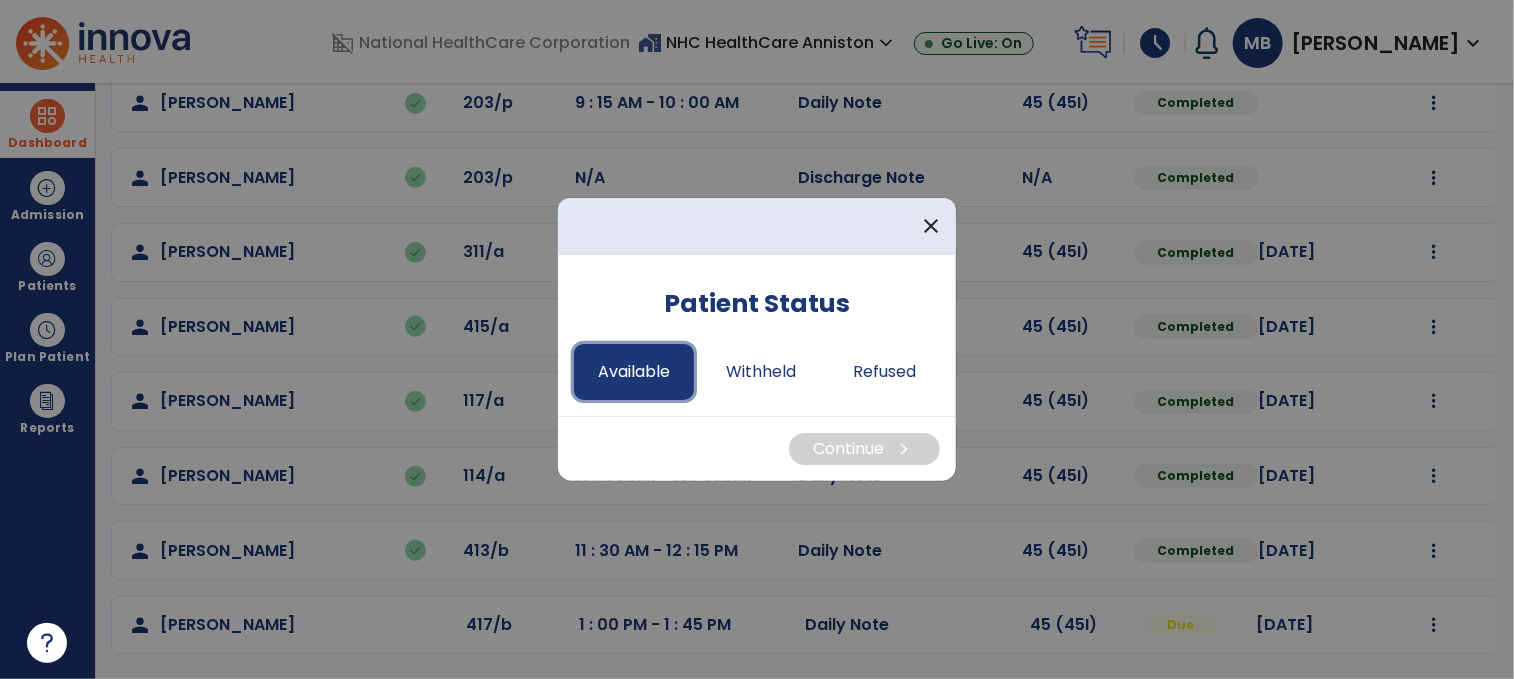 click on "Available" at bounding box center [634, 372] 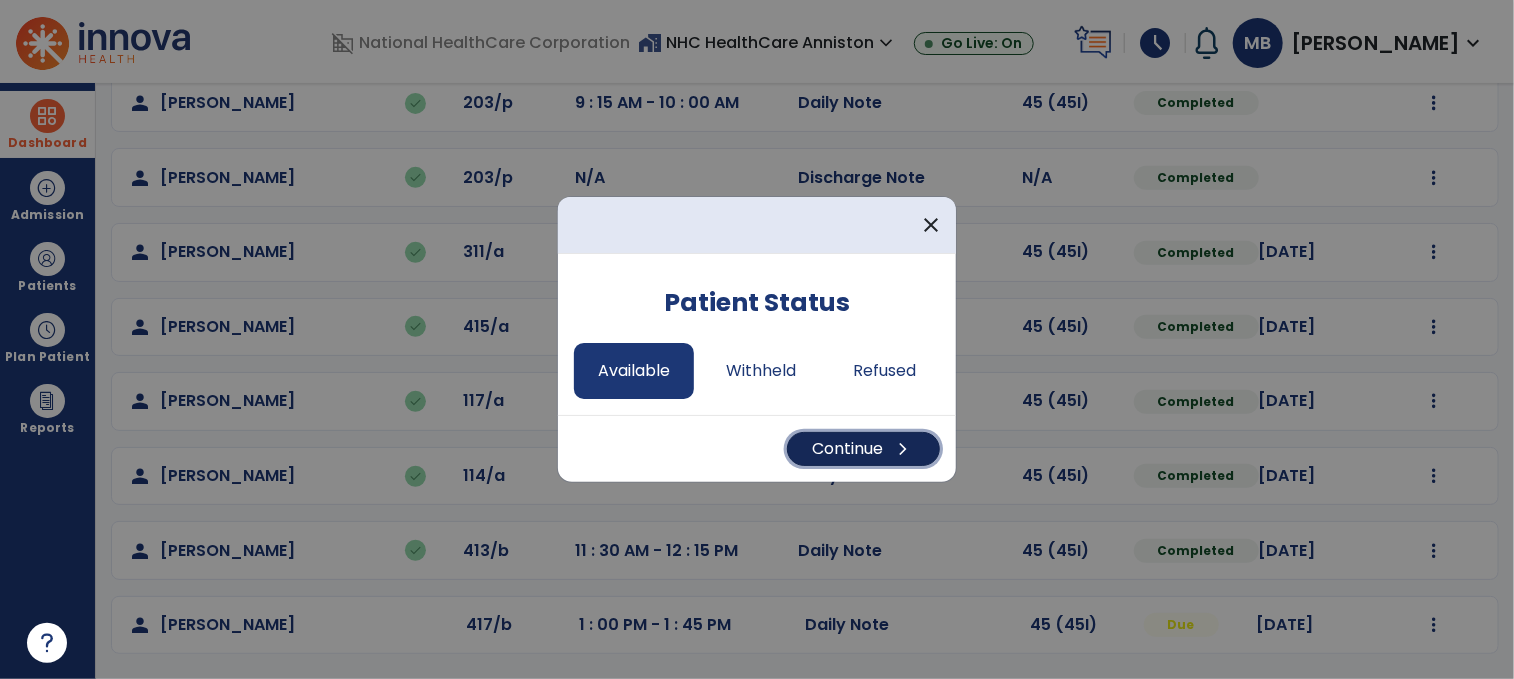 click on "Continue   chevron_right" at bounding box center (863, 449) 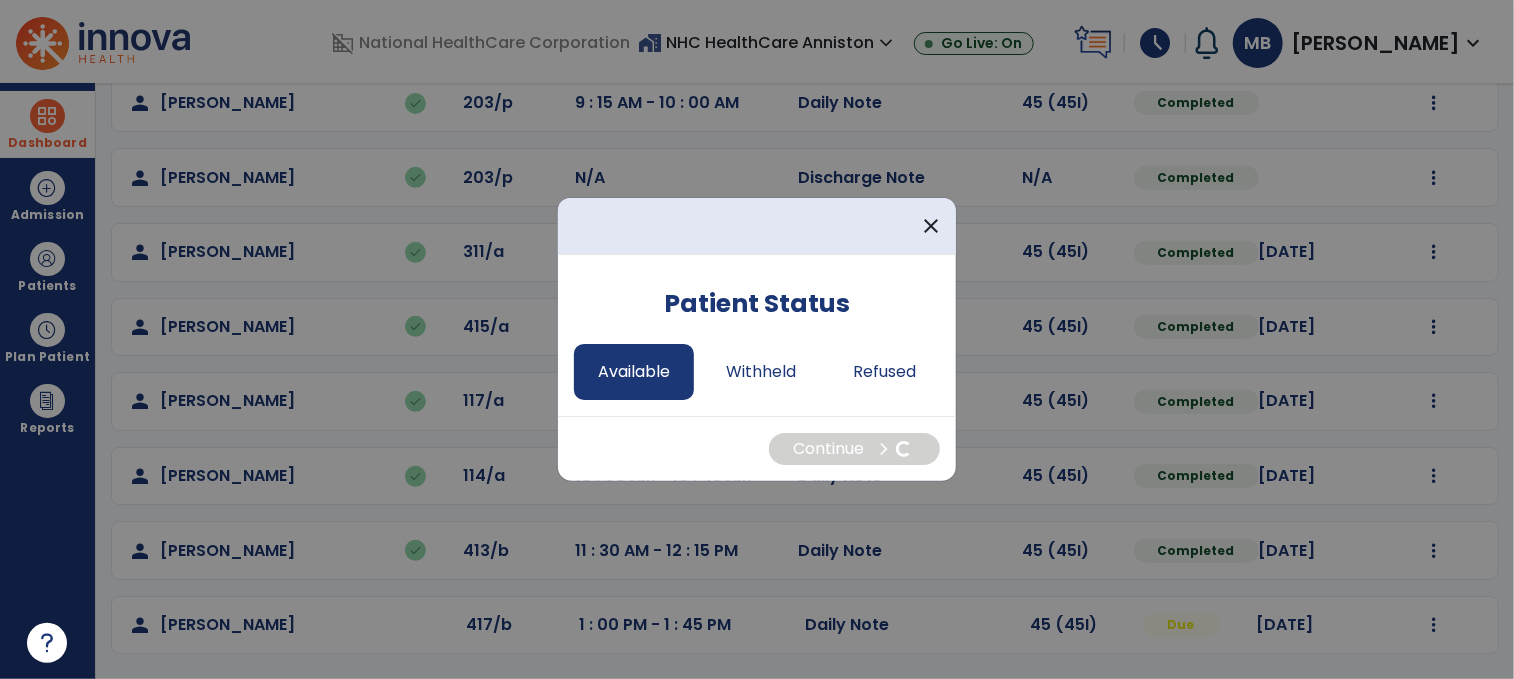 select on "*" 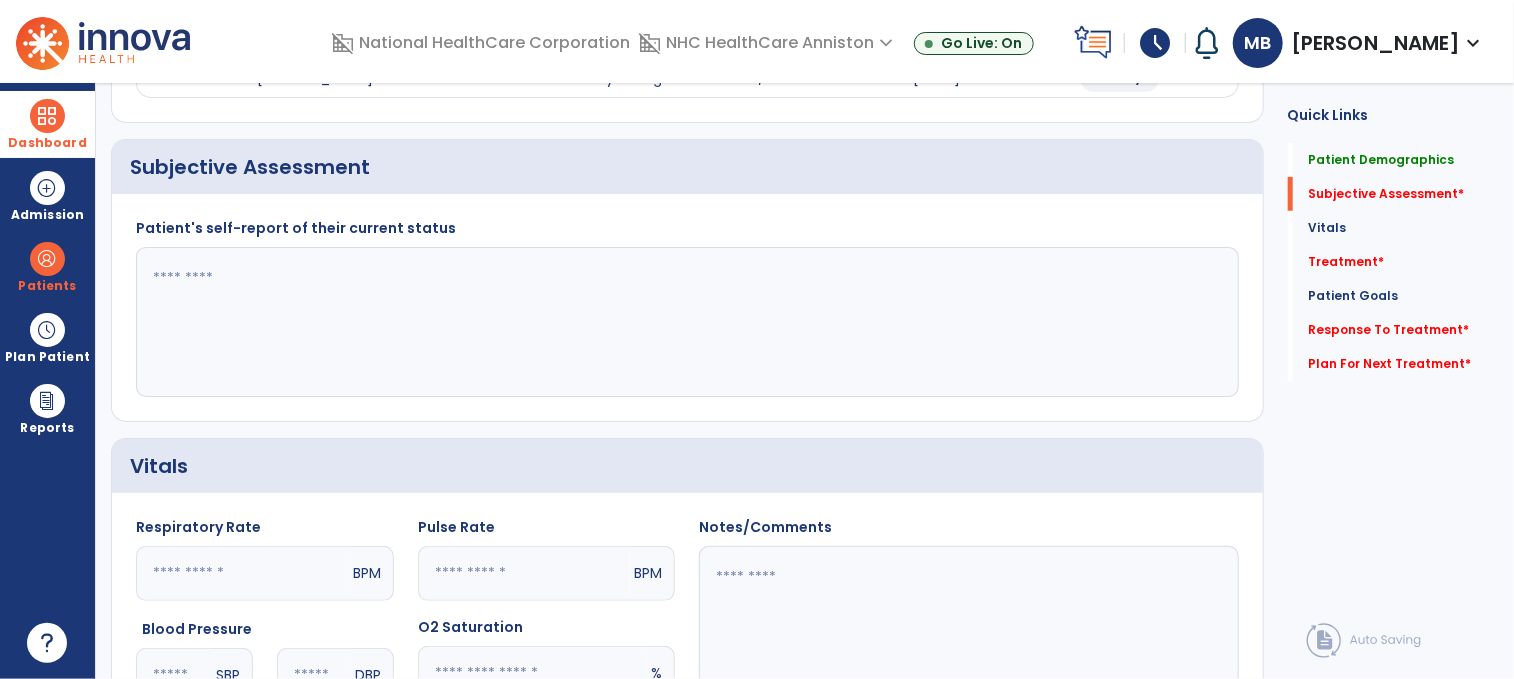 click 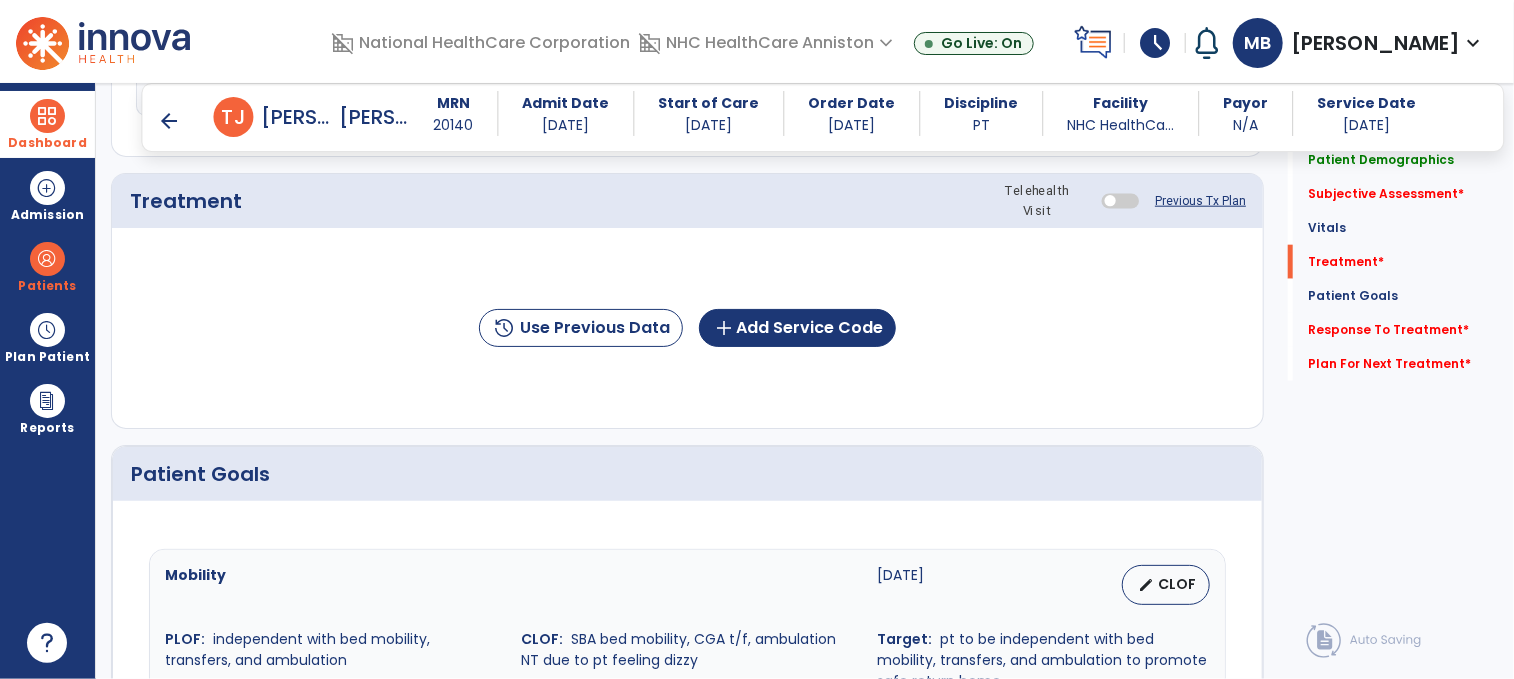 scroll, scrollTop: 1036, scrollLeft: 0, axis: vertical 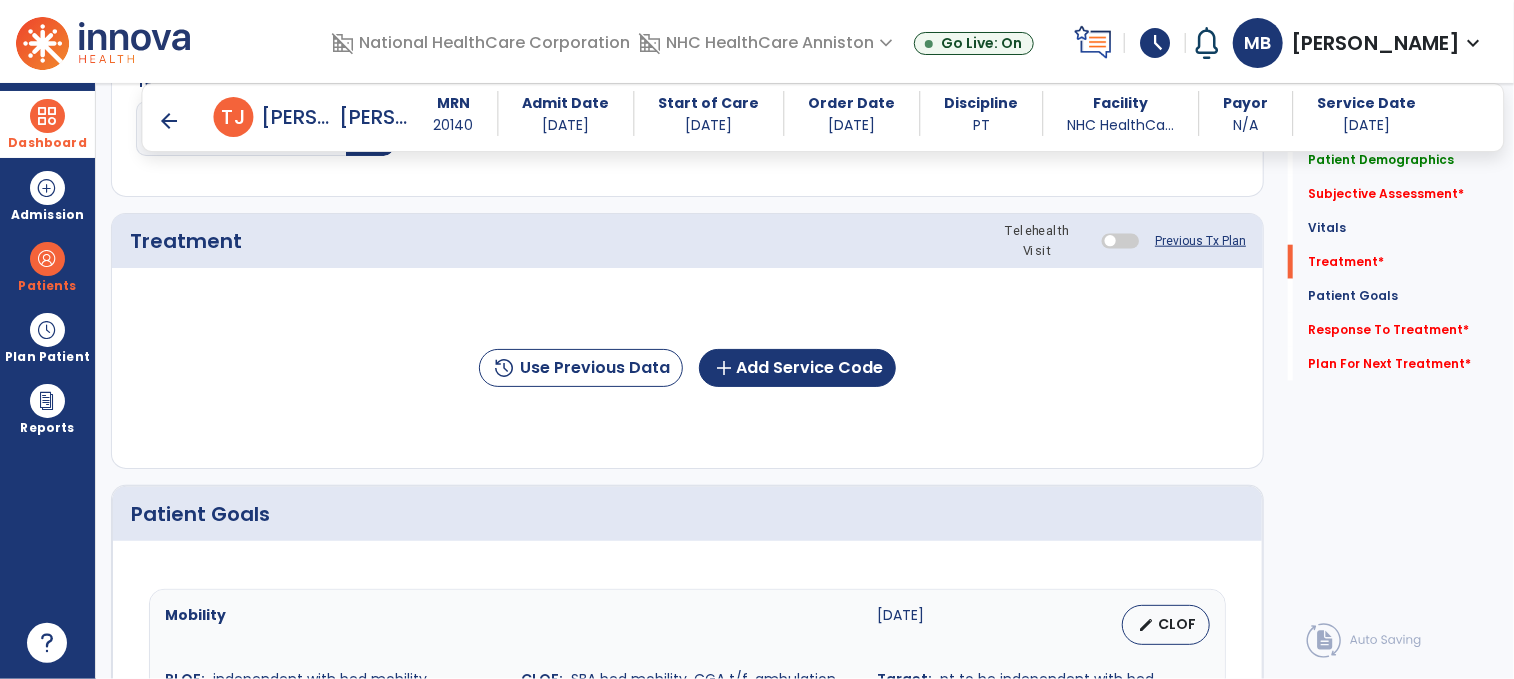 click on "history  Use Previous Data  add  Add Service Code" 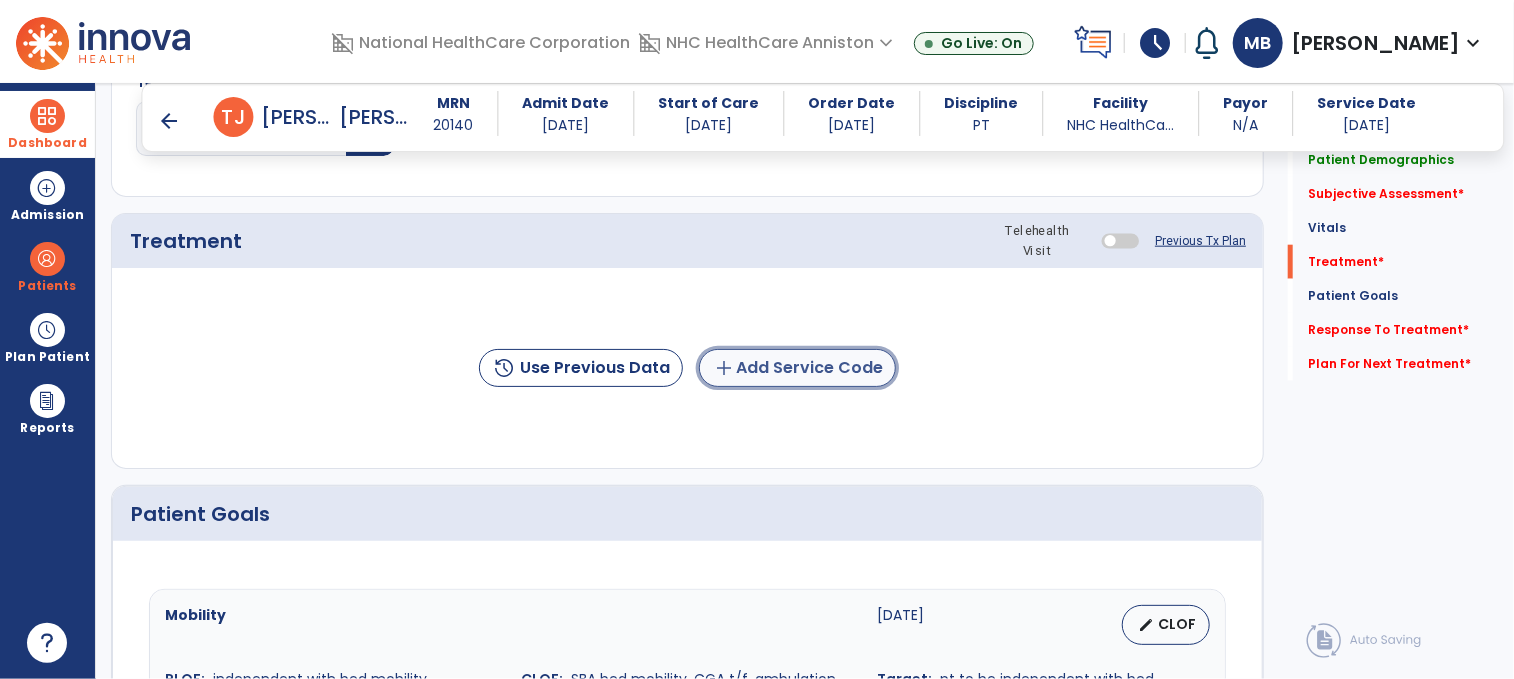 click on "add  Add Service Code" 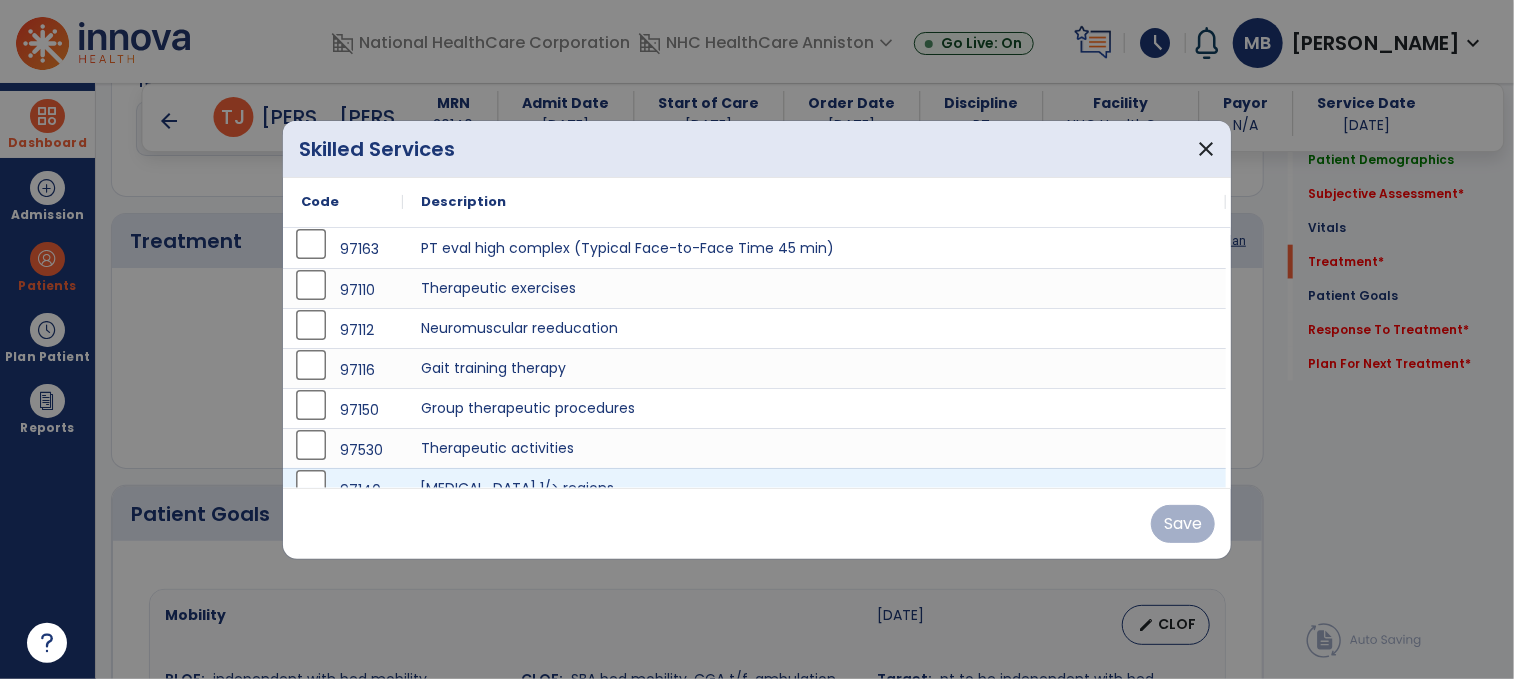 click on "[MEDICAL_DATA] 1/> regions" at bounding box center [814, 488] 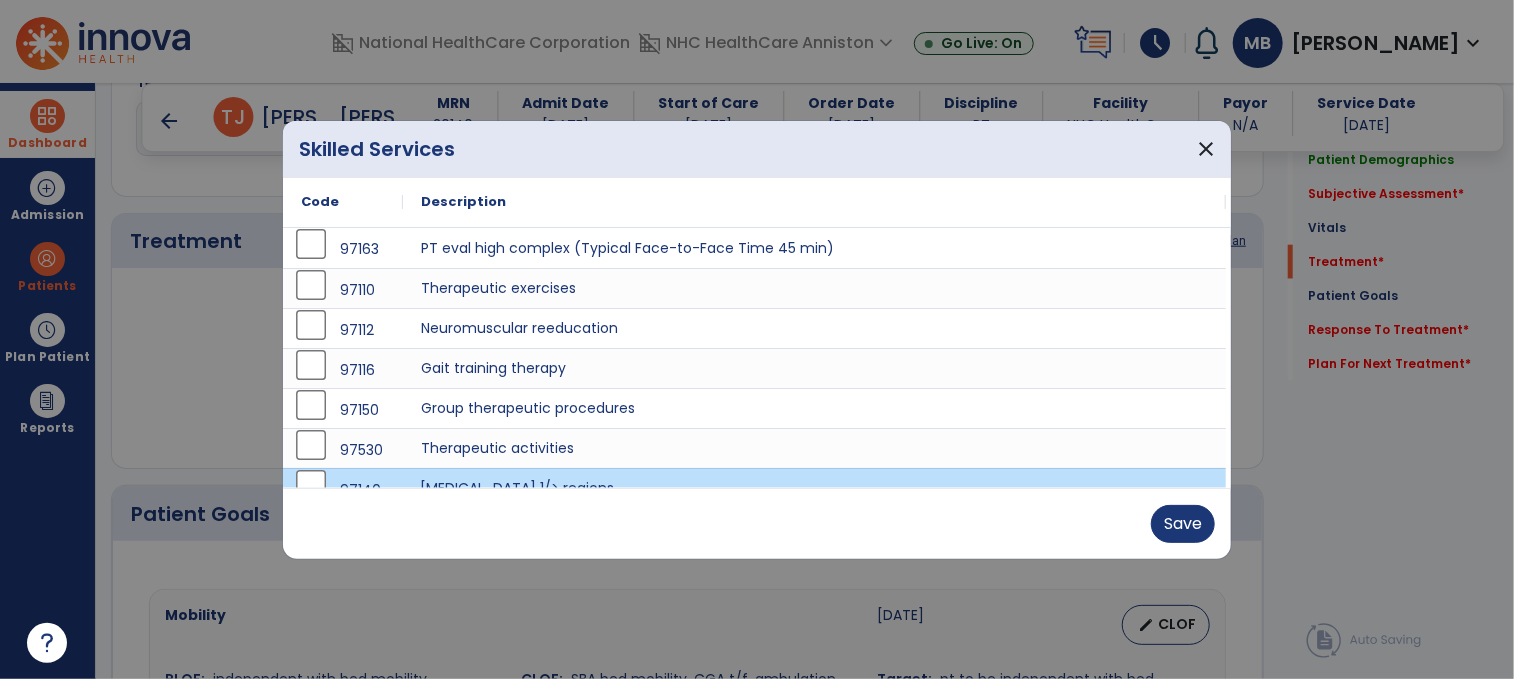 click on "[MEDICAL_DATA] 1/> regions" at bounding box center (814, 488) 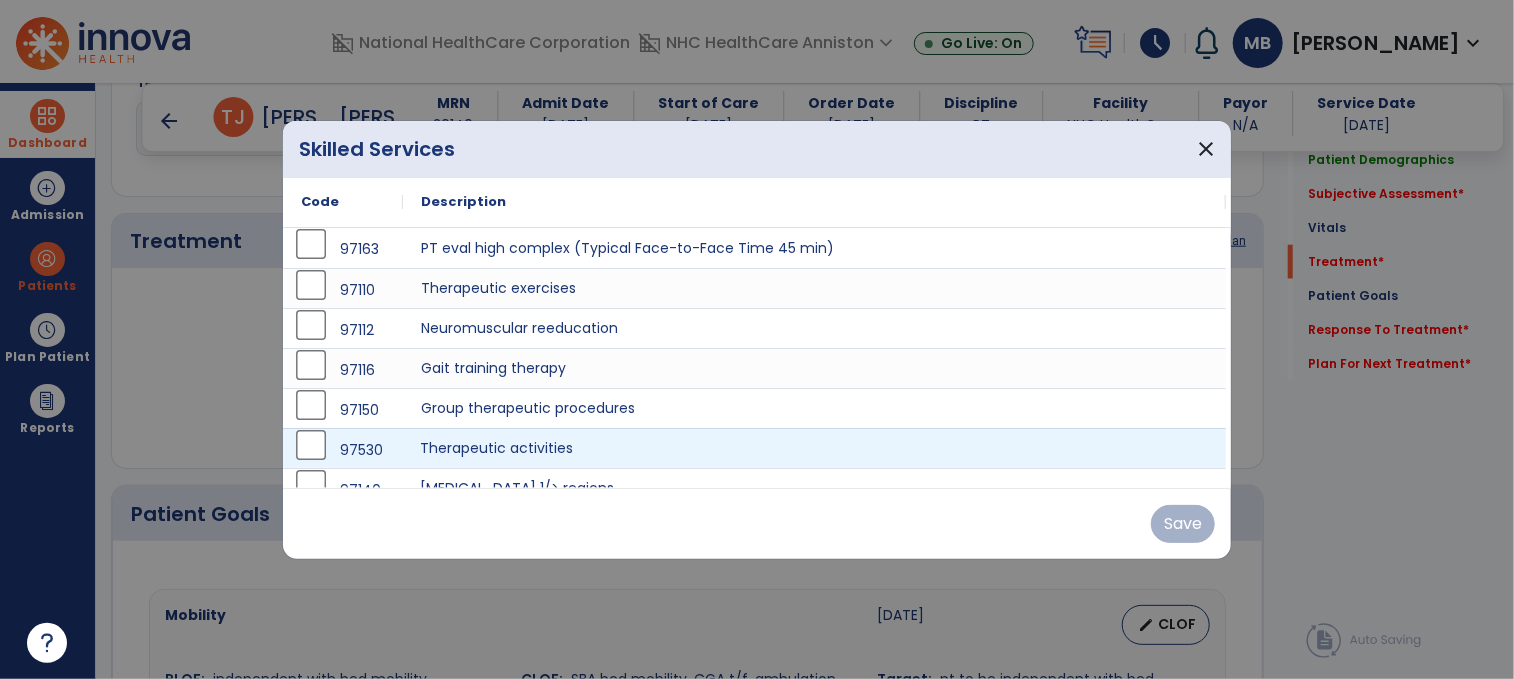 click on "Therapeutic activities" at bounding box center (814, 448) 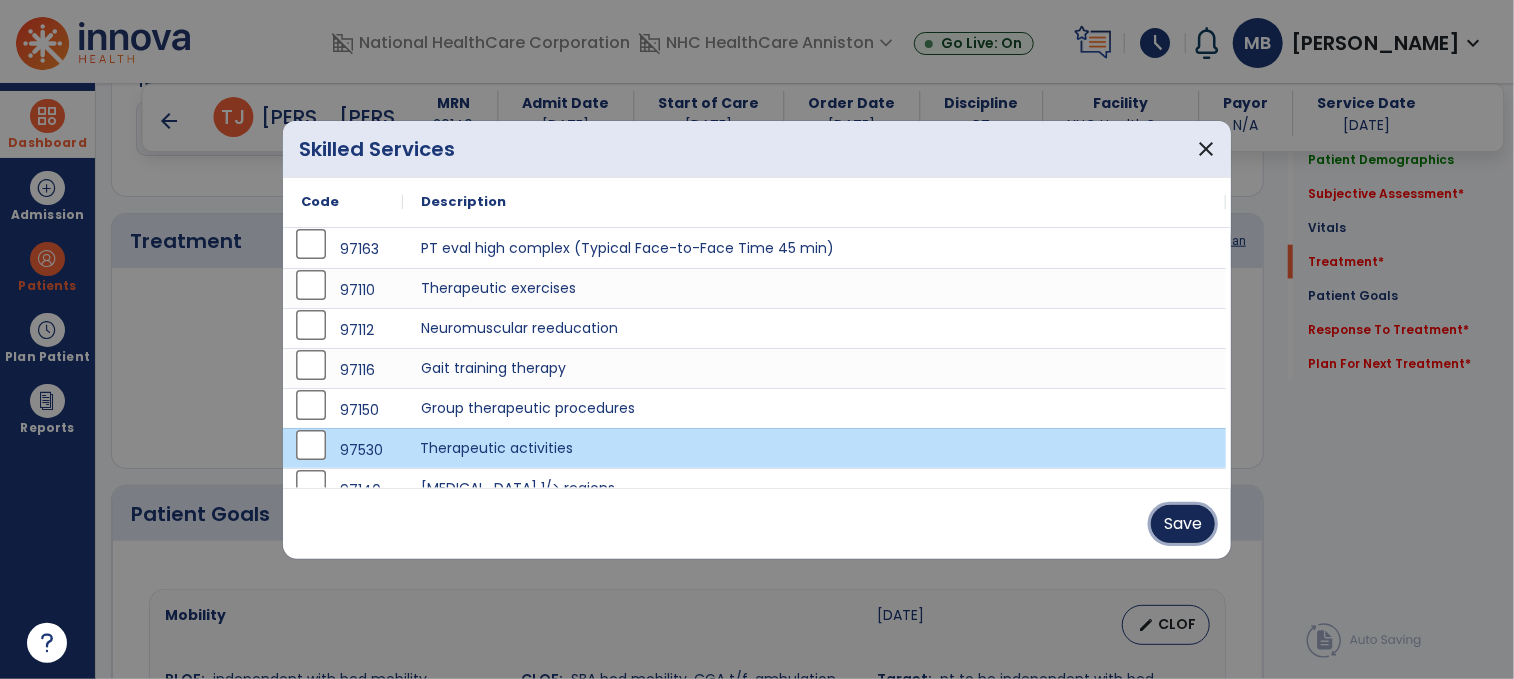 click on "Save" at bounding box center (1183, 524) 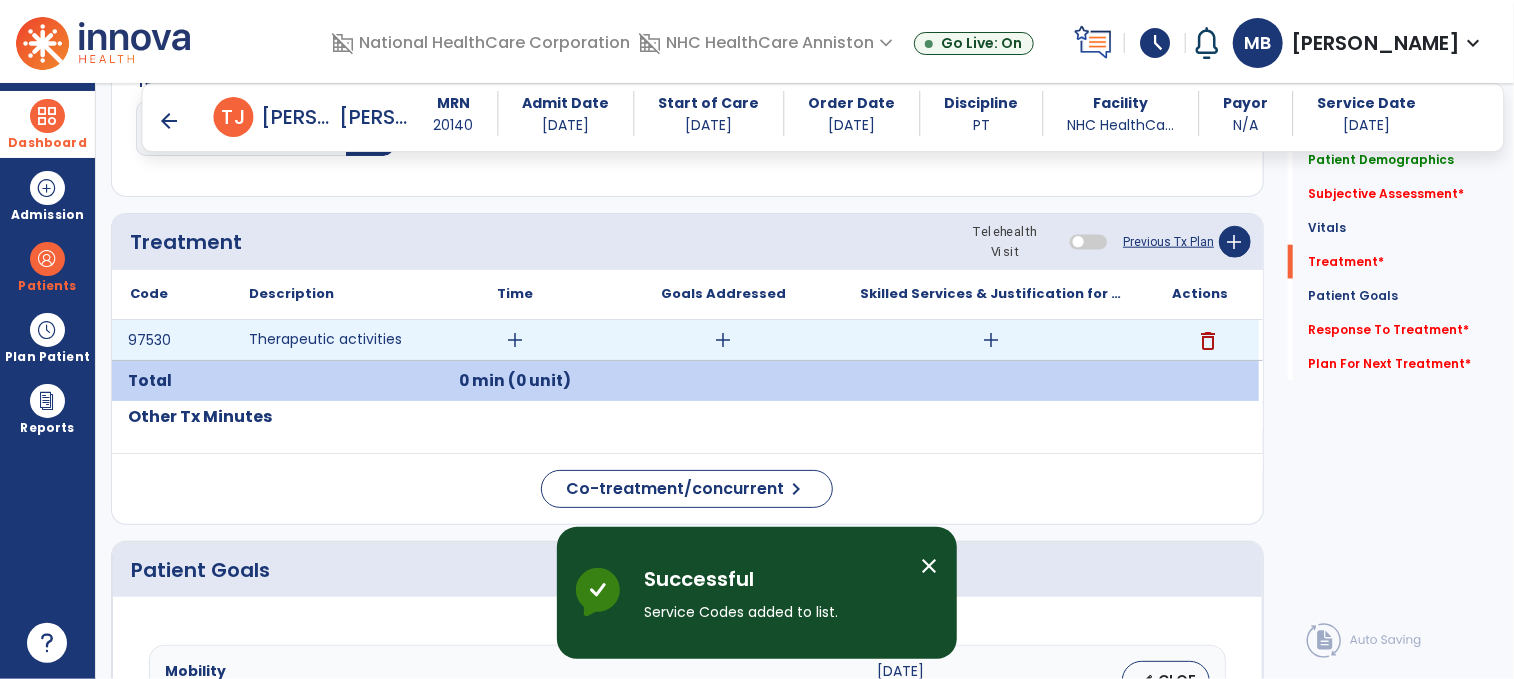 click on "add" at bounding box center (515, 340) 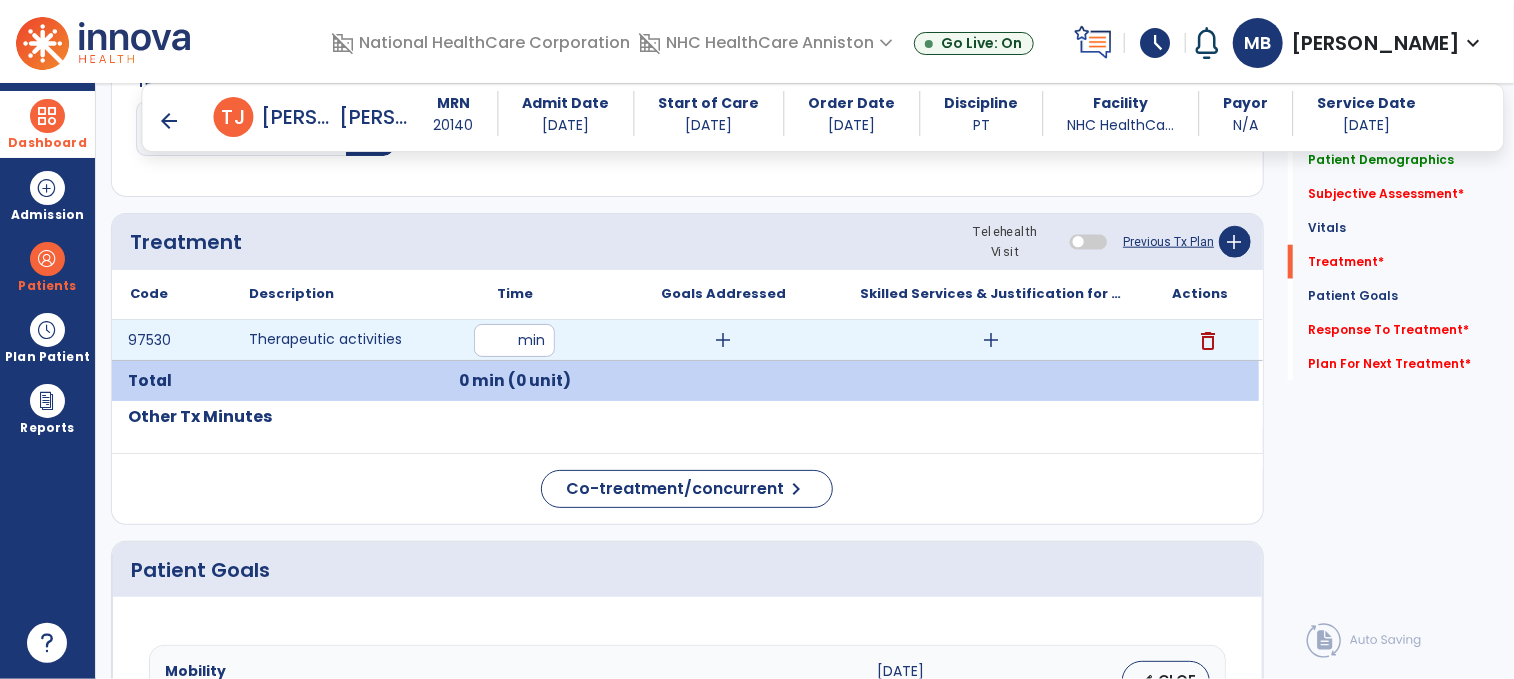 type on "**" 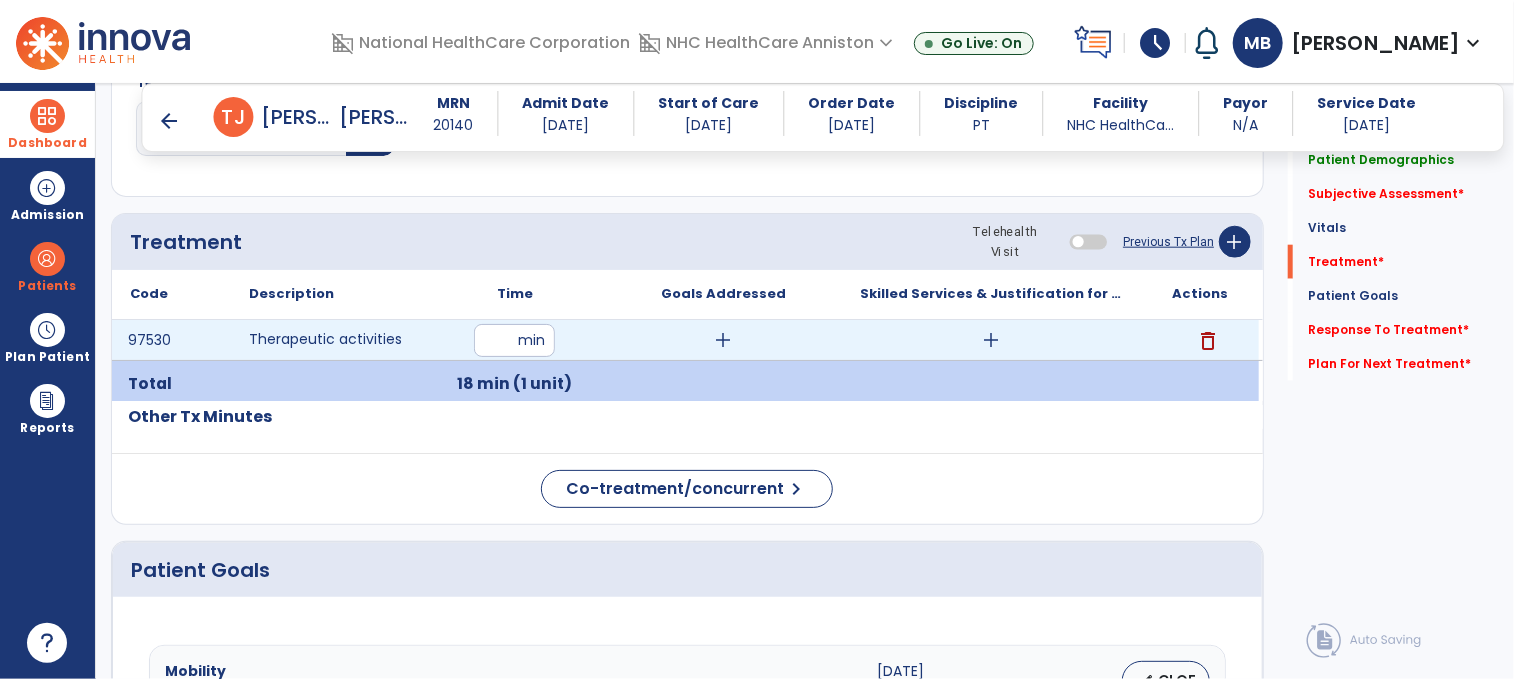 click on "add" at bounding box center [991, 340] 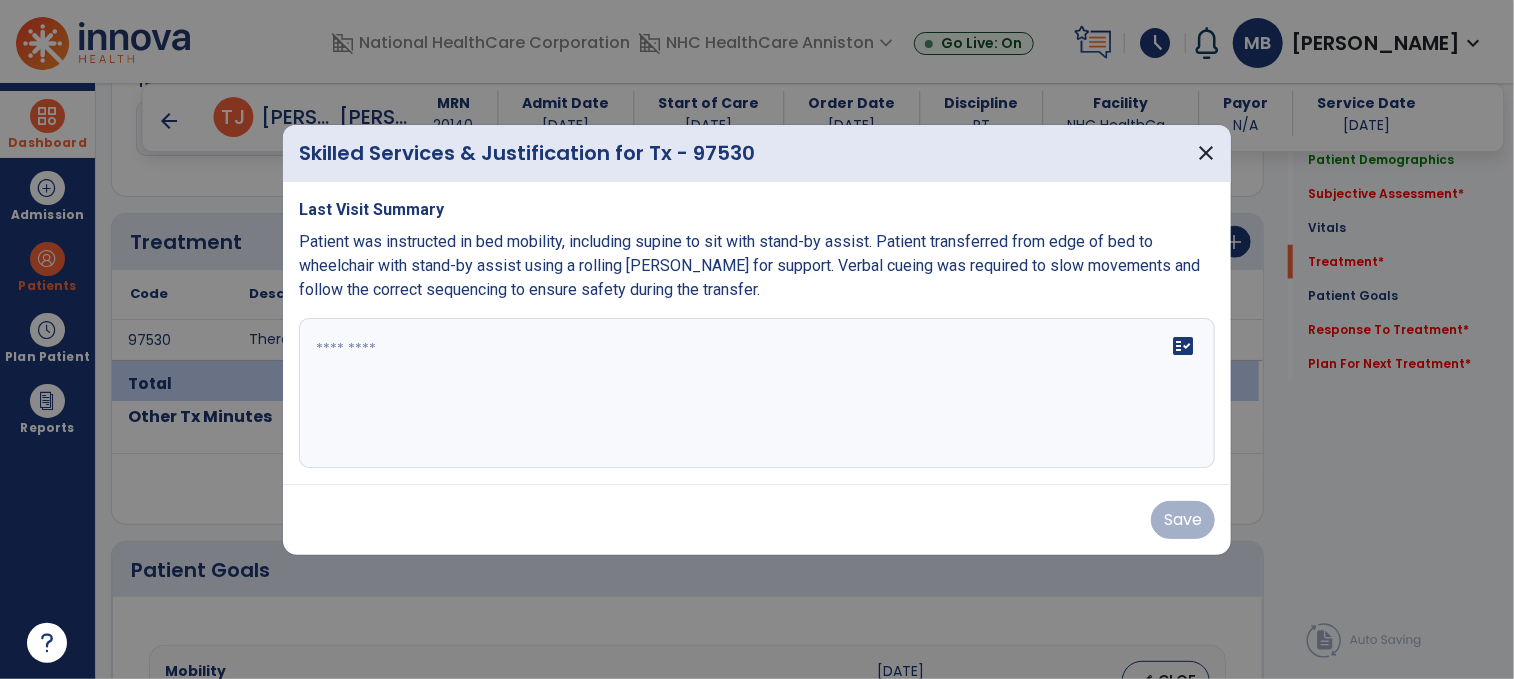 click at bounding box center [757, 393] 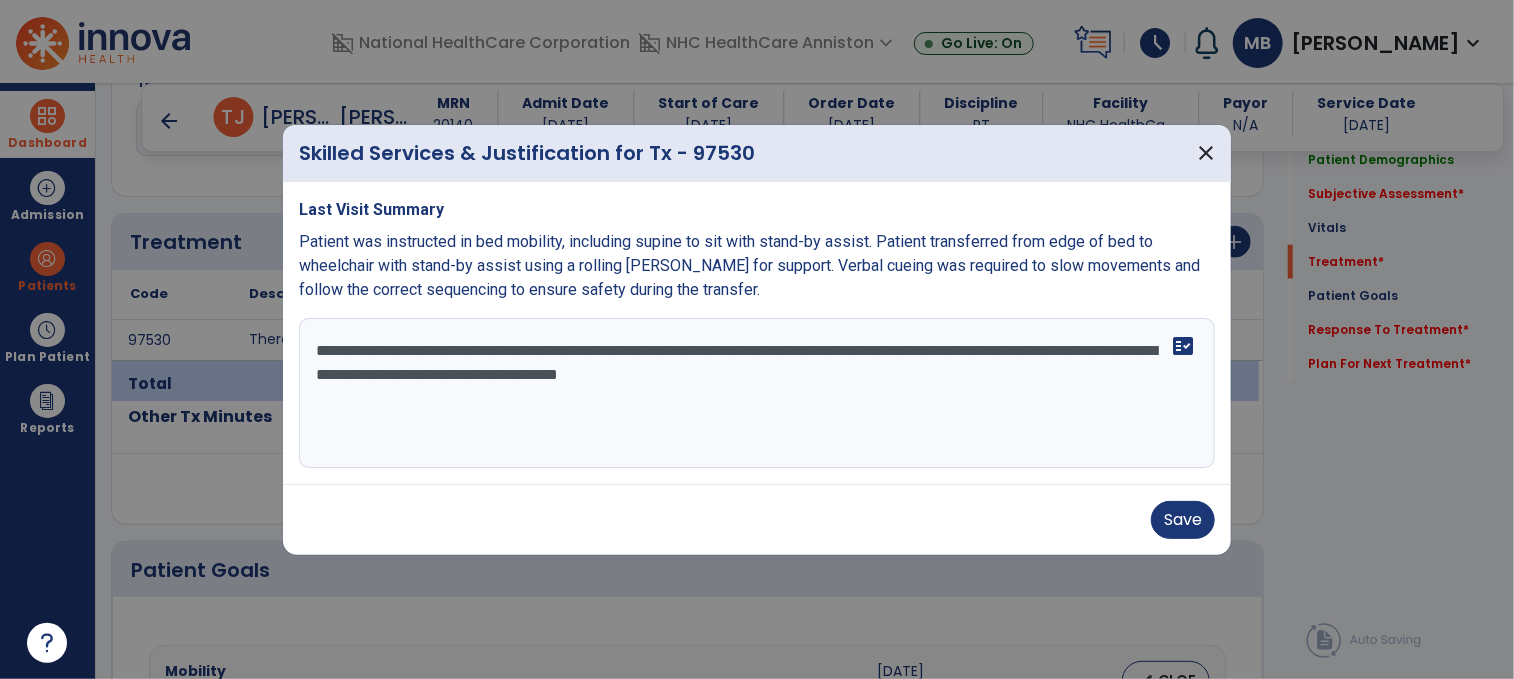 drag, startPoint x: 937, startPoint y: 372, endPoint x: 388, endPoint y: 395, distance: 549.48157 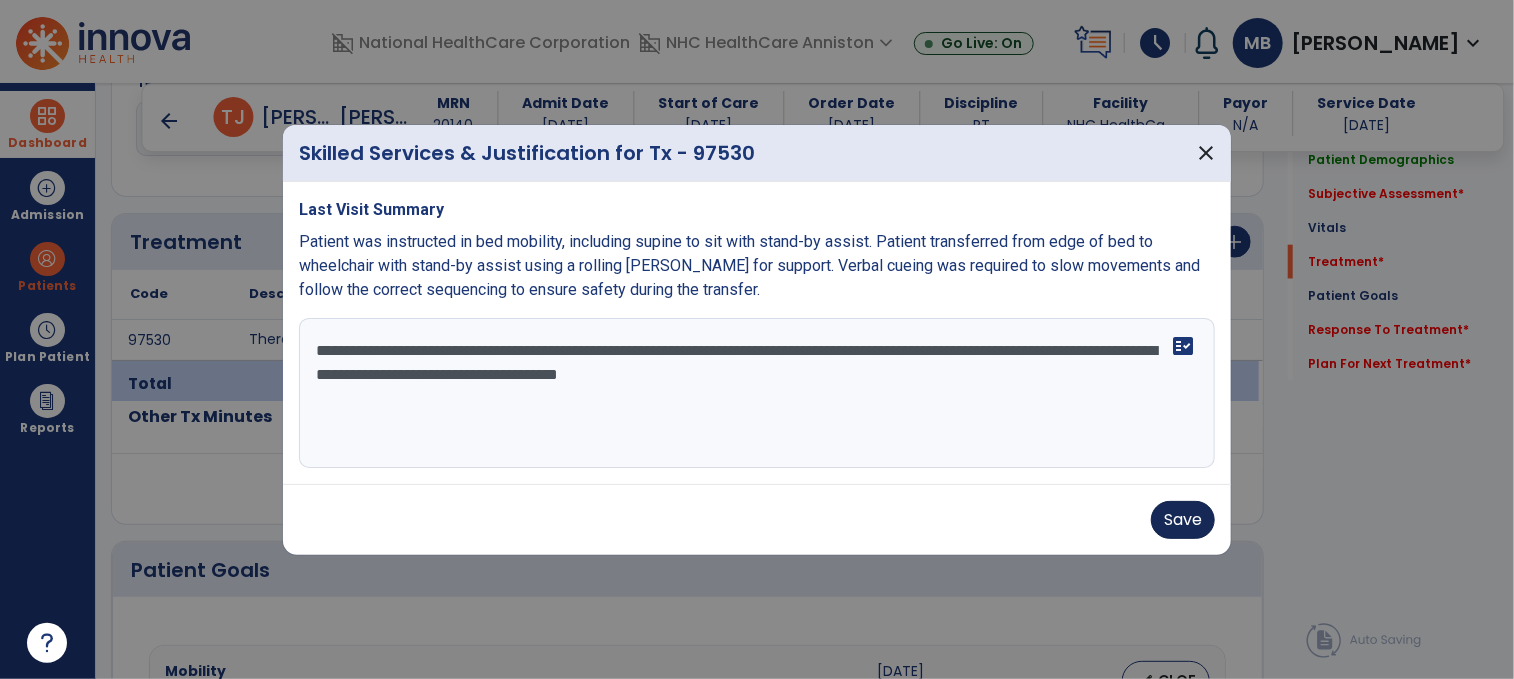 type on "**********" 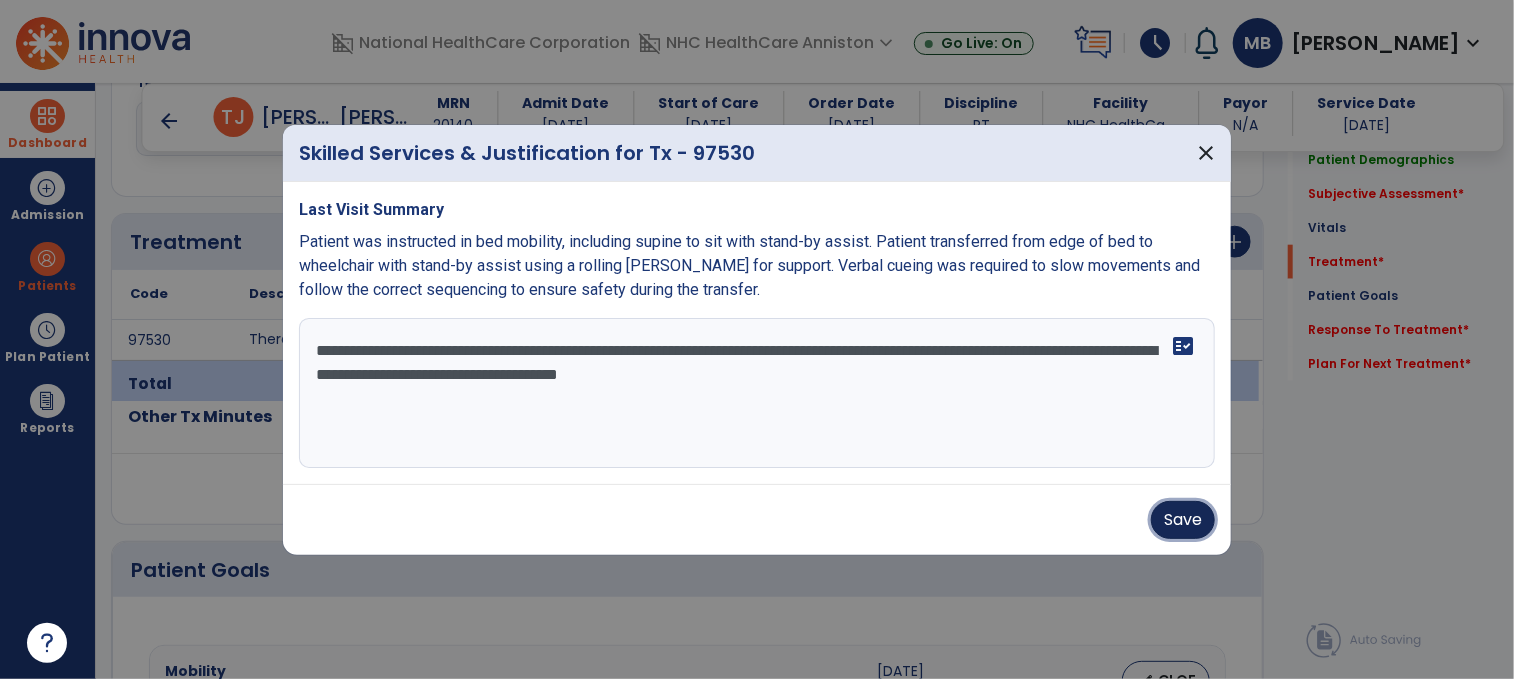 click on "Save" at bounding box center (1183, 520) 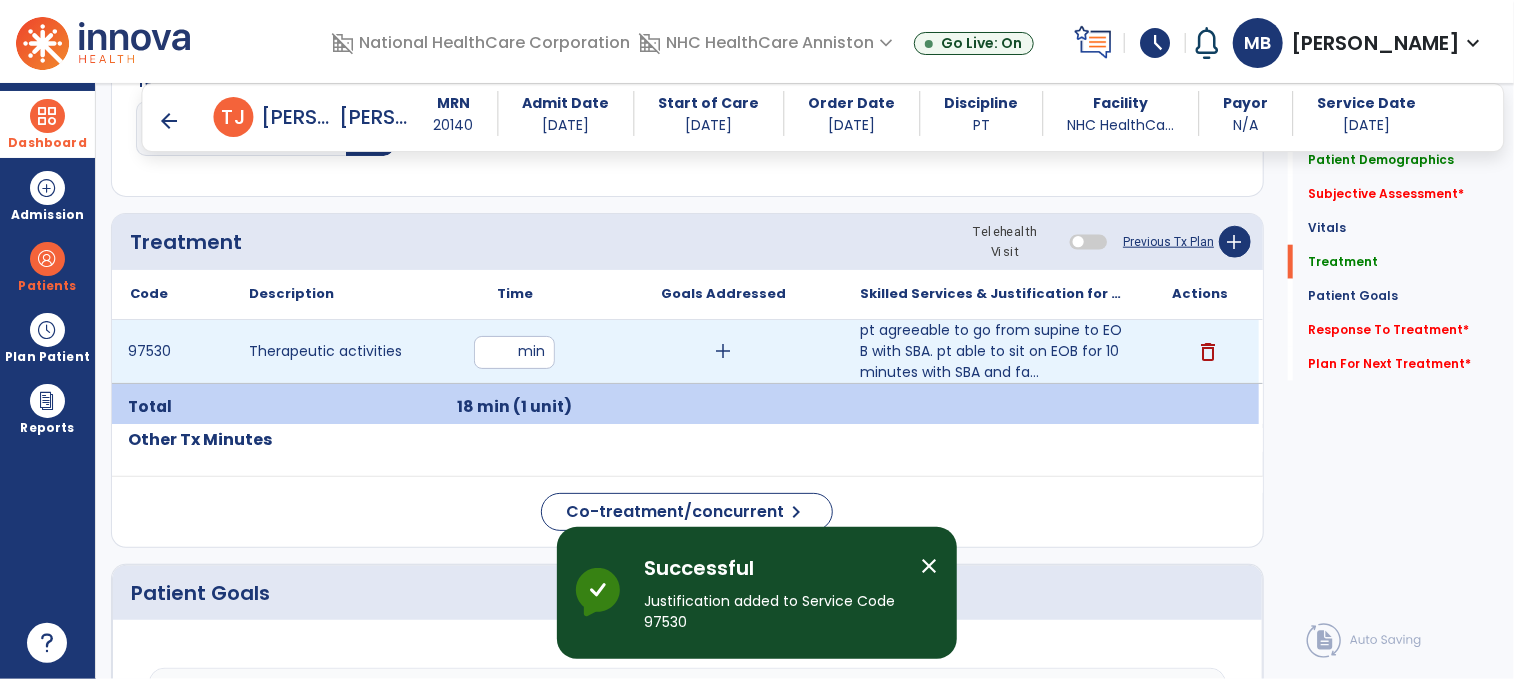 click on "add" at bounding box center [723, 351] 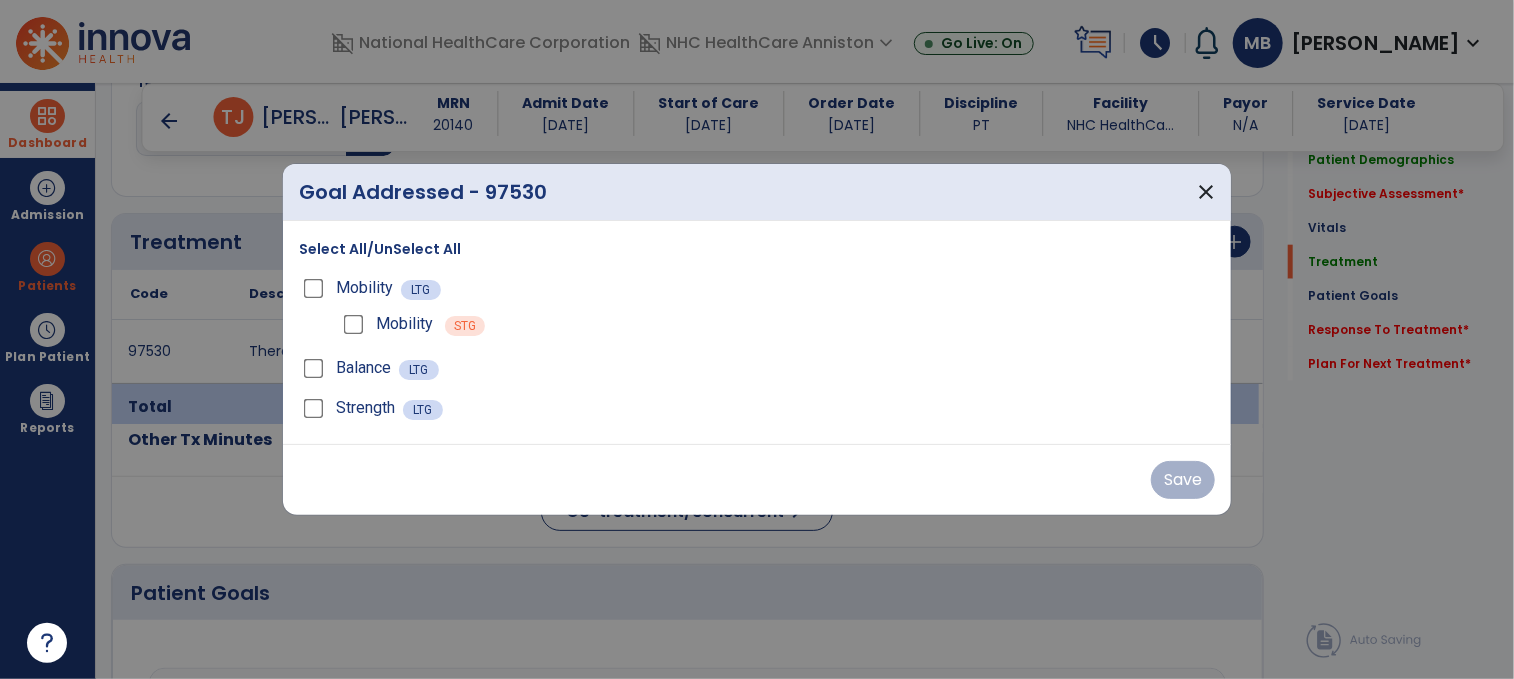 click on "Mobility" at bounding box center [386, 324] 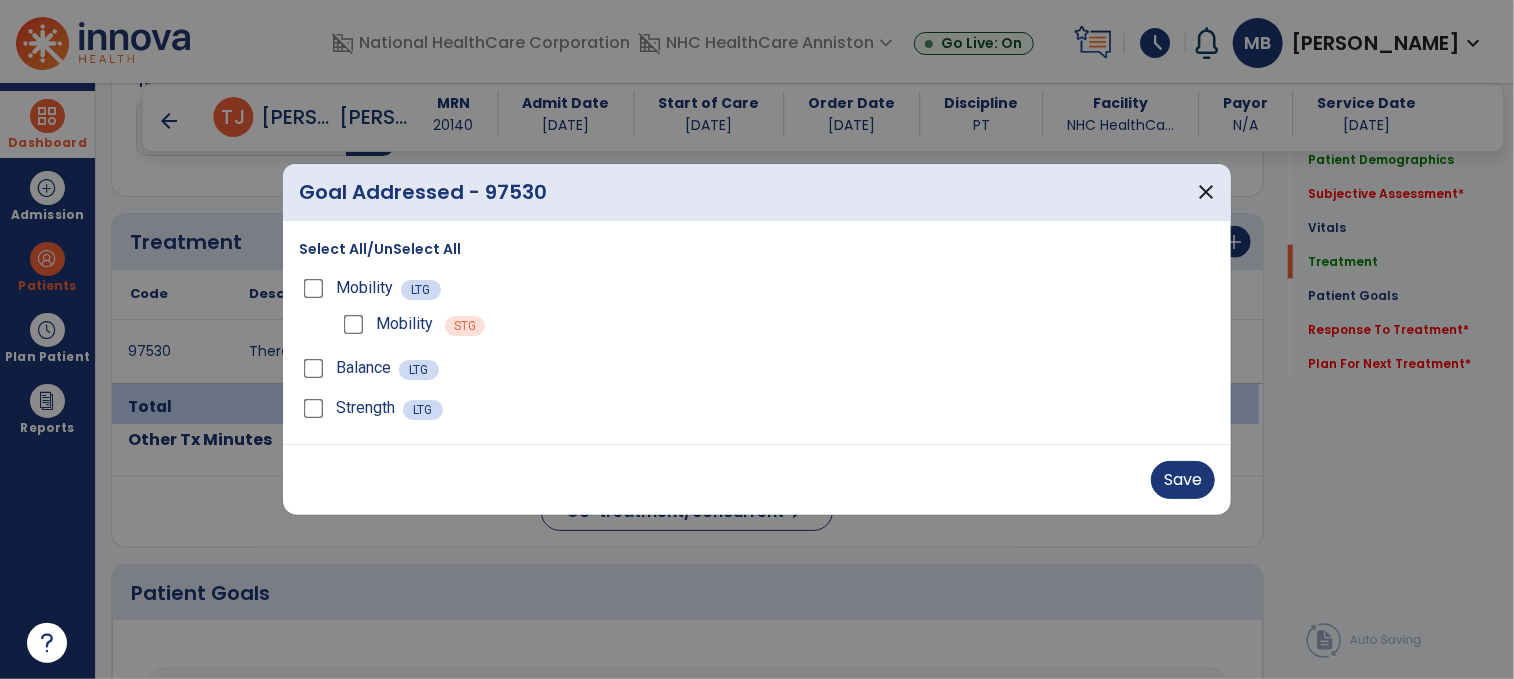 click on "Mobility   LTG" at bounding box center [757, 288] 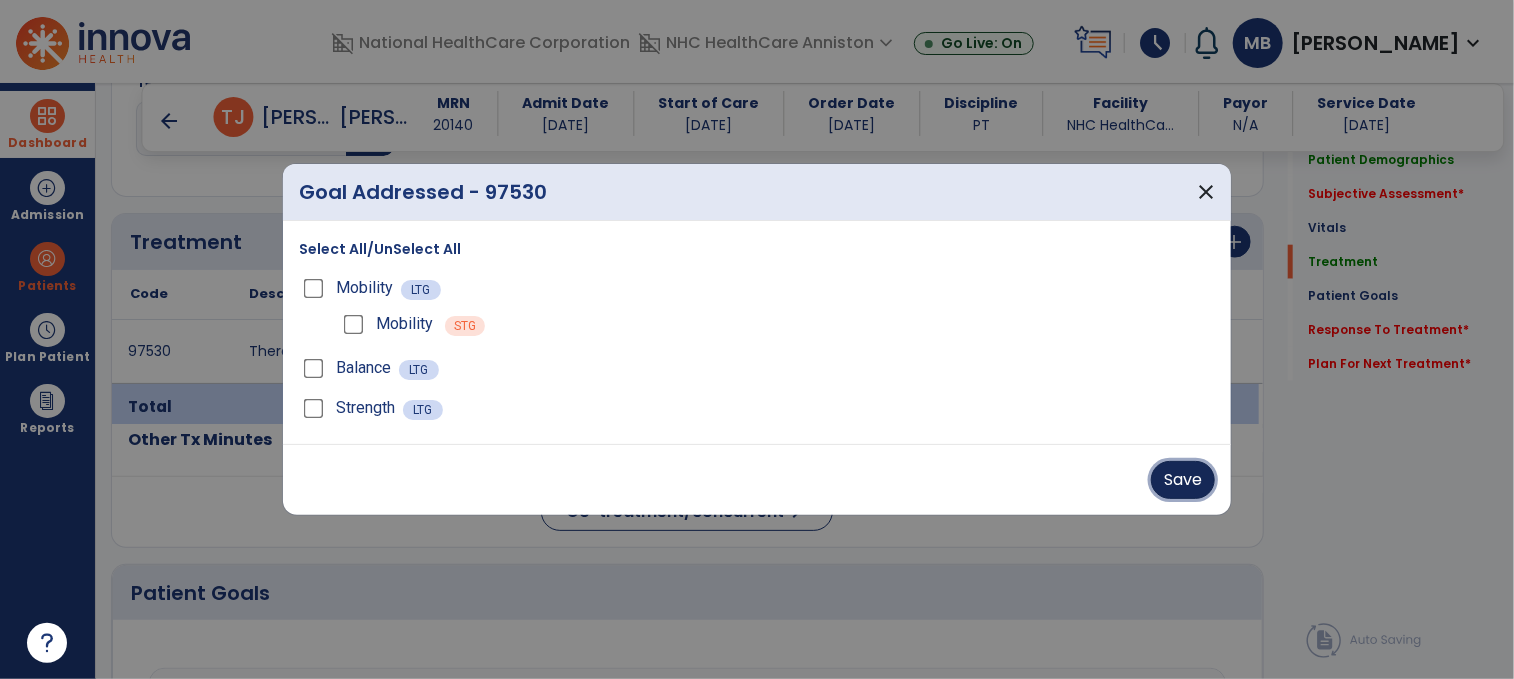 click on "Save" at bounding box center (1183, 480) 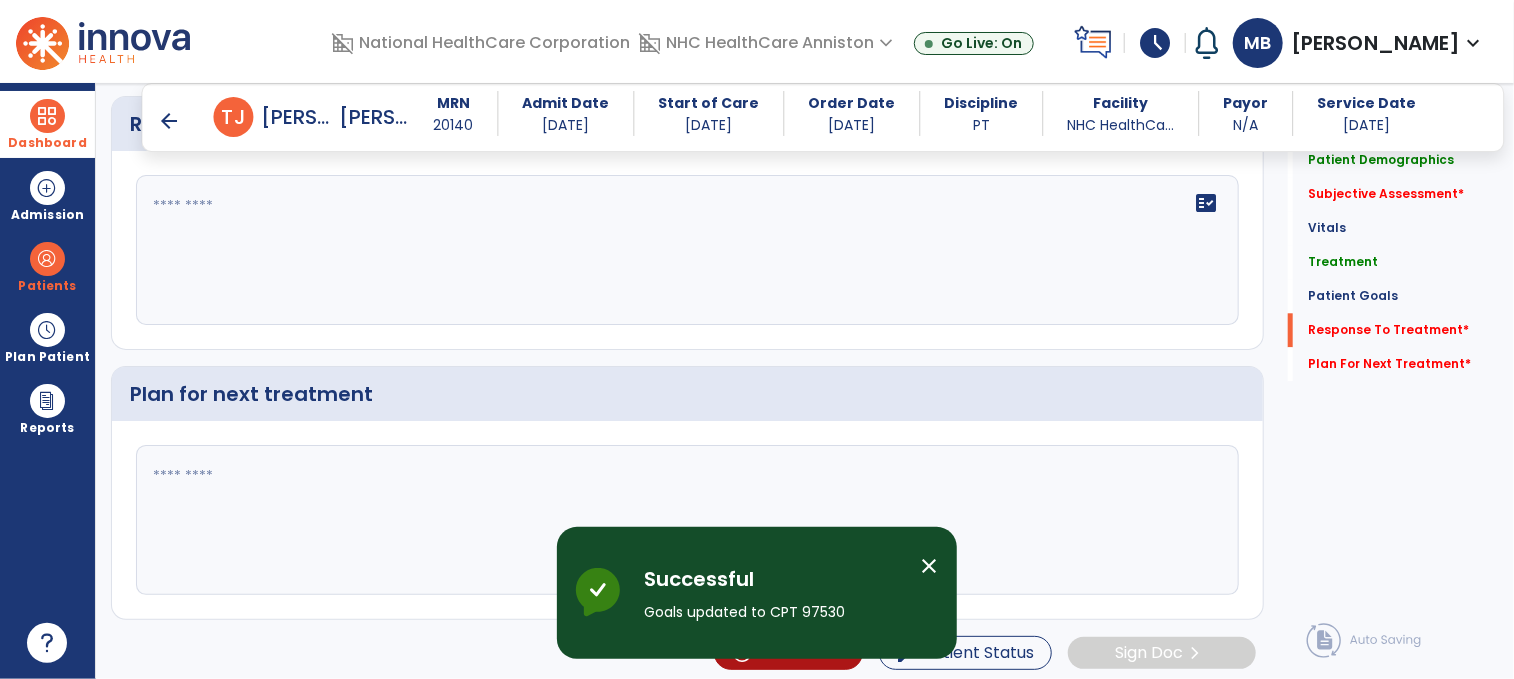 scroll, scrollTop: 2436, scrollLeft: 0, axis: vertical 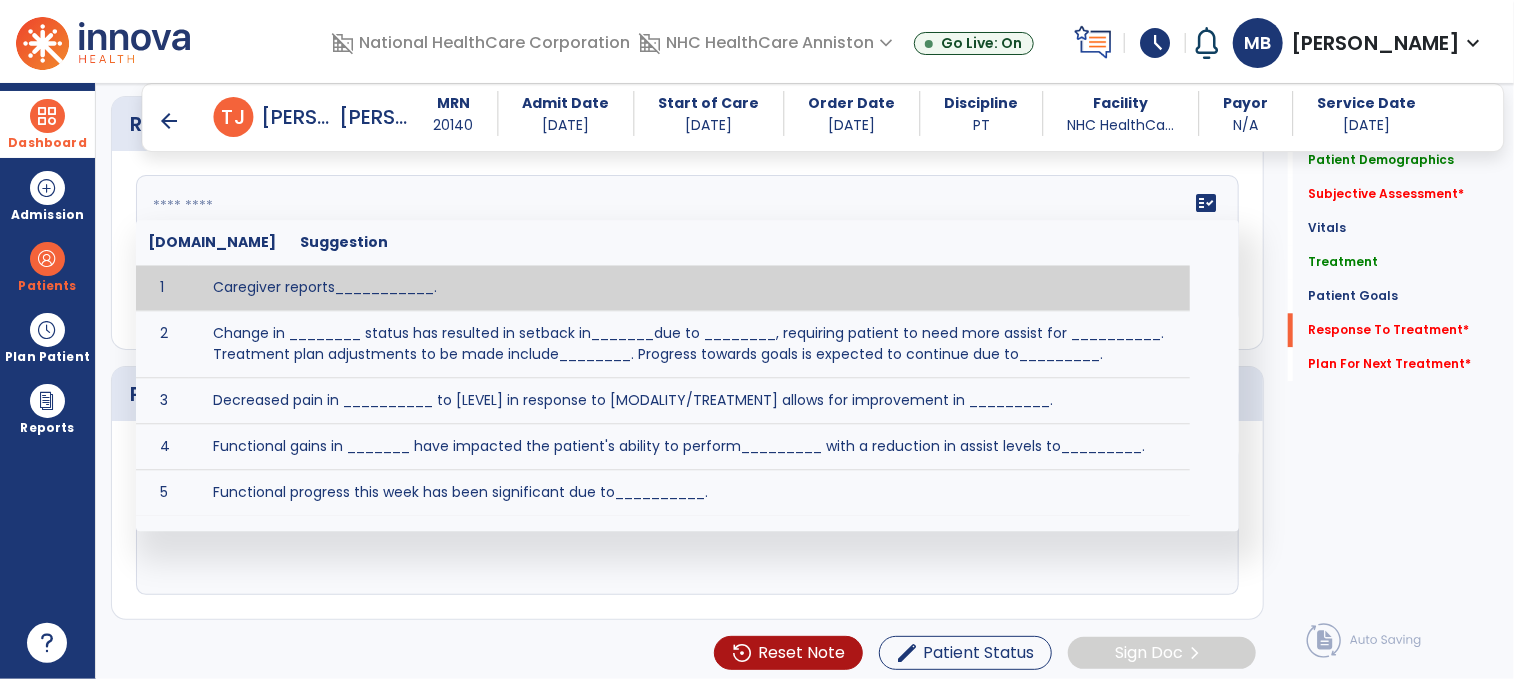 paste on "**********" 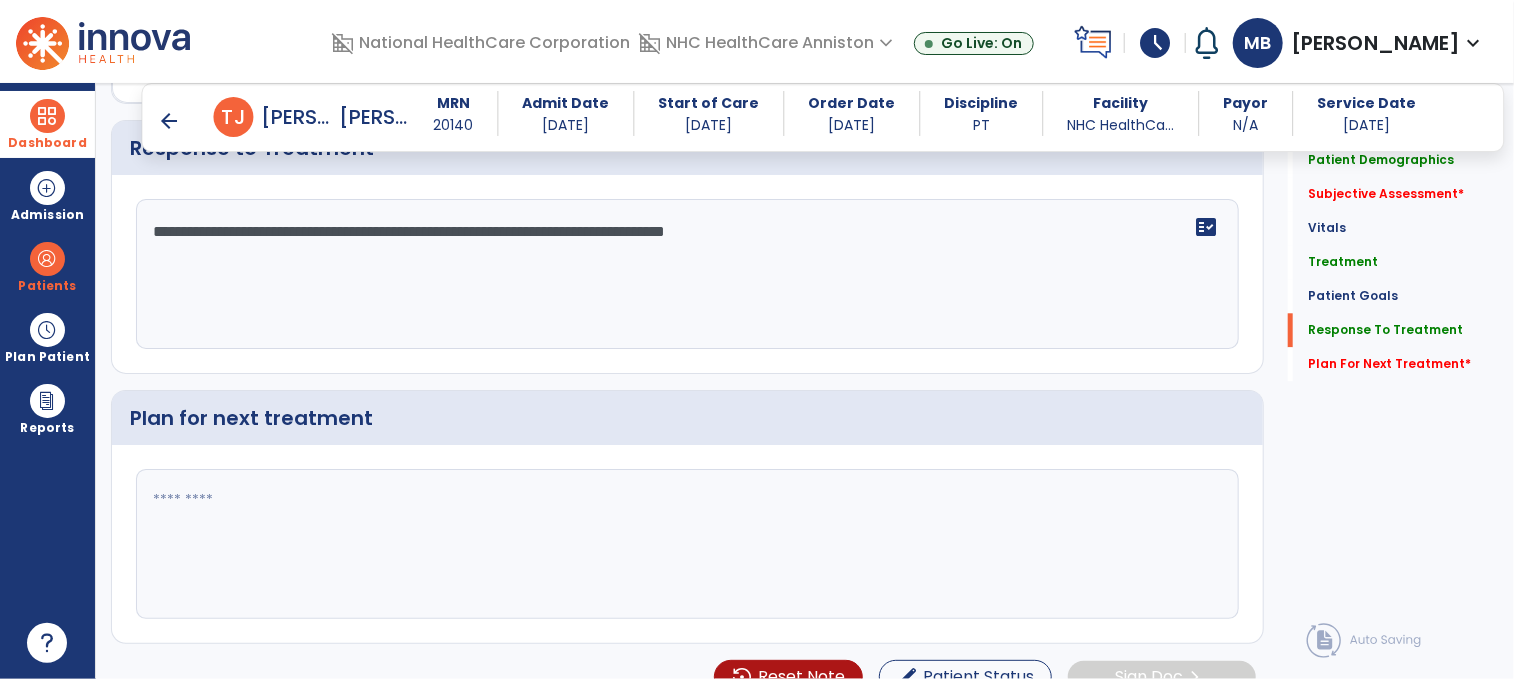 scroll, scrollTop: 2436, scrollLeft: 0, axis: vertical 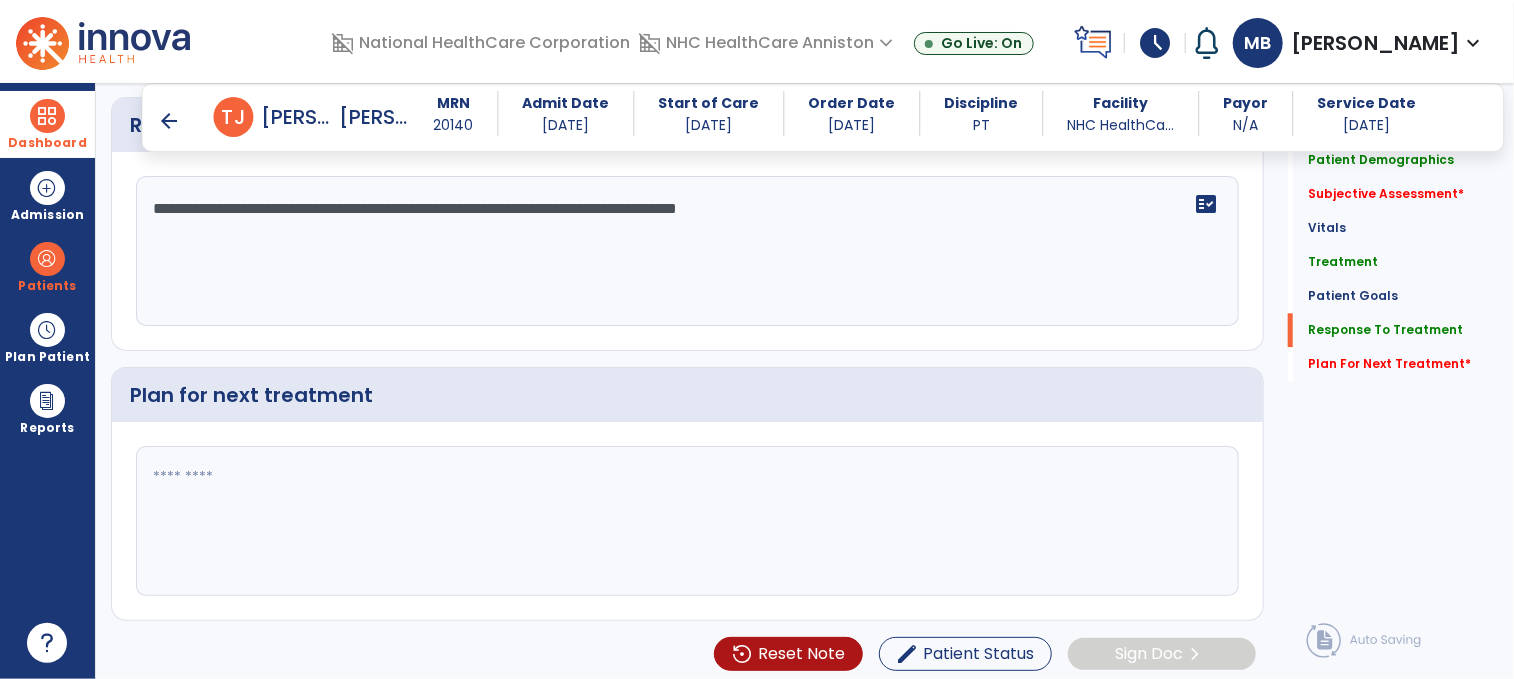 type on "**********" 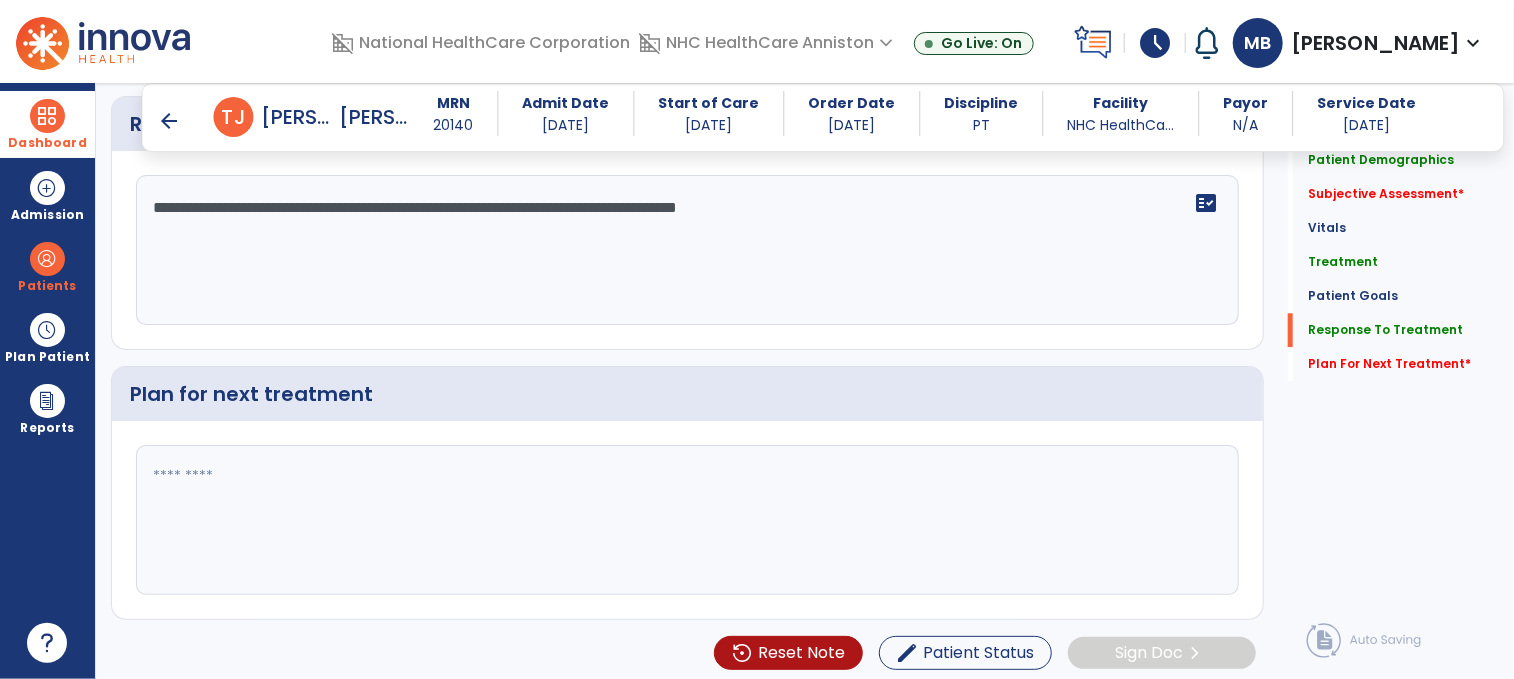 click 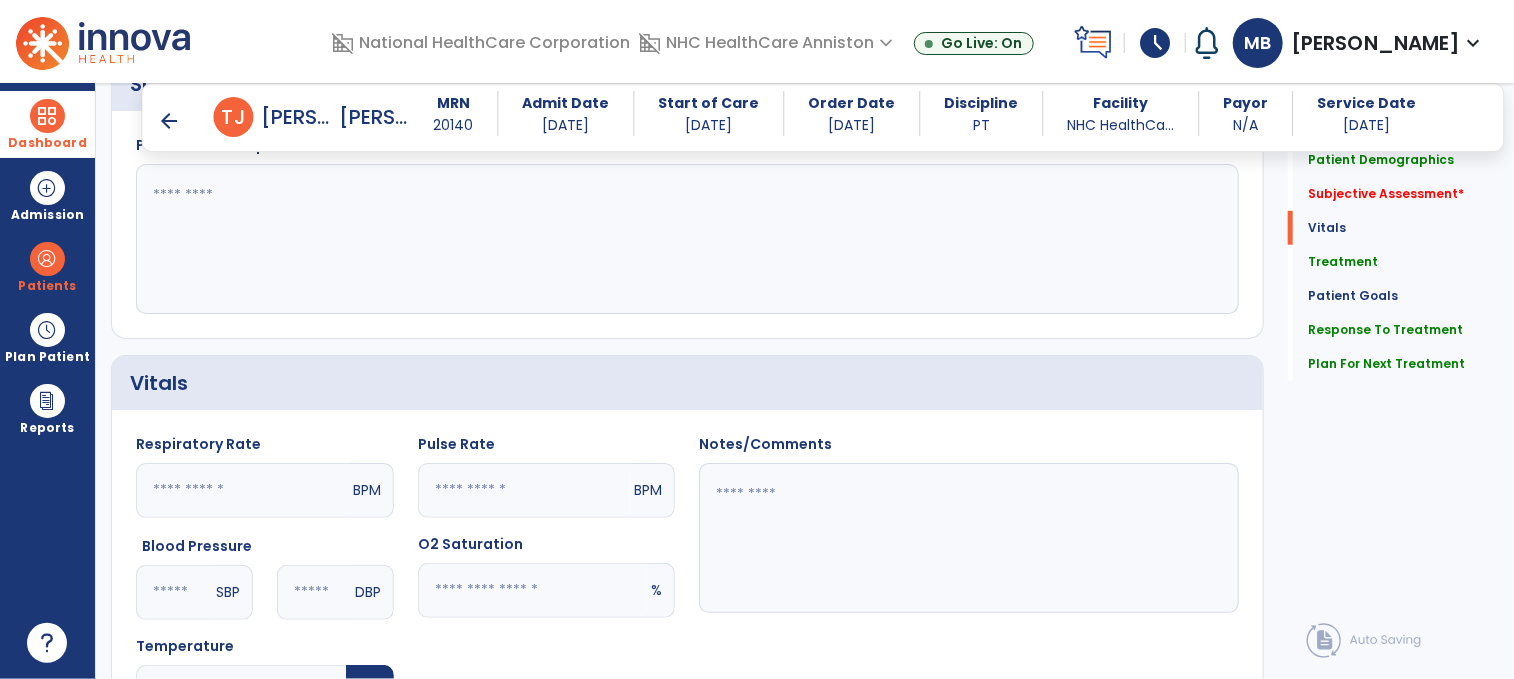 scroll, scrollTop: 424, scrollLeft: 0, axis: vertical 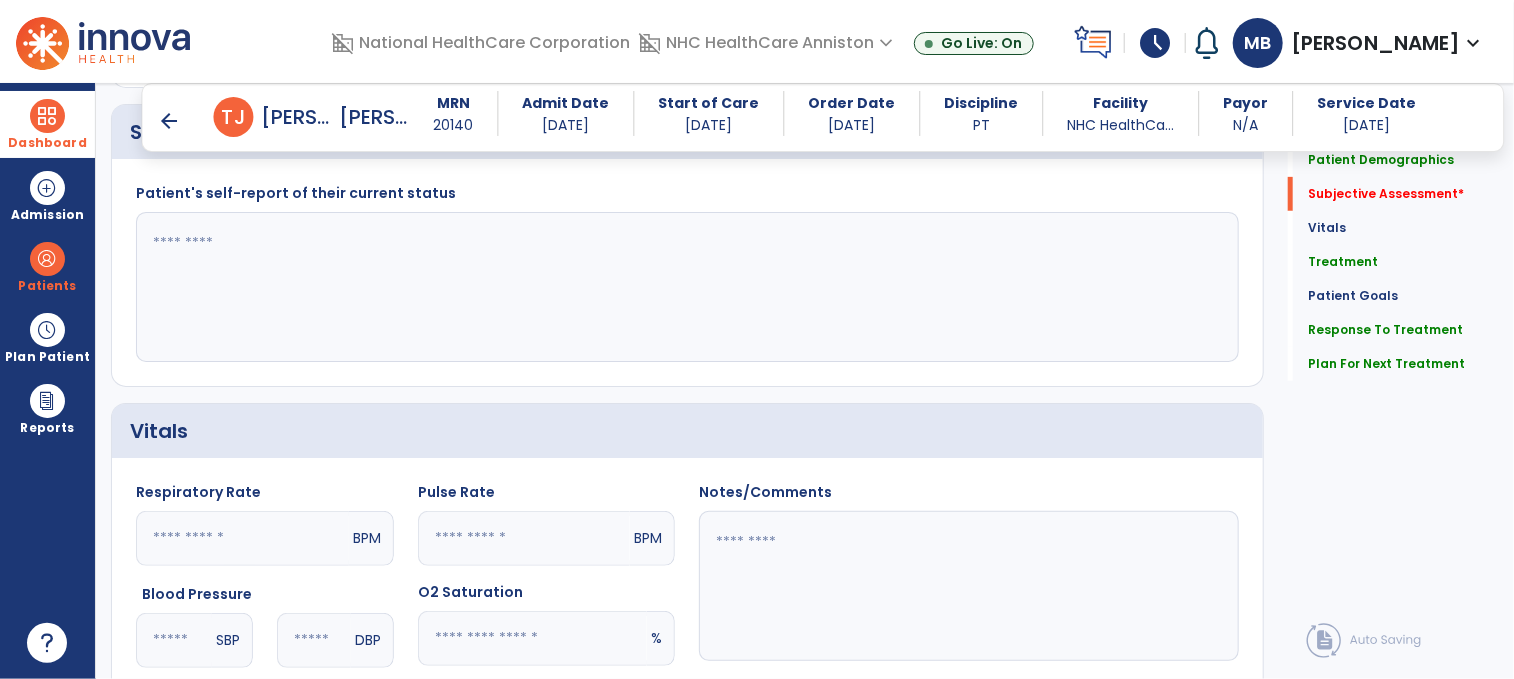 type on "**********" 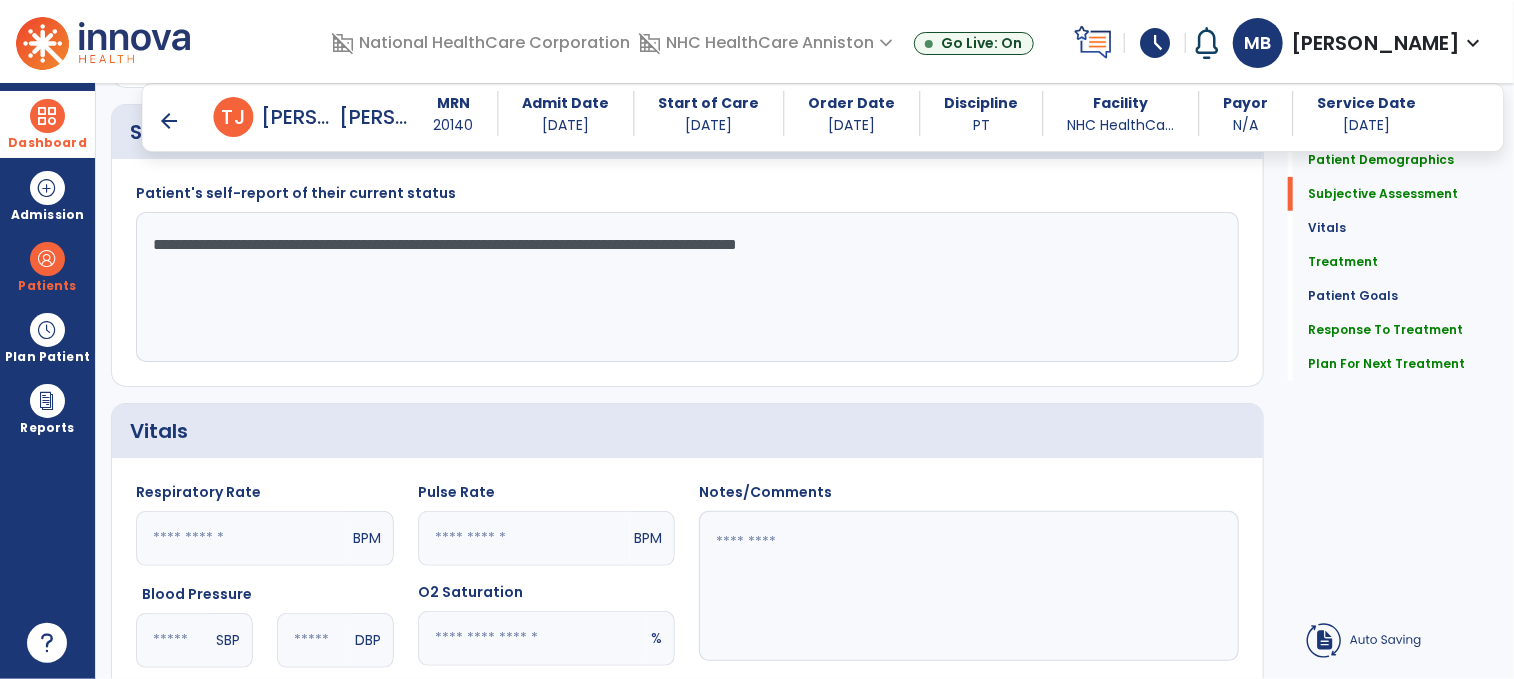 click on "**********" 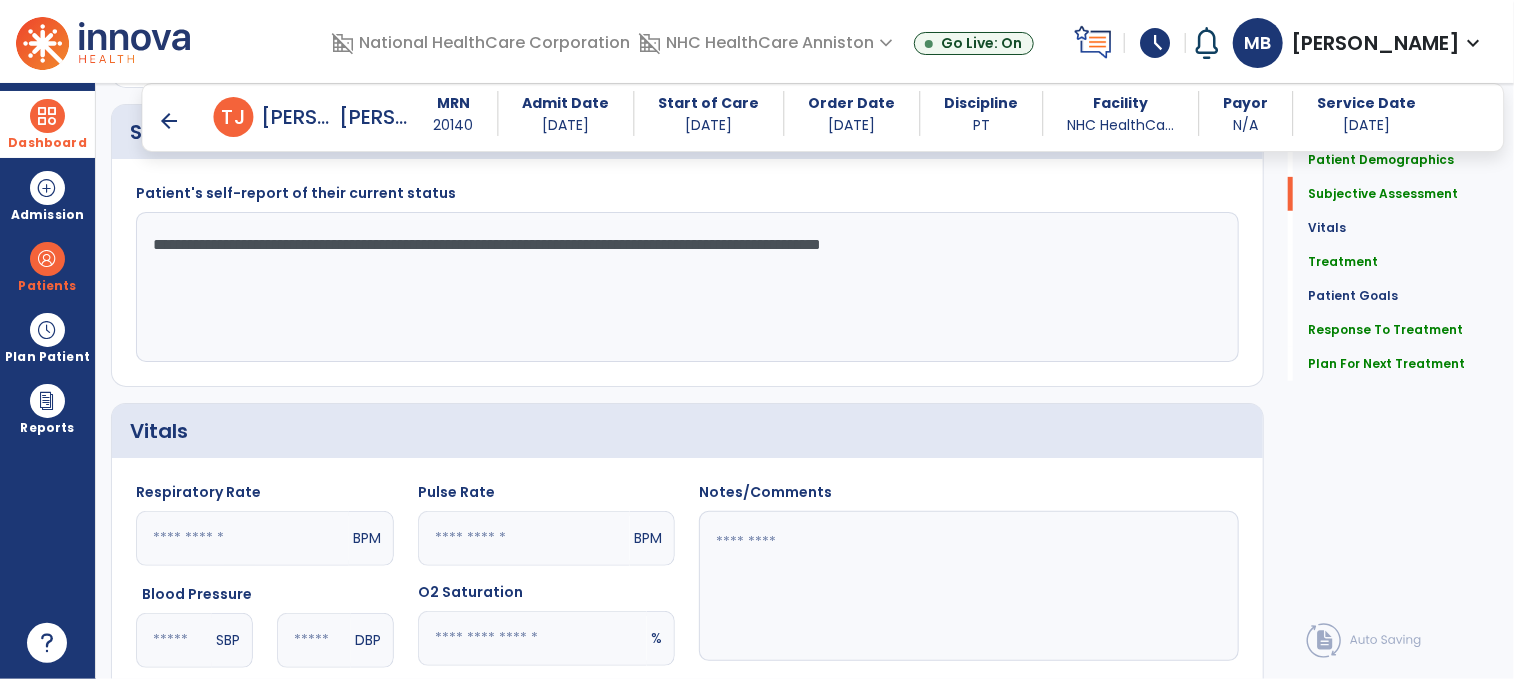 click on "**********" 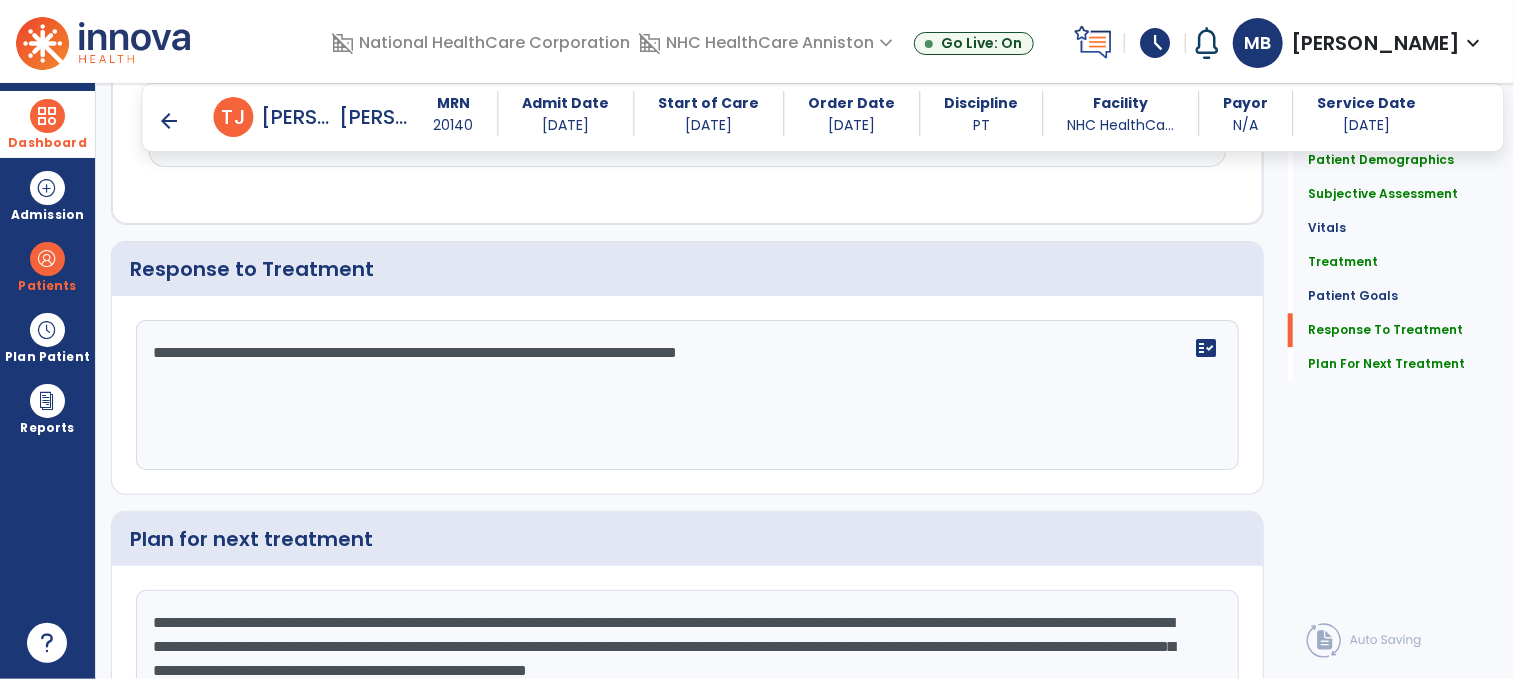 scroll, scrollTop: 2409, scrollLeft: 0, axis: vertical 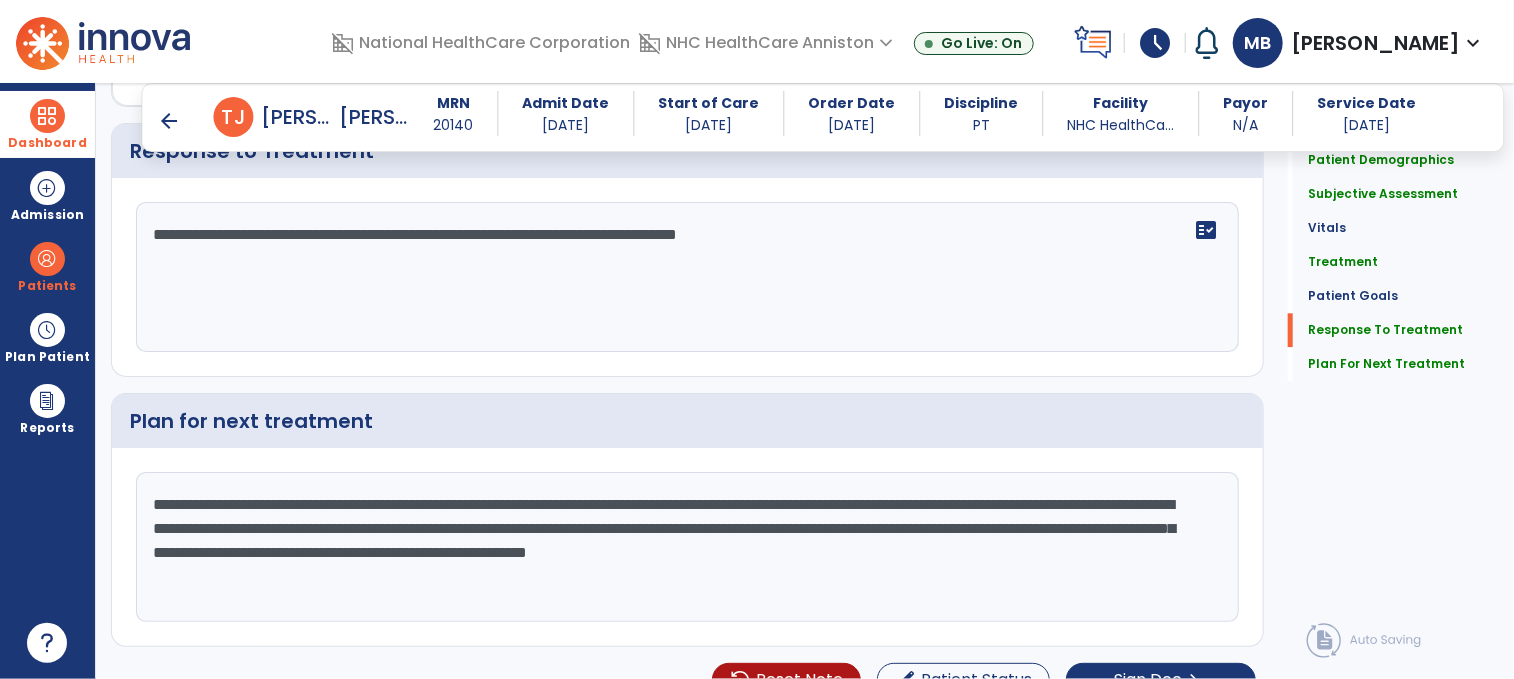 type on "**********" 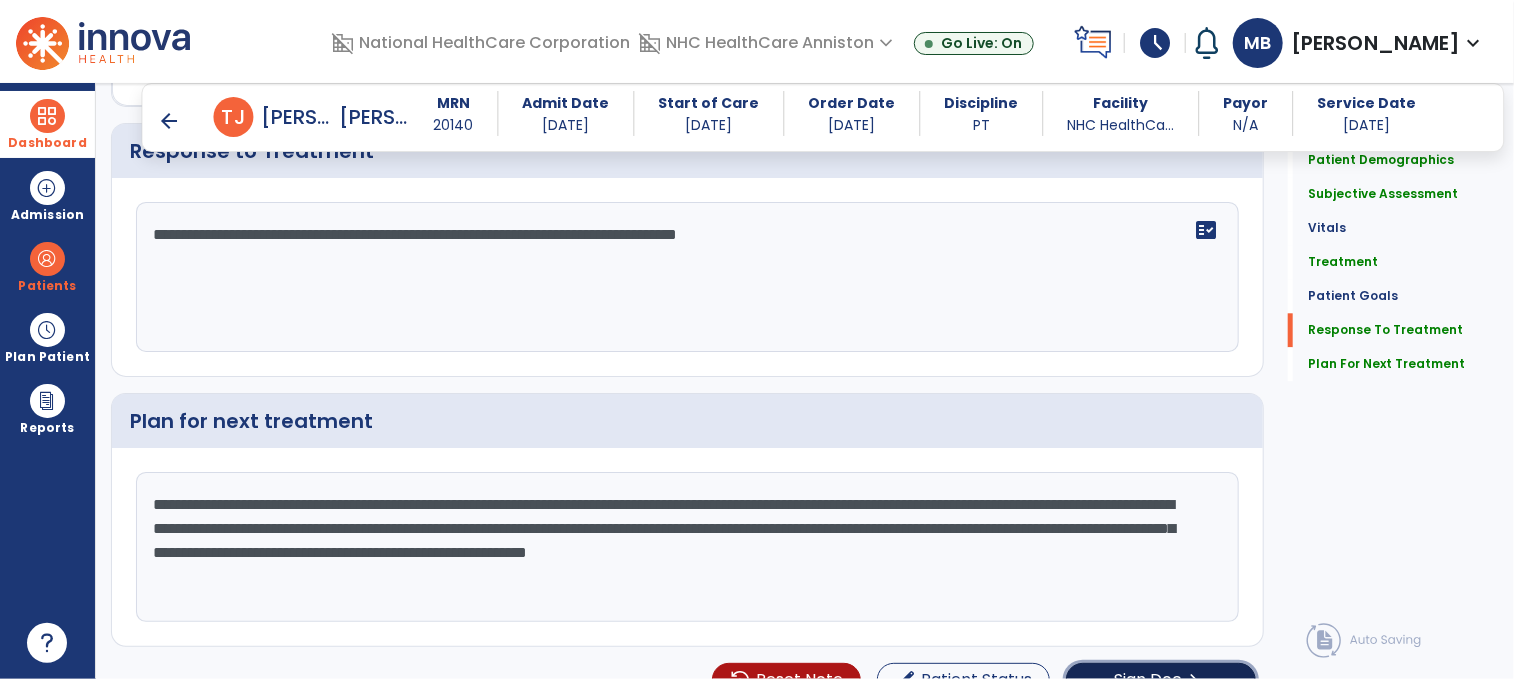 click on "Sign Doc  chevron_right" 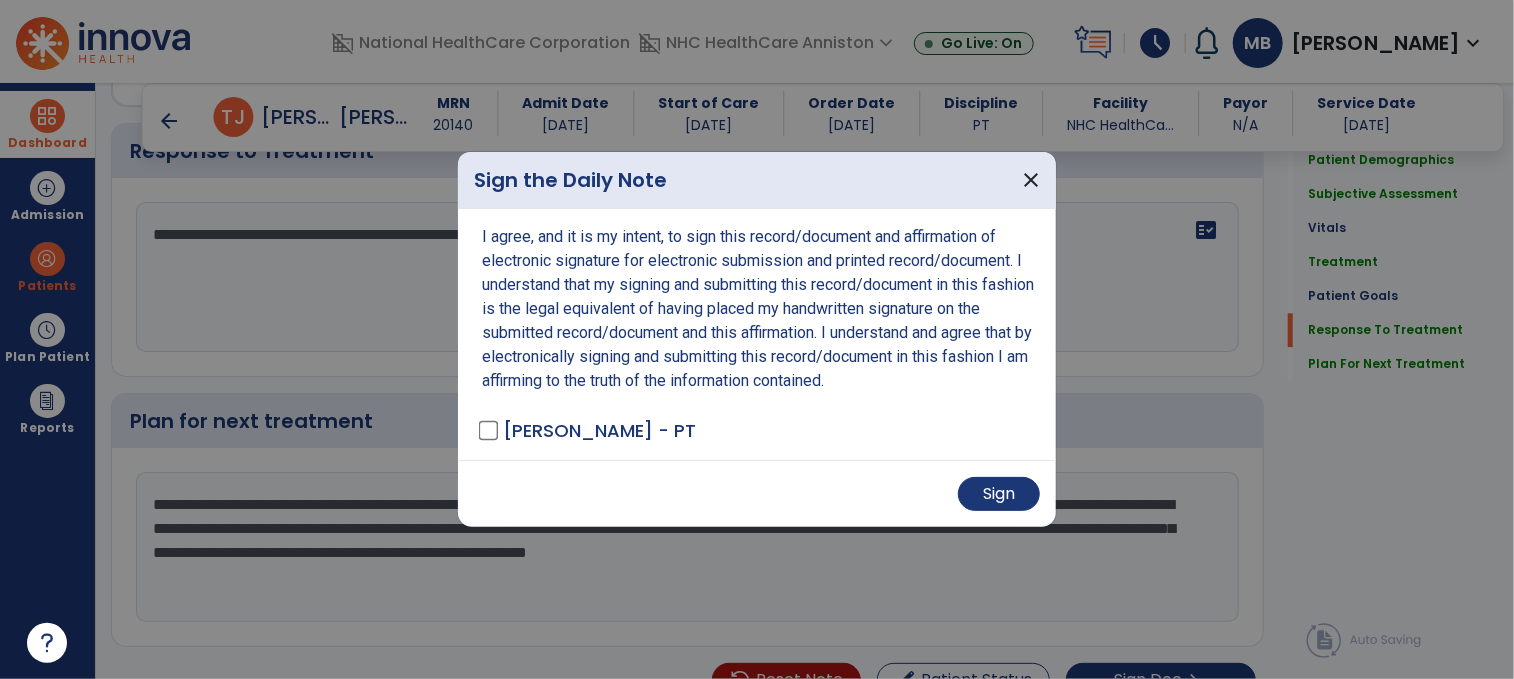 click on "Sign" at bounding box center [757, 493] 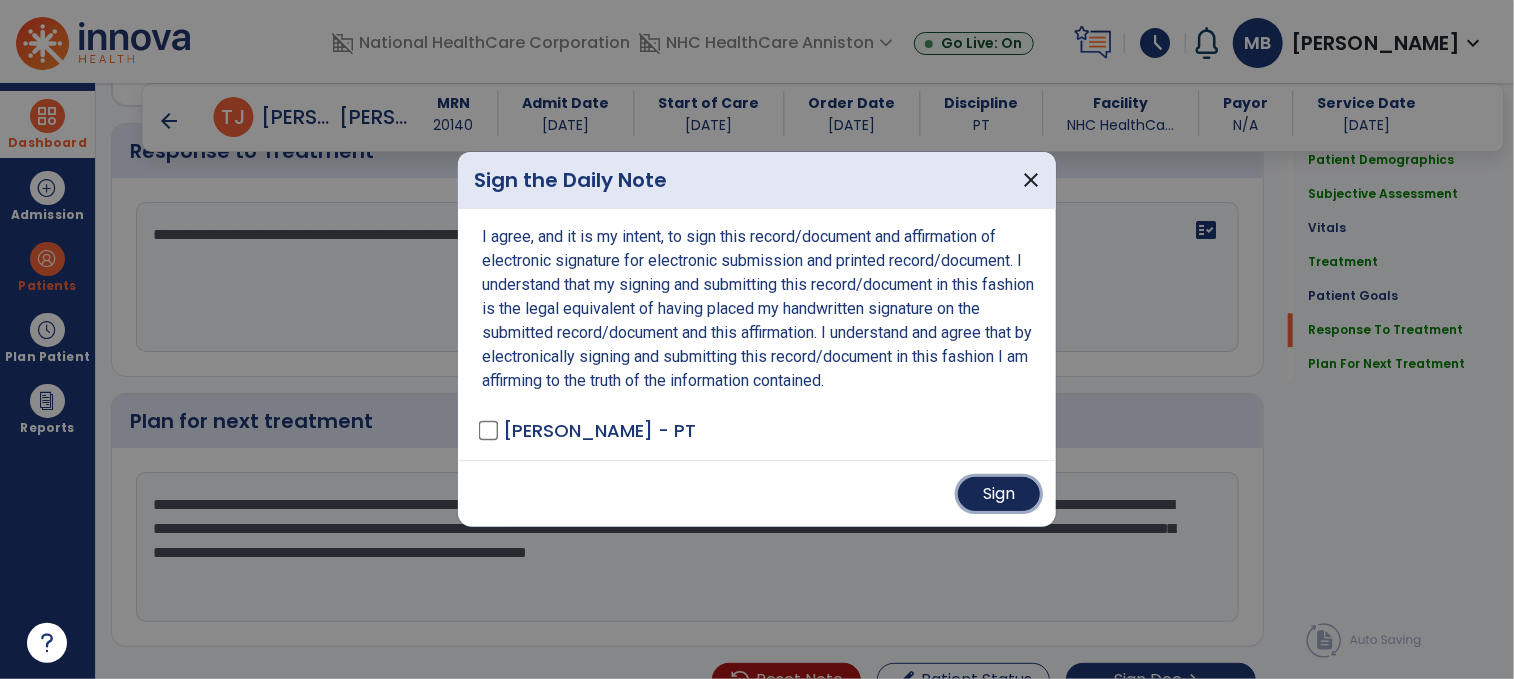 click on "Sign" at bounding box center (999, 494) 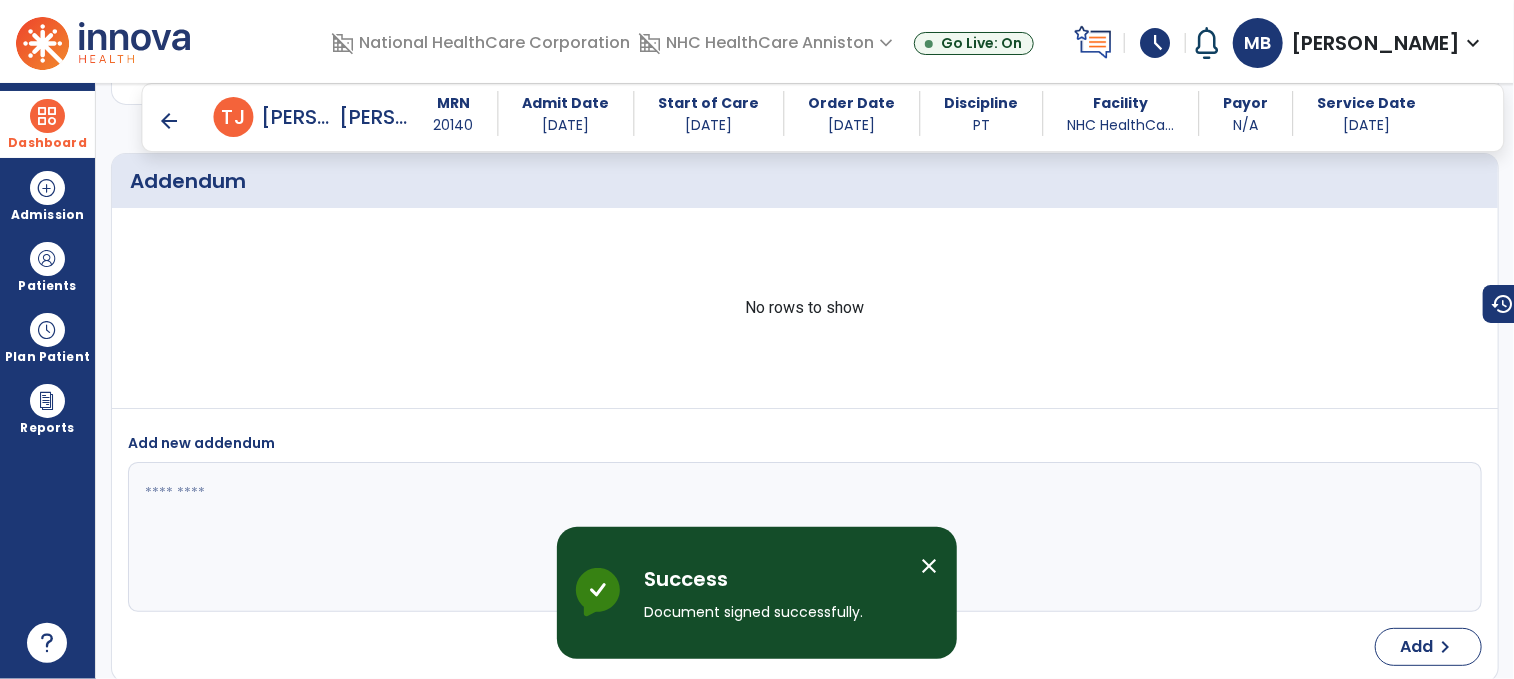 scroll, scrollTop: 3304, scrollLeft: 0, axis: vertical 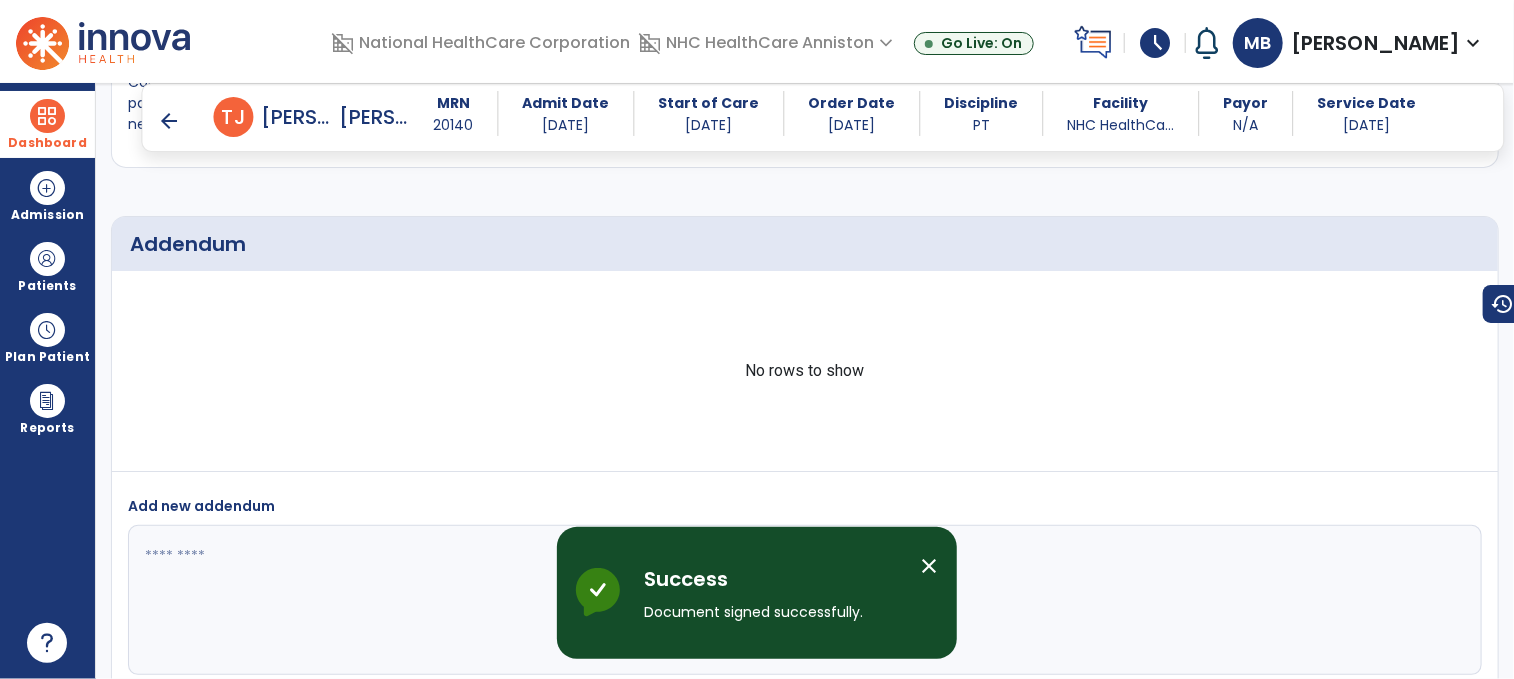 click on "arrow_back" at bounding box center [170, 121] 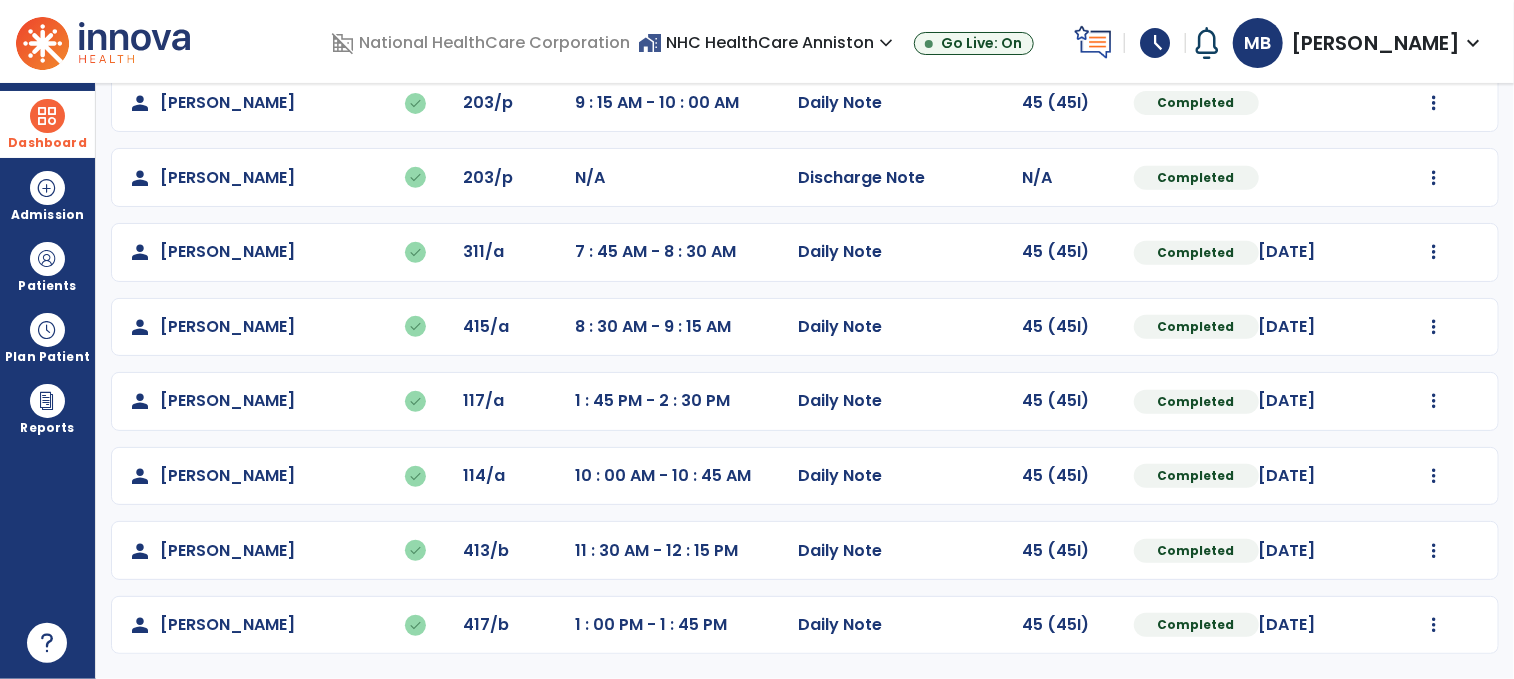 scroll, scrollTop: 0, scrollLeft: 0, axis: both 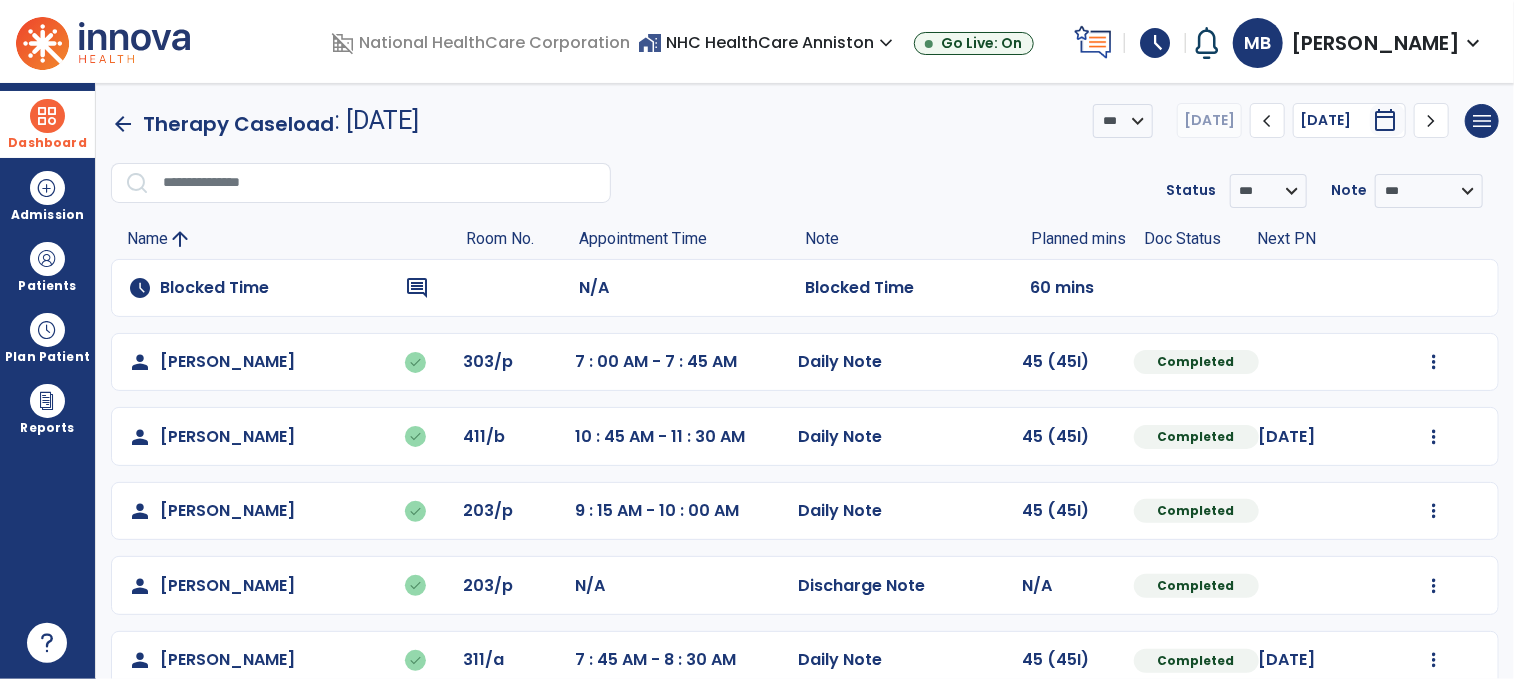 click on "Dashboard" at bounding box center (47, 124) 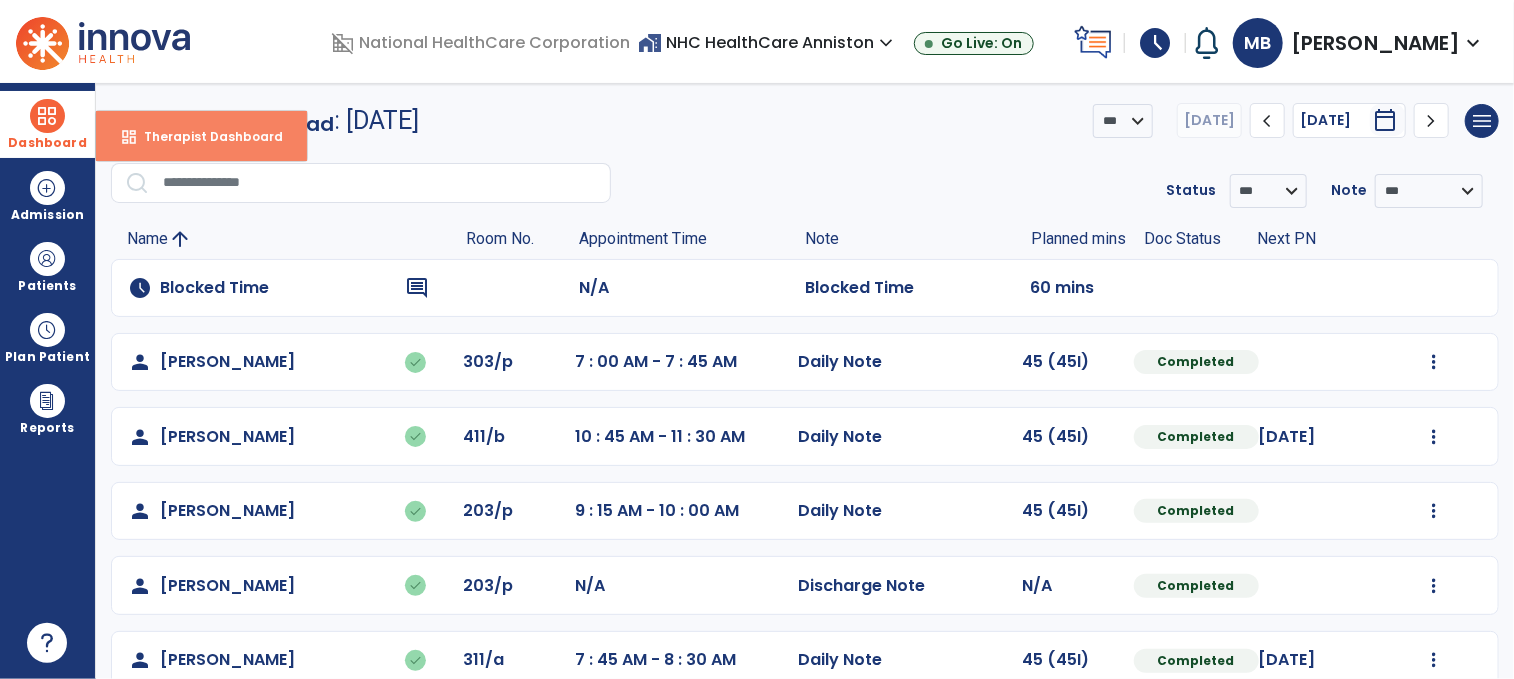 click on "dashboard  Therapist Dashboard" at bounding box center (201, 136) 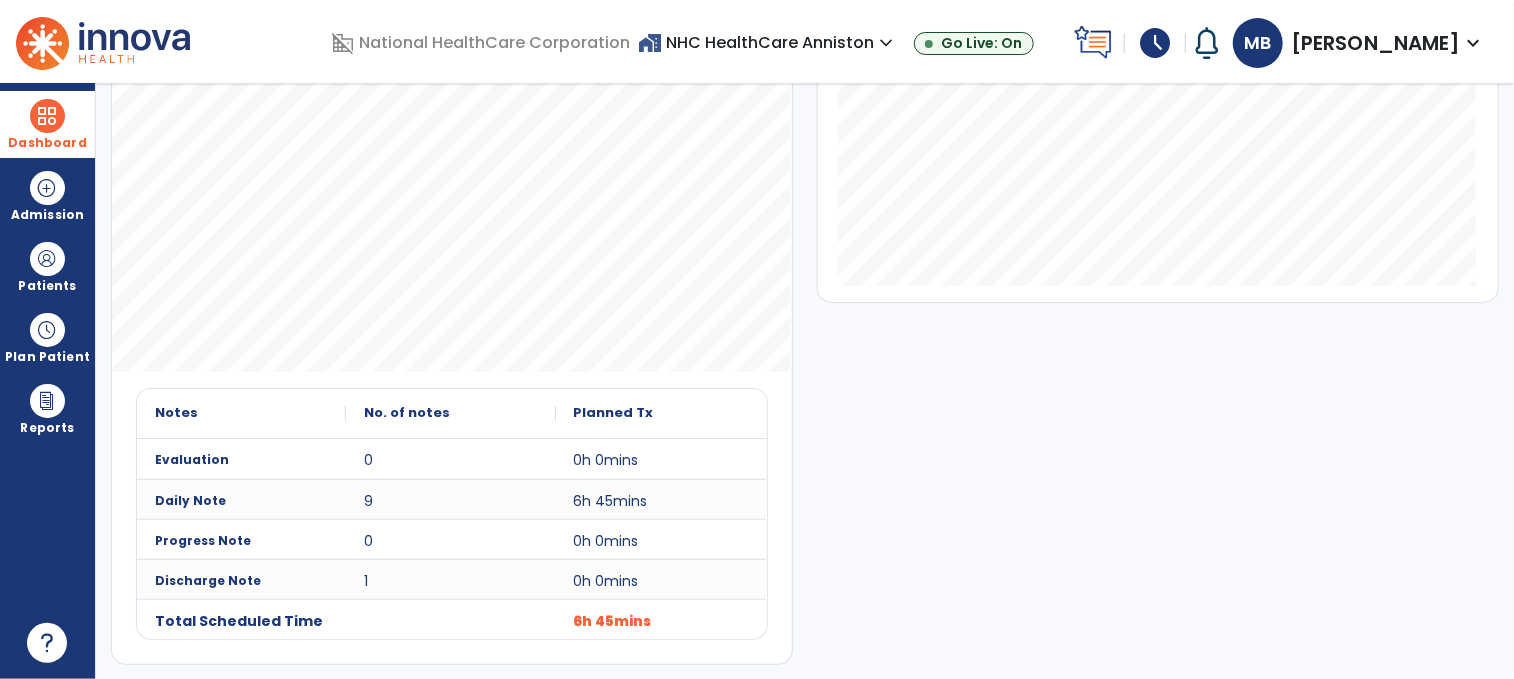 scroll, scrollTop: 0, scrollLeft: 0, axis: both 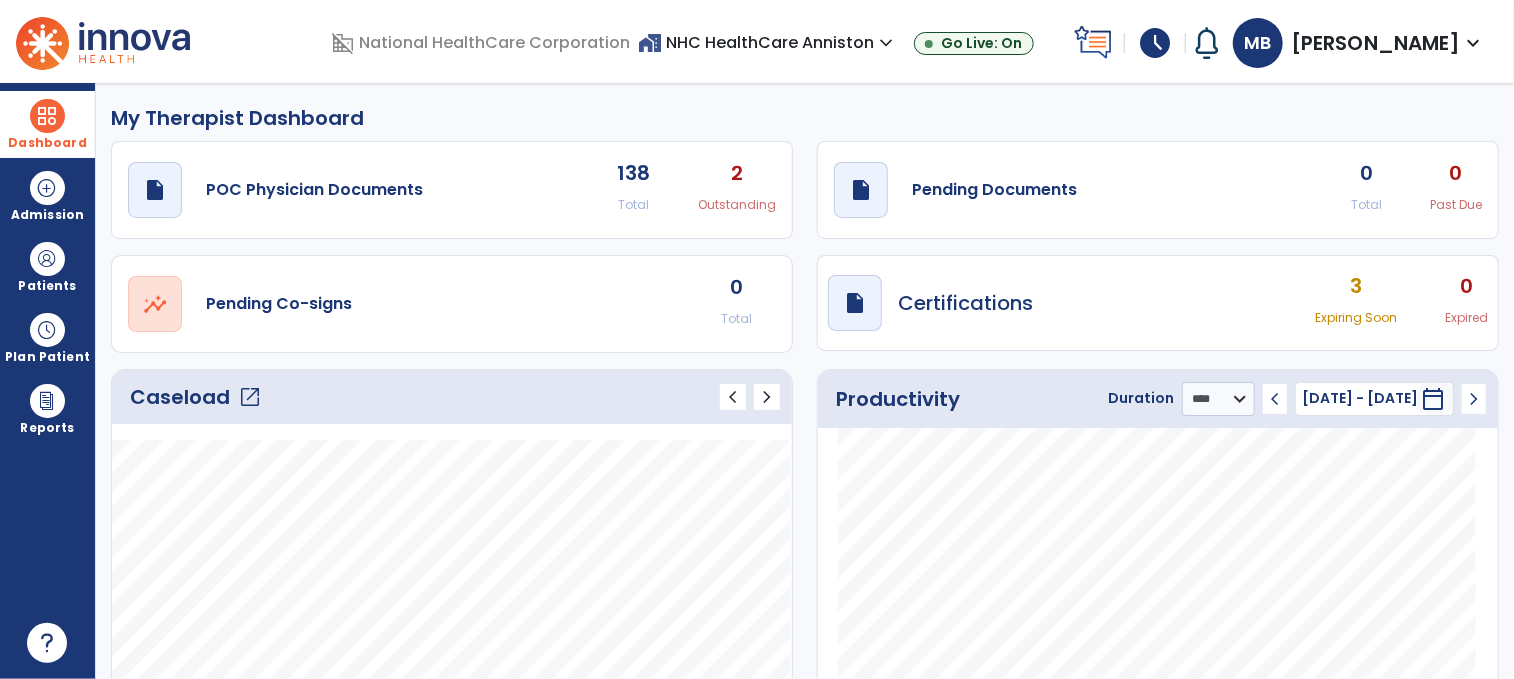 click on "schedule My Time:   [DATE]    ***** stop  Stop   Open your timecard  arrow_right" at bounding box center [1150, 43] 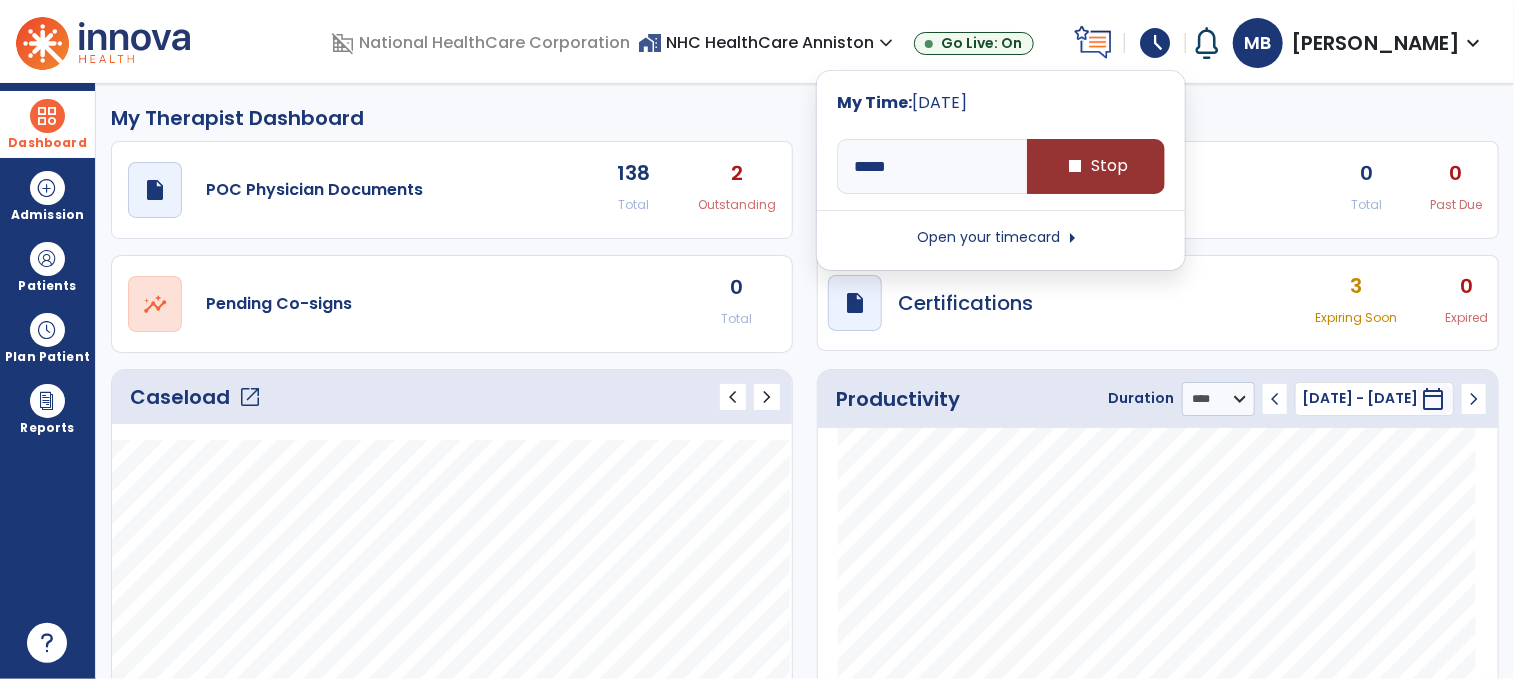 click on "stop  Stop" at bounding box center [1096, 166] 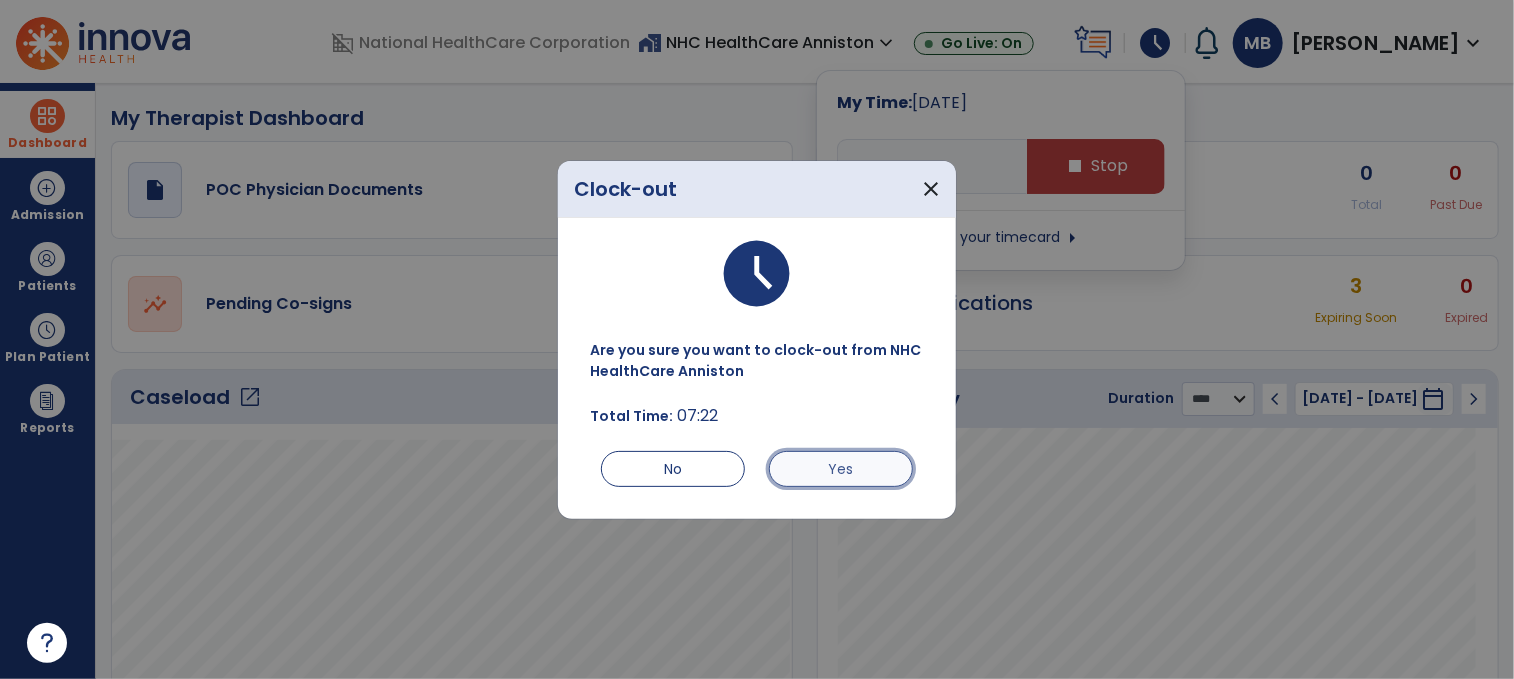 click on "Yes" at bounding box center (841, 469) 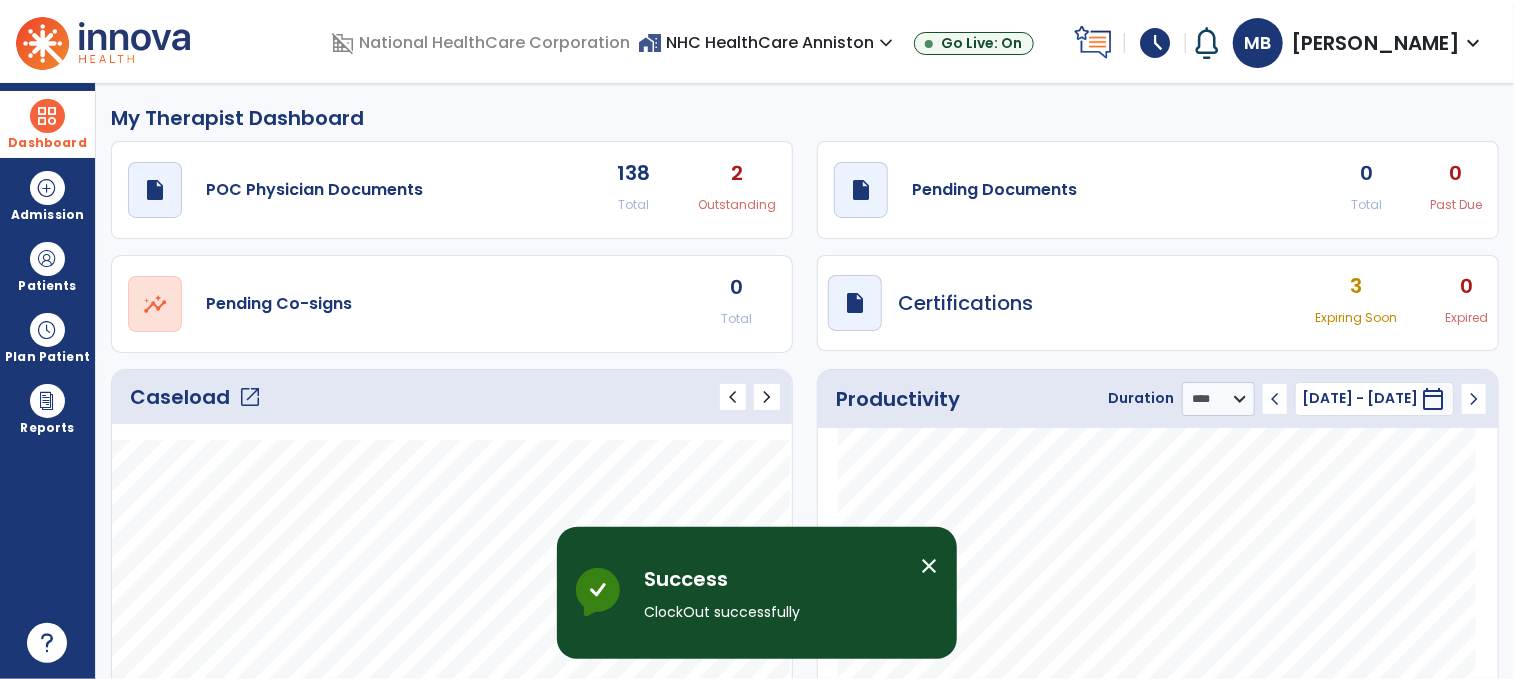 click on "schedule" at bounding box center [1155, 43] 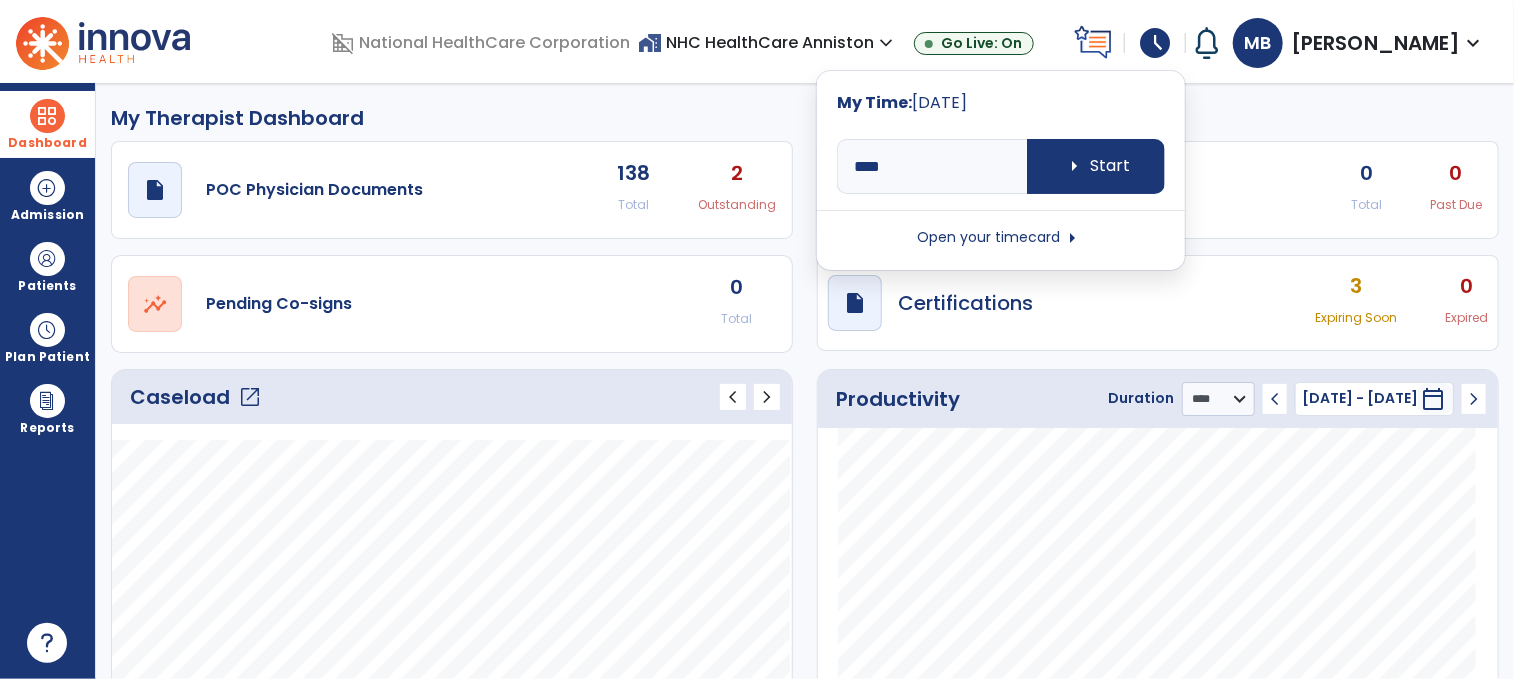 click on "Open your timecard  arrow_right" at bounding box center (1001, 238) 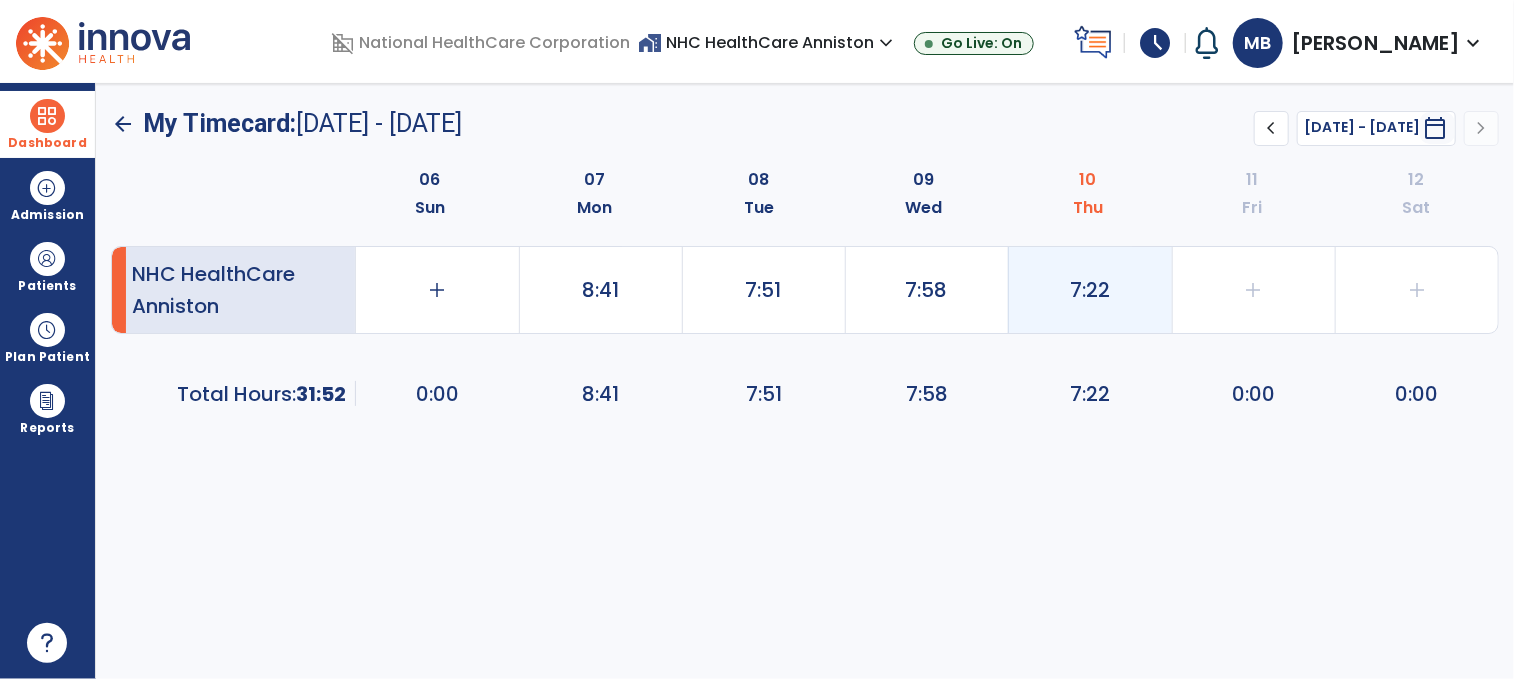 click on "7:22" 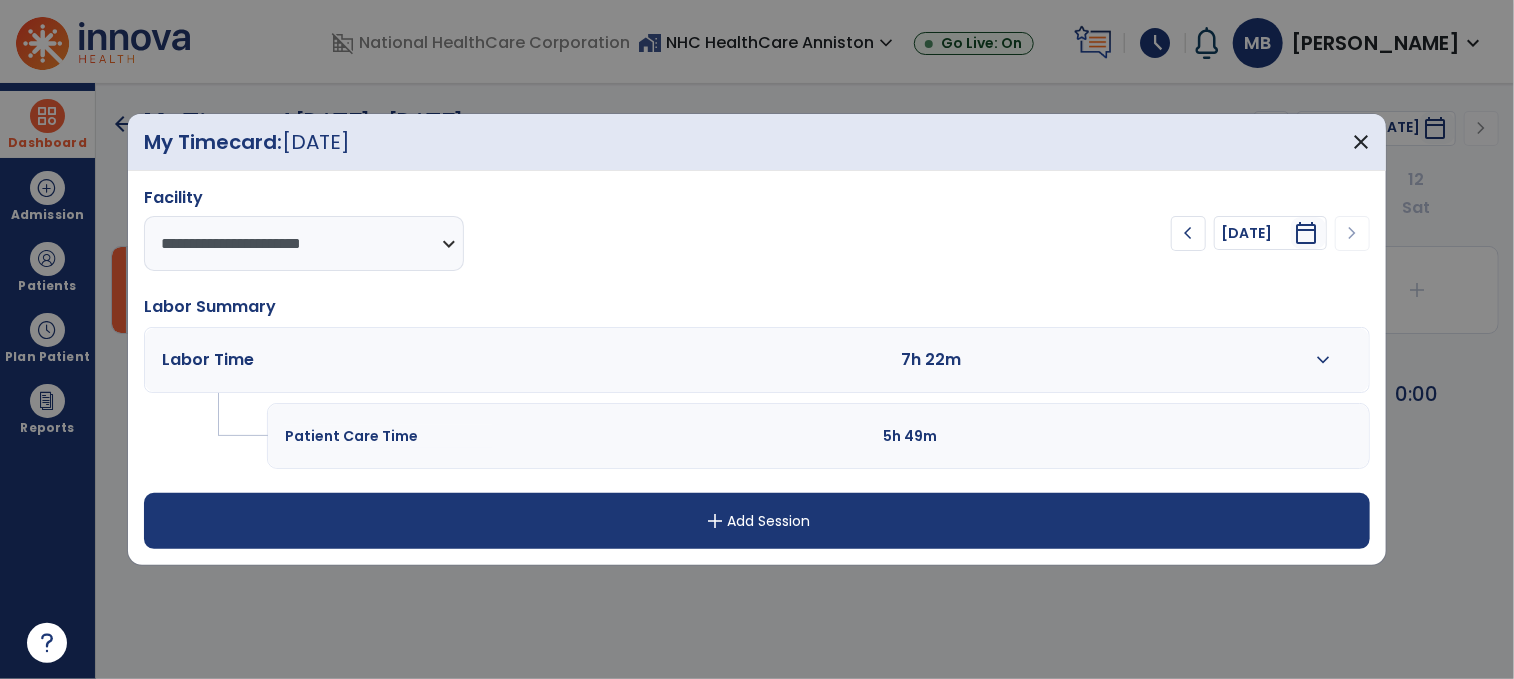click on "expand_more" at bounding box center (1323, 360) 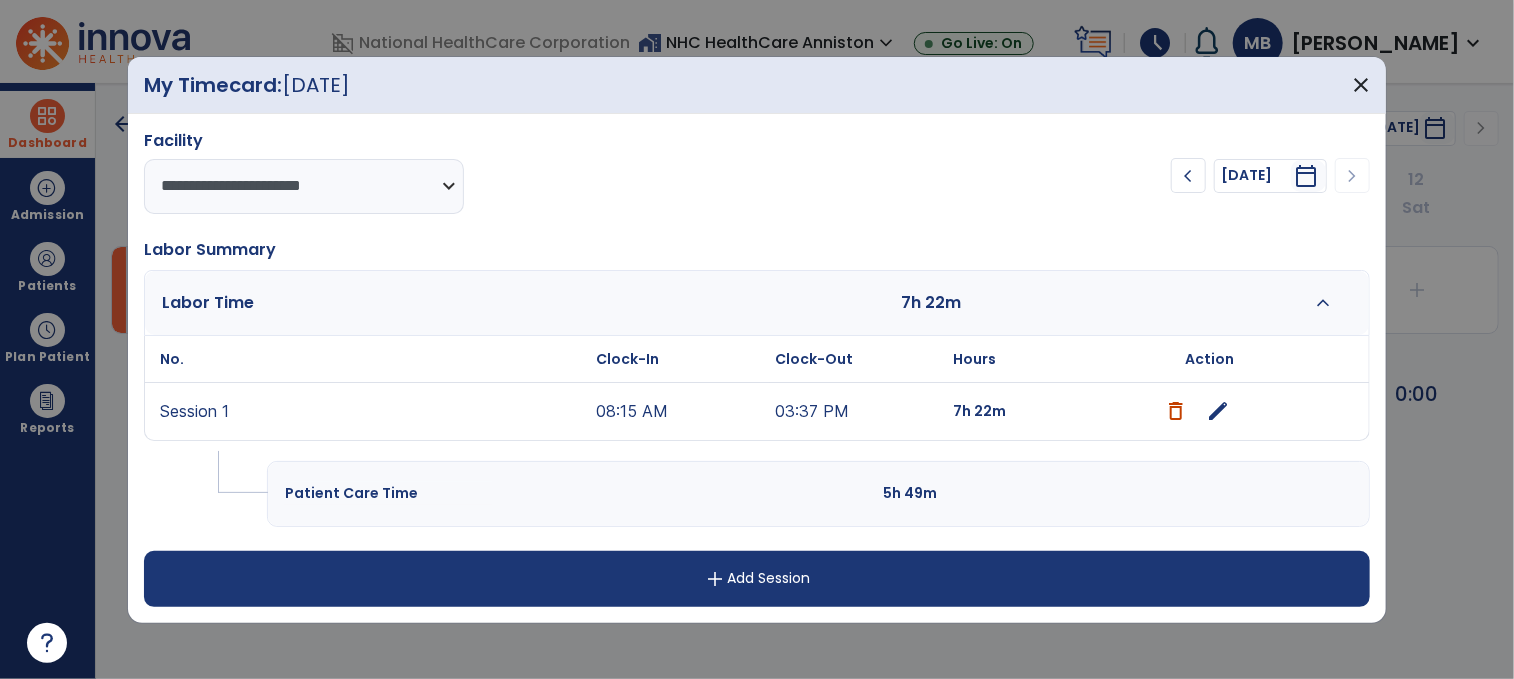 click on "edit" at bounding box center [1219, 411] 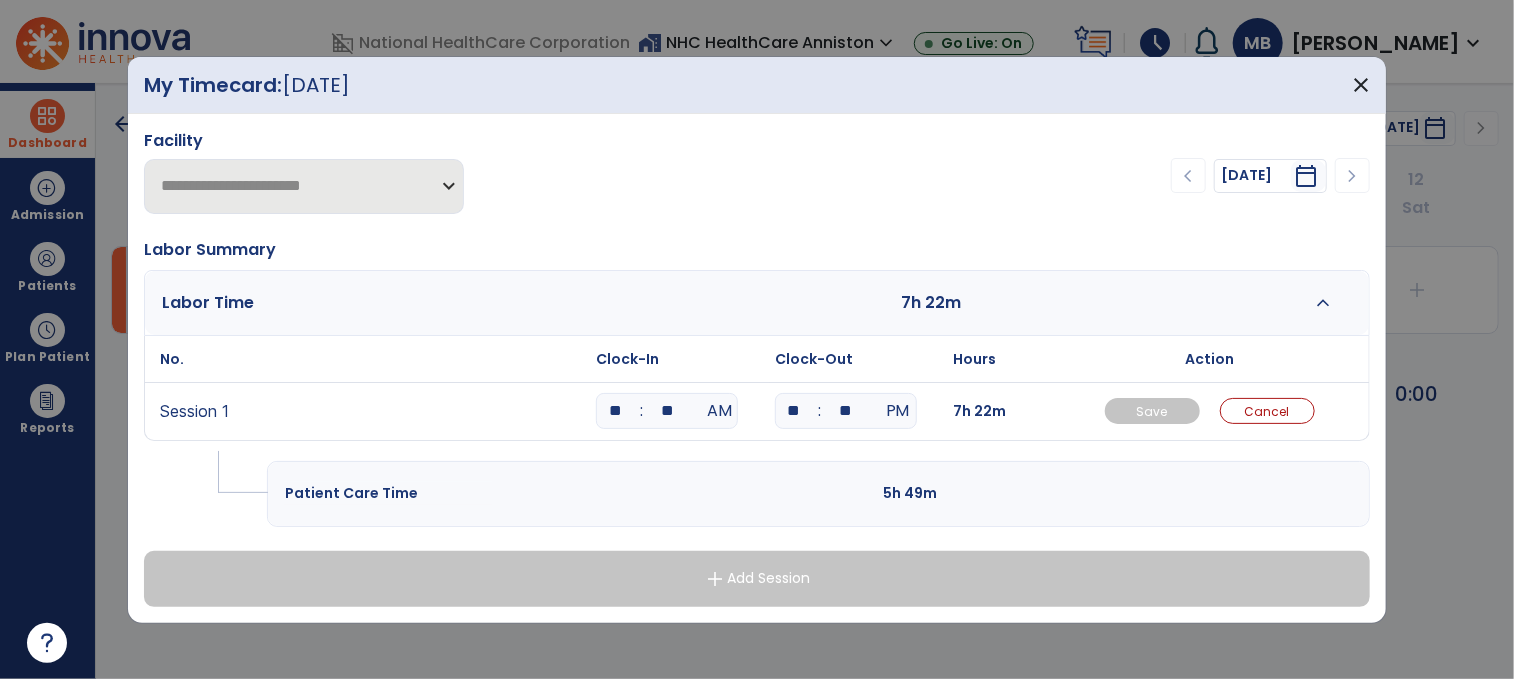 click on "**" at bounding box center [615, 411] 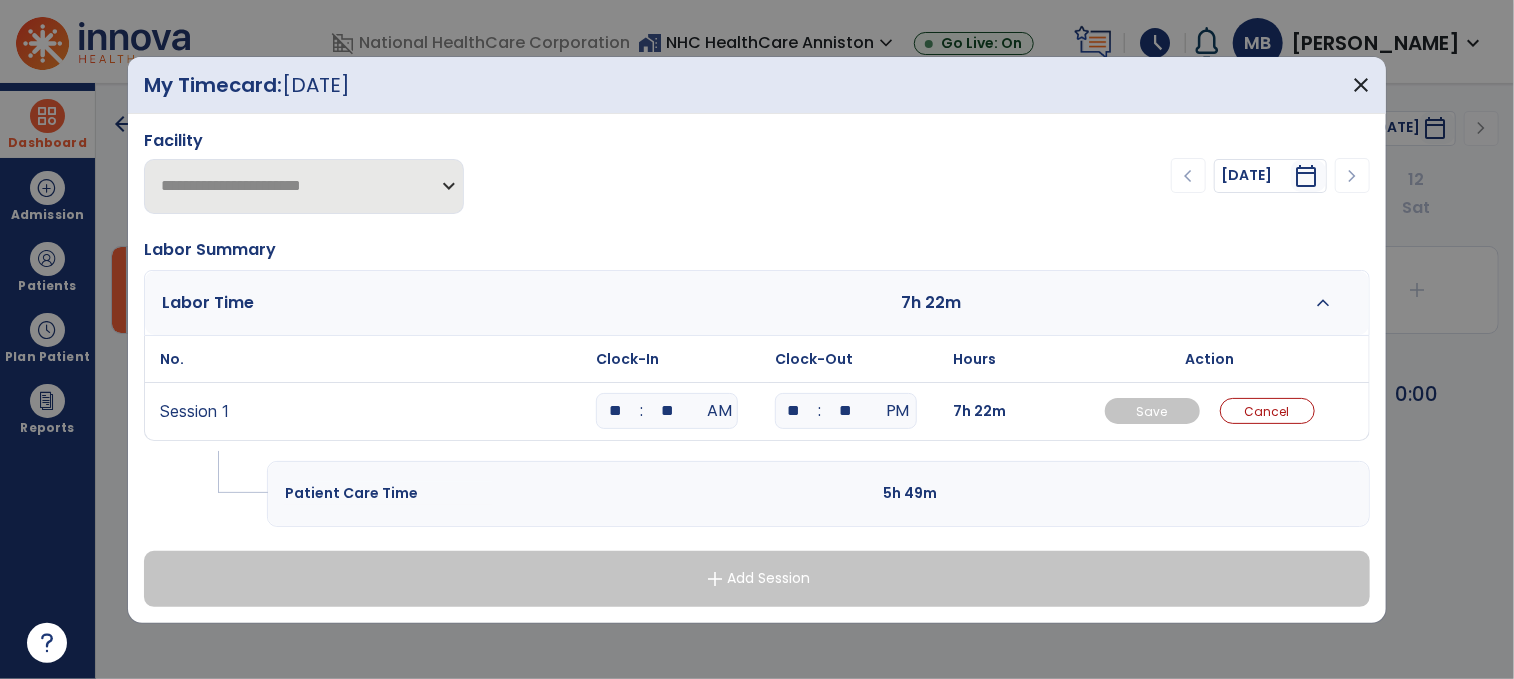 type on "**" 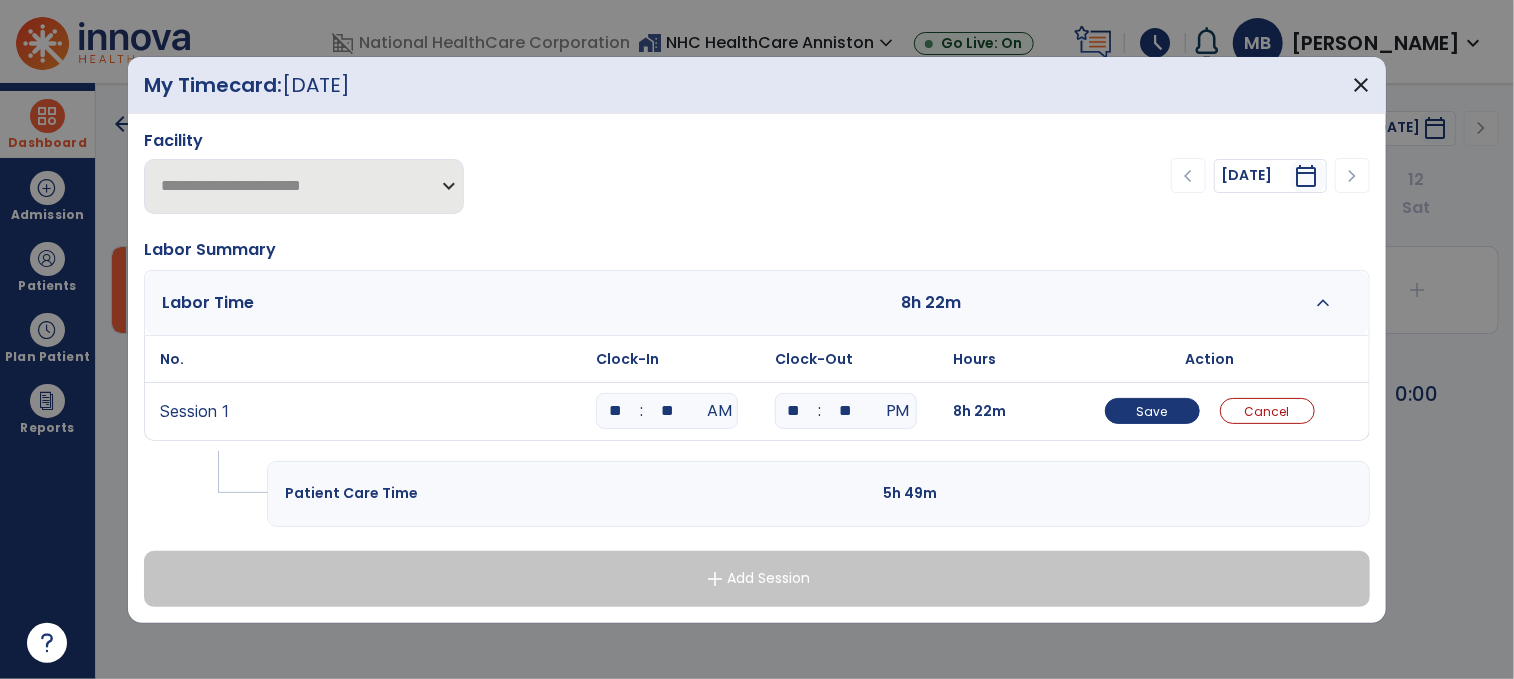 type on "*" 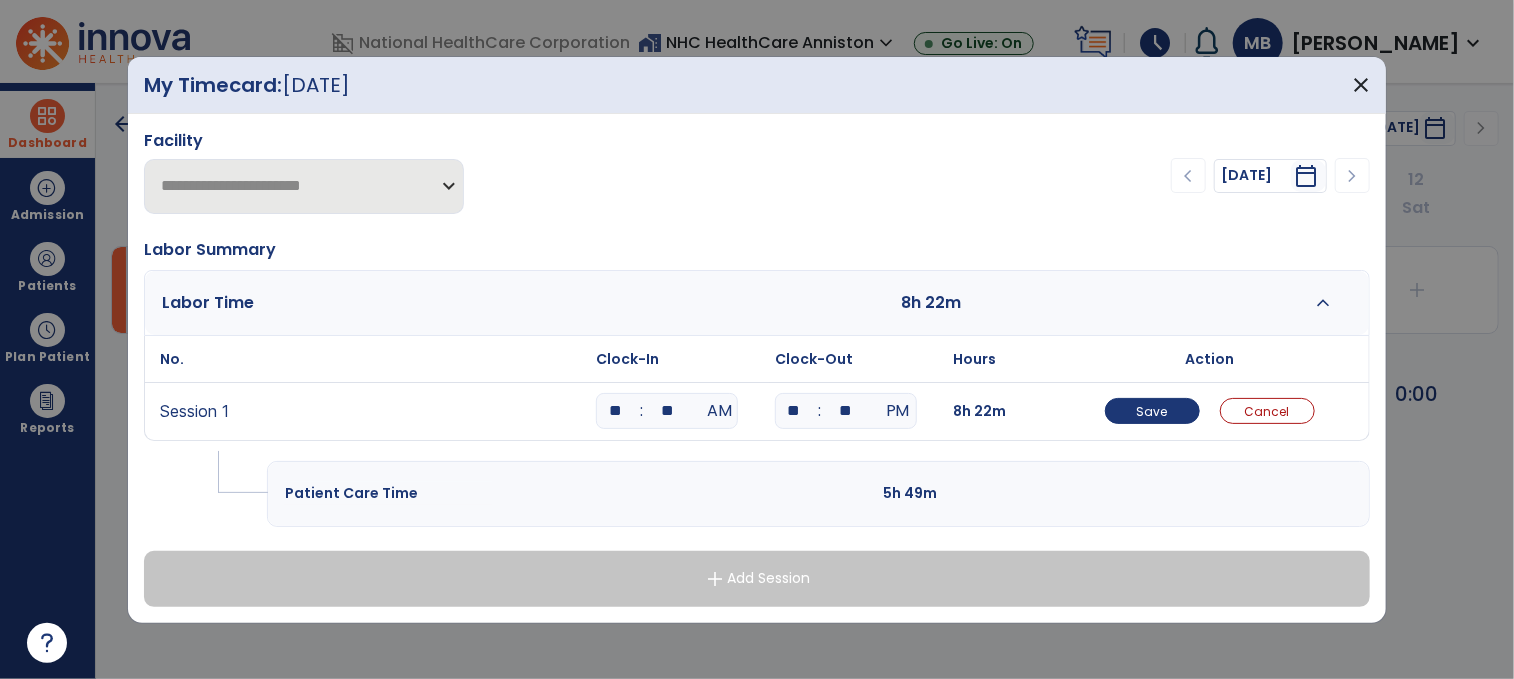 type on "**" 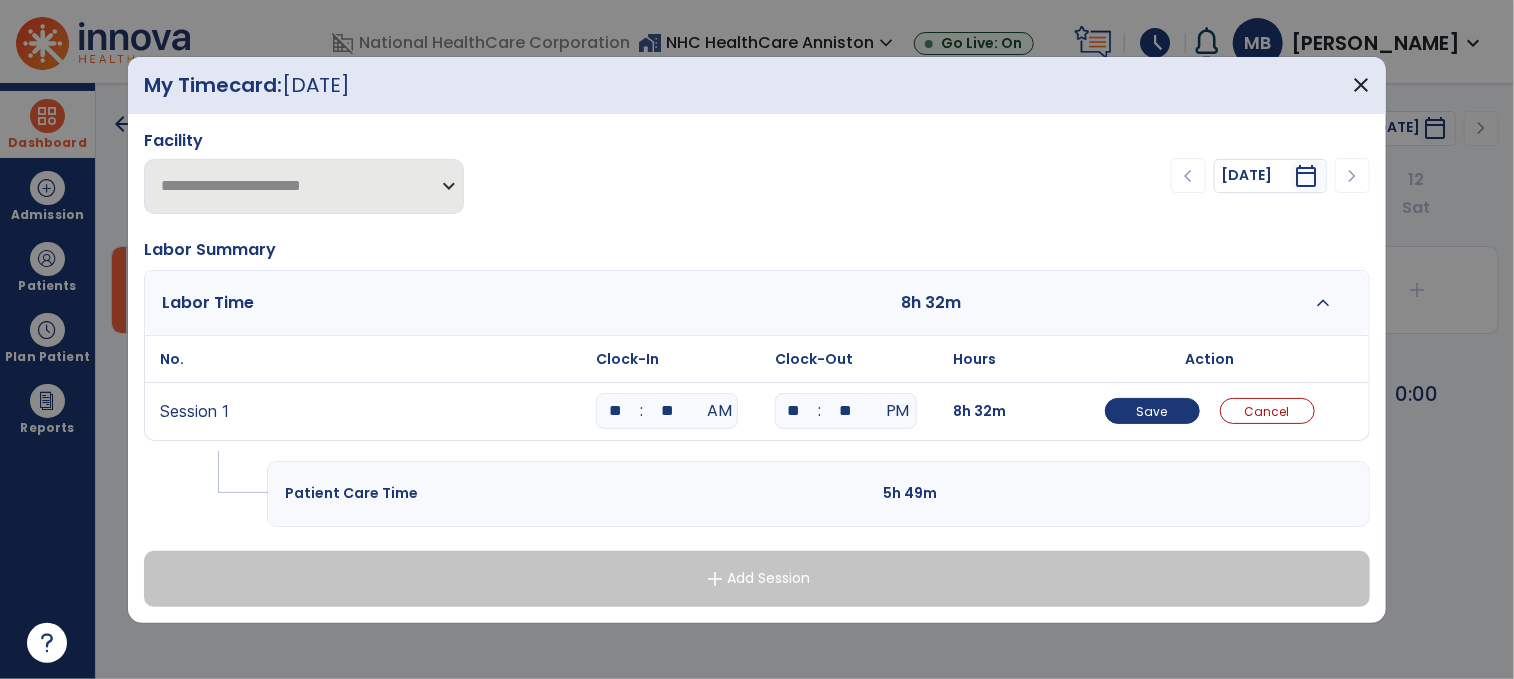 click on "Clock-Out" at bounding box center [859, 359] 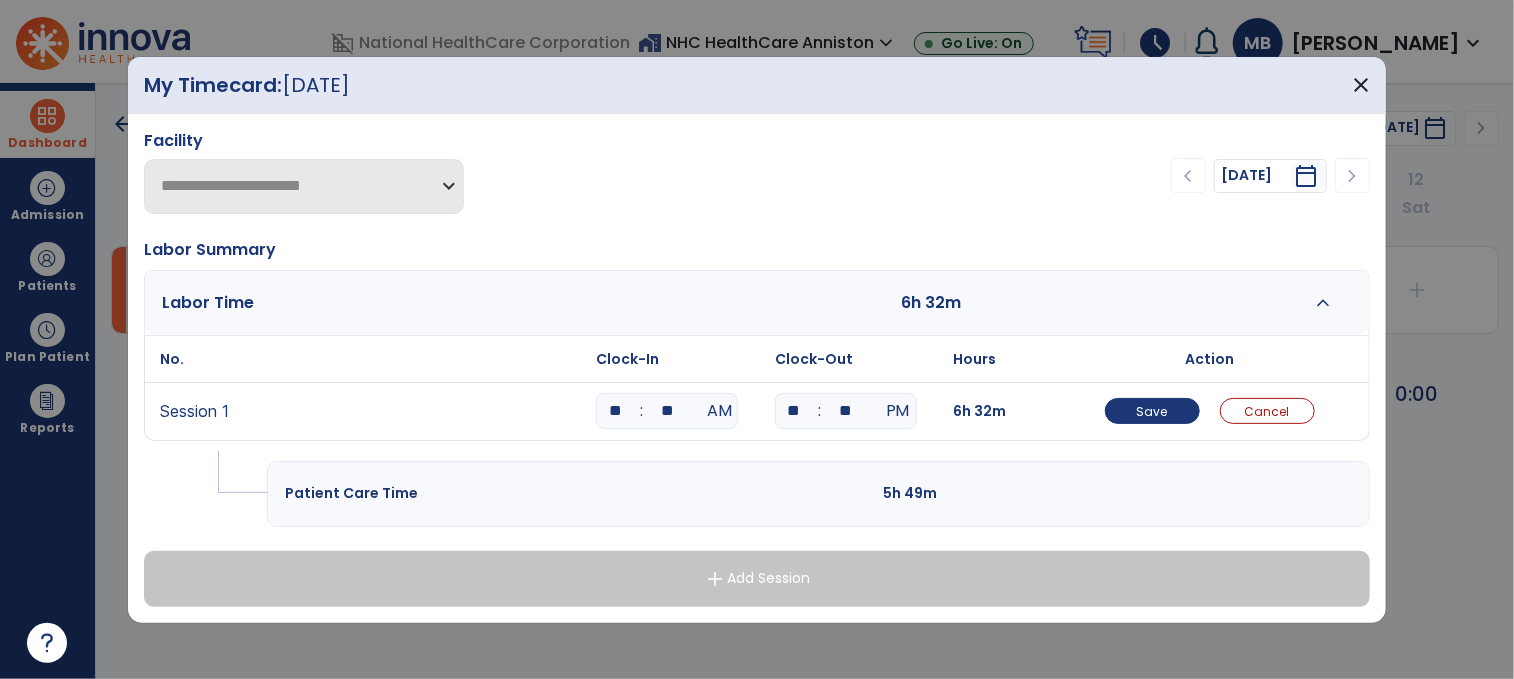 click on "**" at bounding box center (846, 411) 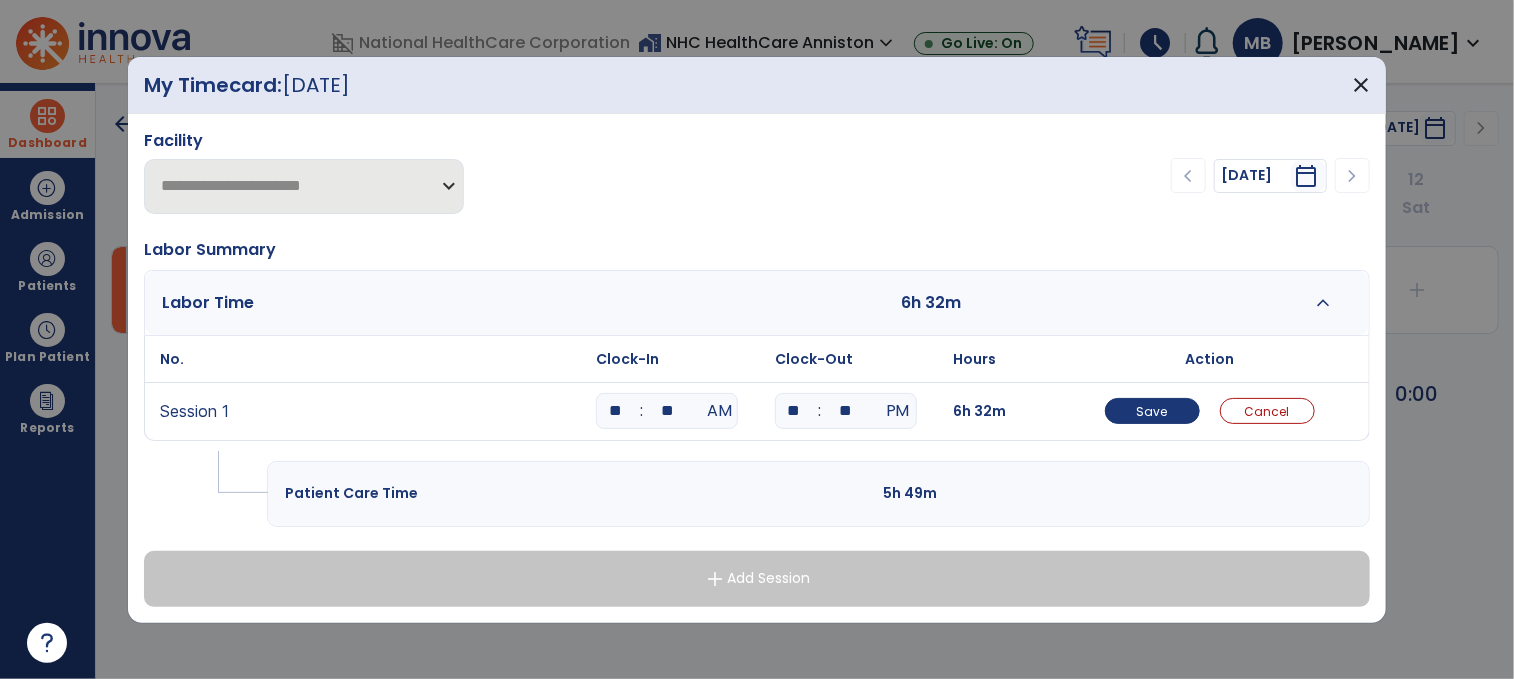 click on "**" at bounding box center [794, 411] 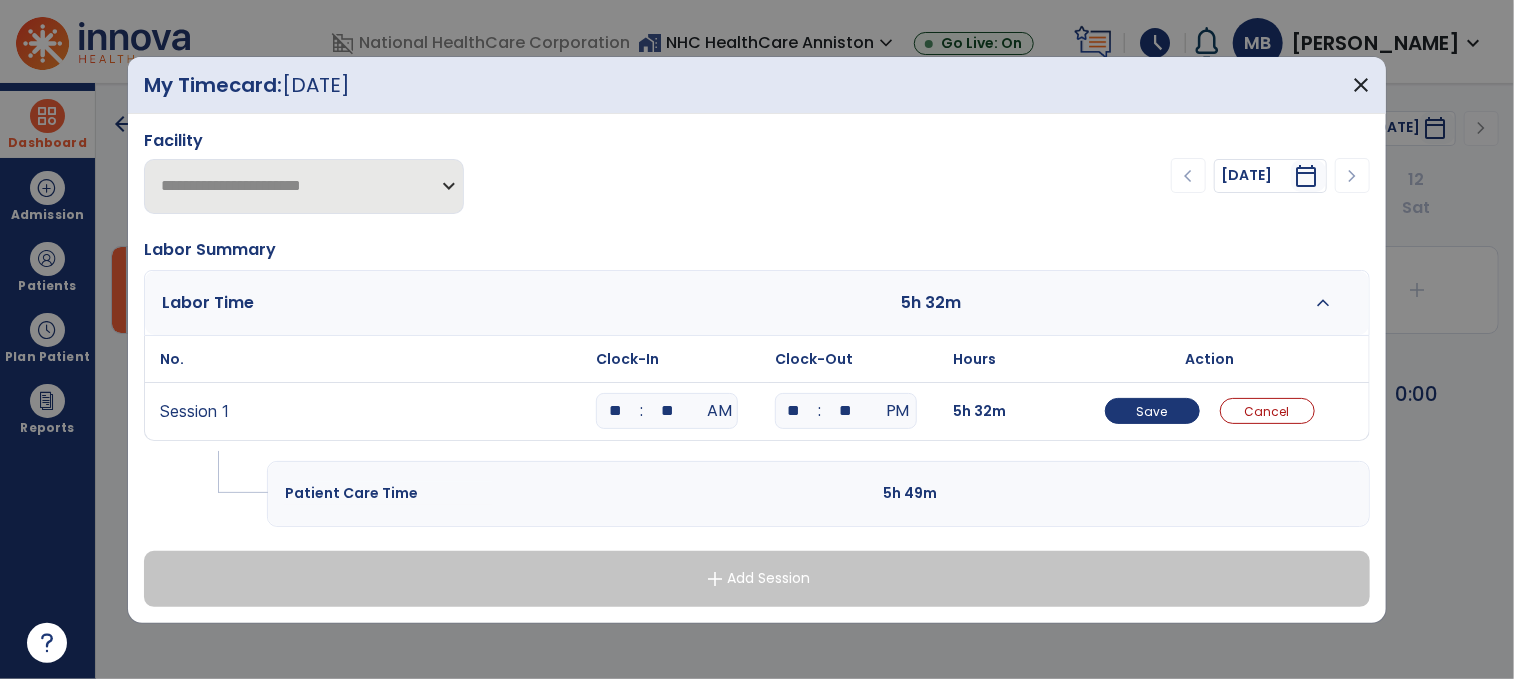 type on "**" 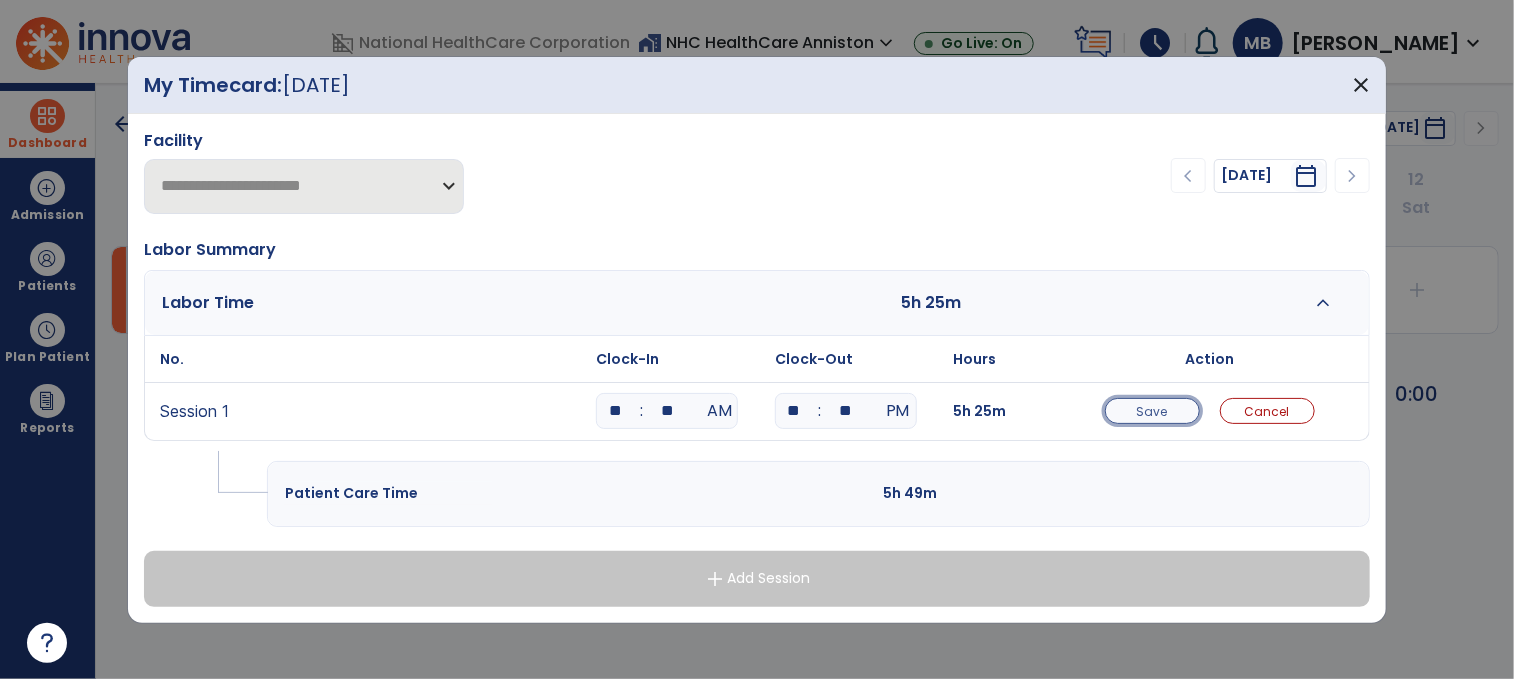 click on "Save" at bounding box center [1152, 411] 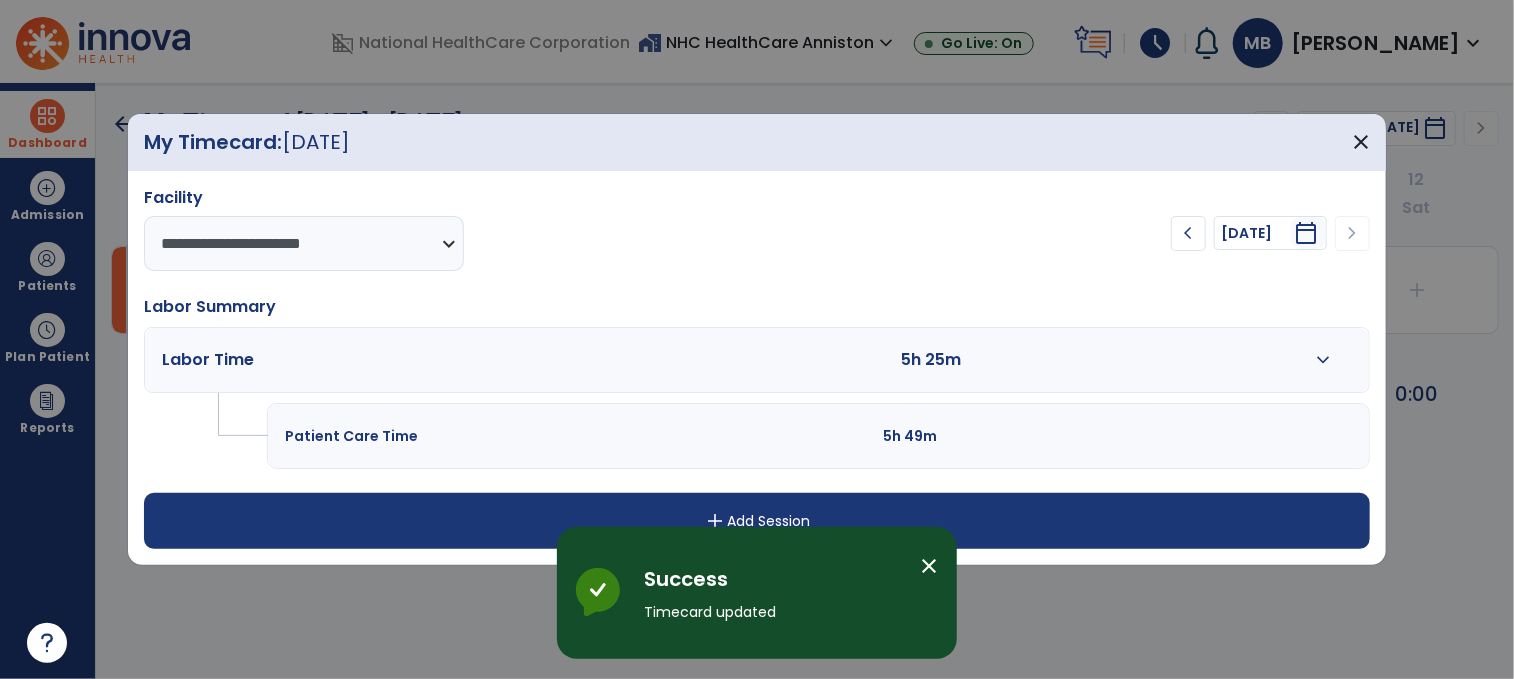 click on "add  Add Session" at bounding box center (757, 521) 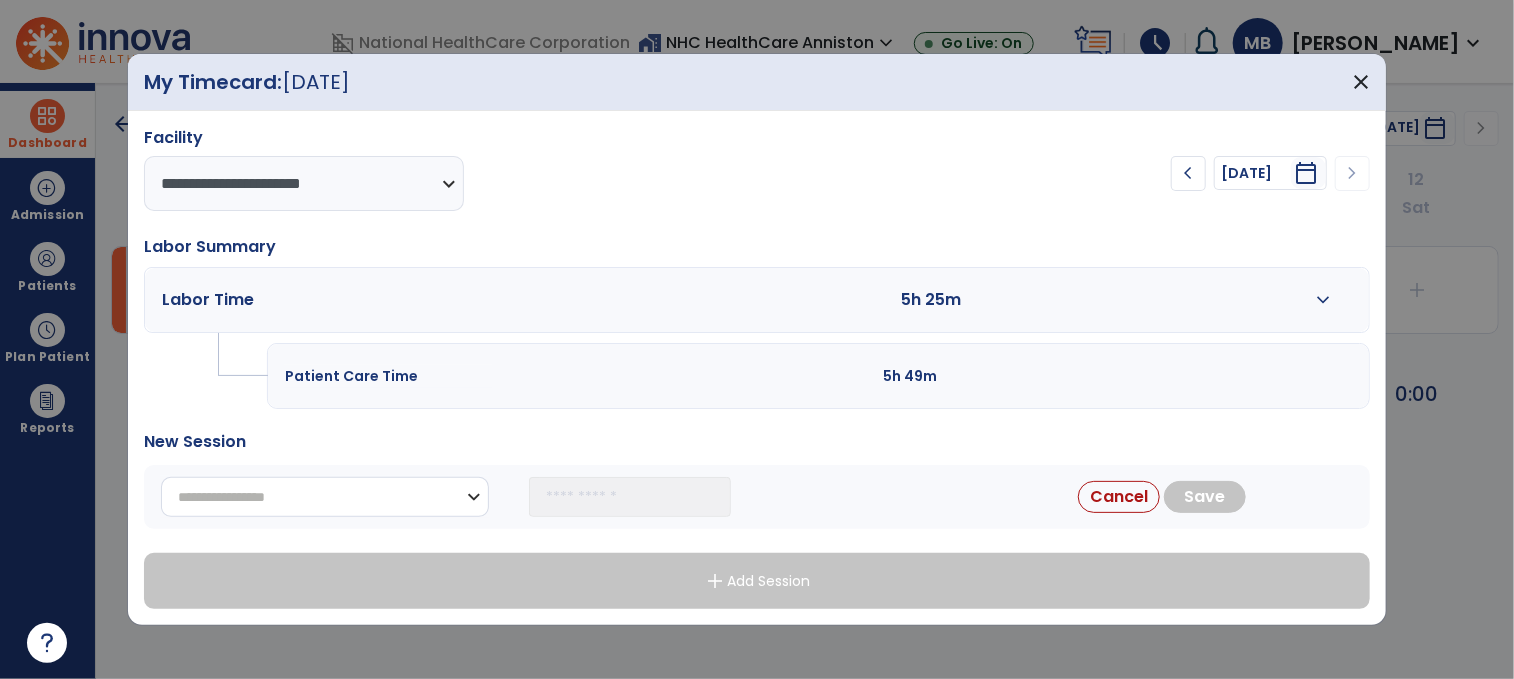 click on "**********" at bounding box center (325, 497) 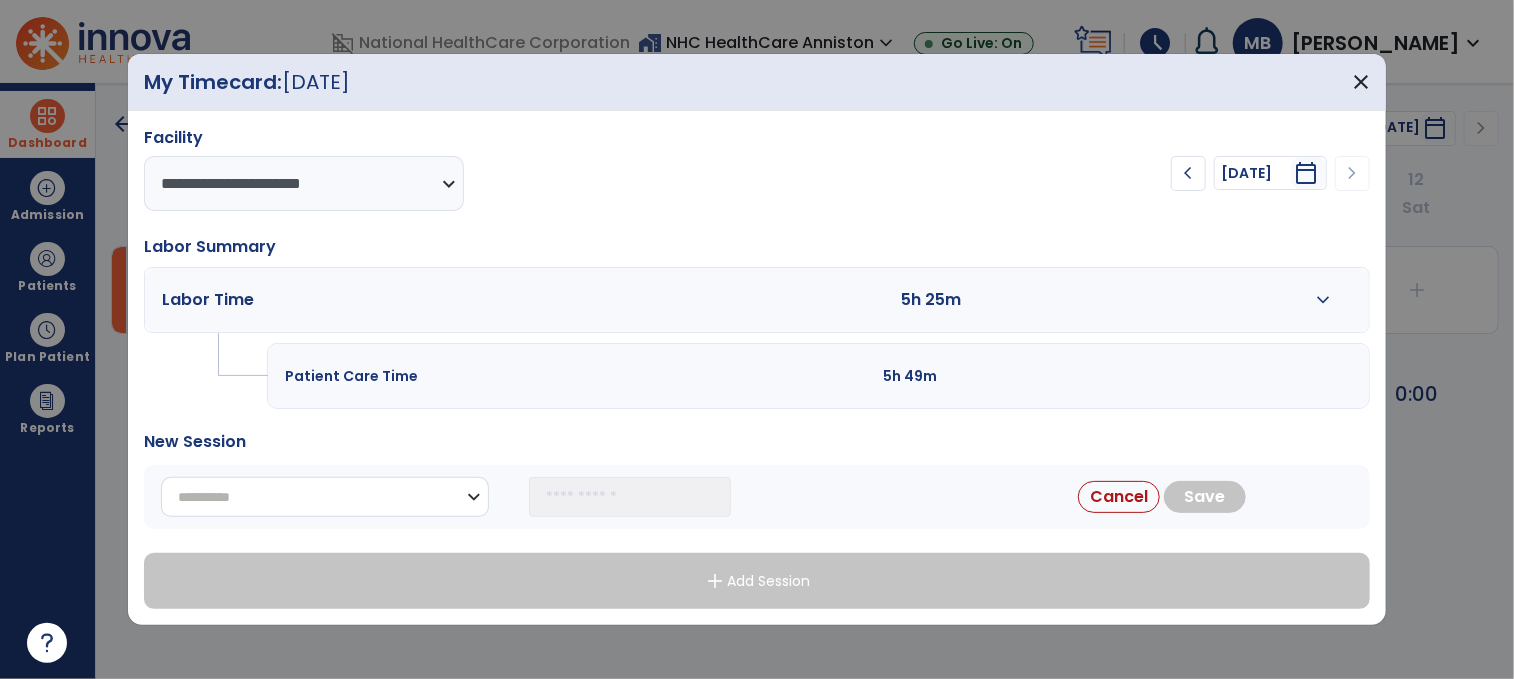 click on "**********" at bounding box center [325, 497] 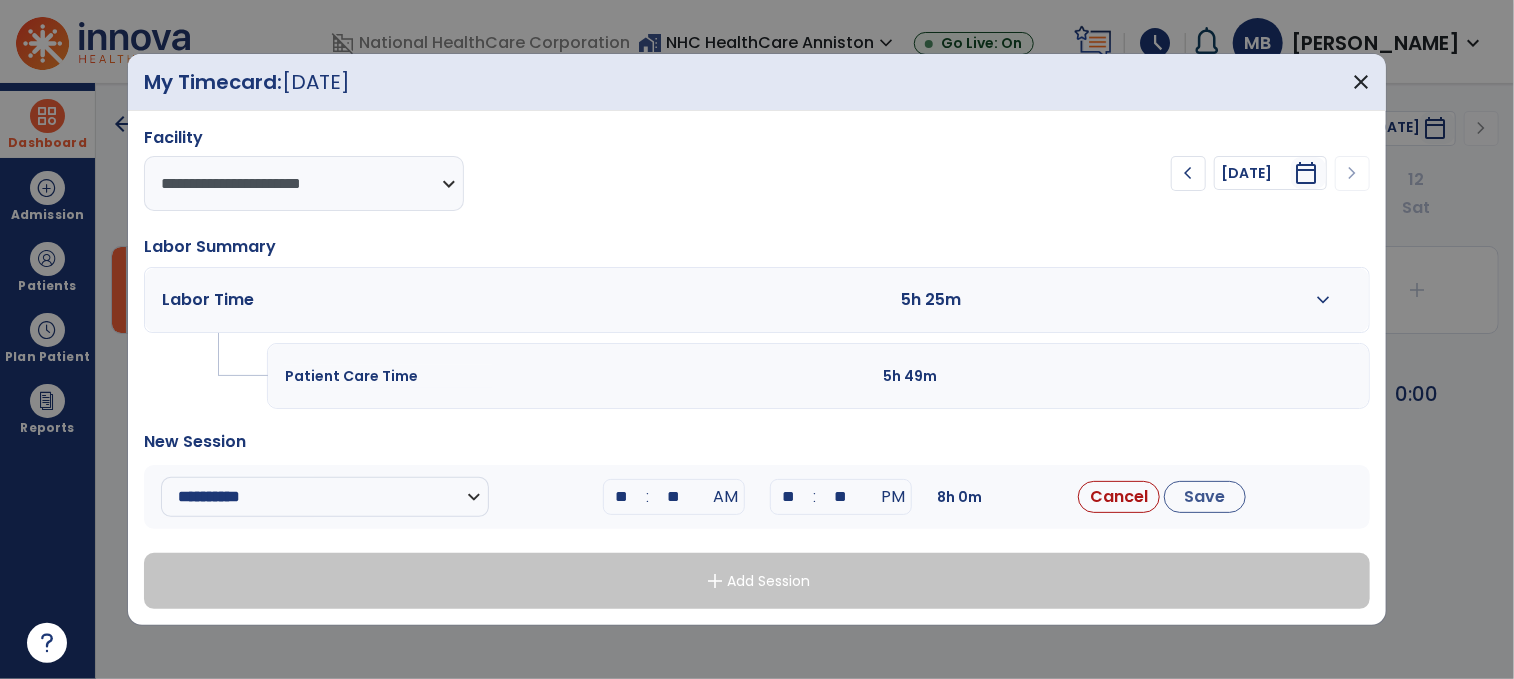 click on "**" at bounding box center (622, 497) 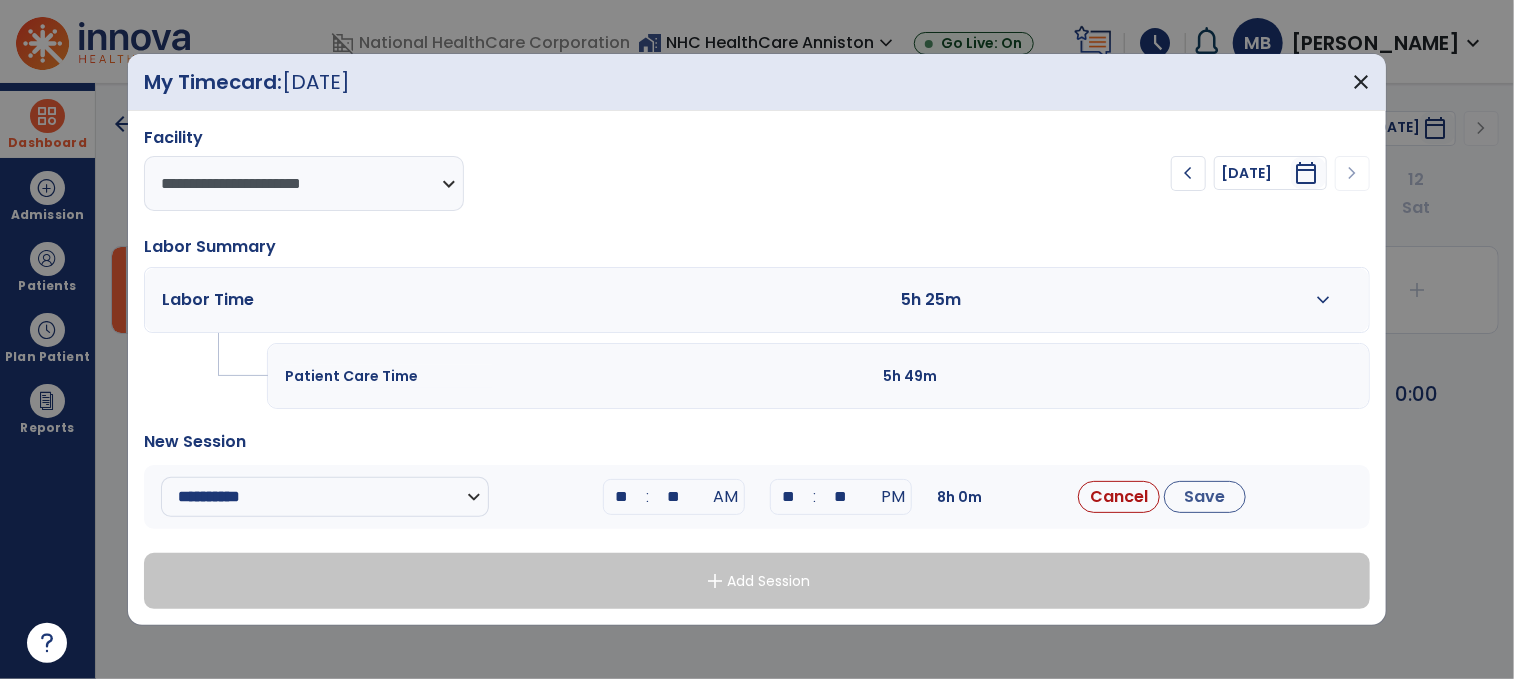 type on "**" 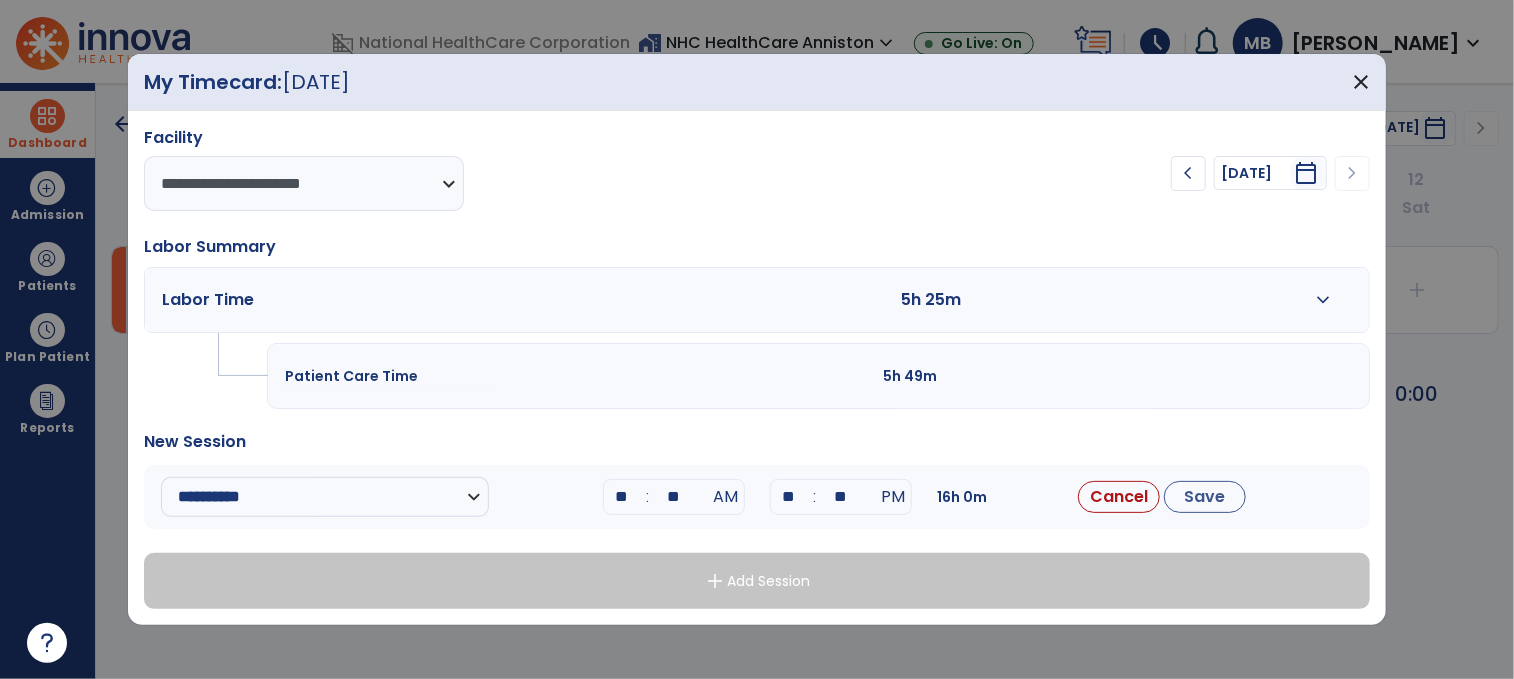 click on "**" at bounding box center (674, 497) 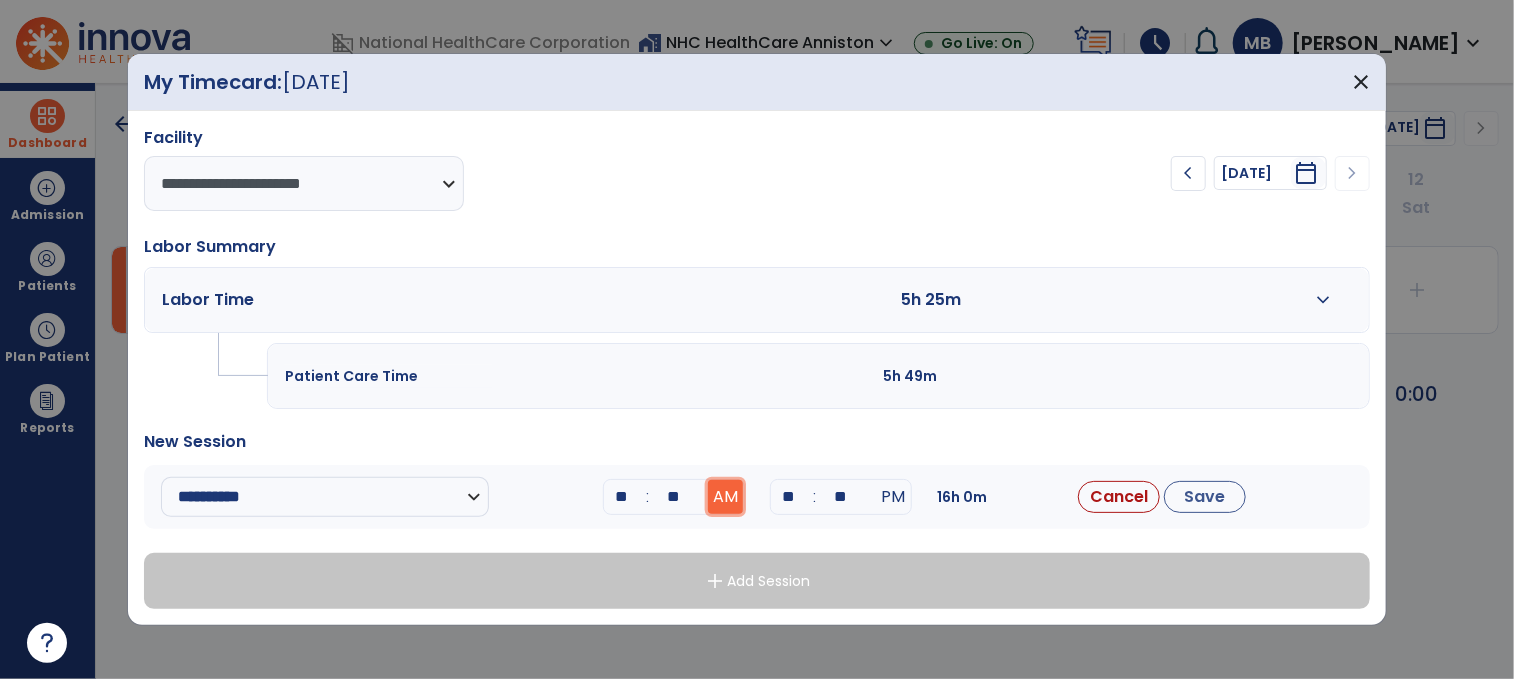 click on "AM" at bounding box center [725, 497] 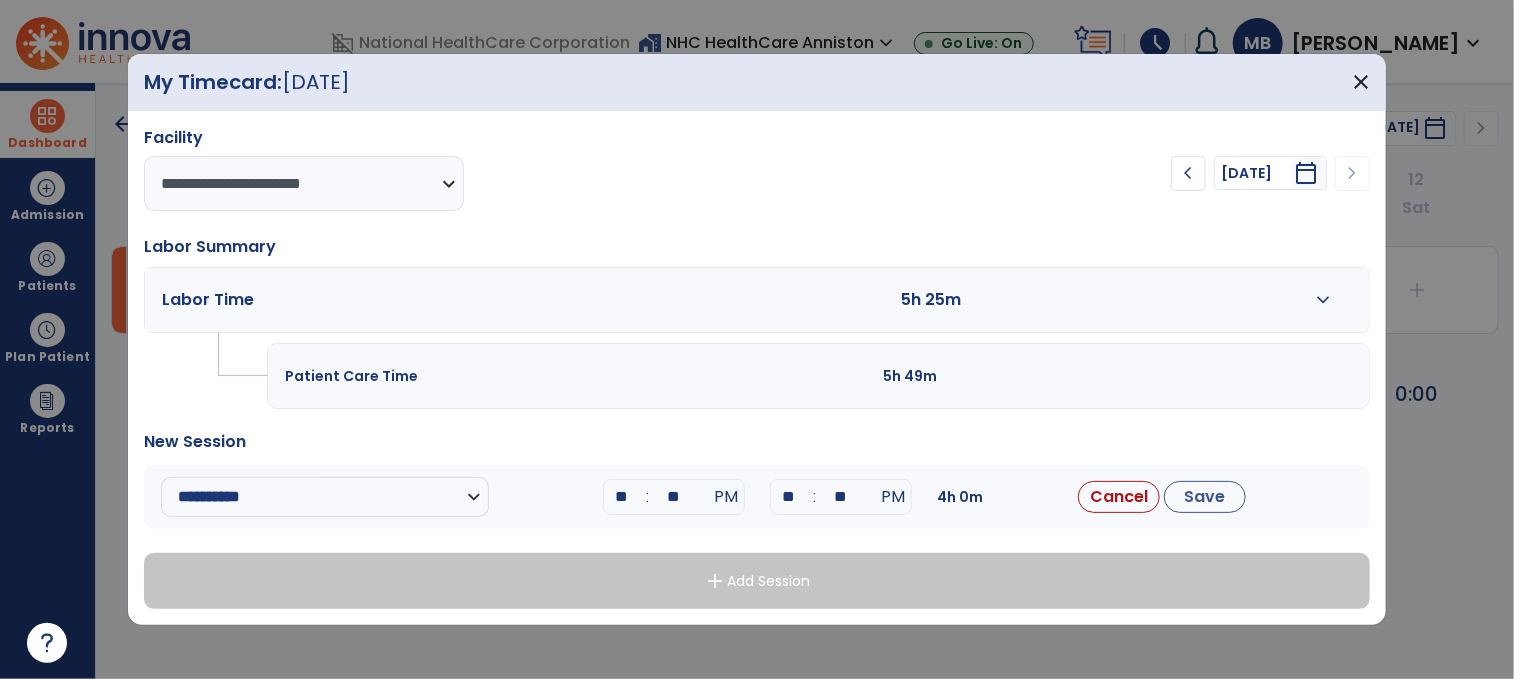 click on "**" at bounding box center [789, 497] 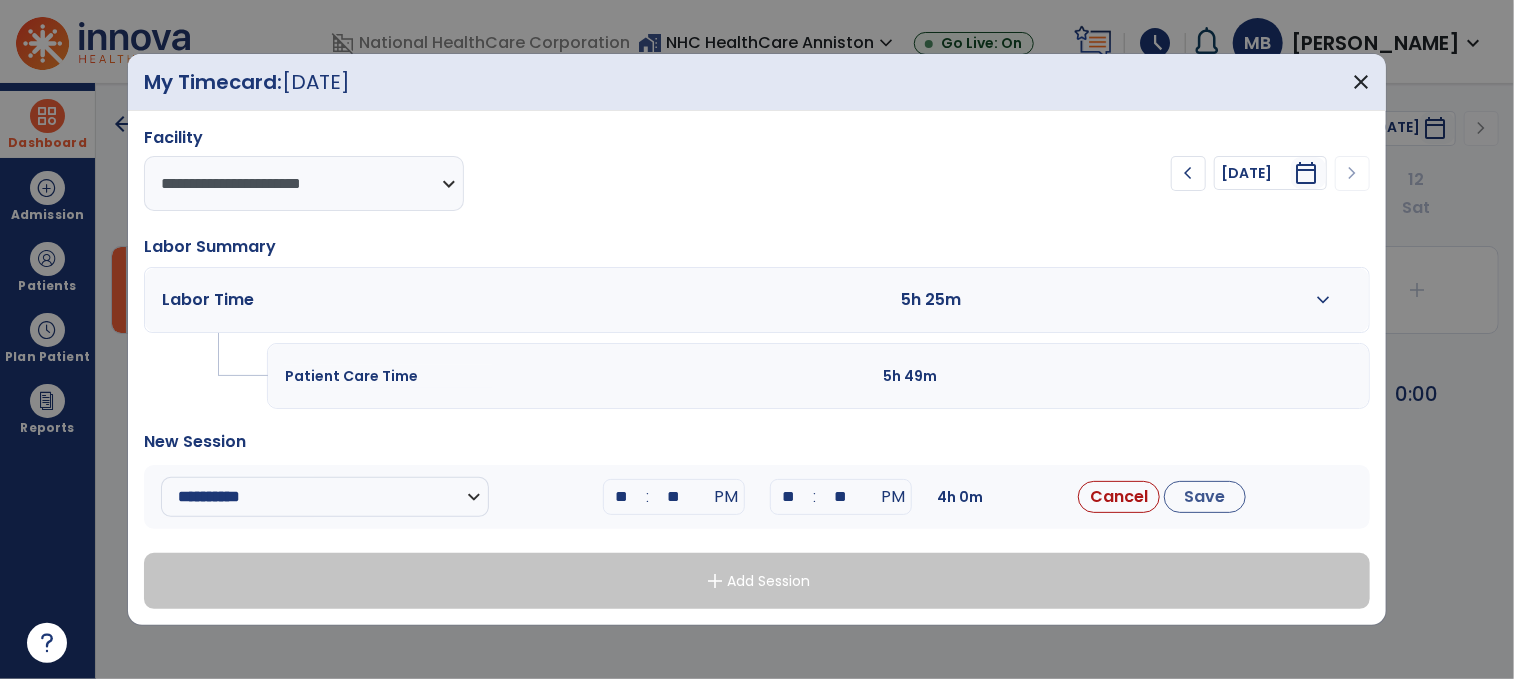 type on "**" 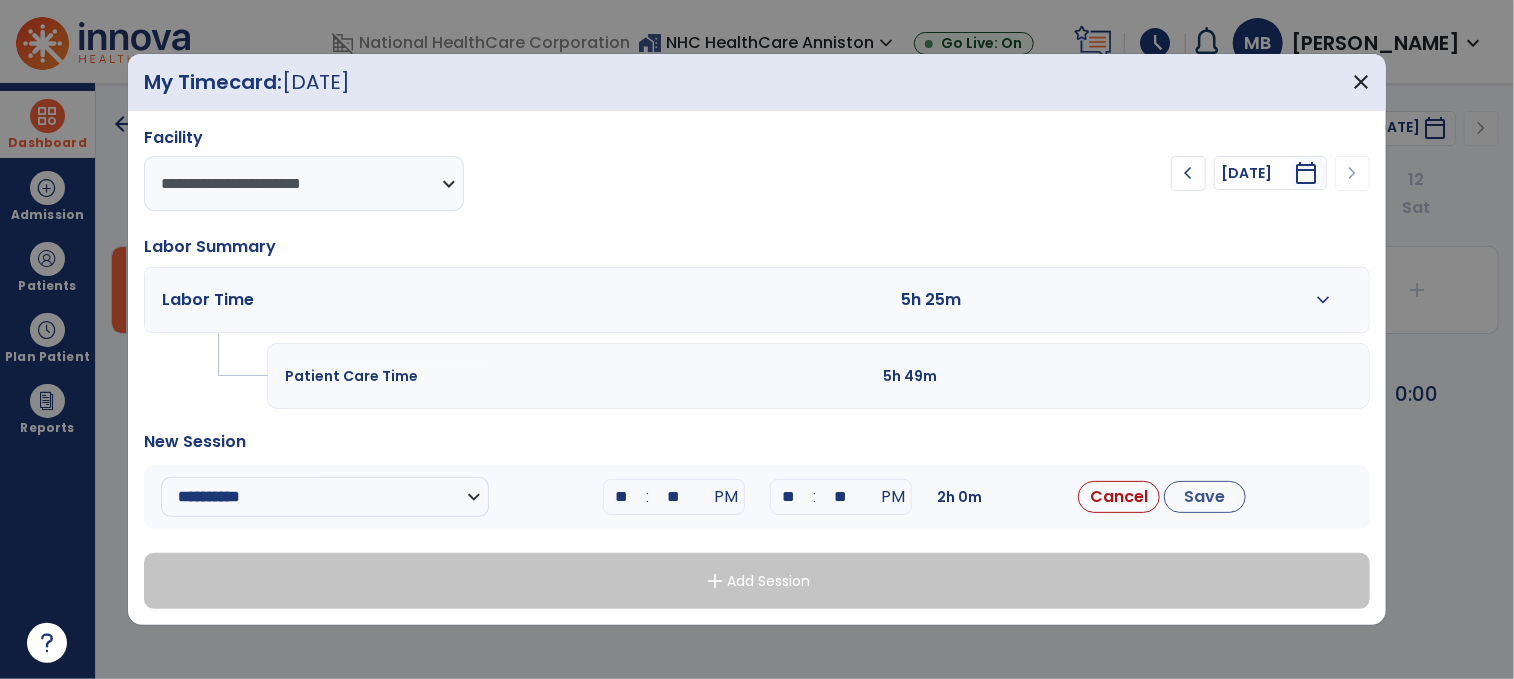type on "*" 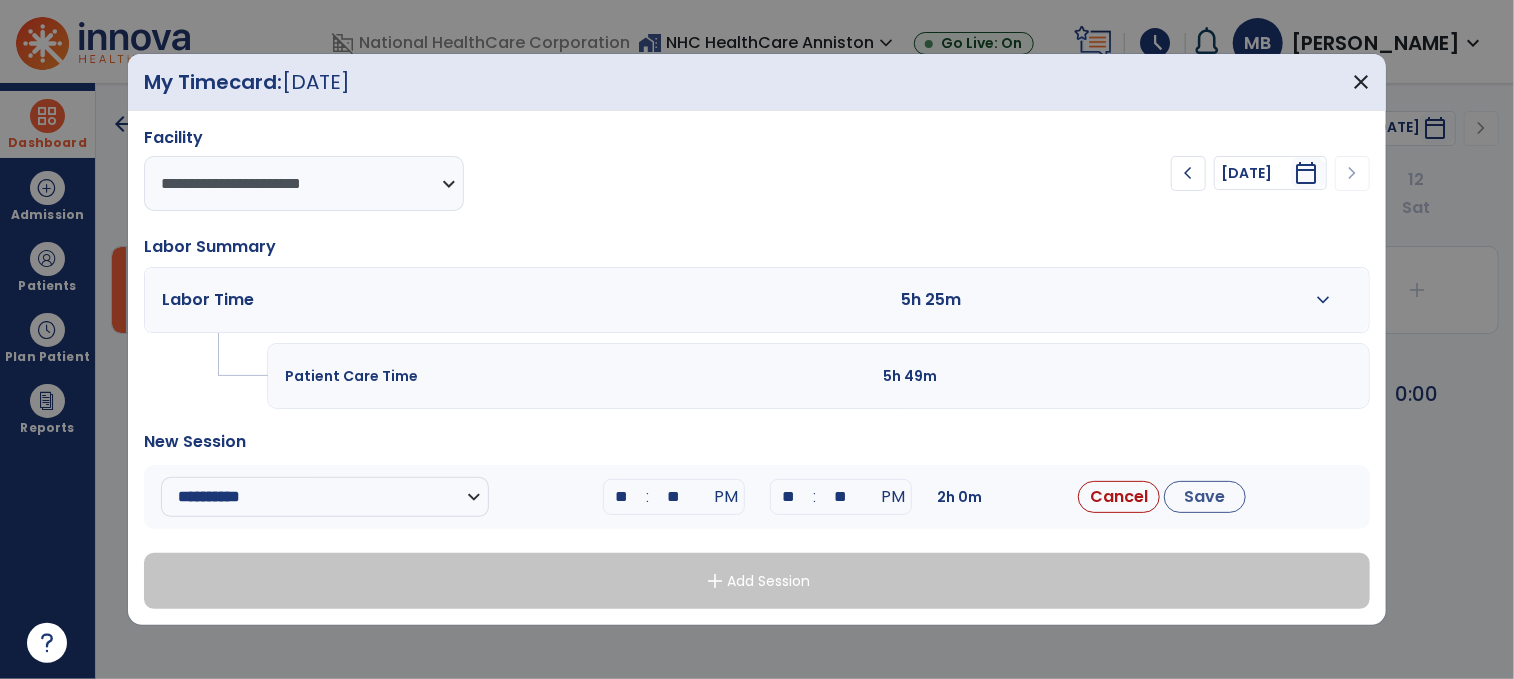 type on "**" 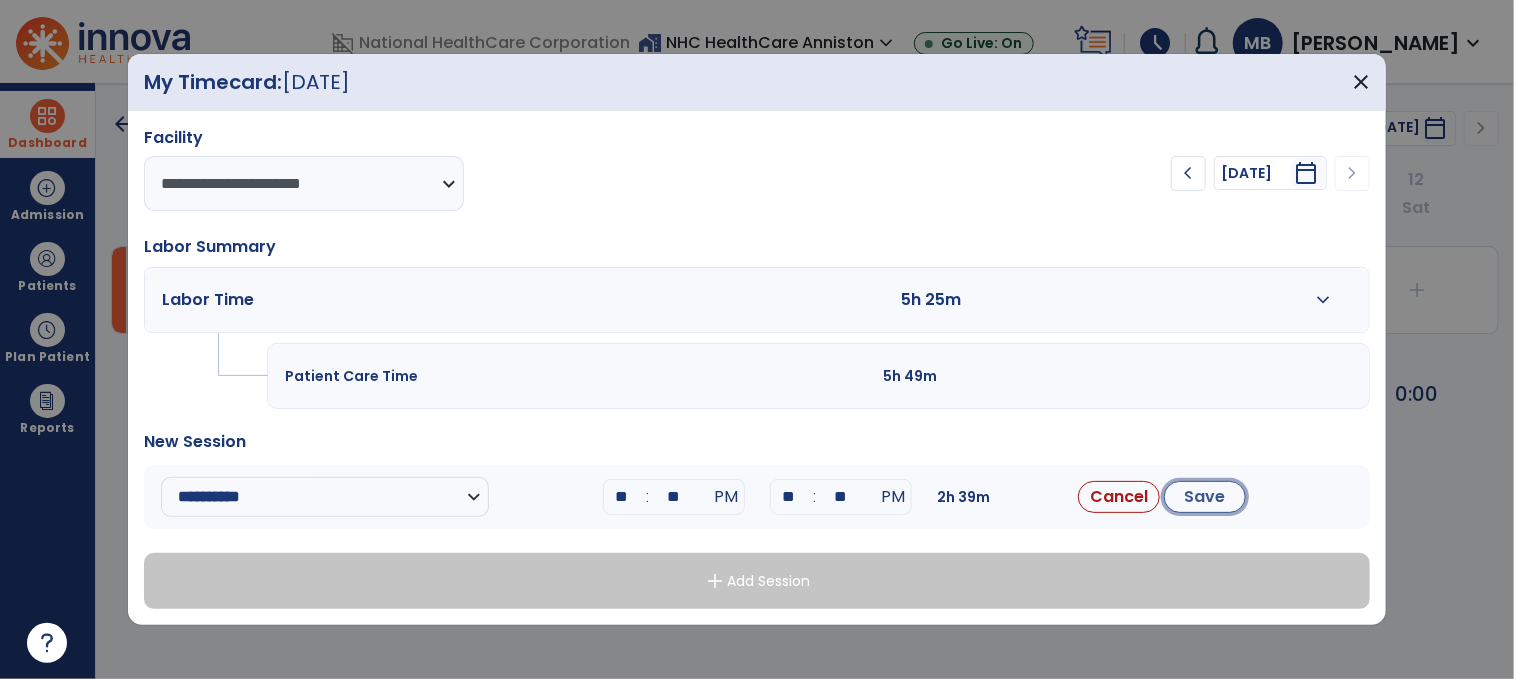 click on "Save" at bounding box center (1205, 497) 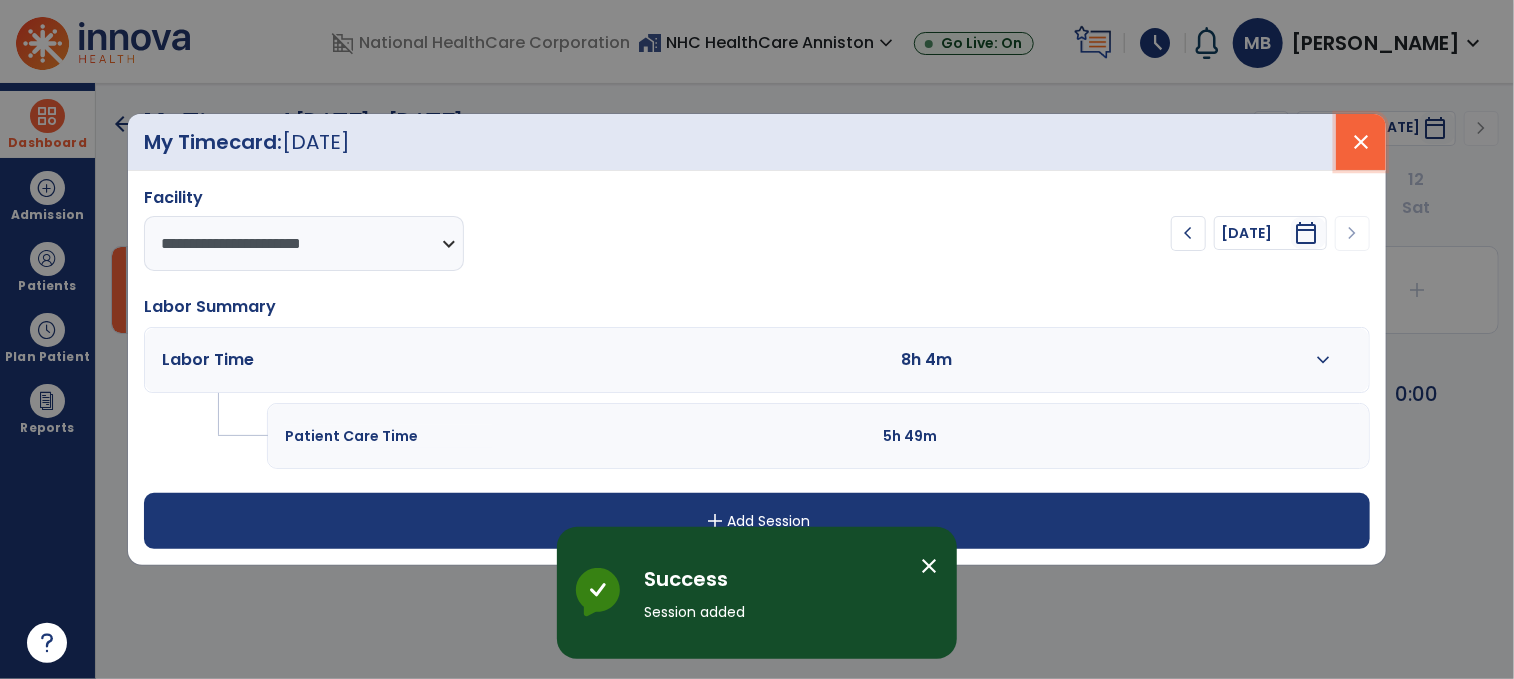 click on "close" at bounding box center (1361, 142) 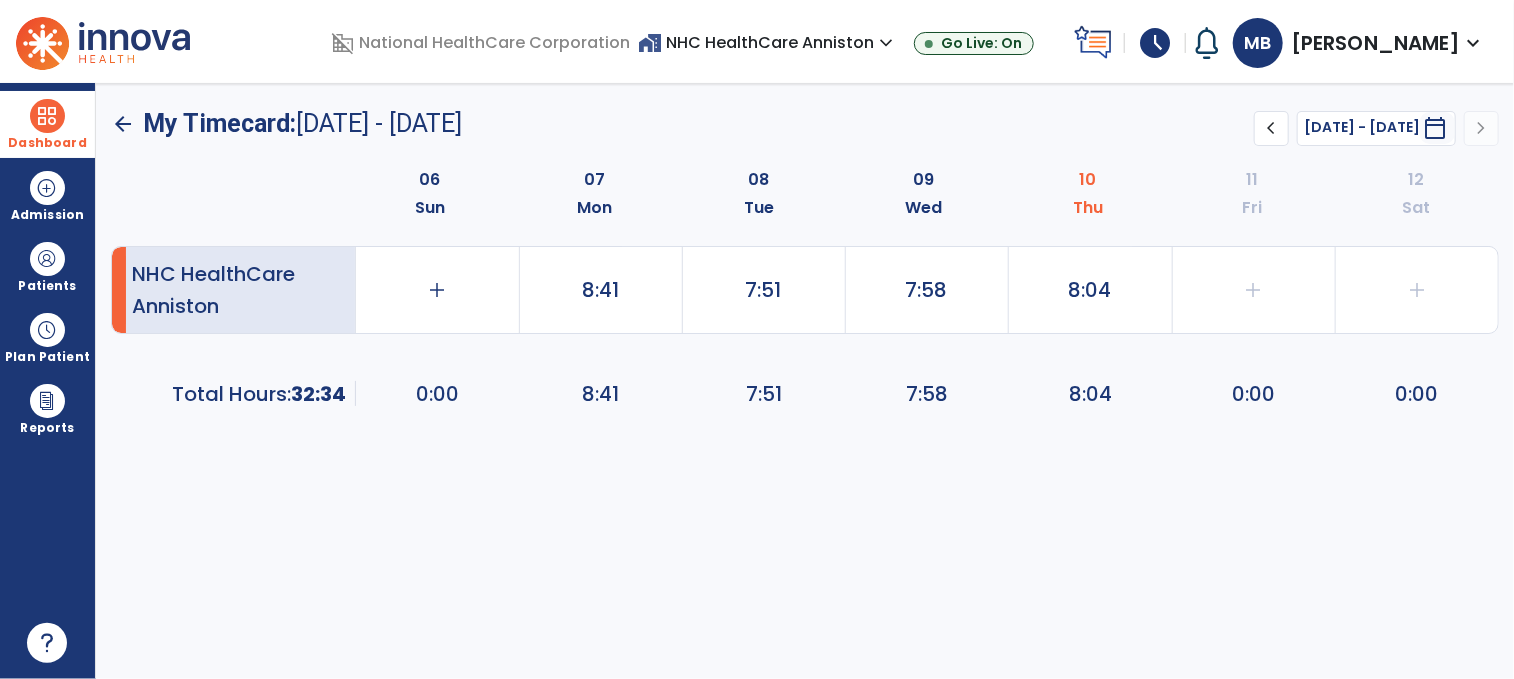 click on "[PERSON_NAME]" at bounding box center [1376, 43] 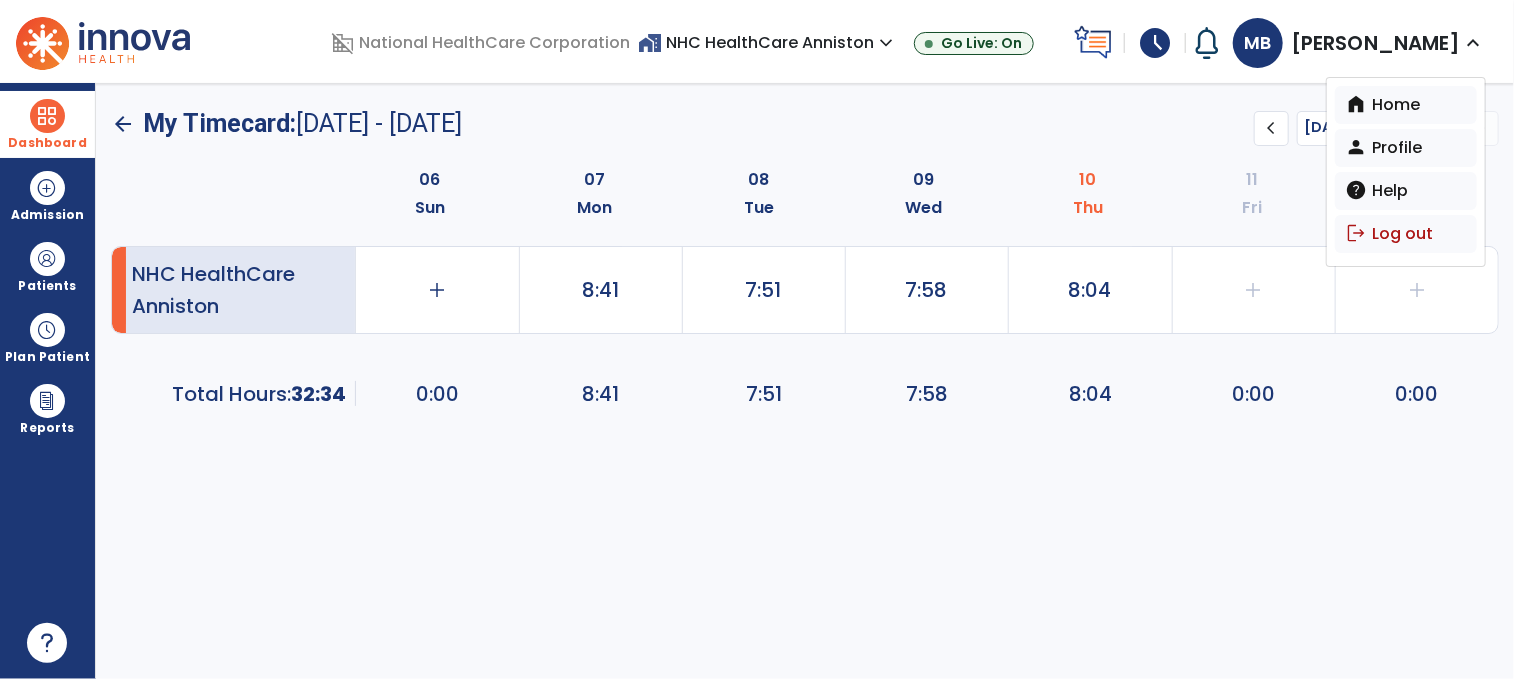 click on "Dashboard" at bounding box center [47, 143] 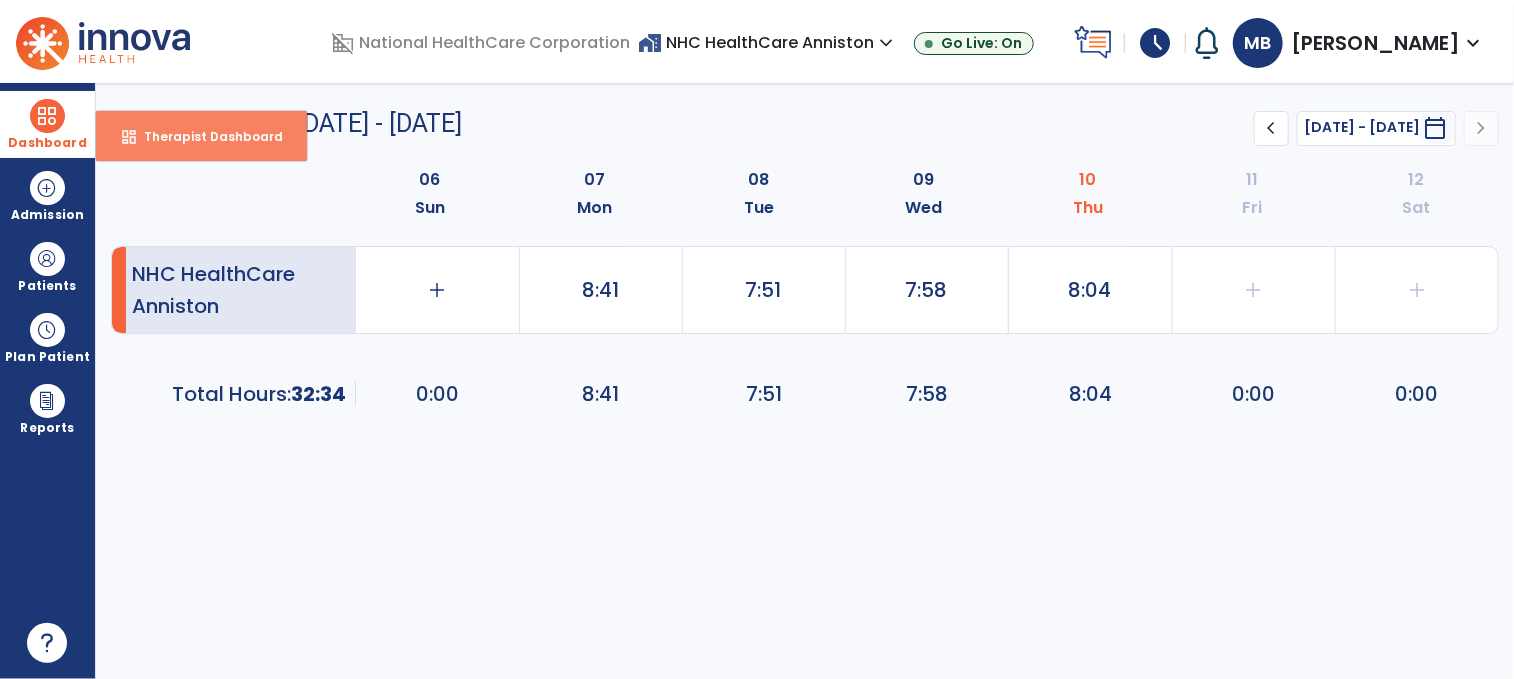 click on "Therapist Dashboard" at bounding box center [205, 136] 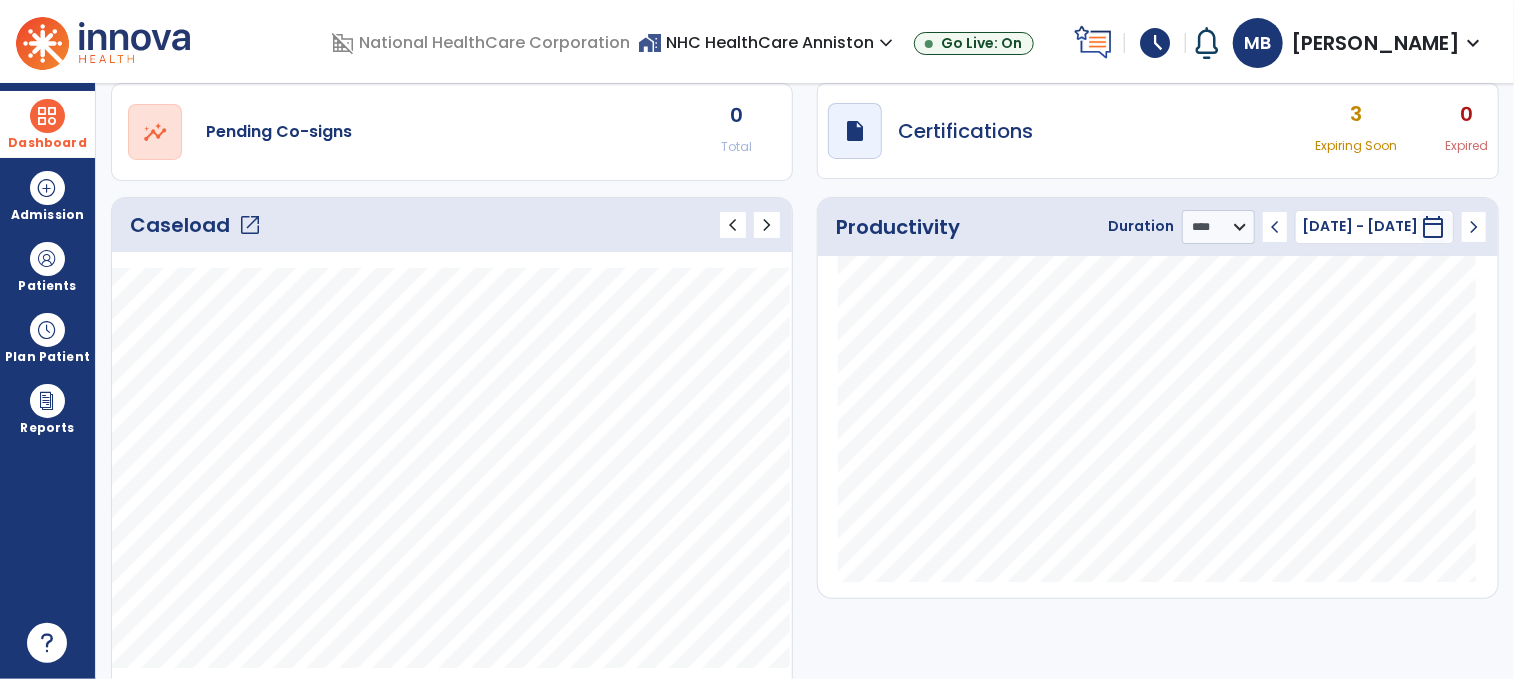 scroll, scrollTop: 172, scrollLeft: 0, axis: vertical 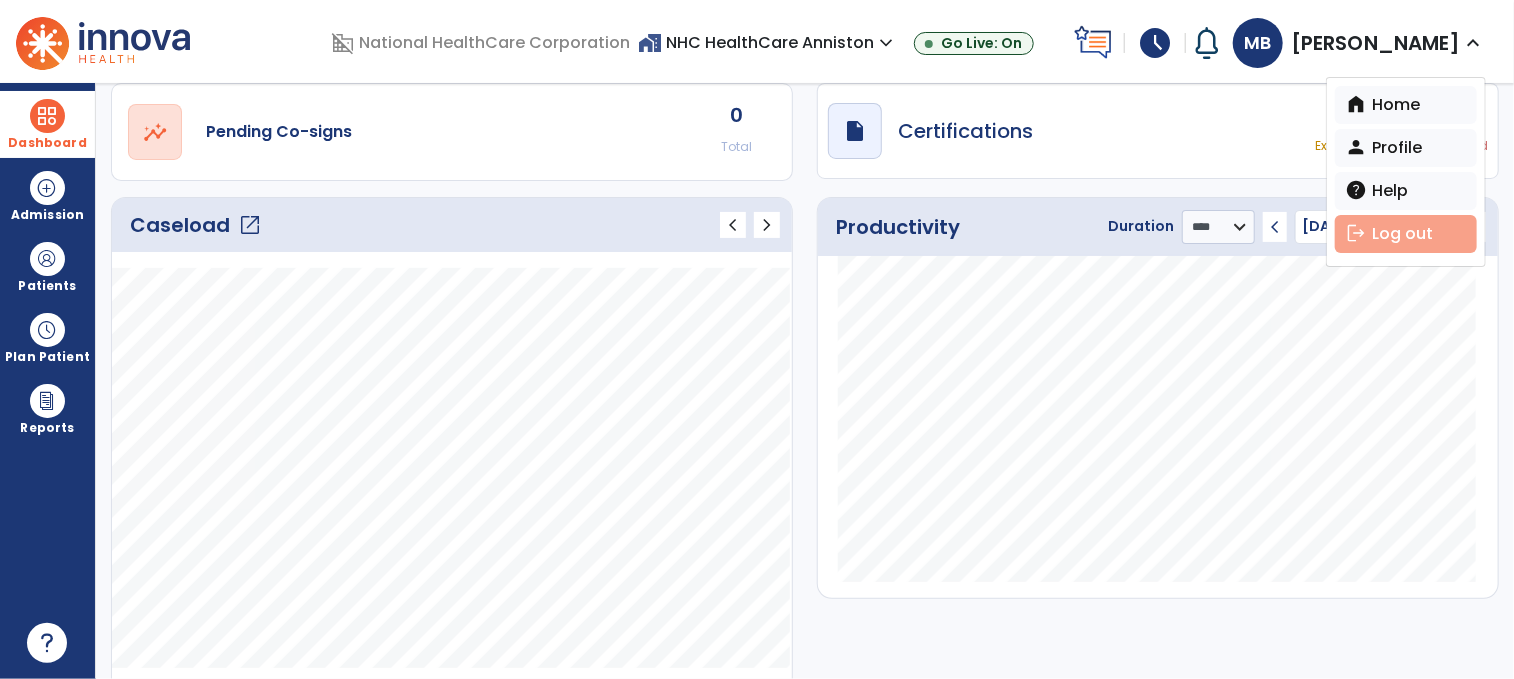 click on "logout" at bounding box center [1356, 233] 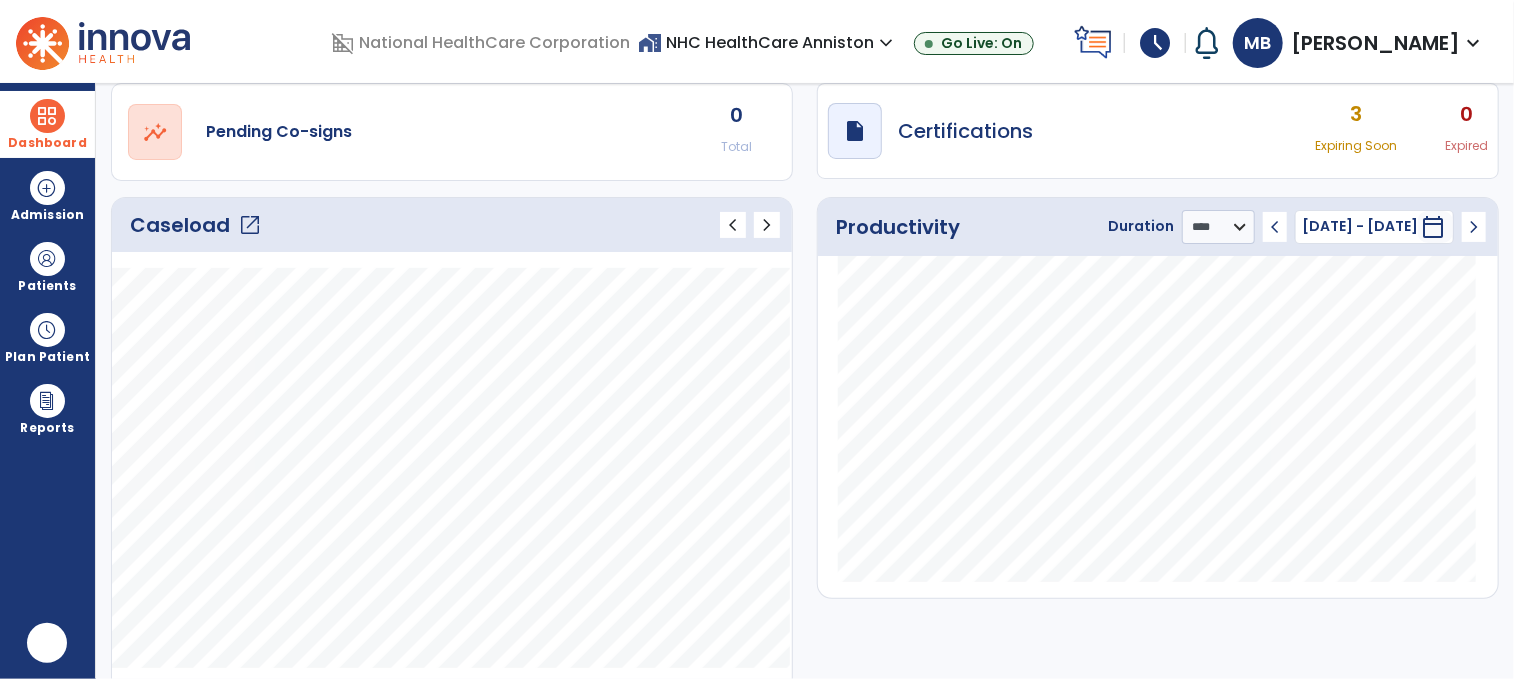 scroll, scrollTop: 0, scrollLeft: 0, axis: both 